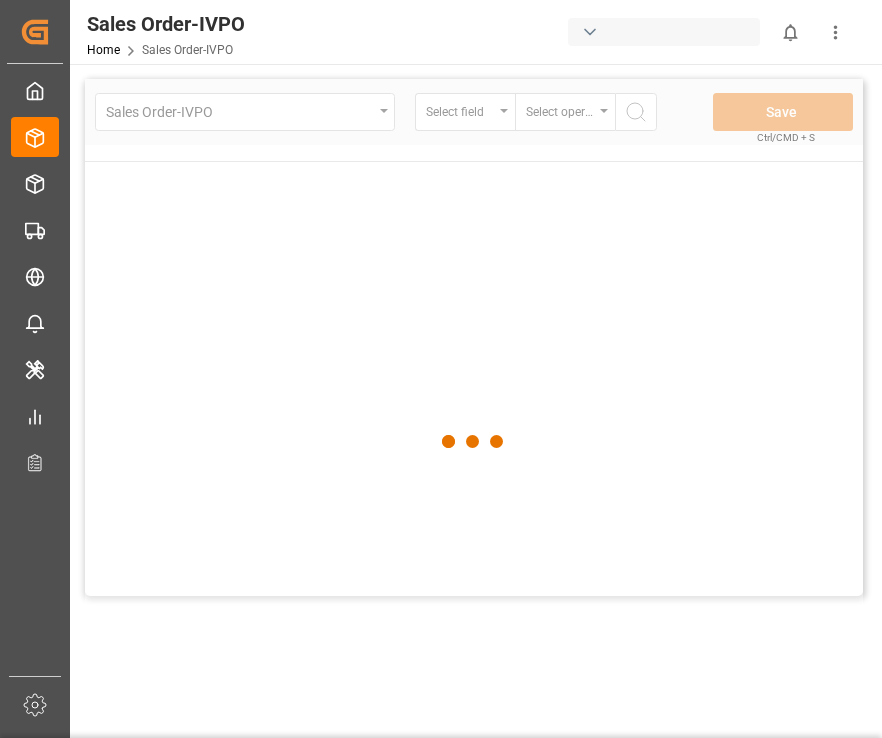 scroll, scrollTop: 0, scrollLeft: 0, axis: both 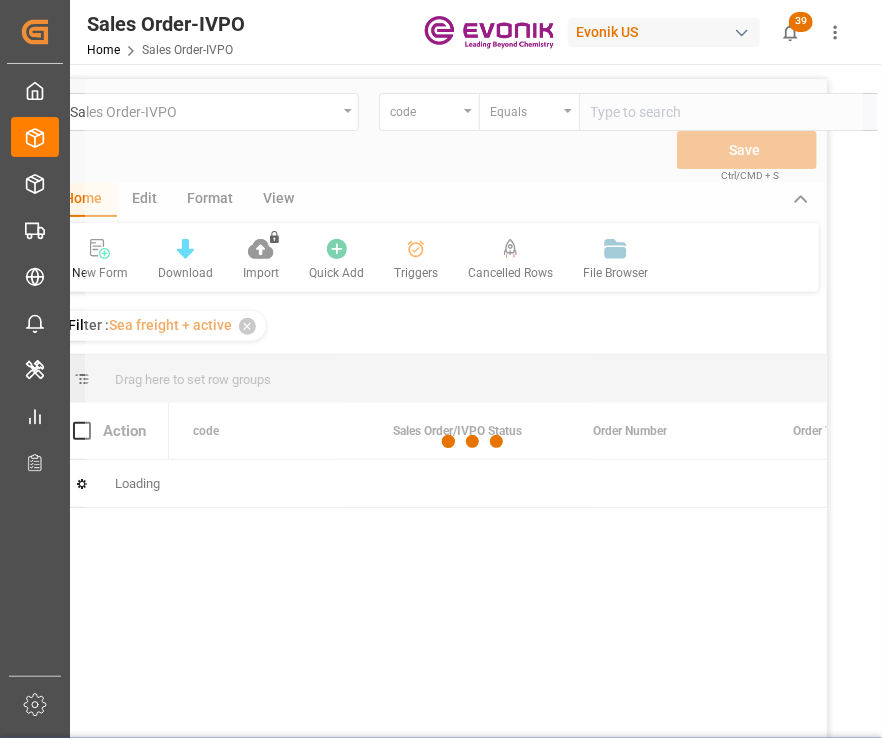 click at bounding box center (474, 442) 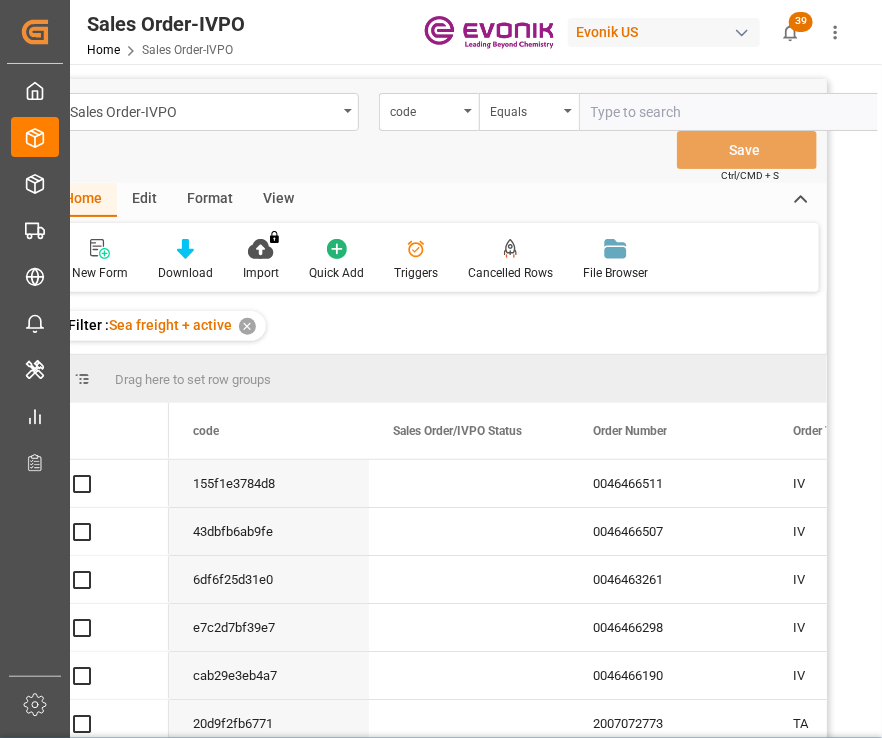 click on "code" at bounding box center [424, 109] 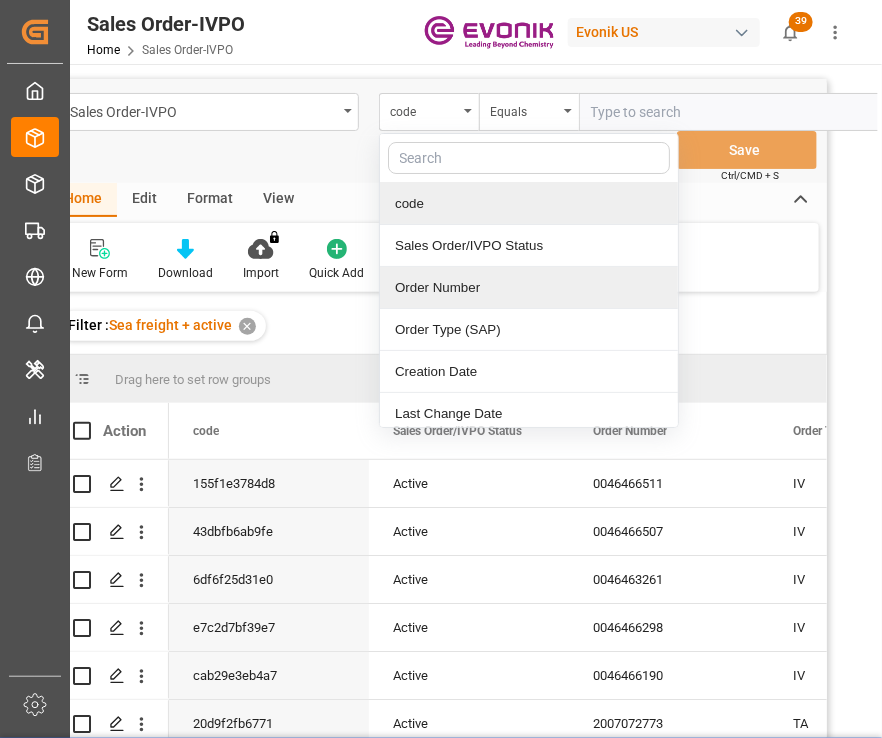 click on "Order Number" at bounding box center [529, 288] 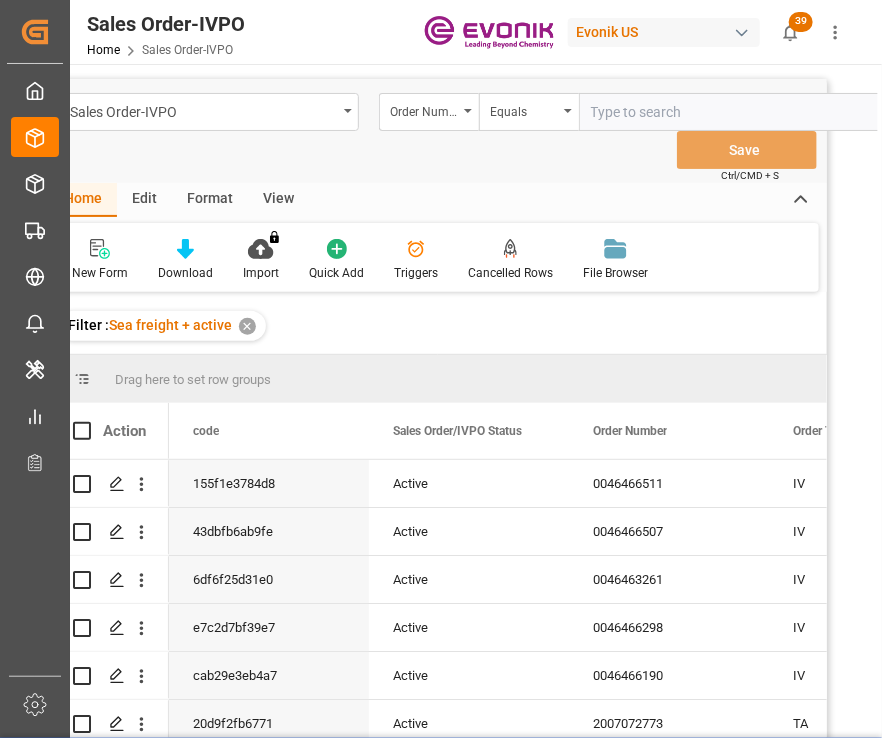 click at bounding box center [729, 112] 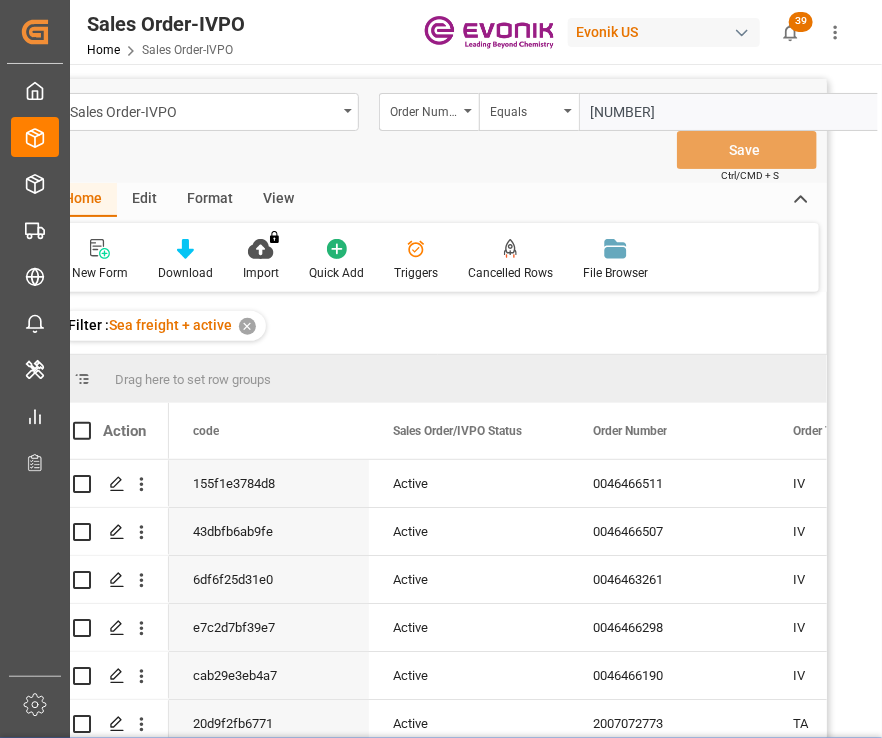 type on "[NUMBER]" 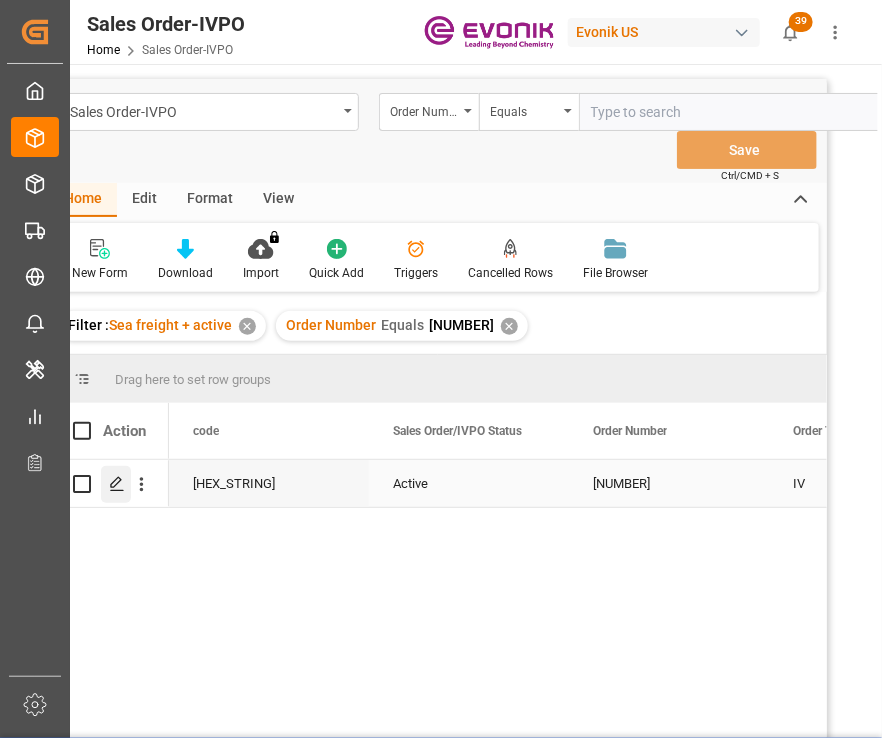 click at bounding box center [116, 484] 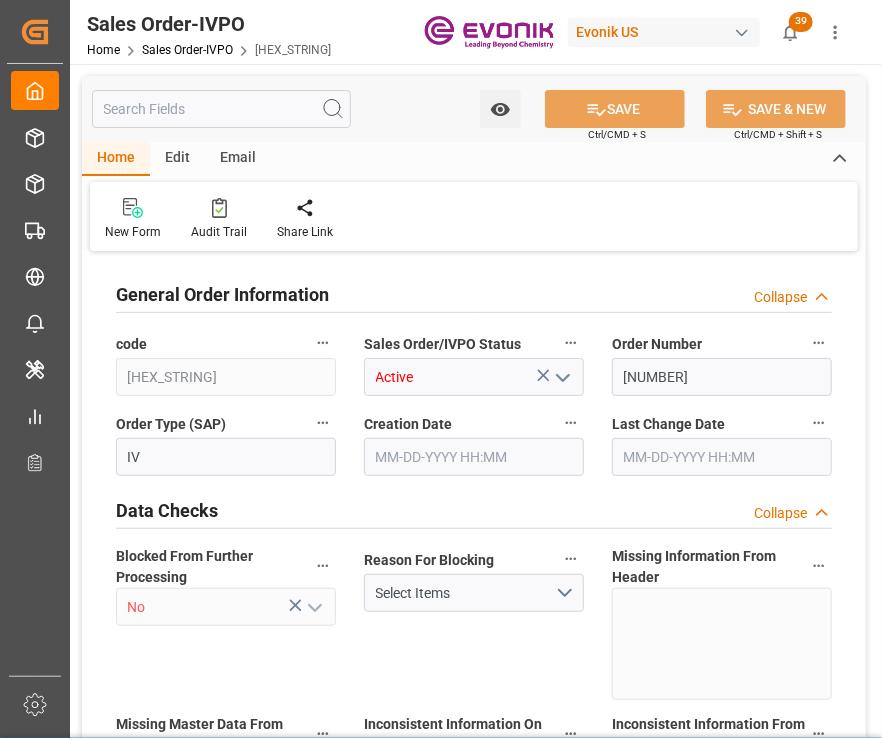 type on "BRSSZ" 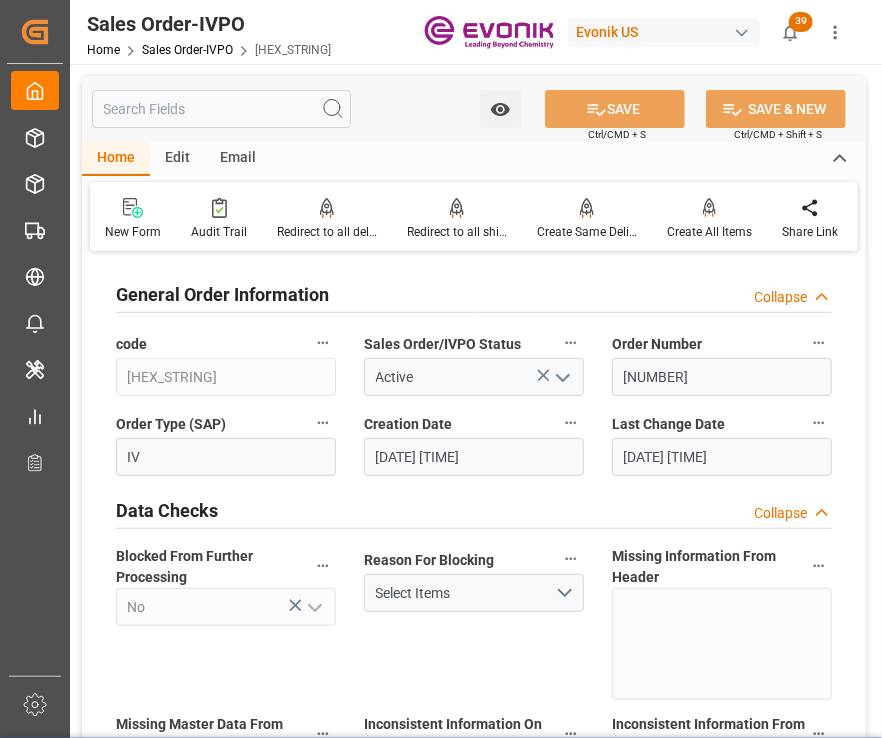 type on "[DATE] [TIME]" 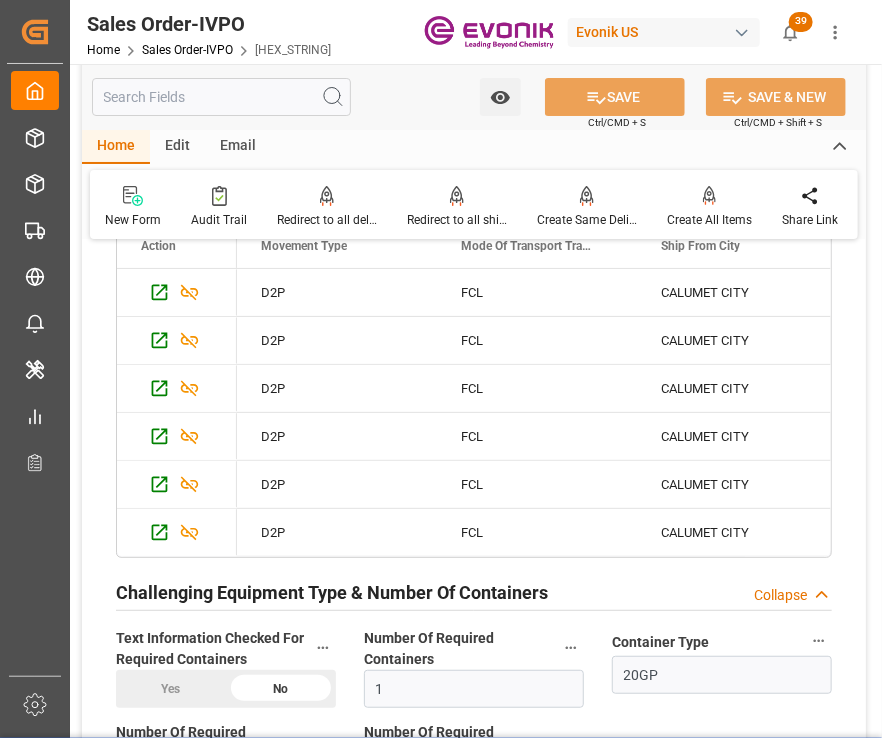 scroll, scrollTop: 4335, scrollLeft: 0, axis: vertical 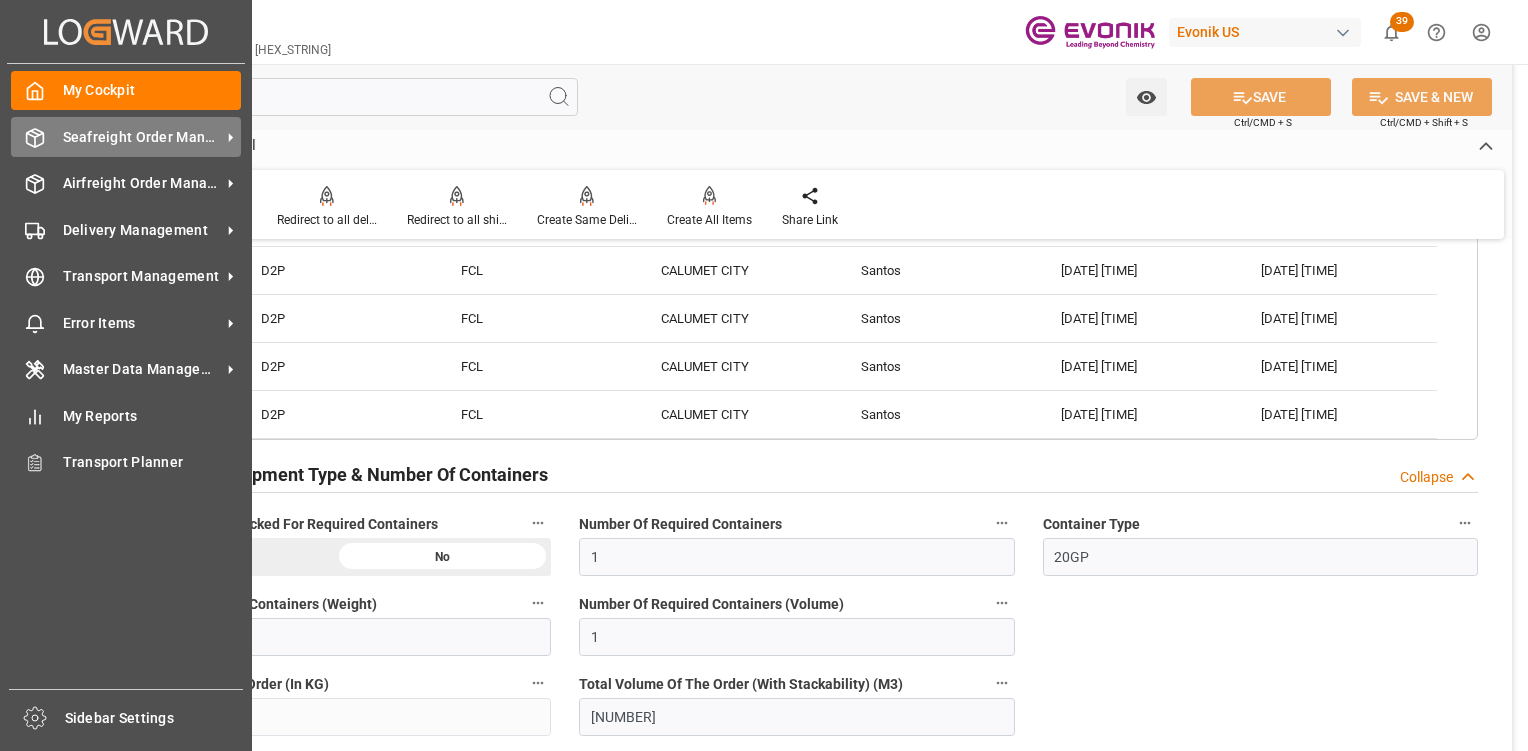 click on "Seafreight Order Management" at bounding box center [142, 137] 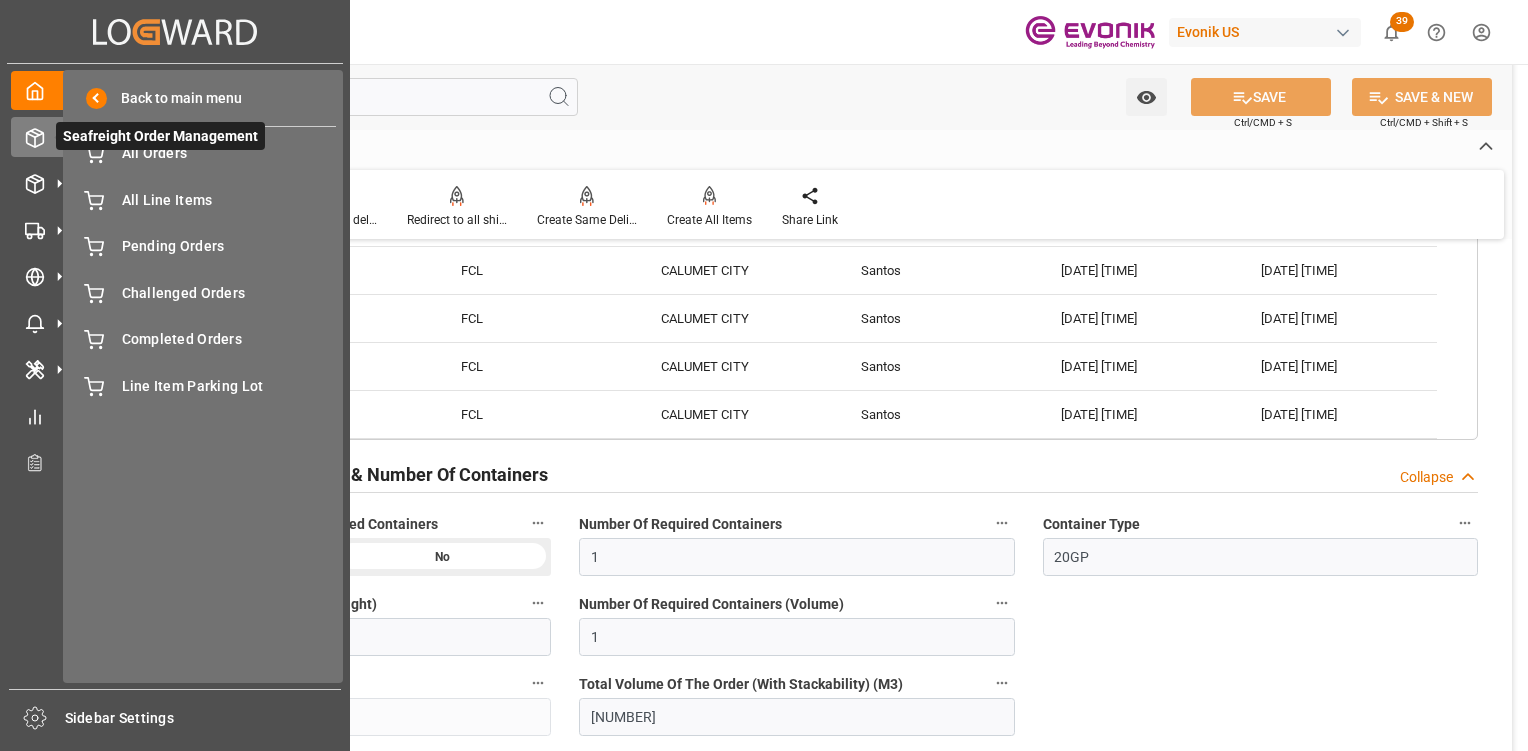 type on "[NAME]@[DOMAIN].comTelephone No: [PHONE]" 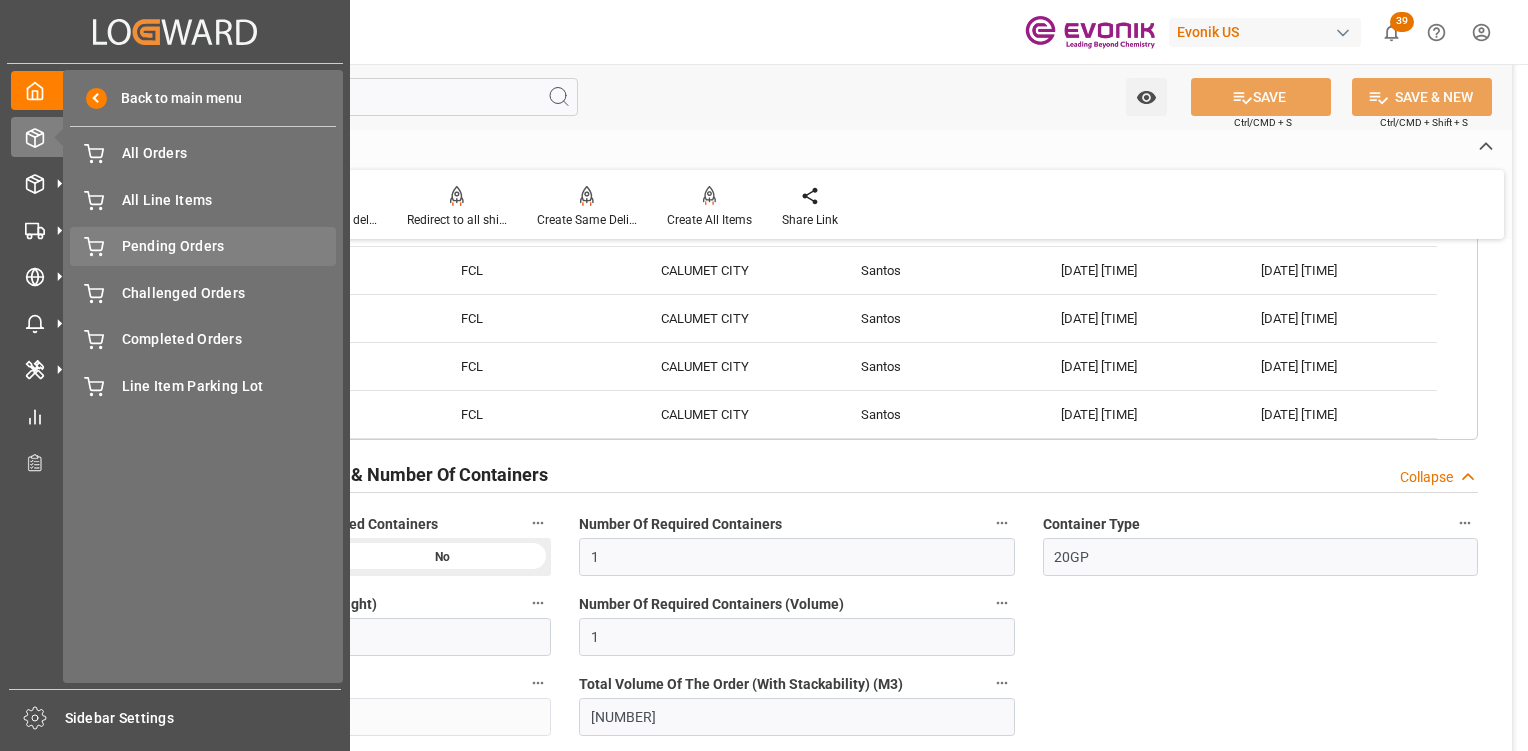 click on "Pending Orders" at bounding box center (229, 246) 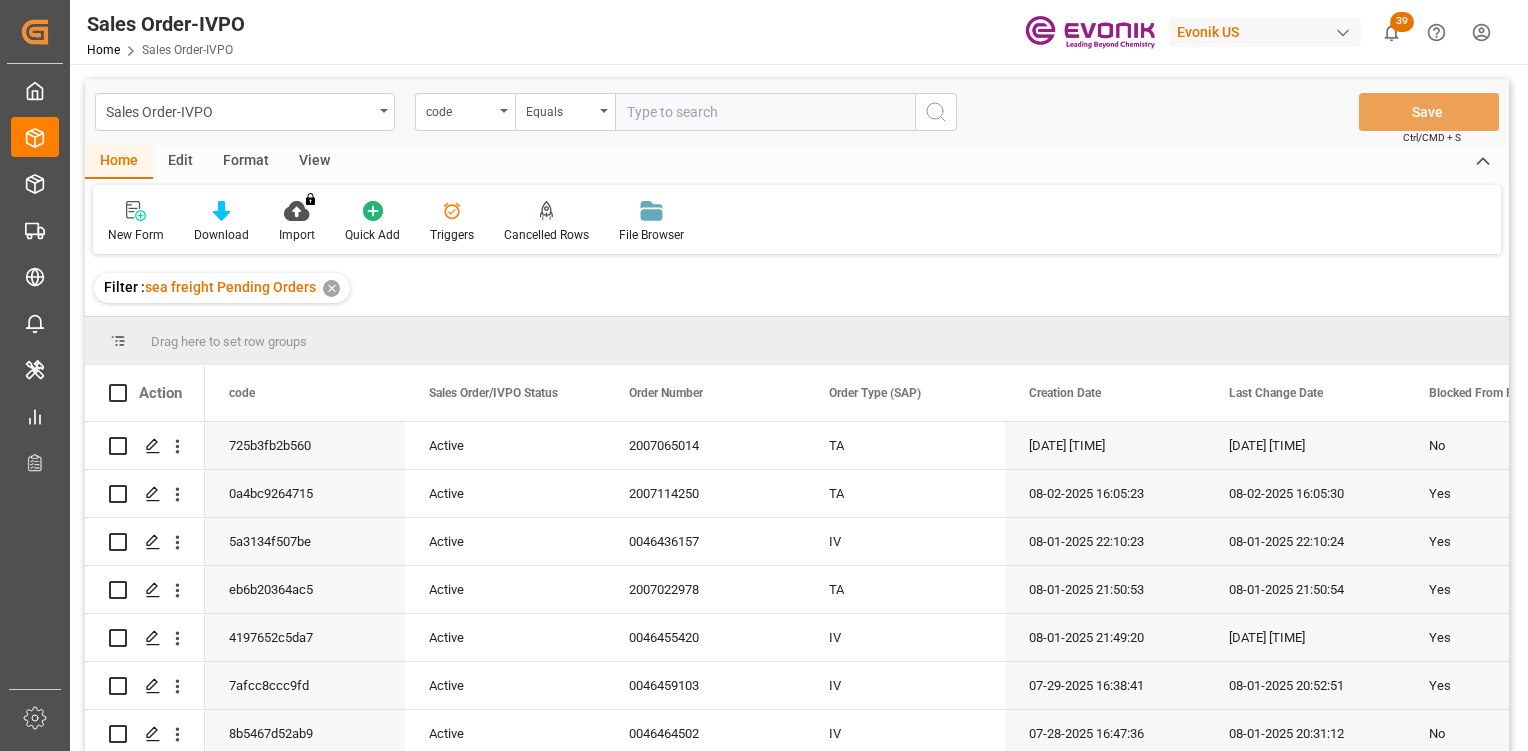 click on "View" at bounding box center [314, 162] 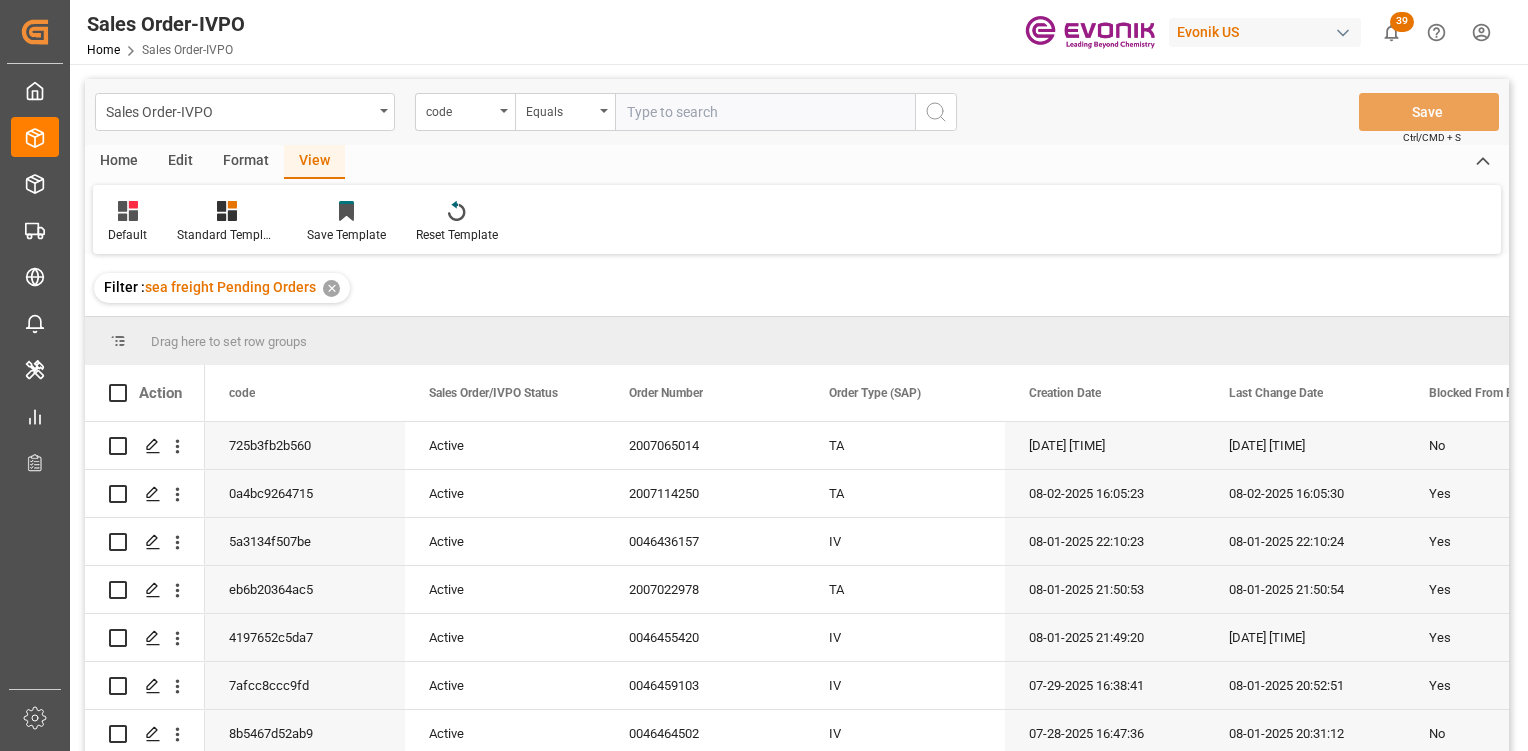 click on "Format" at bounding box center (246, 162) 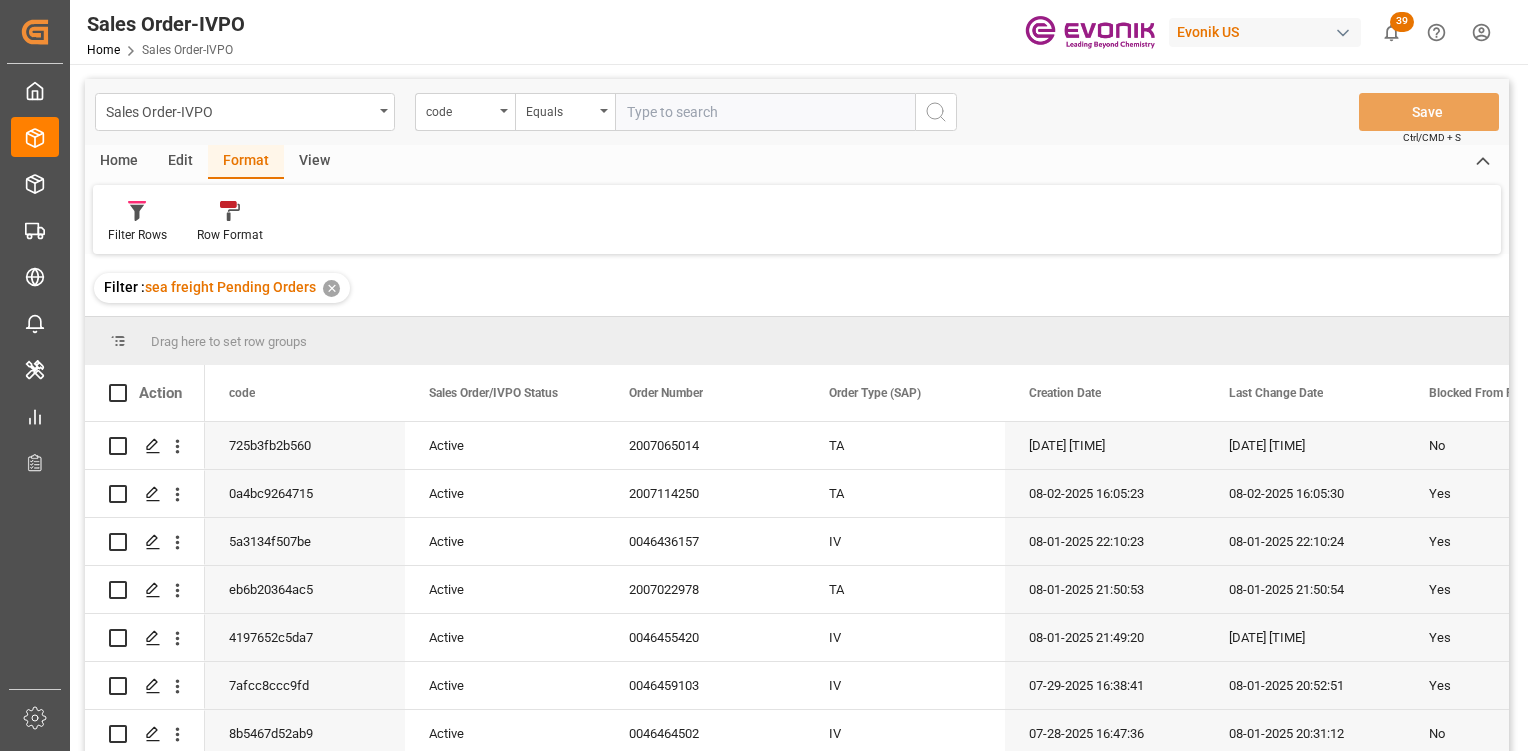 click on "View" at bounding box center [314, 162] 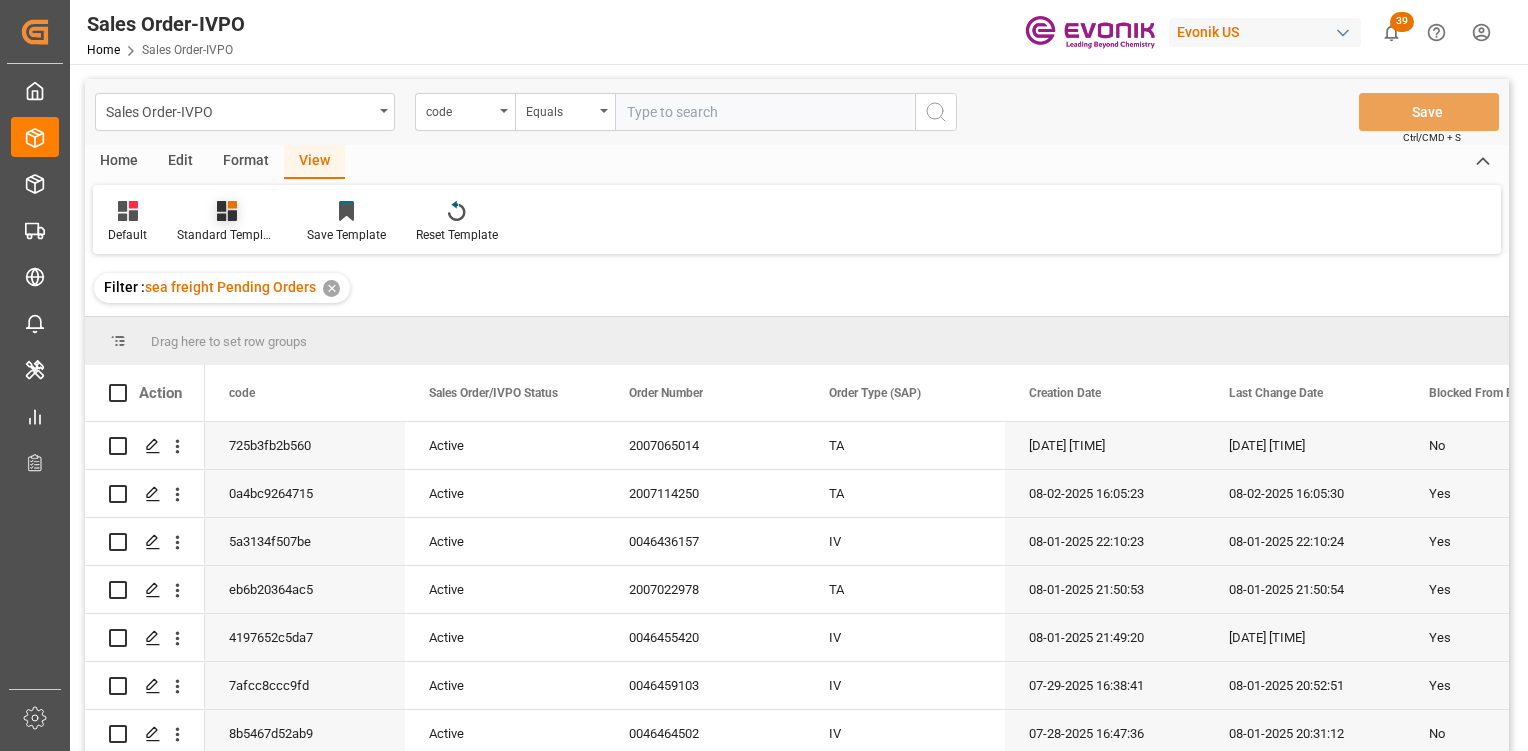 click 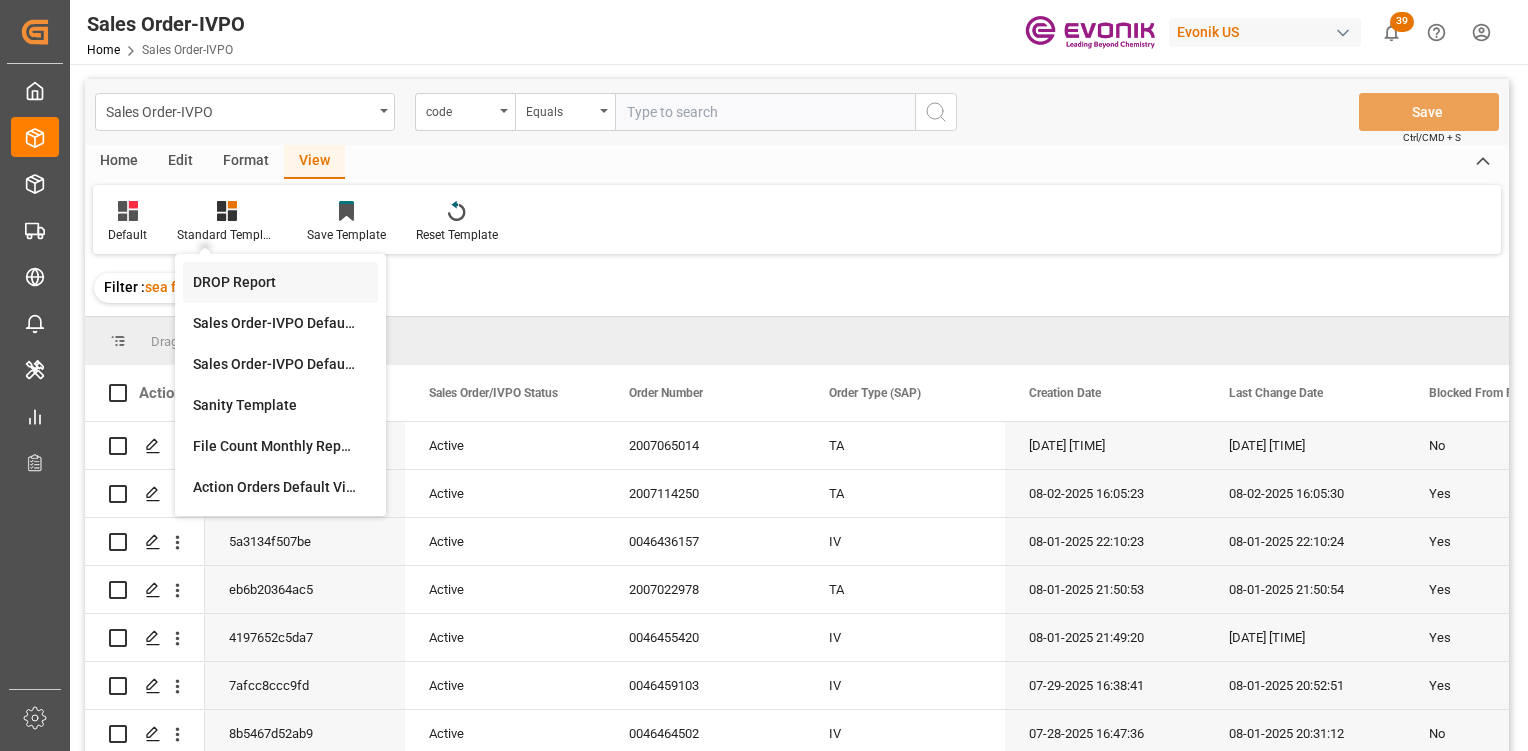 click on "DROP Report" at bounding box center [280, 282] 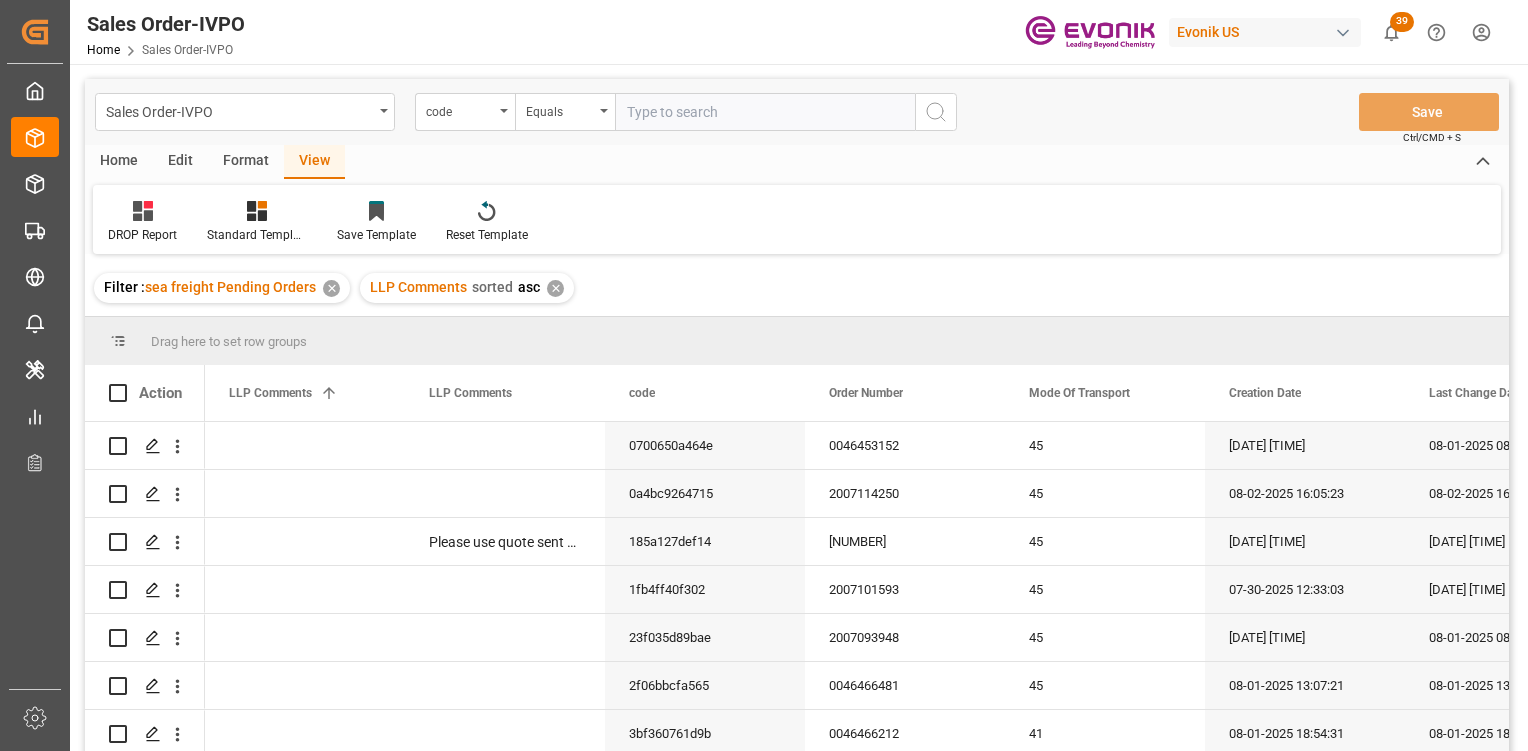 click on "Home" at bounding box center [119, 162] 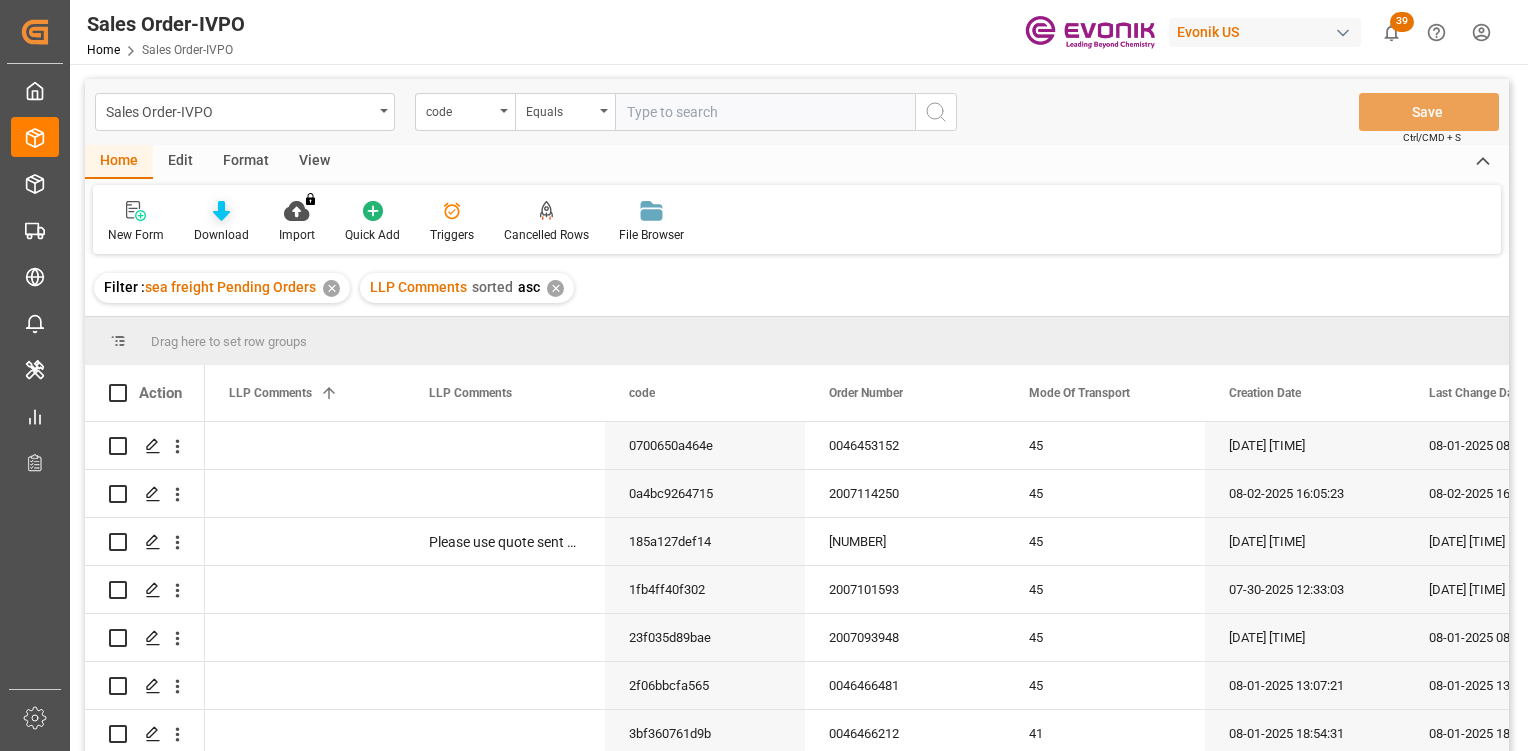 click on "Download" at bounding box center (221, 235) 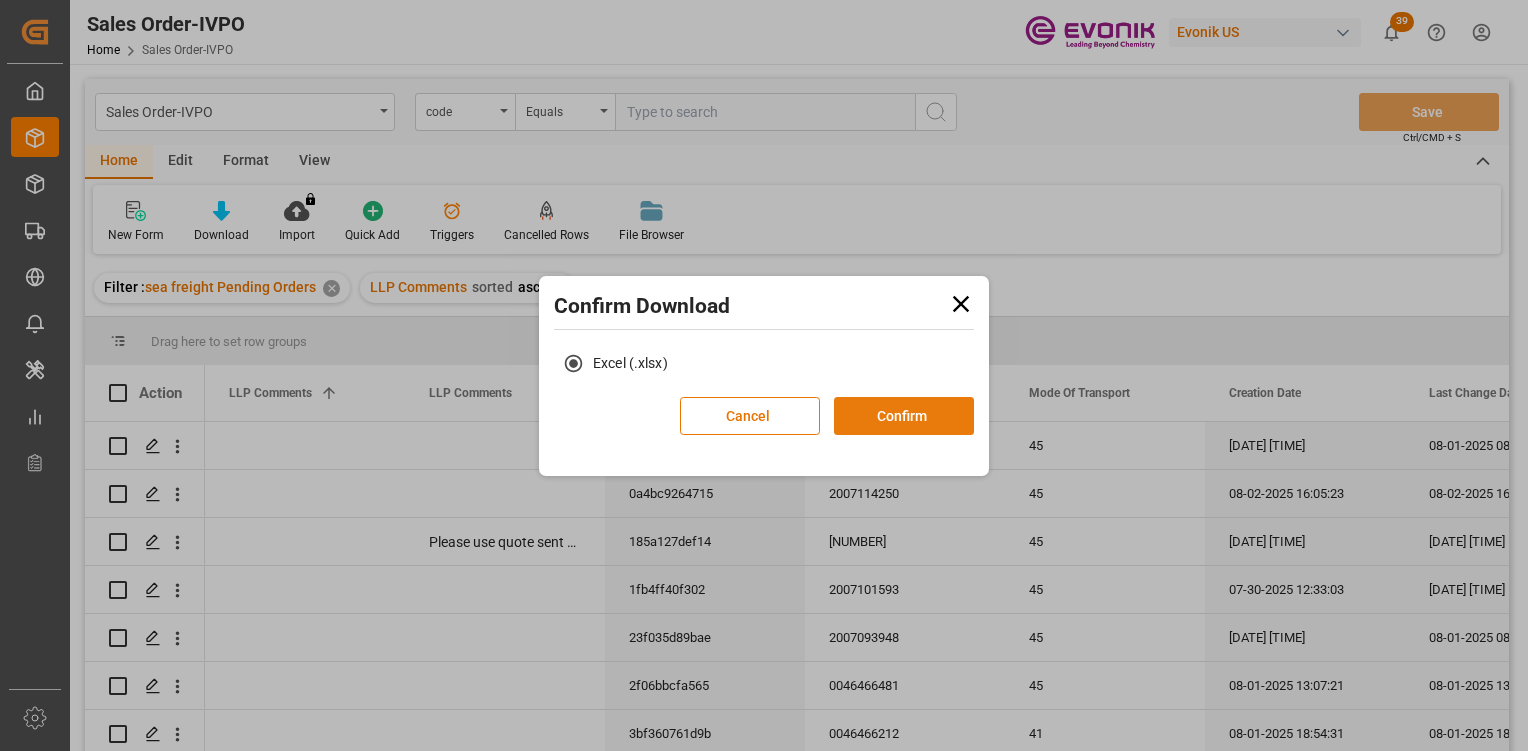 click on "Confirm" at bounding box center [904, 416] 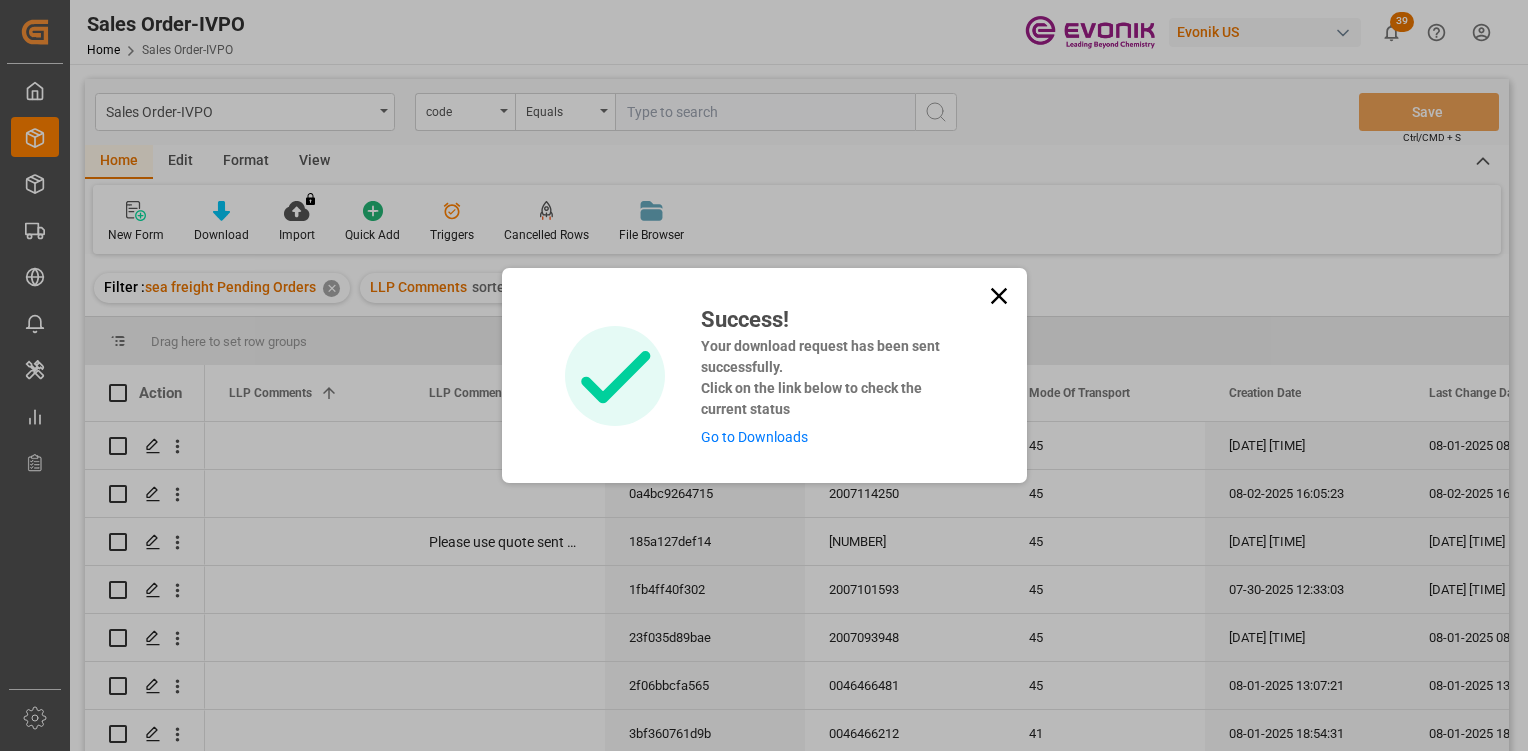 click on "Go to Downloads" at bounding box center [754, 437] 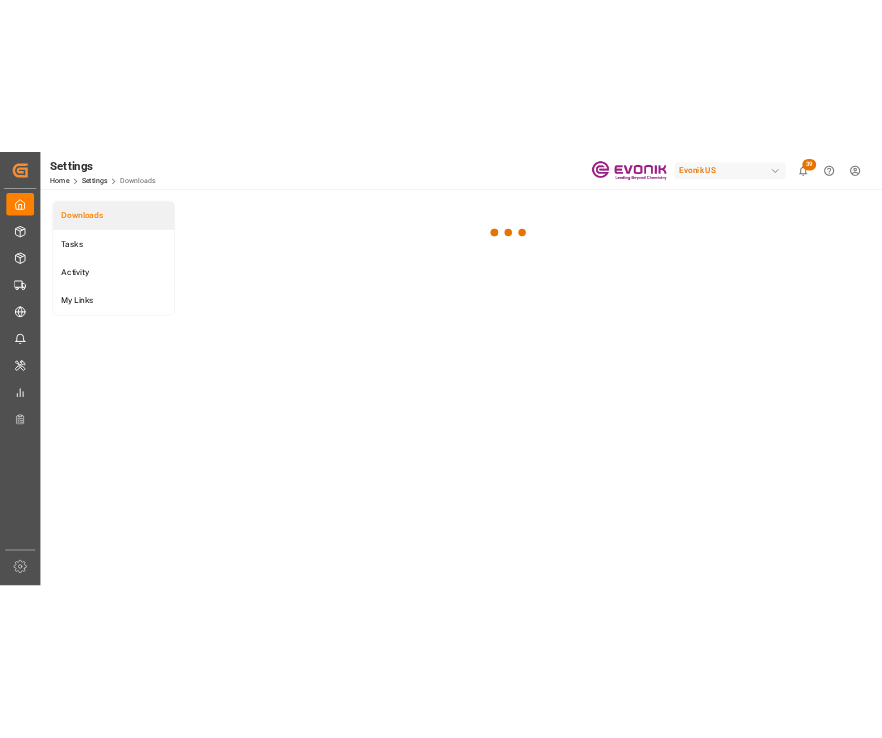 scroll, scrollTop: 0, scrollLeft: 0, axis: both 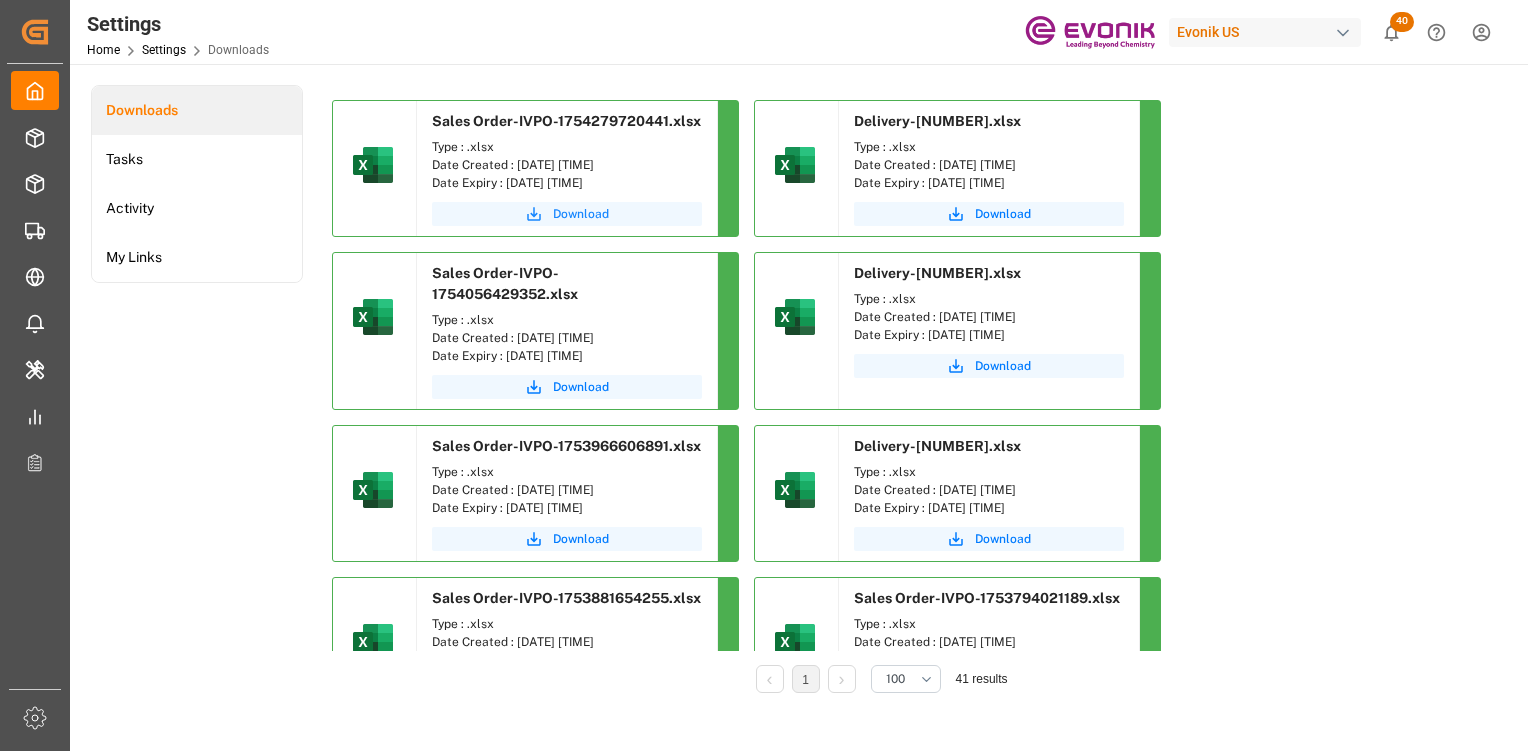 click 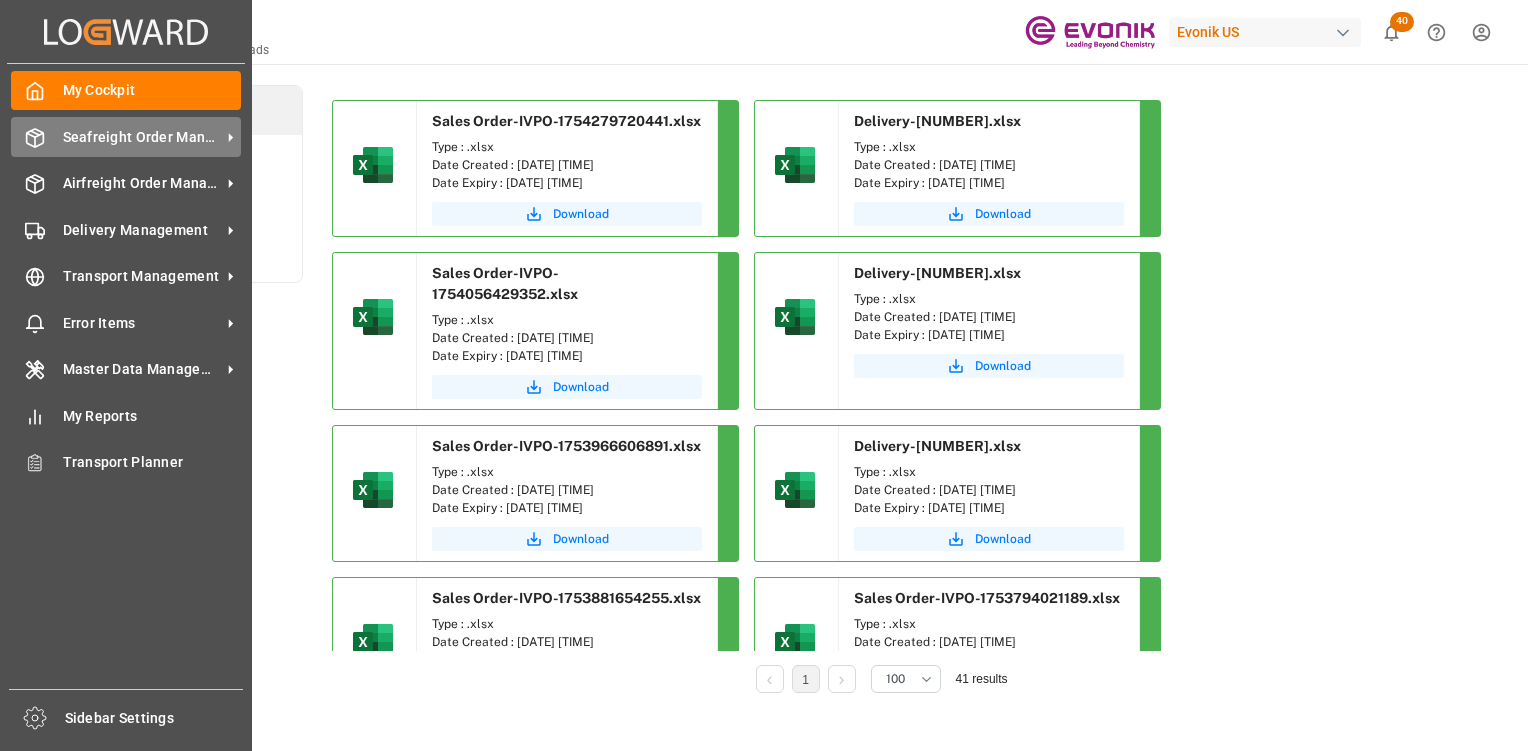 click on "Seafreight Order Management Seafreight Order Management" at bounding box center (126, 136) 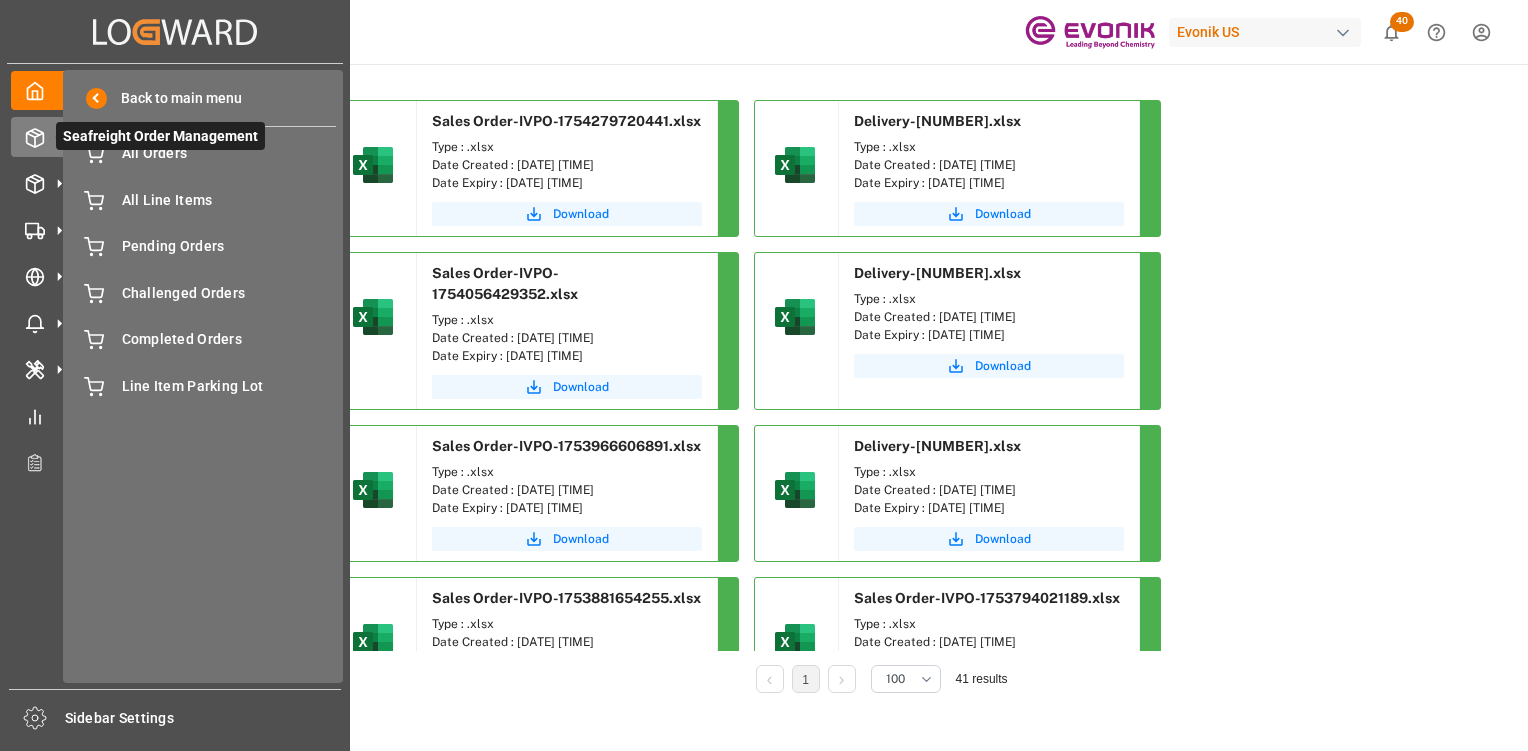 click on "Seafreight Order Management" at bounding box center [160, 136] 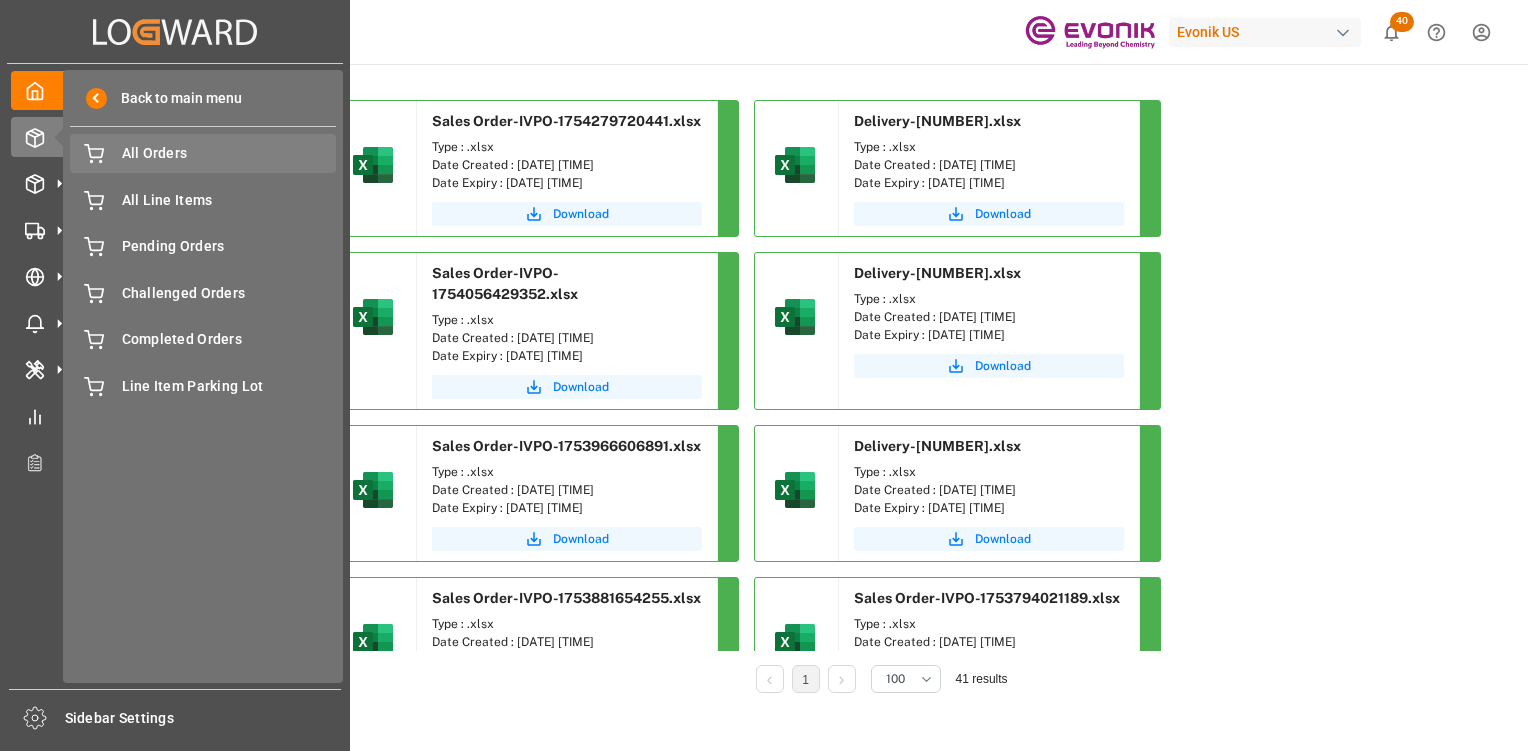 click on "All Orders" at bounding box center (229, 153) 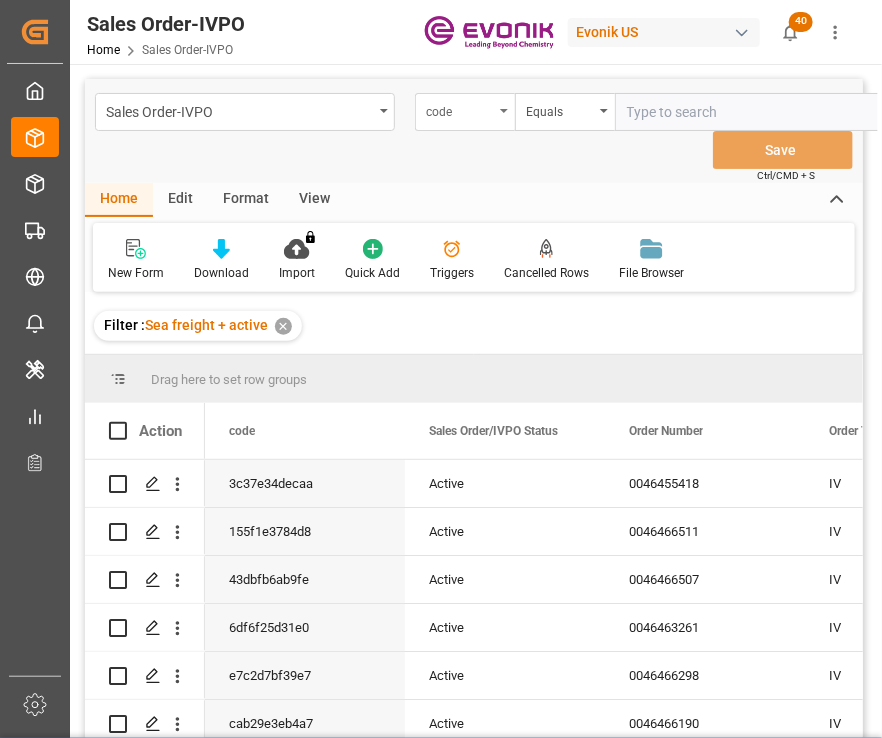 click on "code" at bounding box center [460, 109] 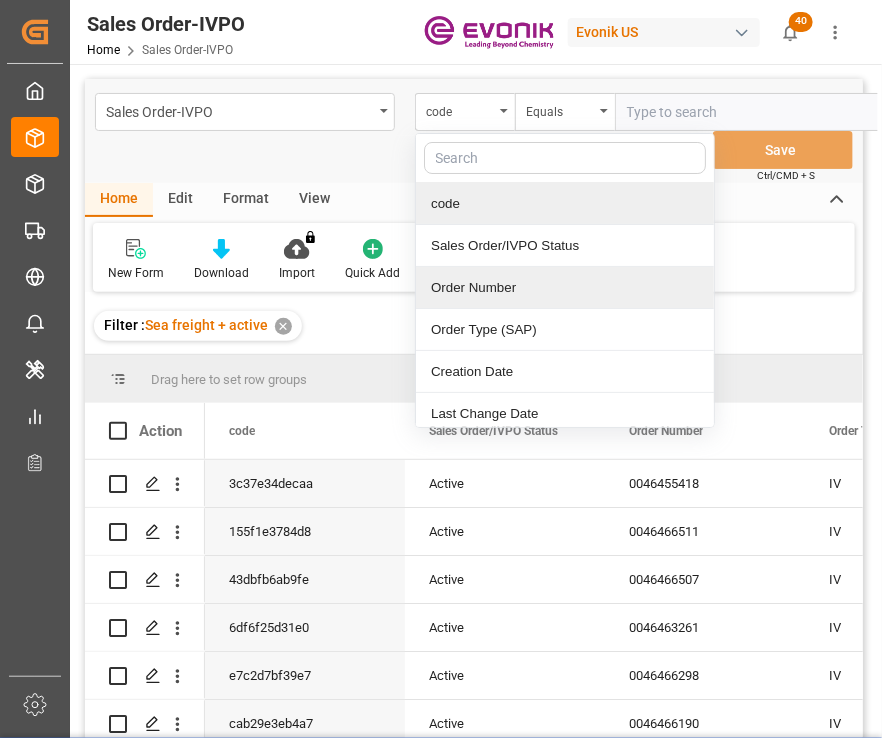 click on "Order Number" at bounding box center [565, 288] 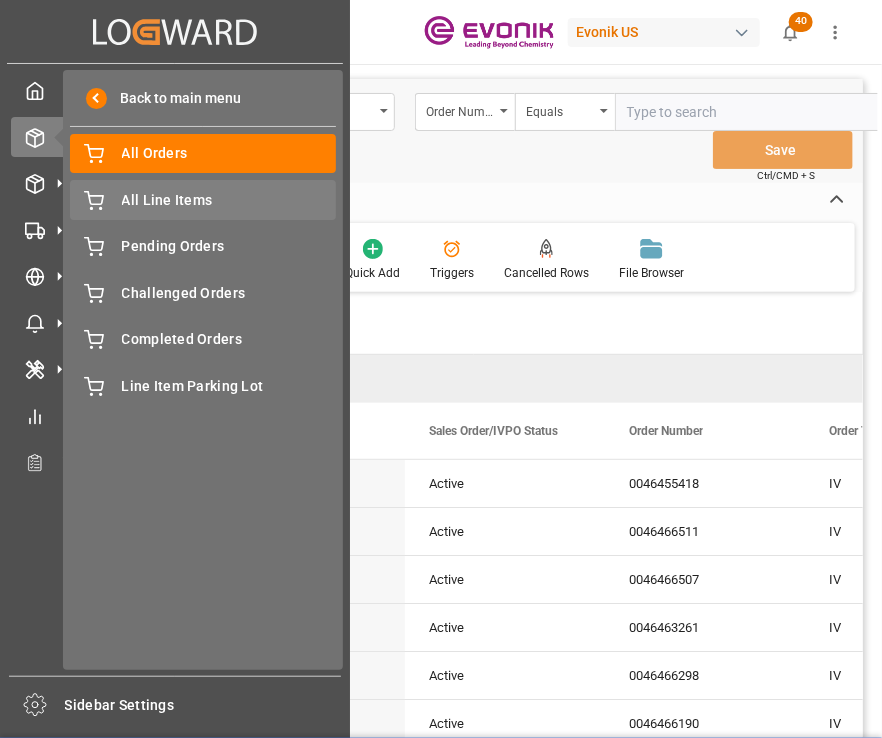 click on "All Line Items All Line Items" at bounding box center [203, 199] 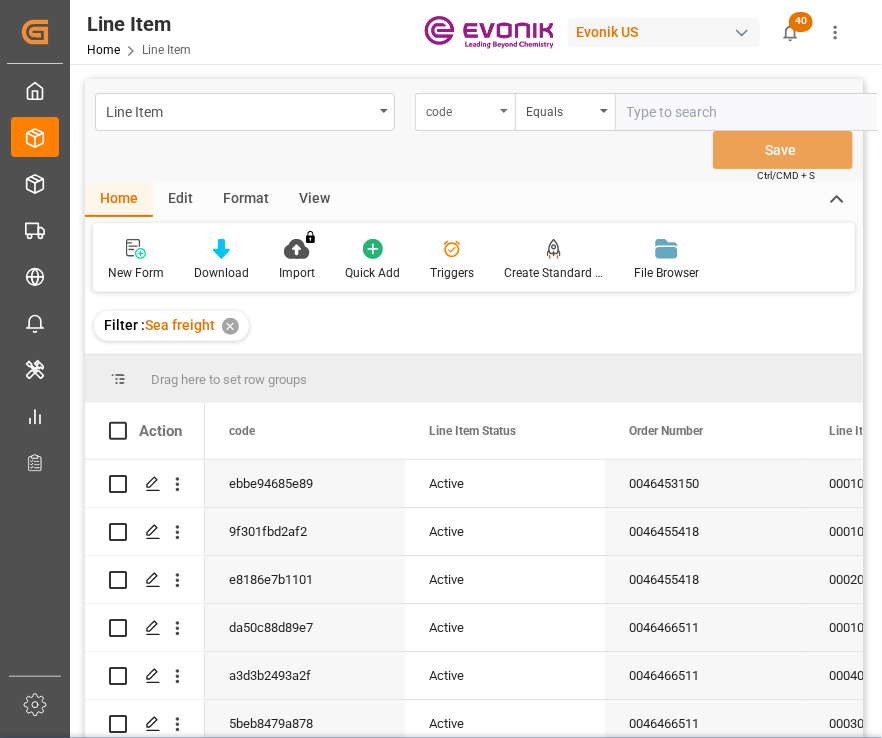 click on "code" at bounding box center (460, 109) 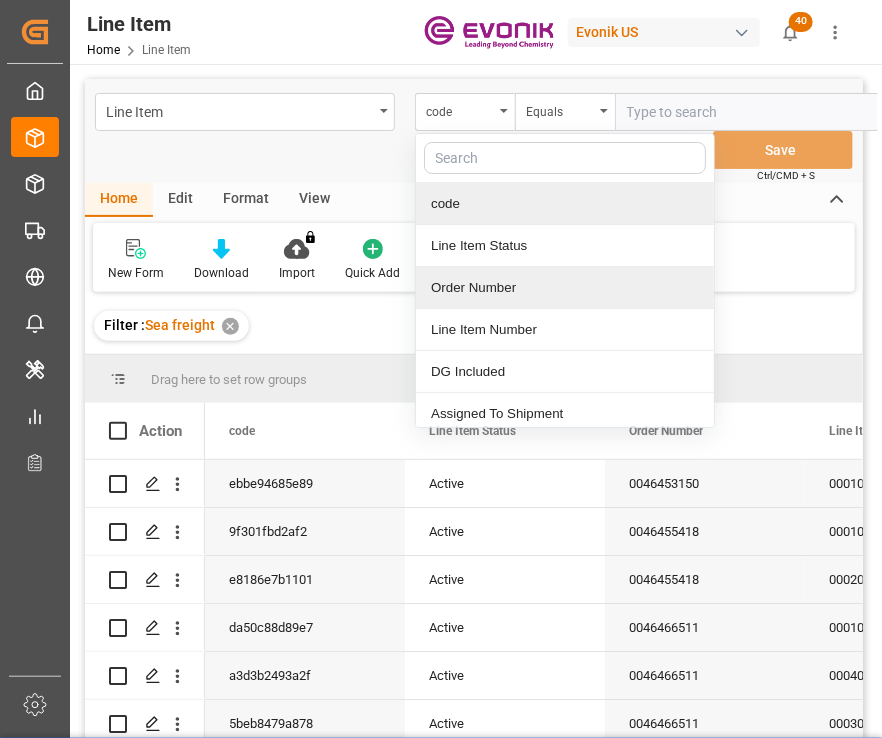 click on "Order Number" at bounding box center [565, 288] 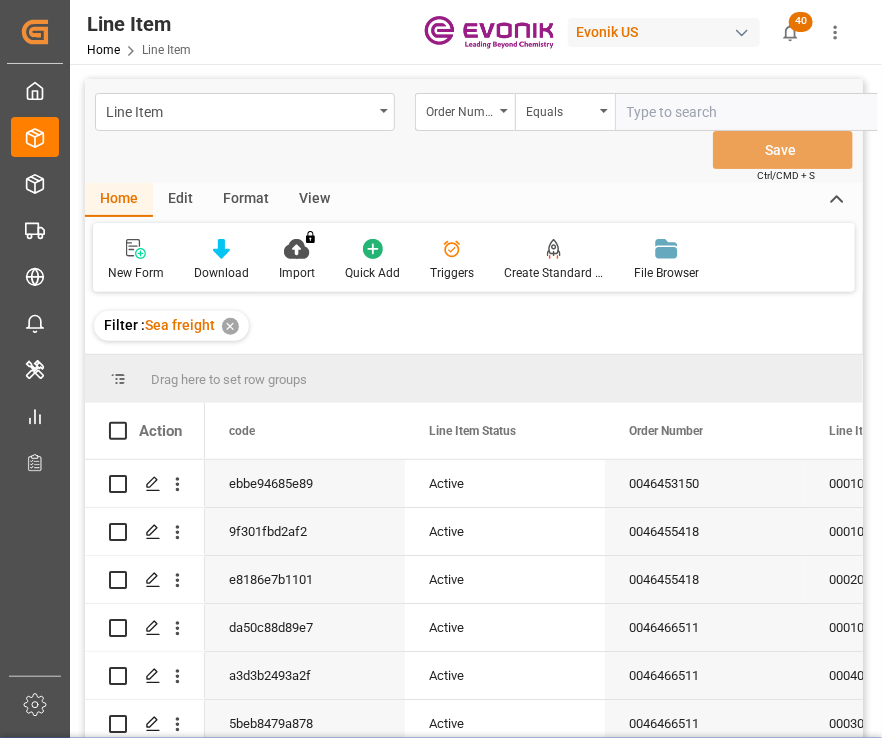 click at bounding box center (765, 112) 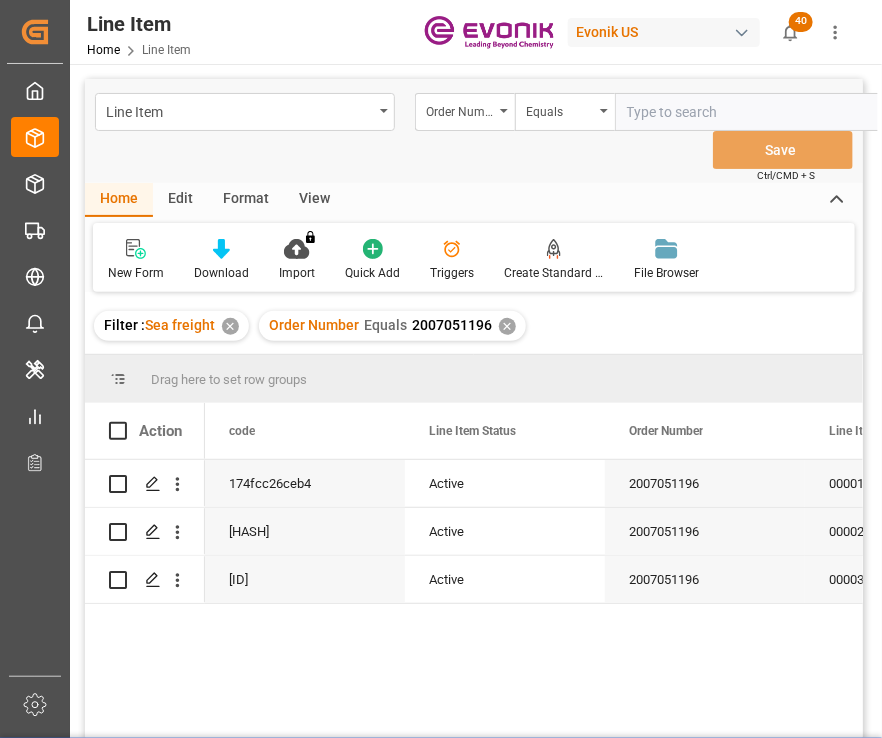 click on "View" at bounding box center [314, 200] 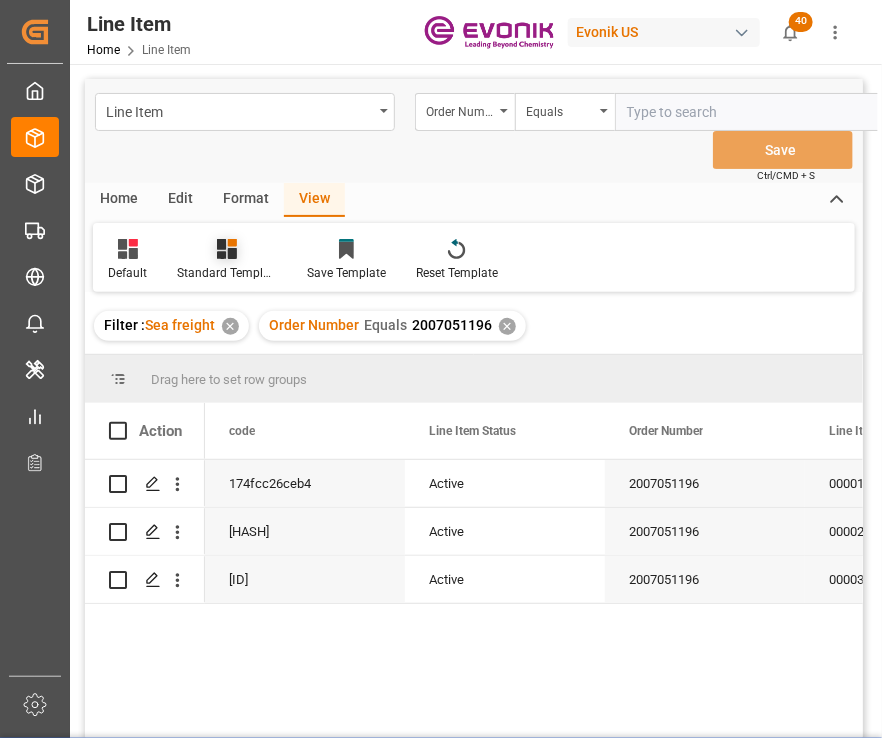 click 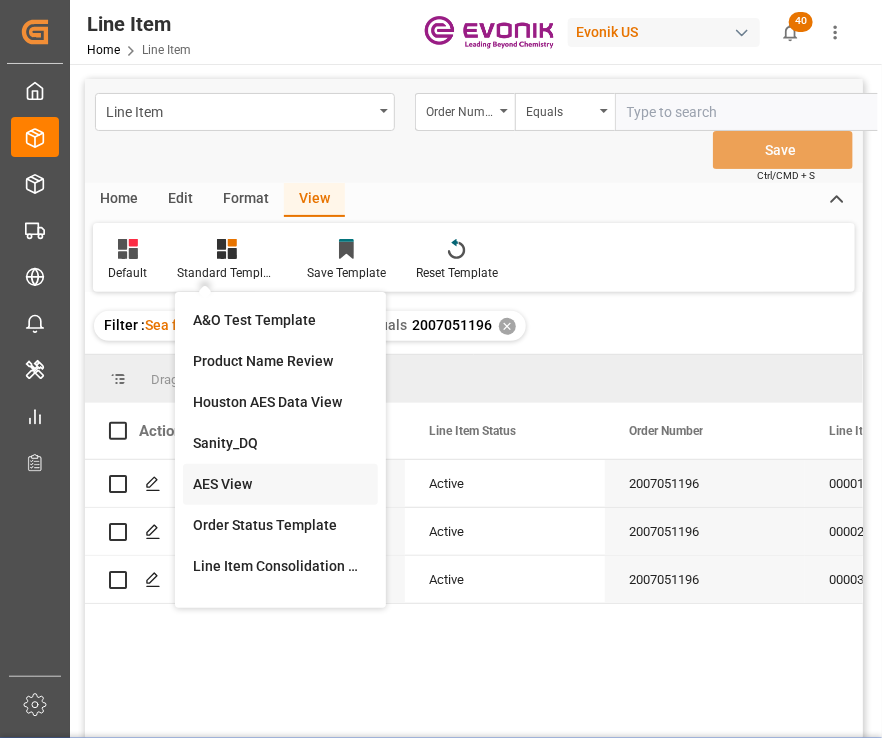 click on "AES View" at bounding box center [280, 484] 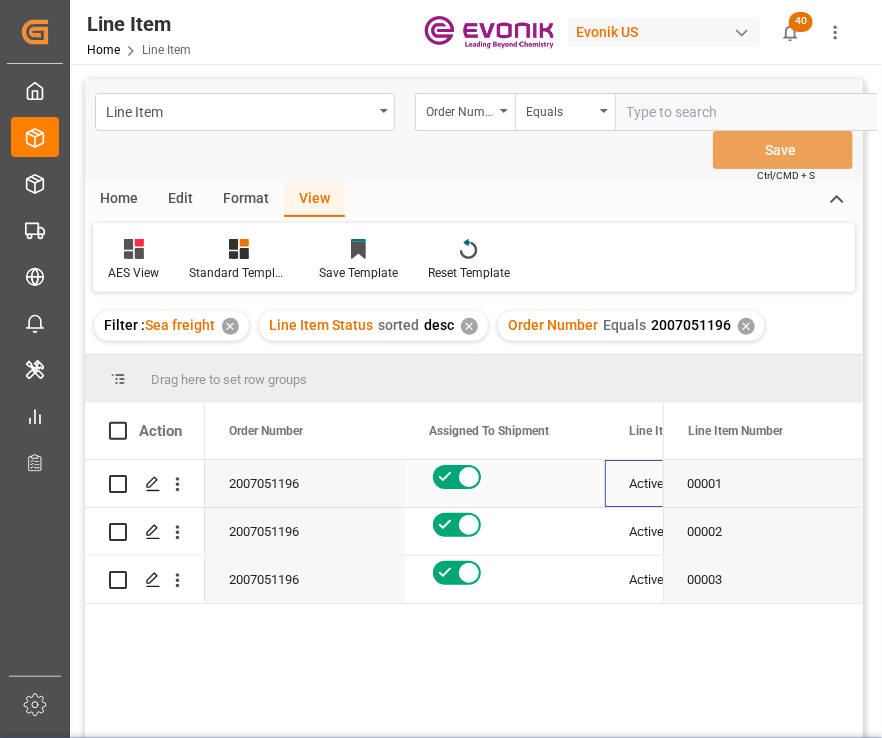 click on "Active" at bounding box center (705, 484) 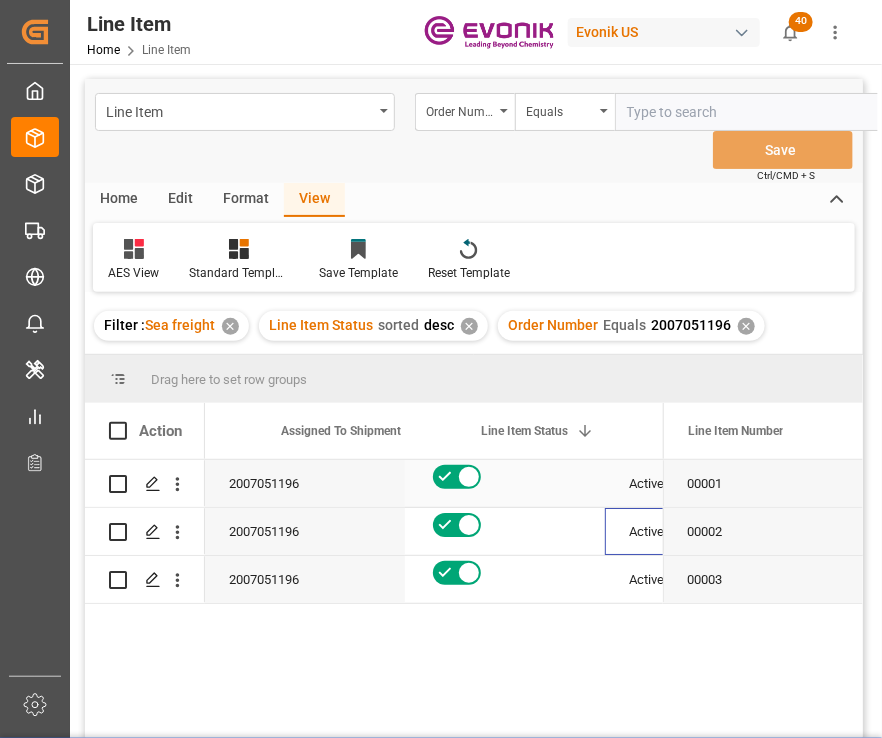 scroll, scrollTop: 0, scrollLeft: 148, axis: horizontal 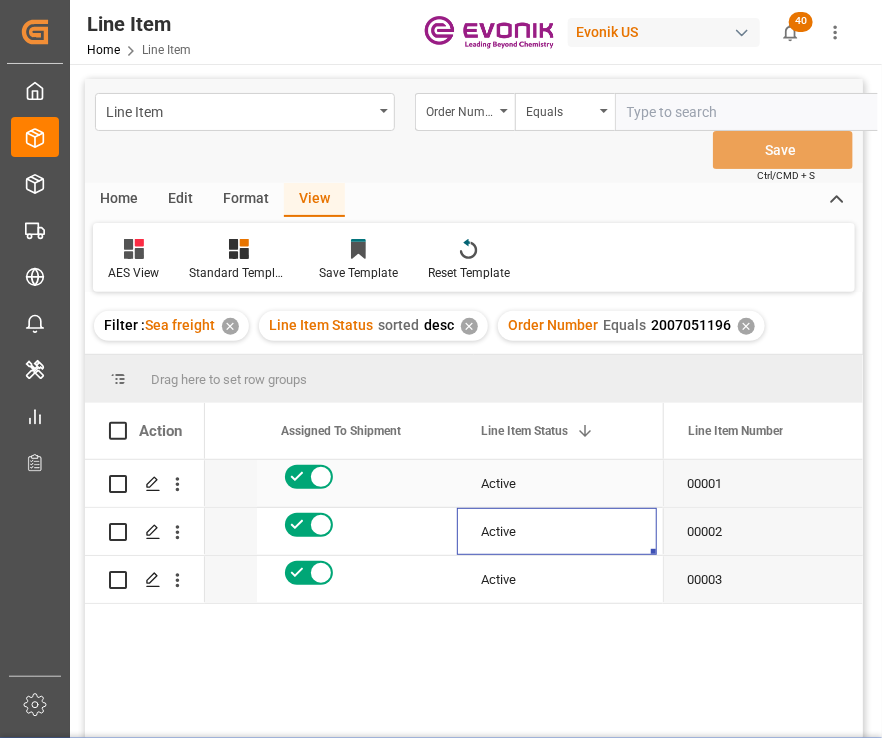 click on "2007051196 Active US 2721.6" at bounding box center (1957, 484) 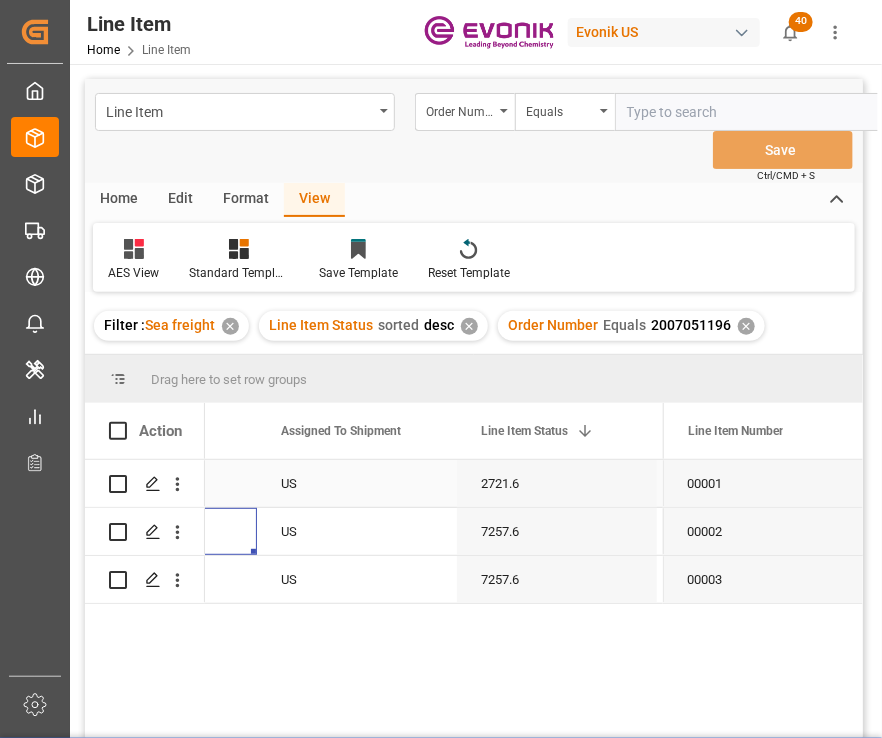 scroll, scrollTop: 0, scrollLeft: 548, axis: horizontal 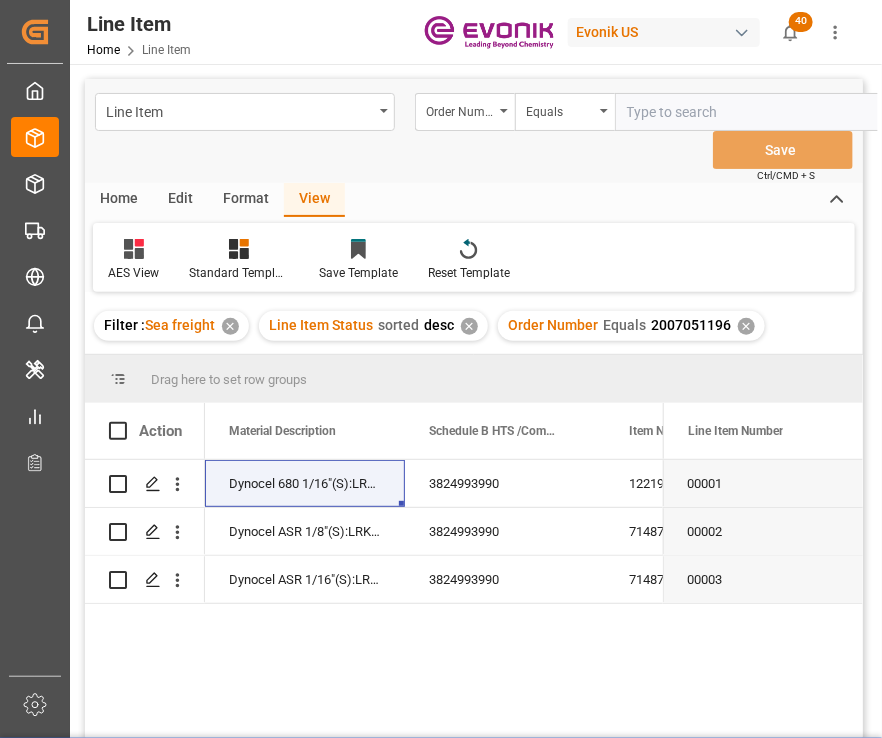 click on "Dynocel 680 1/16"(S):LRK:907.2KG/BB 3824993990 12219.98 USD 3 2721.6 Dynocel ASR 1/8"(S):LRK:907.2KG/BB 3824993990 71487.36 USD 8 7257.6 Dynocel ASR 1/16"(S):LRK:907.2KG/BB 3824993990 71487.36 USD 8 7257.6" at bounding box center (434, 624) 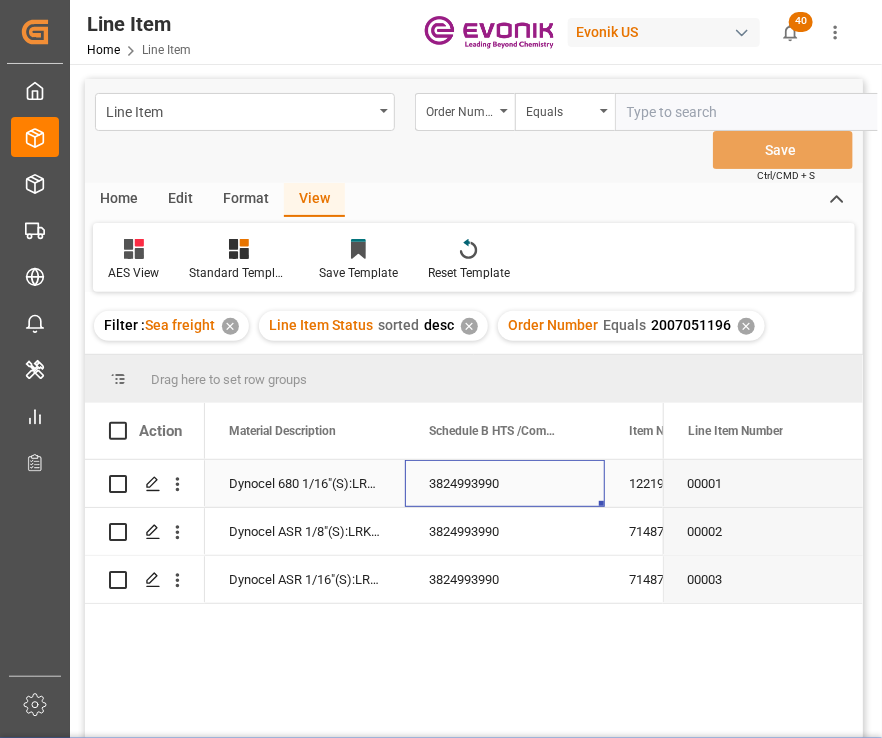 click on "3824993990" at bounding box center (505, 483) 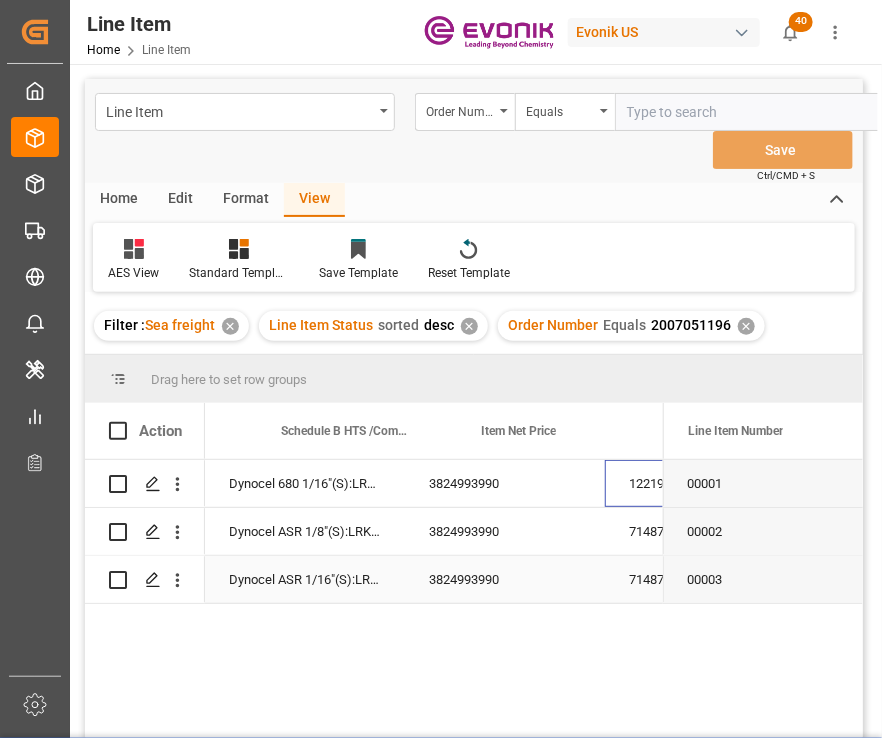 scroll, scrollTop: 0, scrollLeft: 1348, axis: horizontal 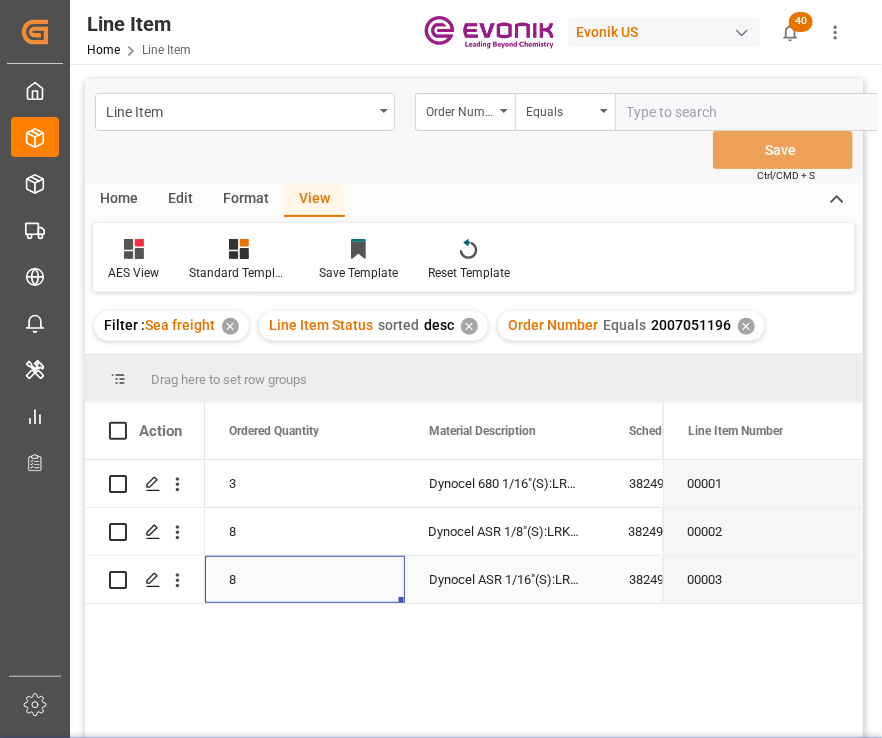 click on "8" at bounding box center (305, 579) 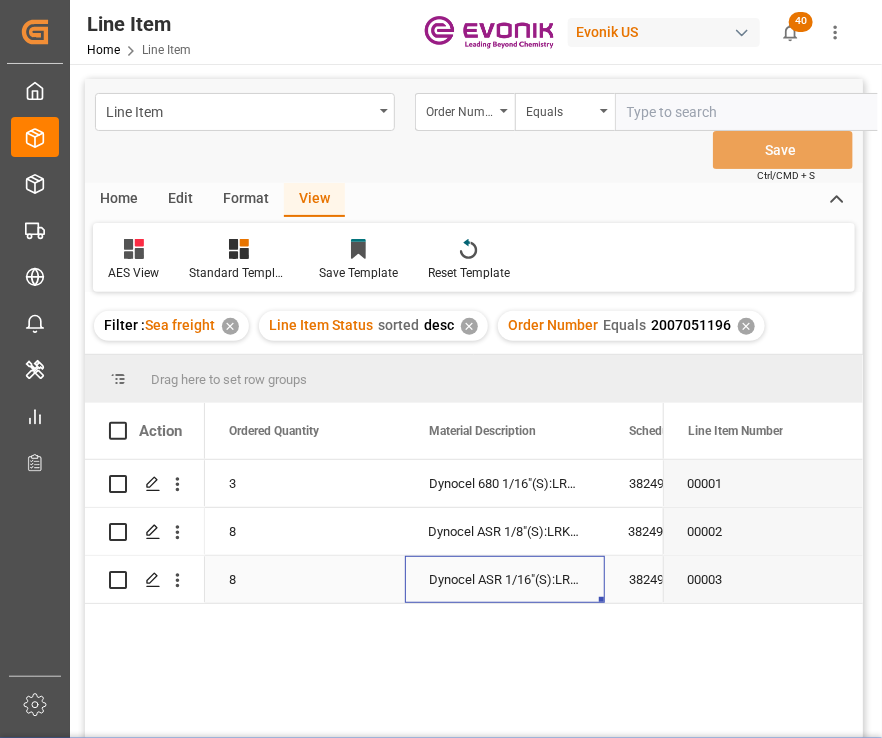 scroll, scrollTop: 0, scrollLeft: 1148, axis: horizontal 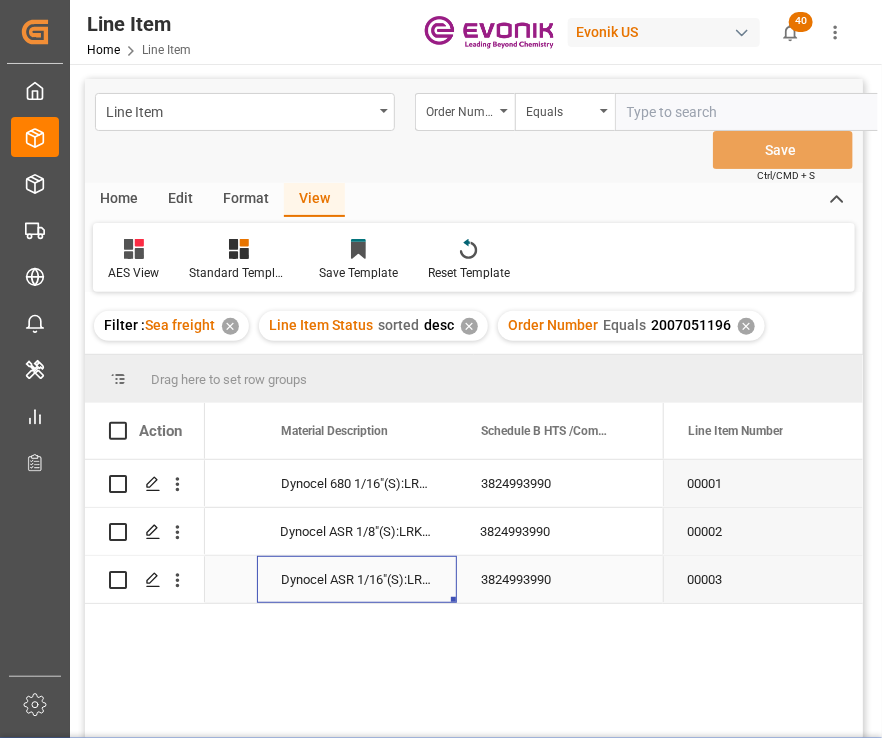 click on "Dynocel ASR 1/16"(S):LRK:907.2KG/BB" at bounding box center [357, 579] 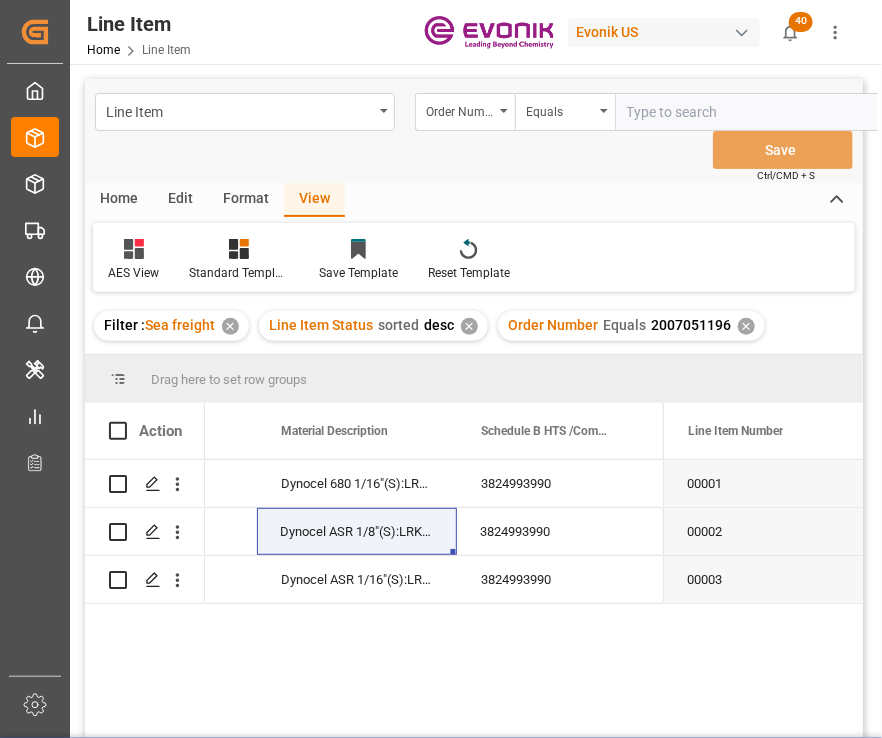 click on "Drag here to set row groups" at bounding box center [474, 379] 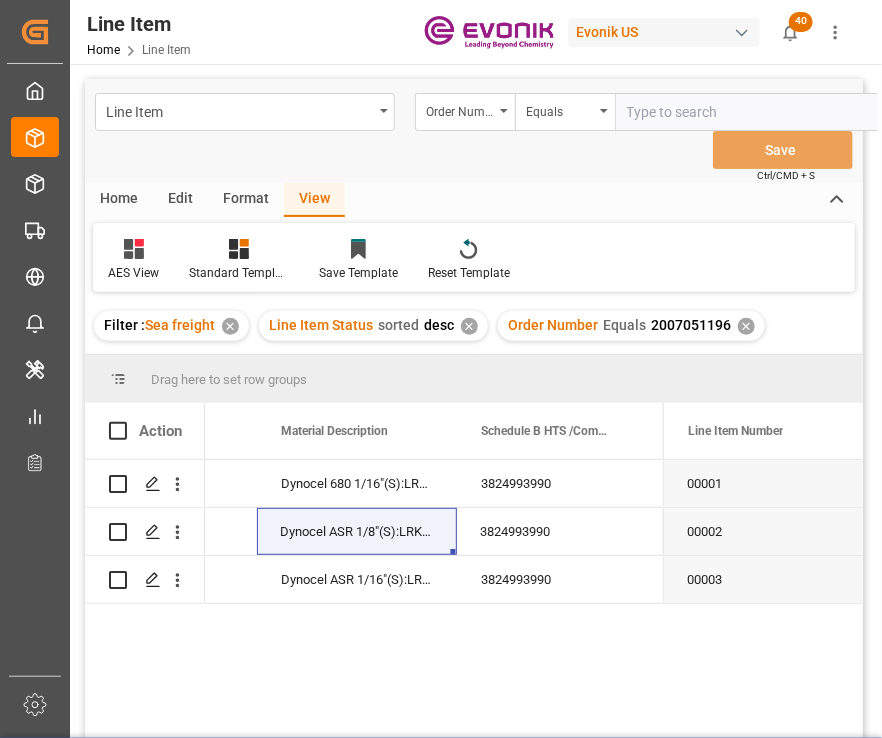 click on "✕" at bounding box center (746, 326) 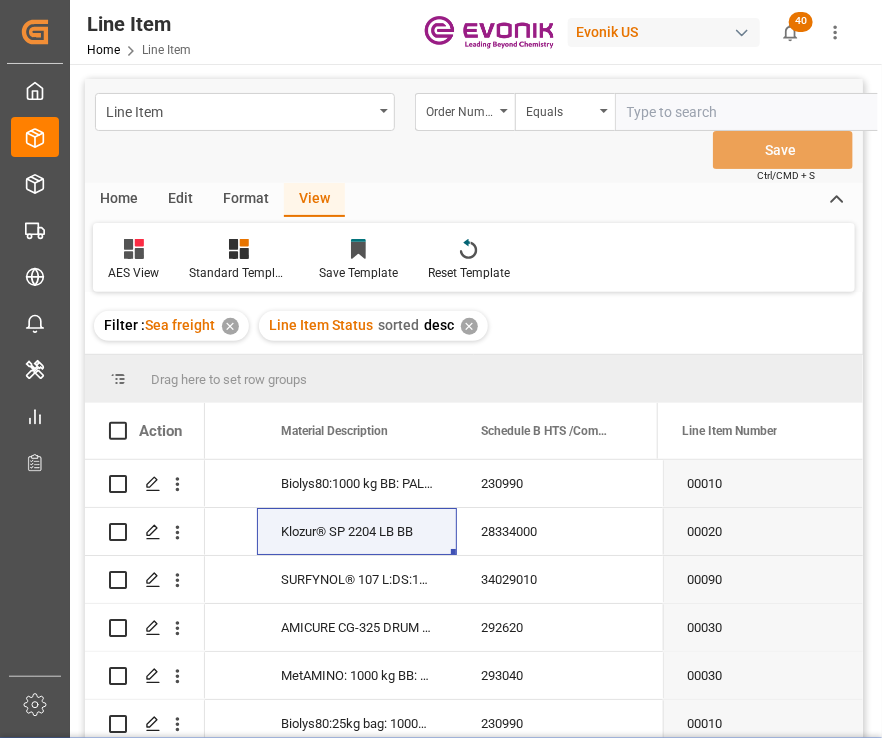 click at bounding box center (765, 112) 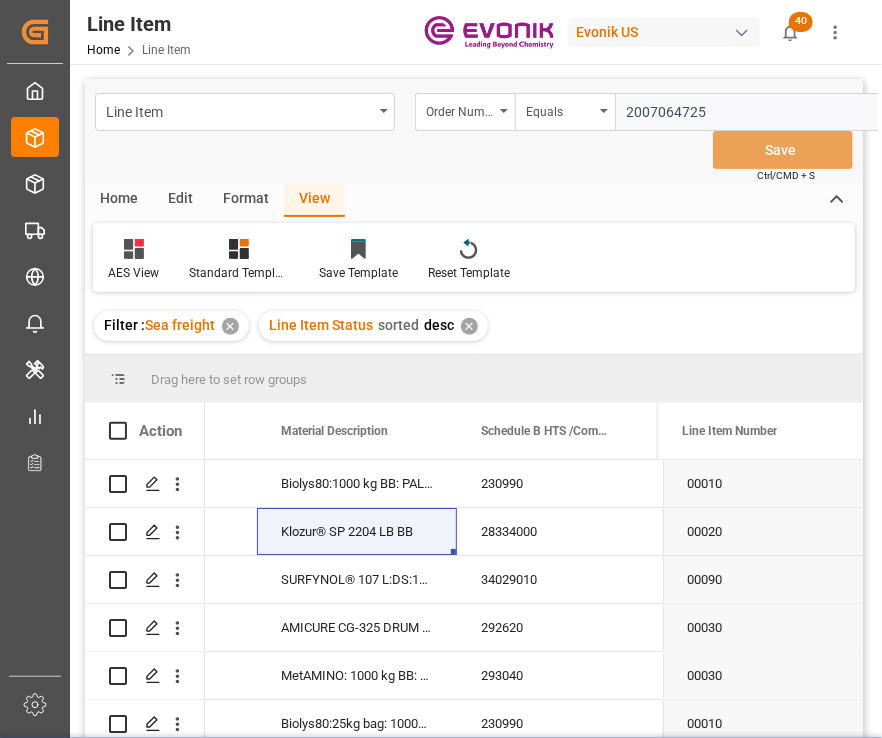 type on "2007064725" 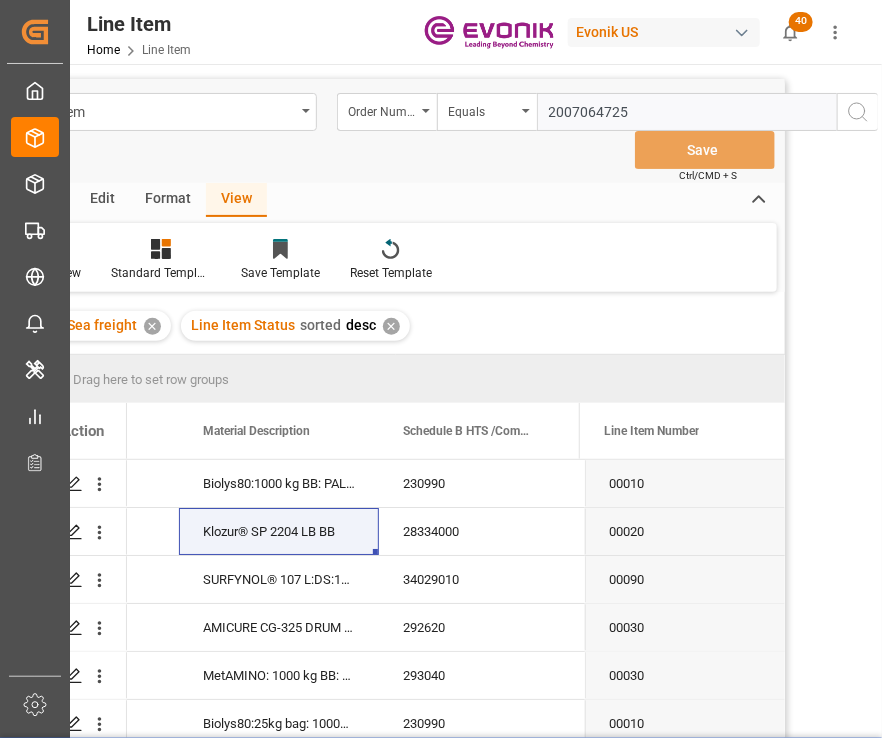 click 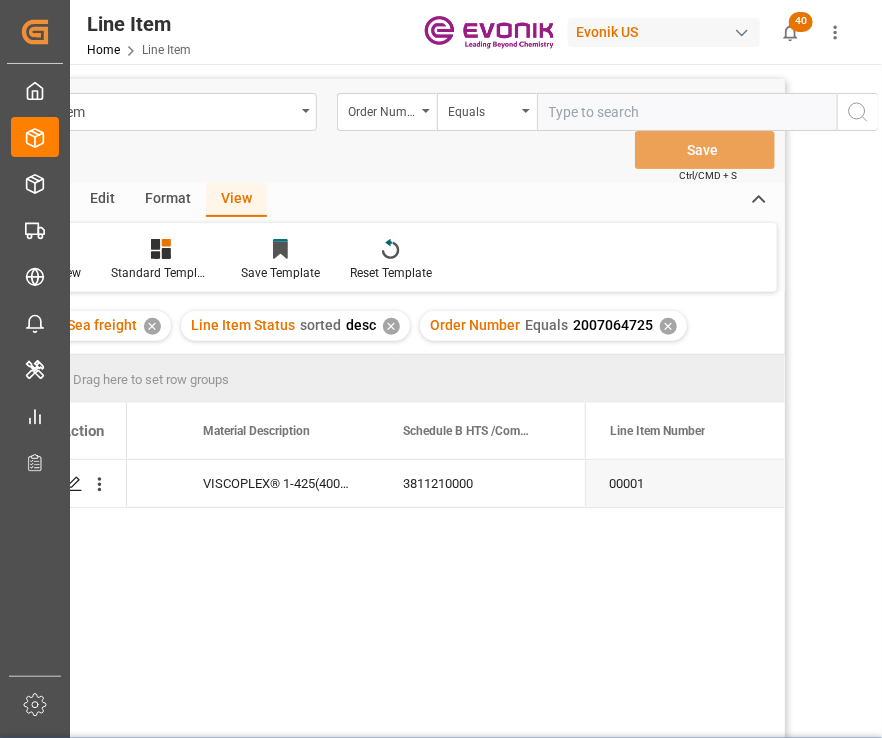 scroll, scrollTop: 0, scrollLeft: 0, axis: both 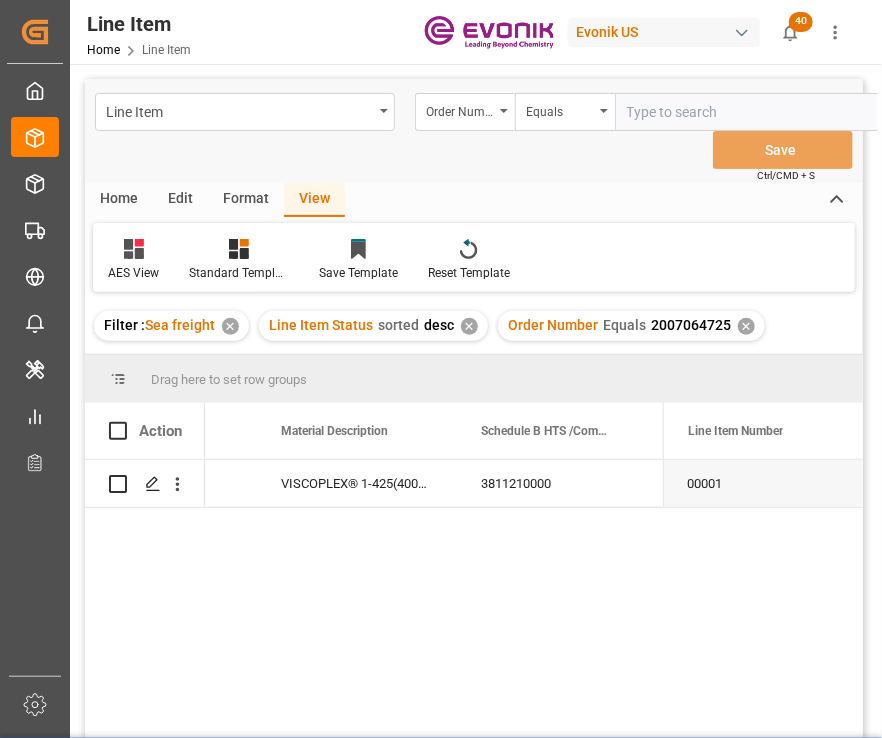 click on "Format" at bounding box center (246, 200) 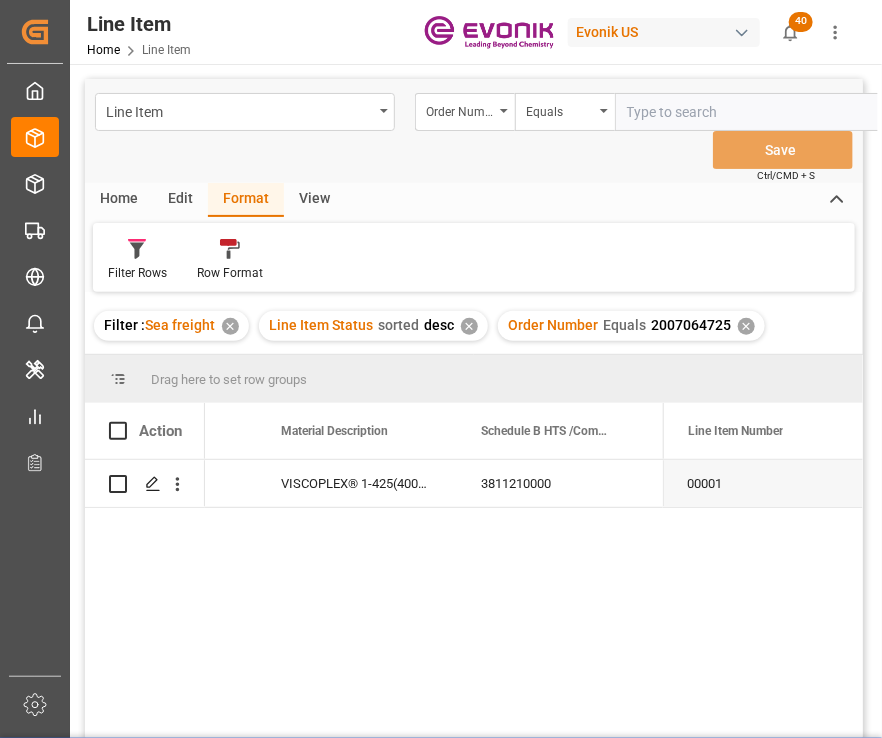 click on "View" at bounding box center (314, 200) 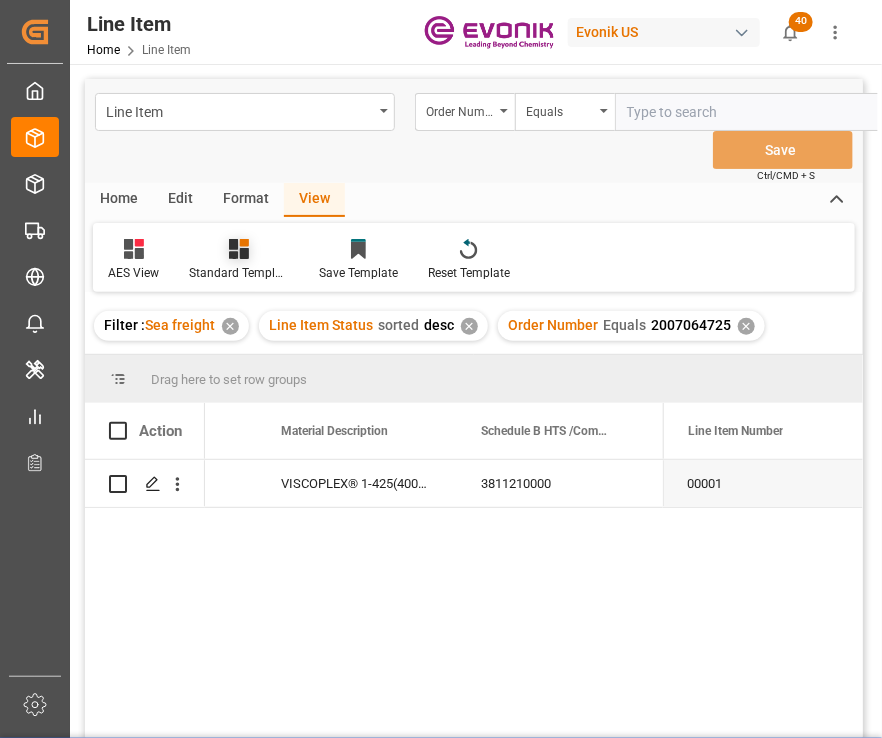 click on "Standard Templates" at bounding box center [239, 273] 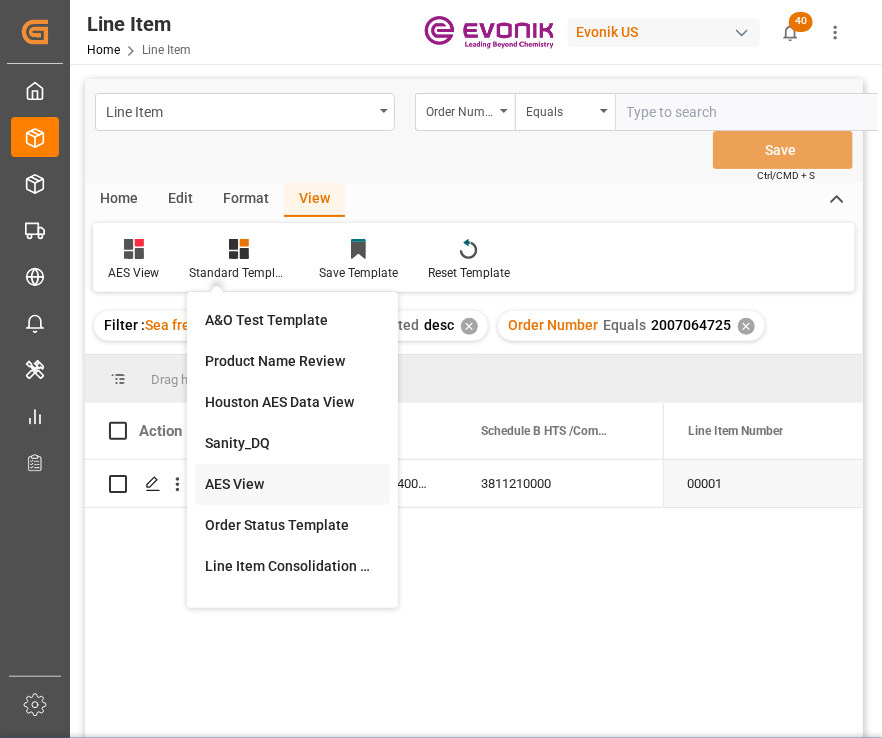 click on "AES View" at bounding box center (292, 484) 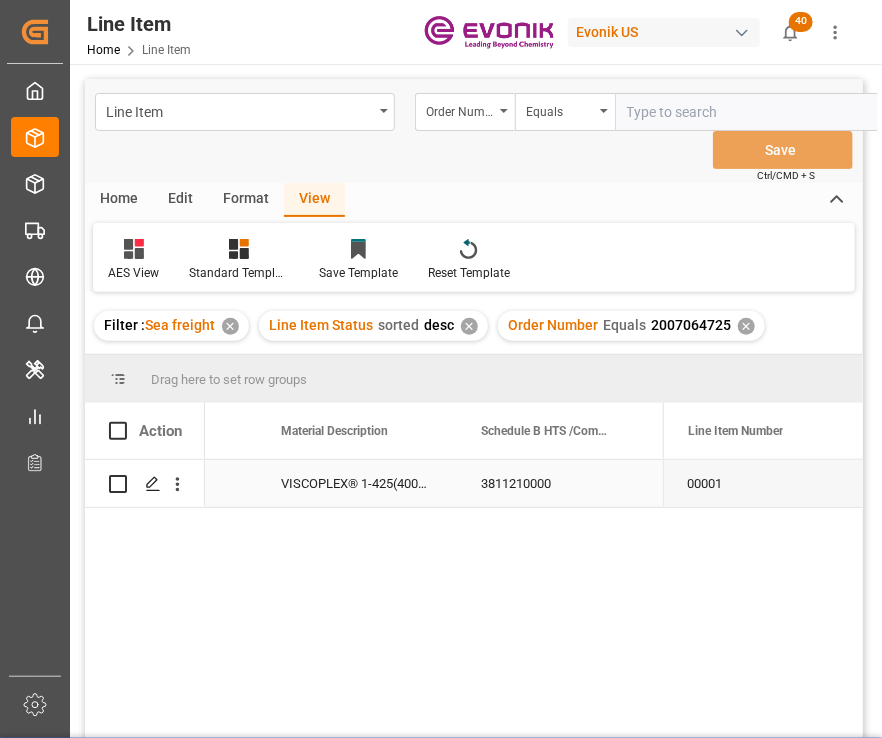 click on "VISCOPLEX® 1-425(4001) DRUM 175KG P" at bounding box center [357, 483] 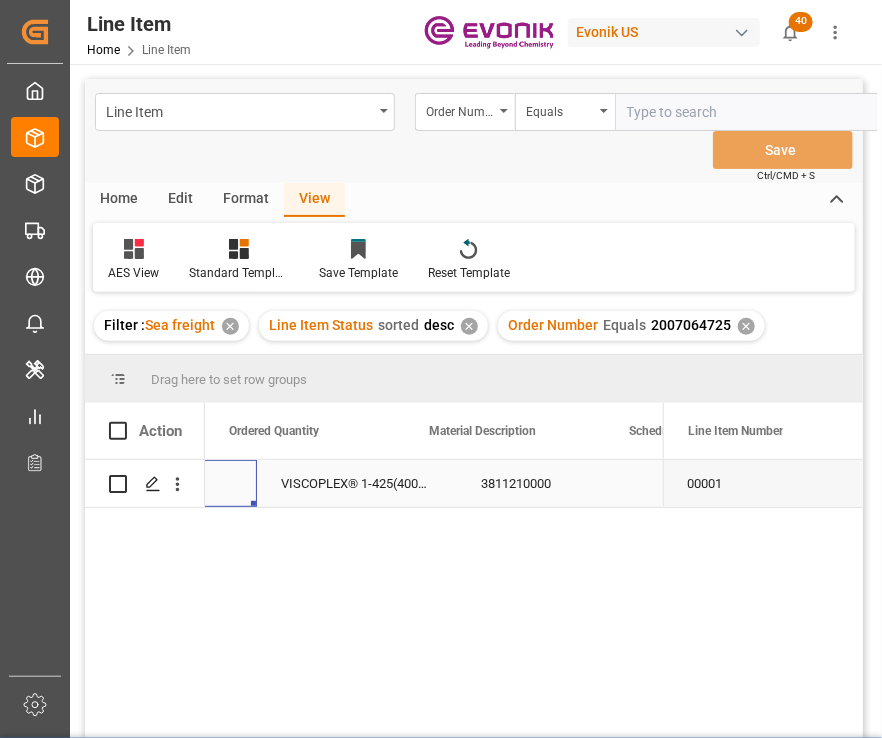 scroll, scrollTop: 0, scrollLeft: 1000, axis: horizontal 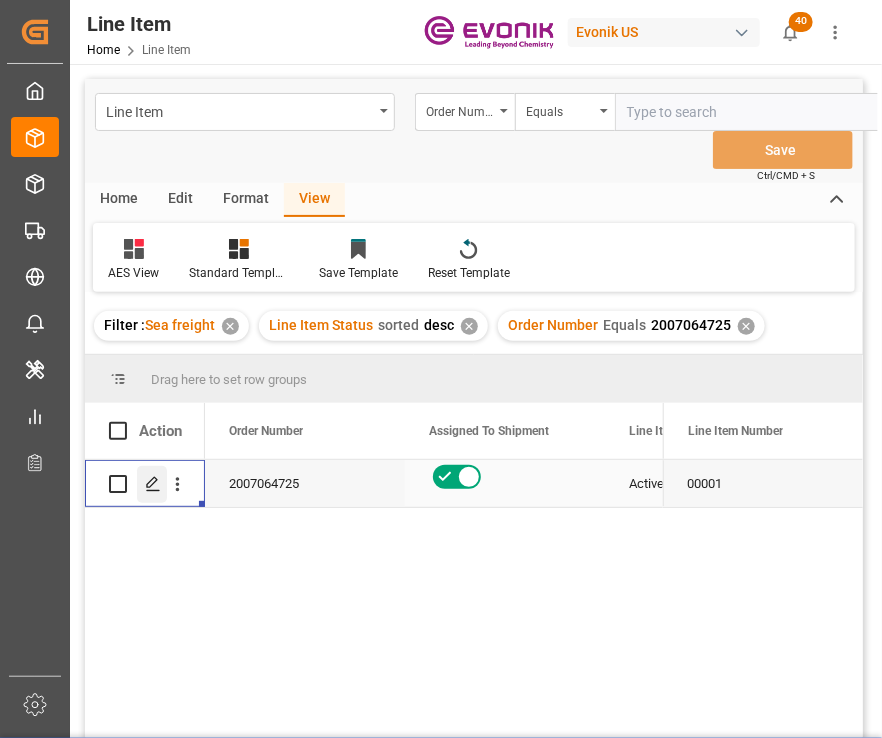 click 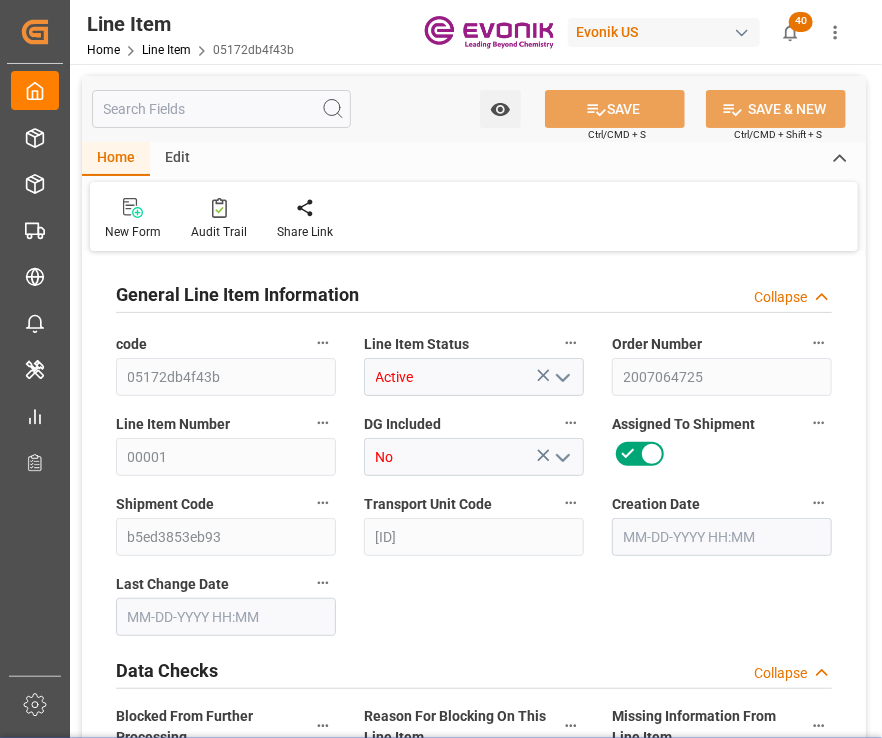 type on "20" 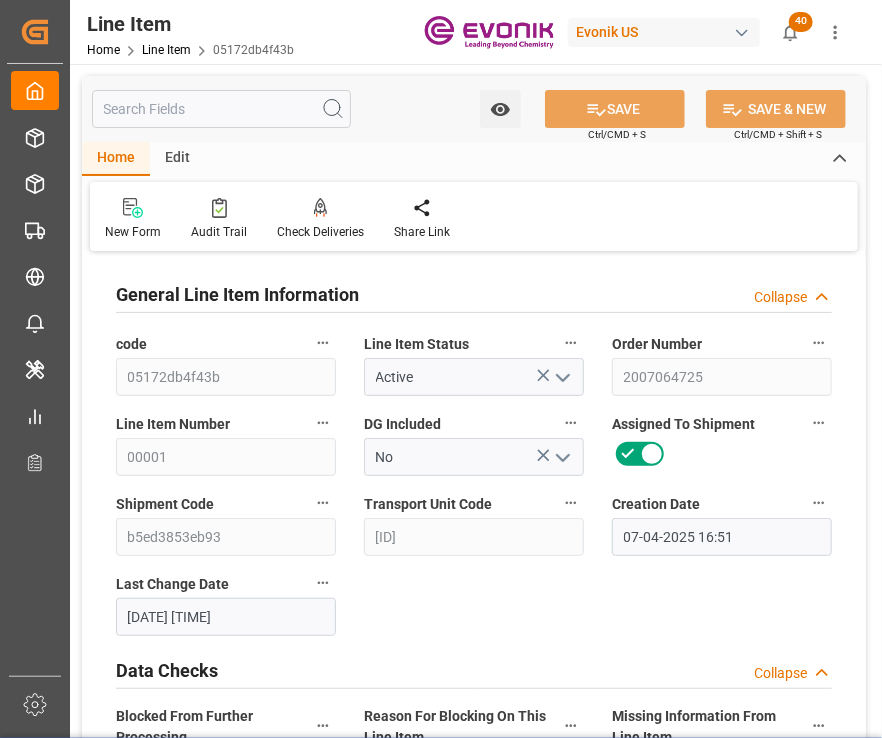 type on "07-04-2025 16:51" 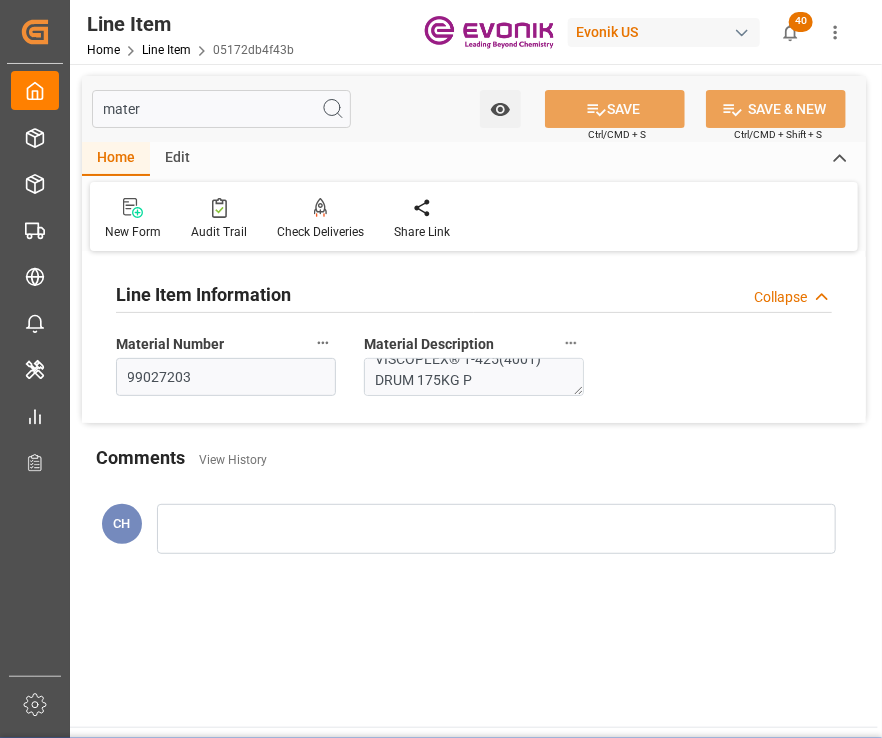 scroll, scrollTop: 0, scrollLeft: 0, axis: both 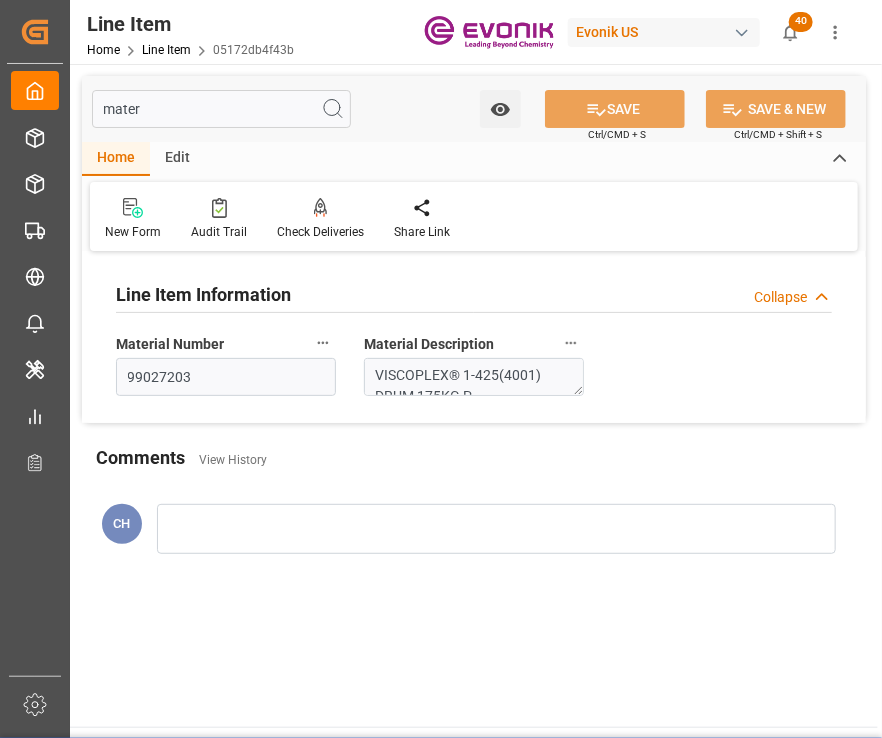 type on "mater" 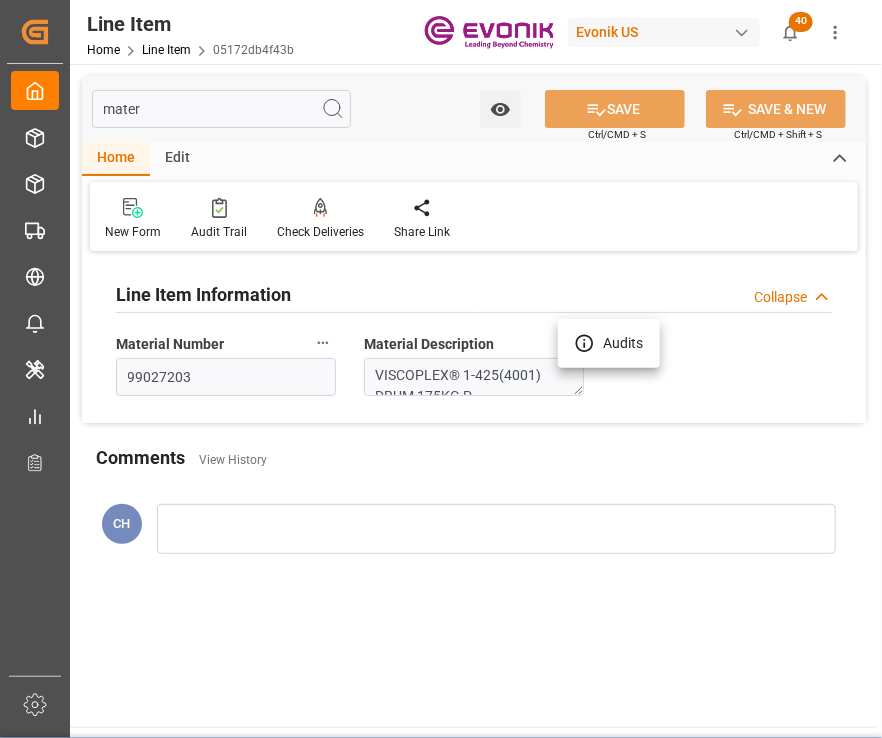 click on "Audits" at bounding box center (609, 343) 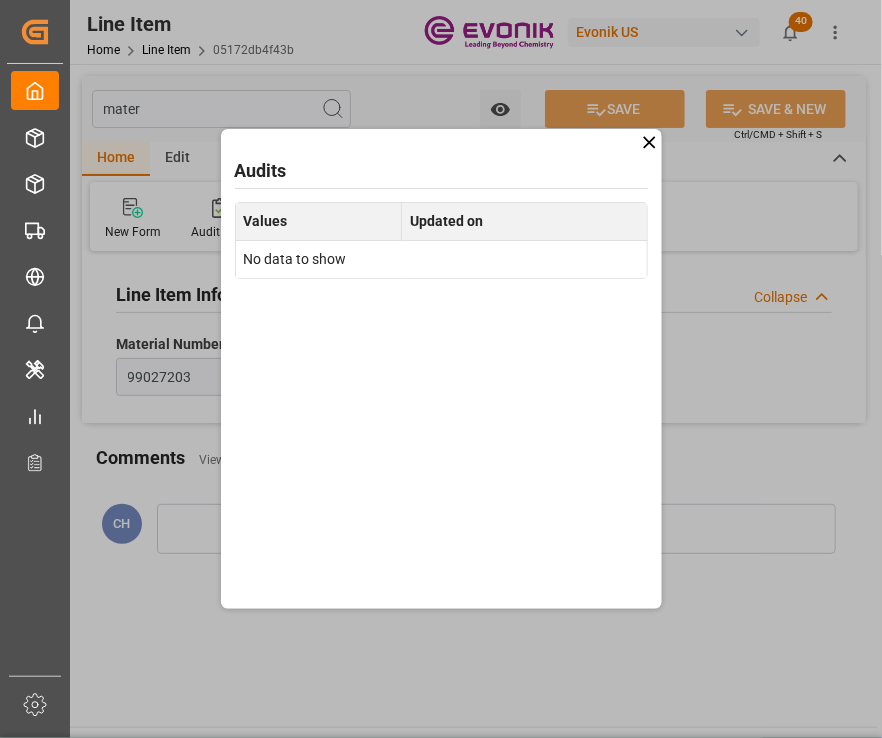 click 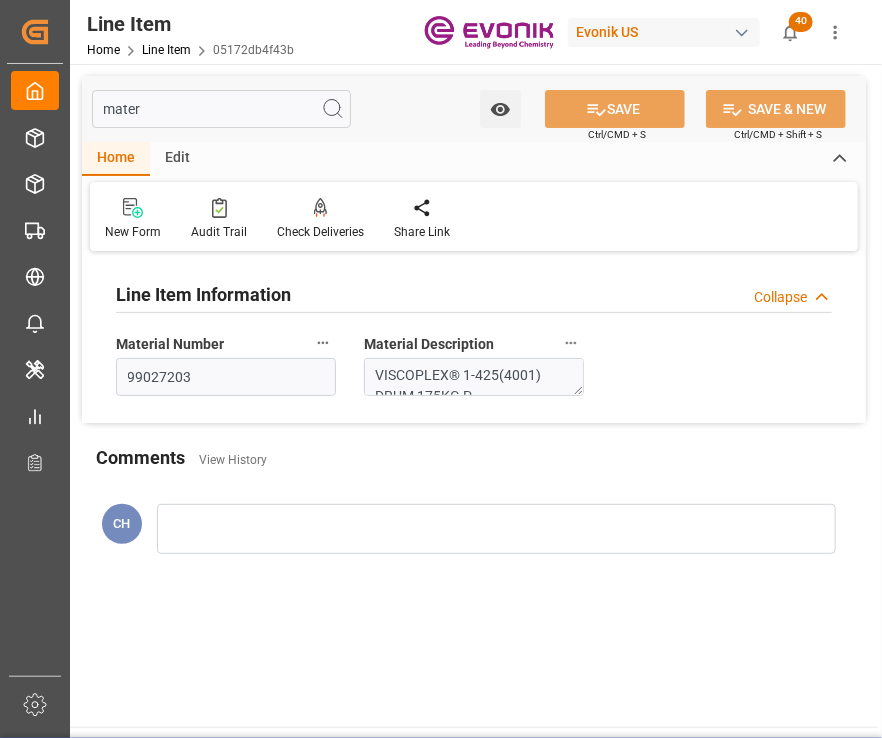 click on "Home Edit" at bounding box center [474, 159] 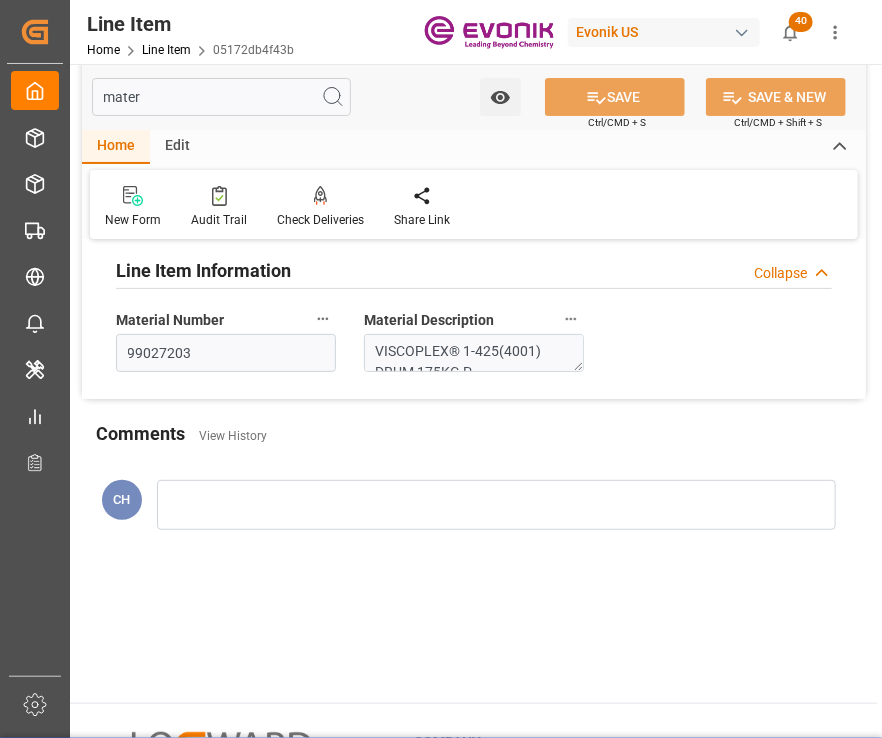 scroll, scrollTop: 23, scrollLeft: 0, axis: vertical 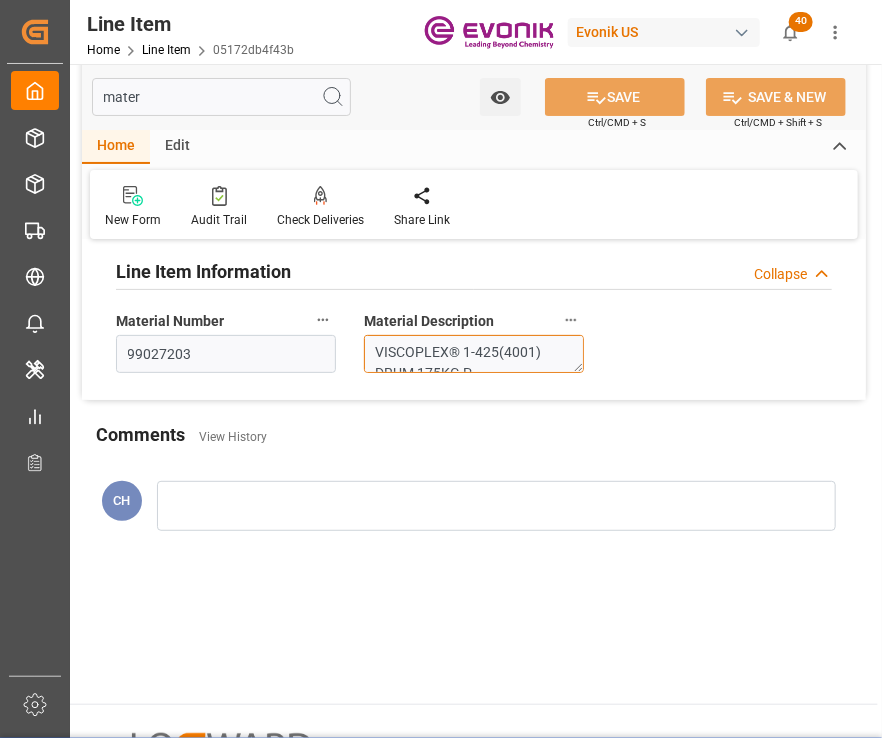 click on "VISCOPLEX® 1-425(4001) DRUM 175KG P" at bounding box center [474, 354] 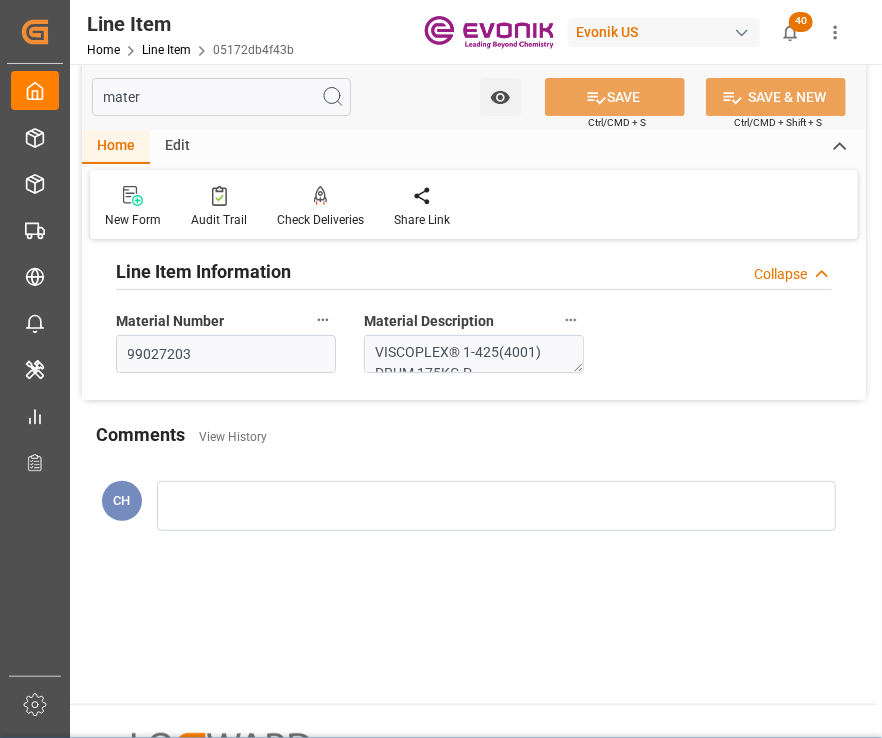 click 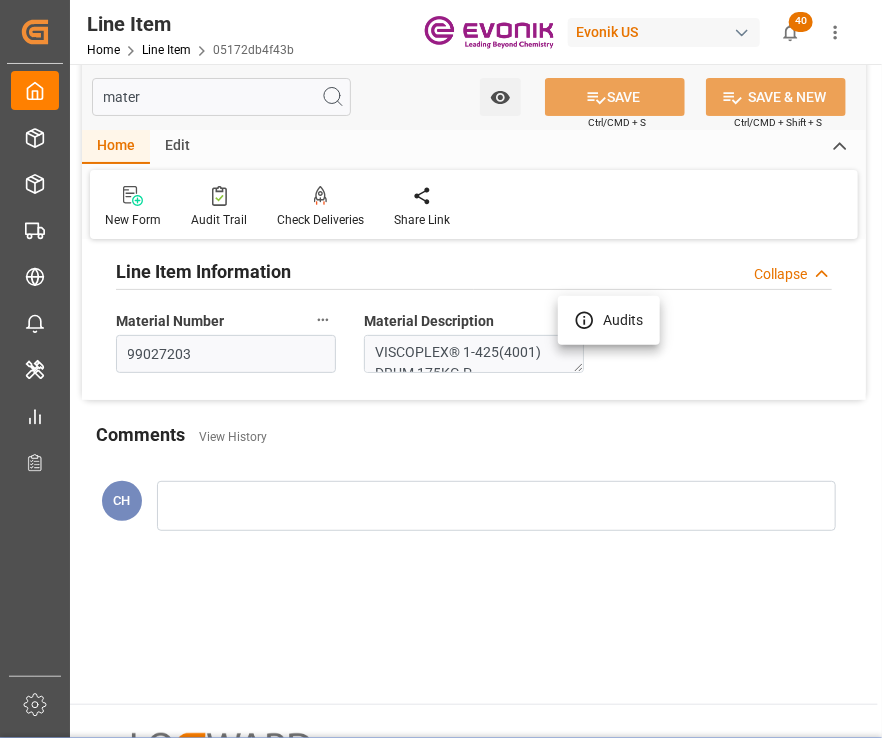 drag, startPoint x: 573, startPoint y: 321, endPoint x: 647, endPoint y: 230, distance: 117.29024 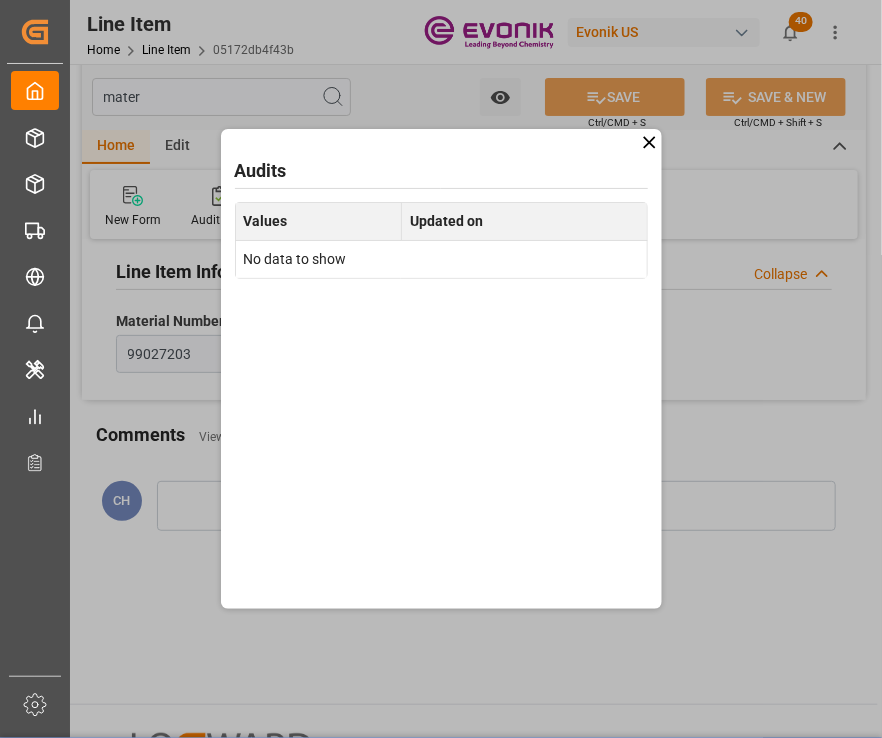 click 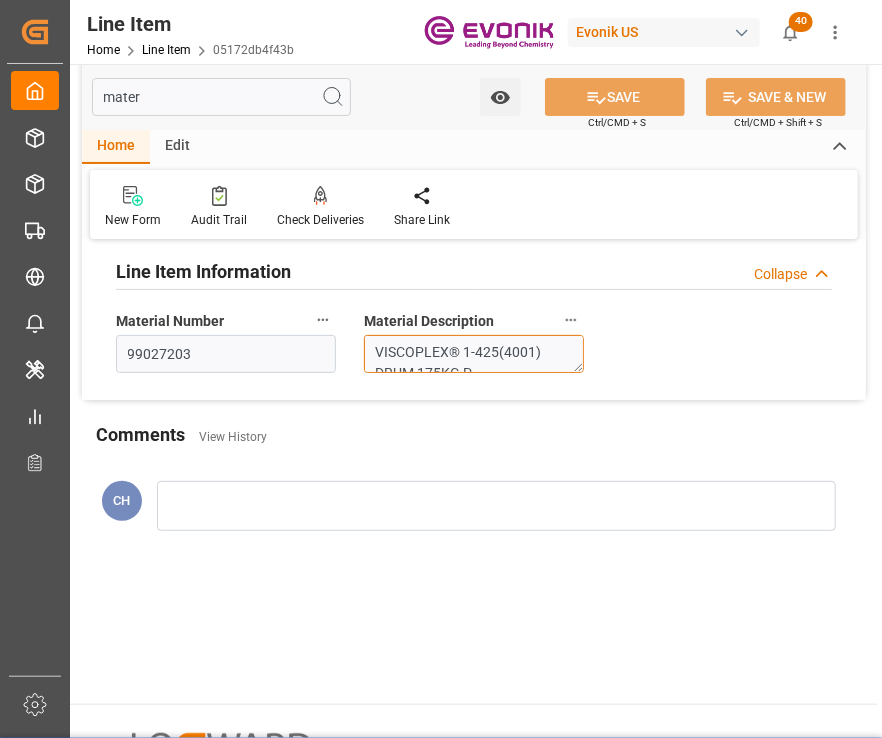 click on "VISCOPLEX® 1-425(4001) DRUM 175KG P" at bounding box center [474, 354] 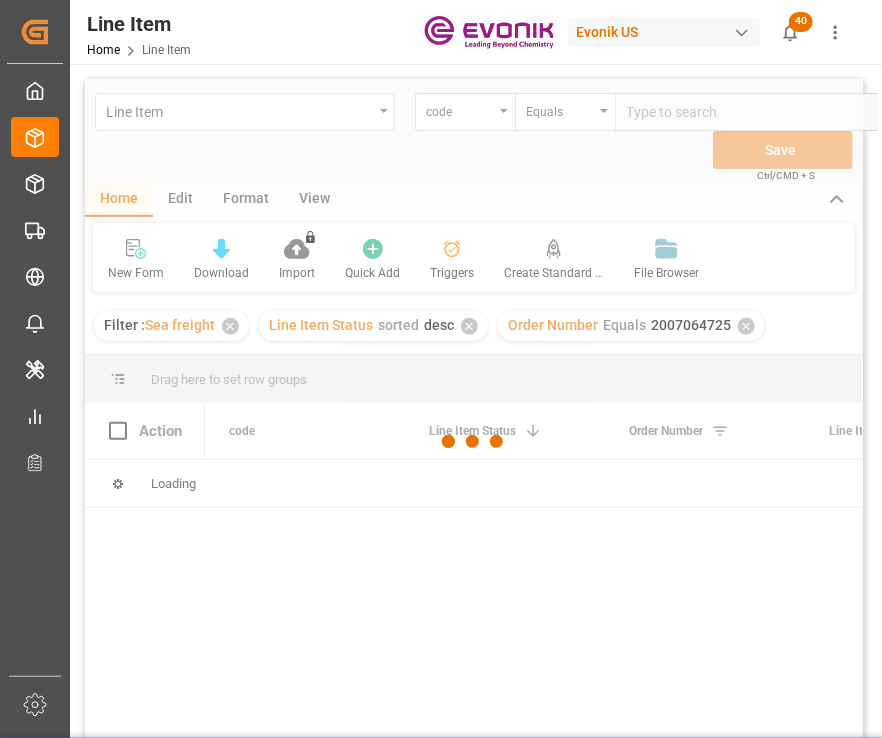scroll, scrollTop: 0, scrollLeft: 36, axis: horizontal 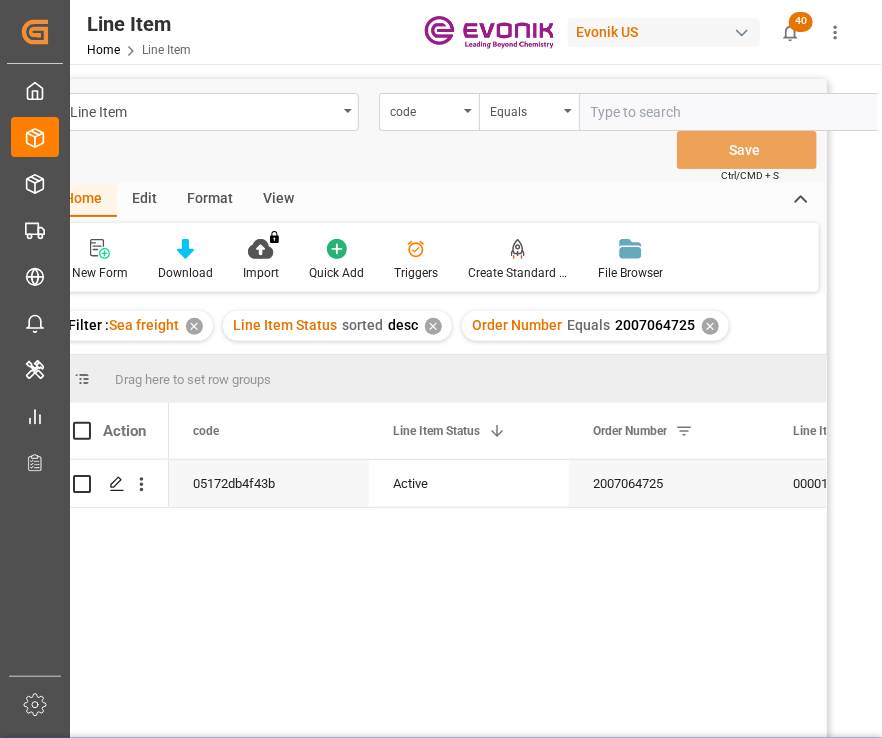 click on "✕" at bounding box center [710, 326] 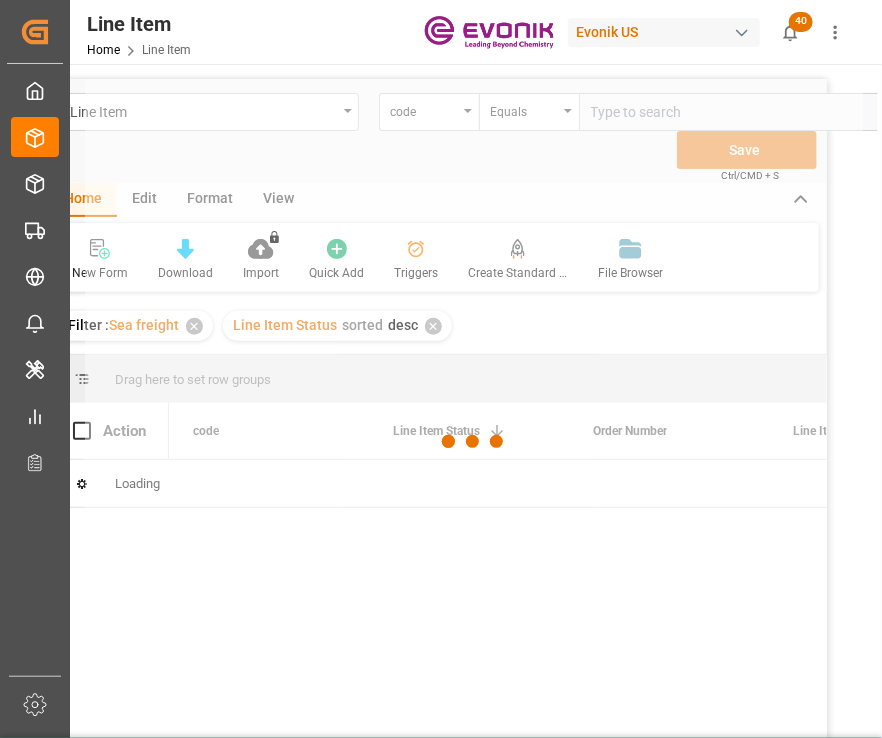 click at bounding box center [474, 442] 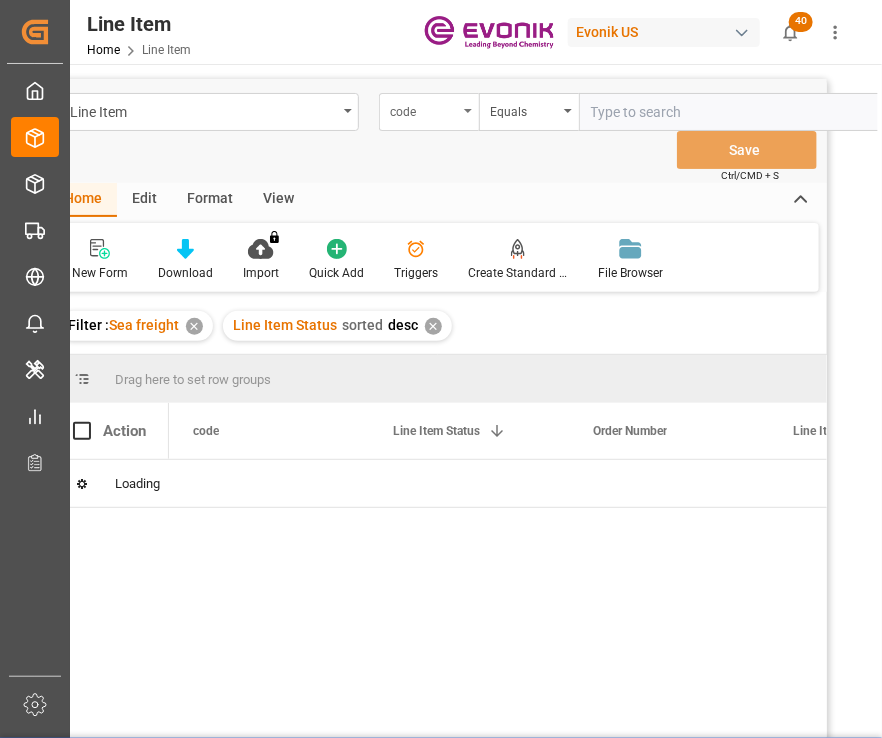 click on "code" at bounding box center [424, 109] 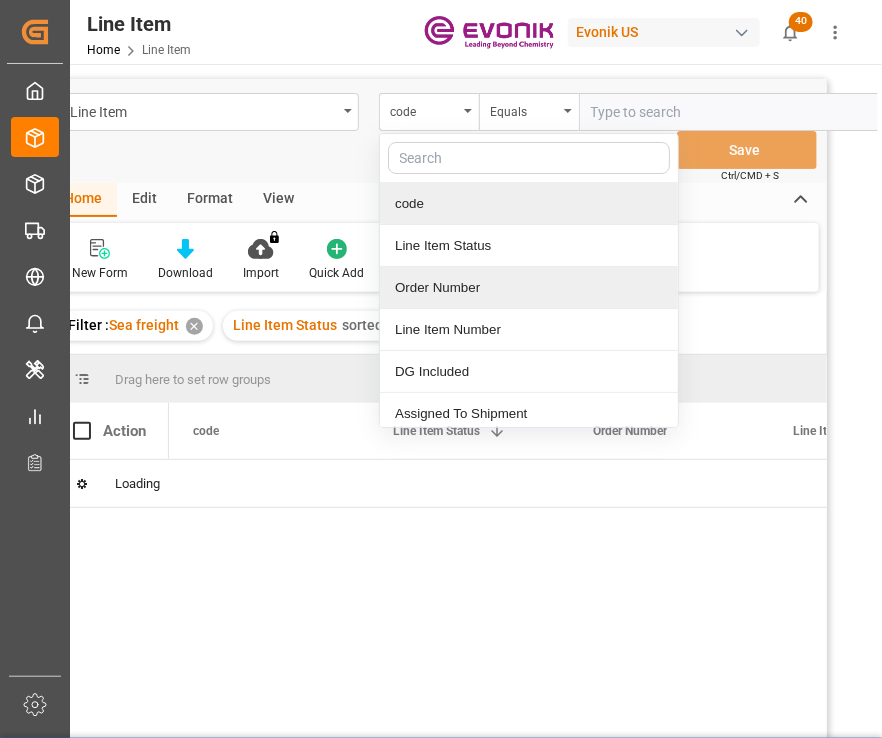 click on "Order Number" at bounding box center [529, 288] 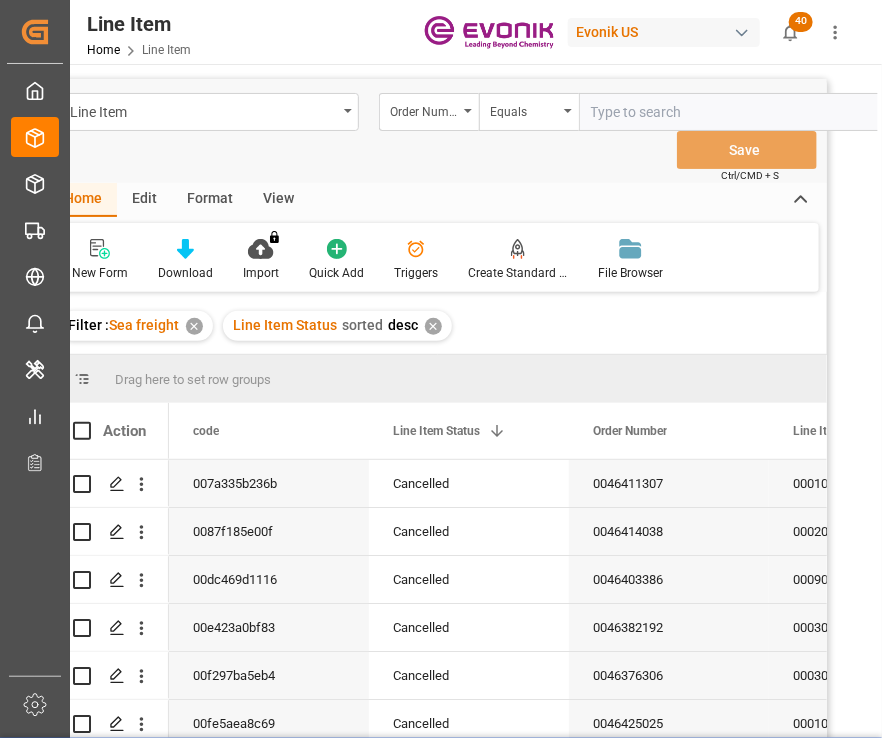 click on "Line Item Status sorted desc ✕" at bounding box center (337, 326) 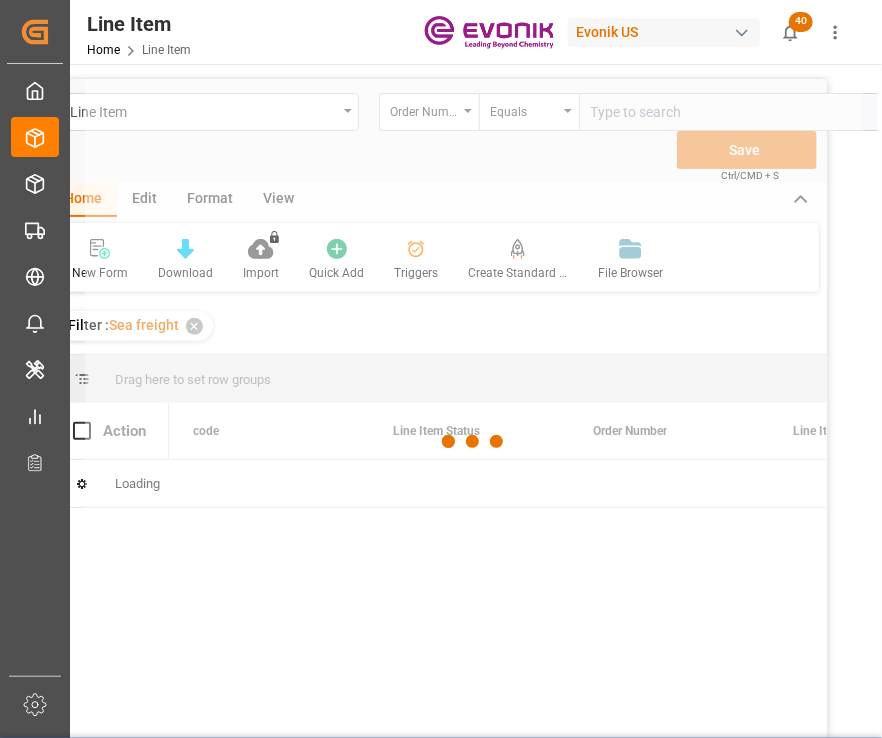 click at bounding box center (474, 442) 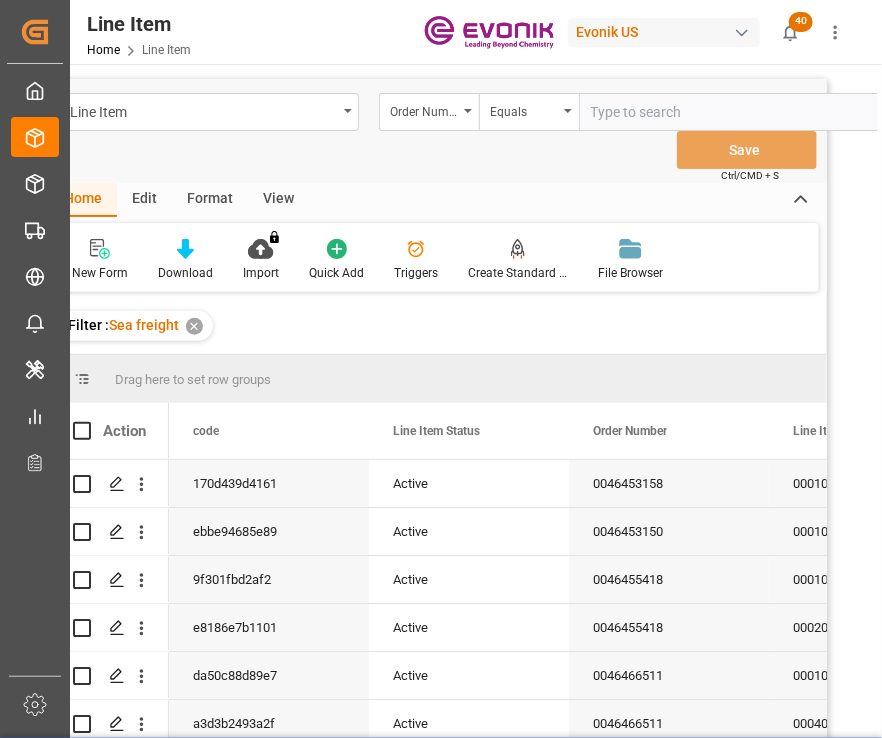 click at bounding box center [729, 112] 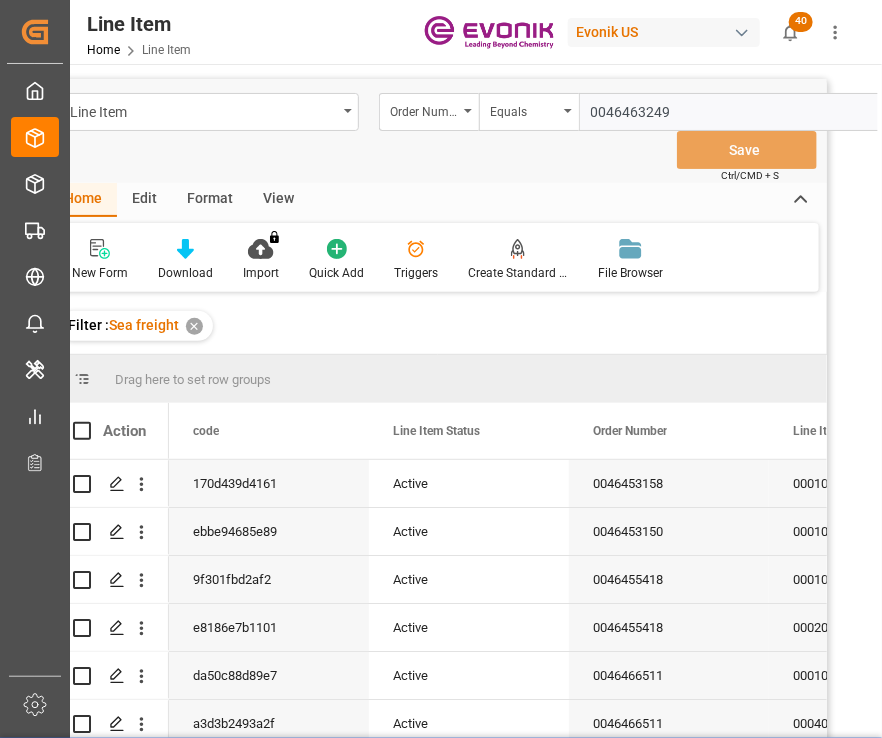 scroll, scrollTop: 0, scrollLeft: 78, axis: horizontal 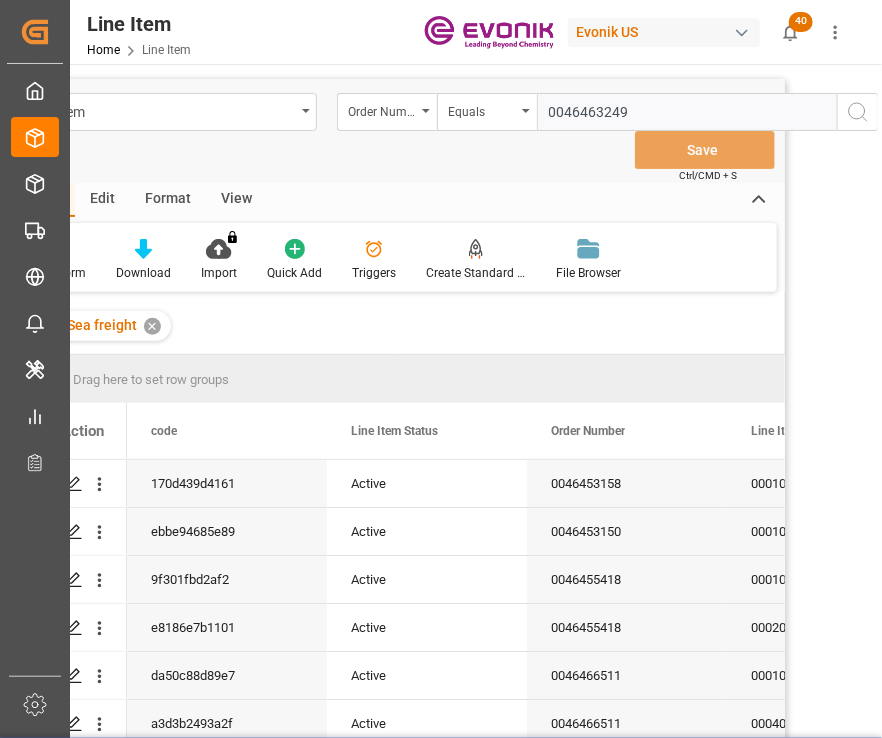 type on "0046463249" 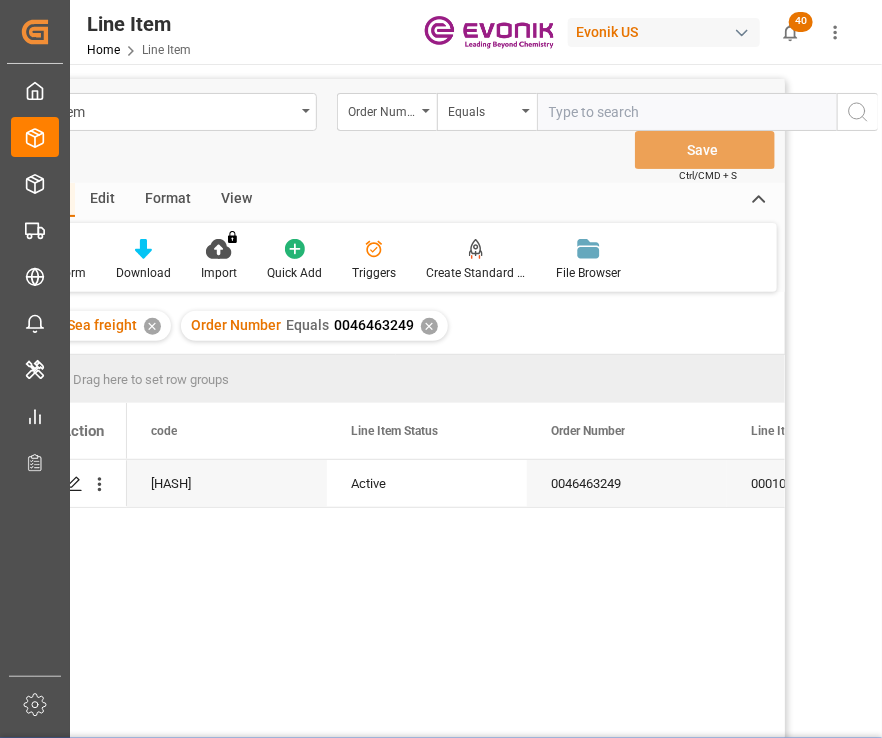 scroll, scrollTop: 0, scrollLeft: 0, axis: both 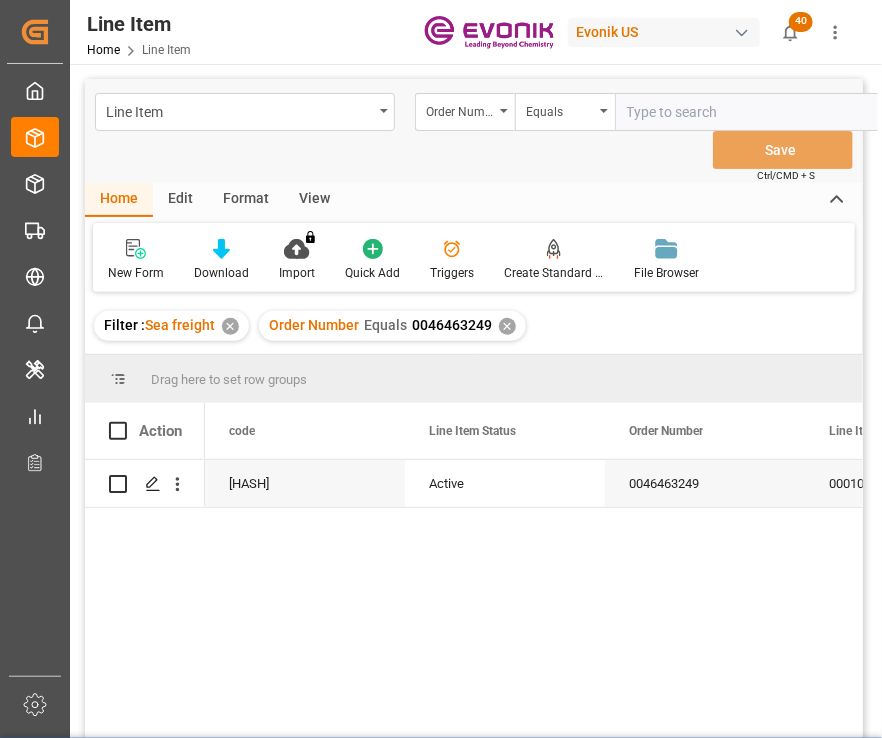 click on "Format" at bounding box center (246, 200) 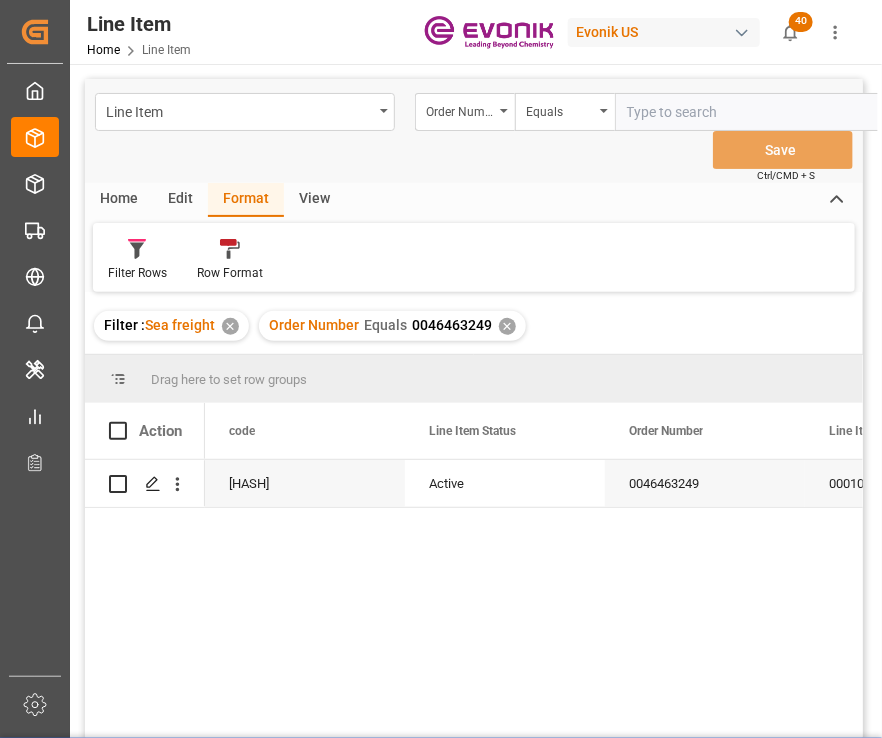 click on "View" at bounding box center [314, 200] 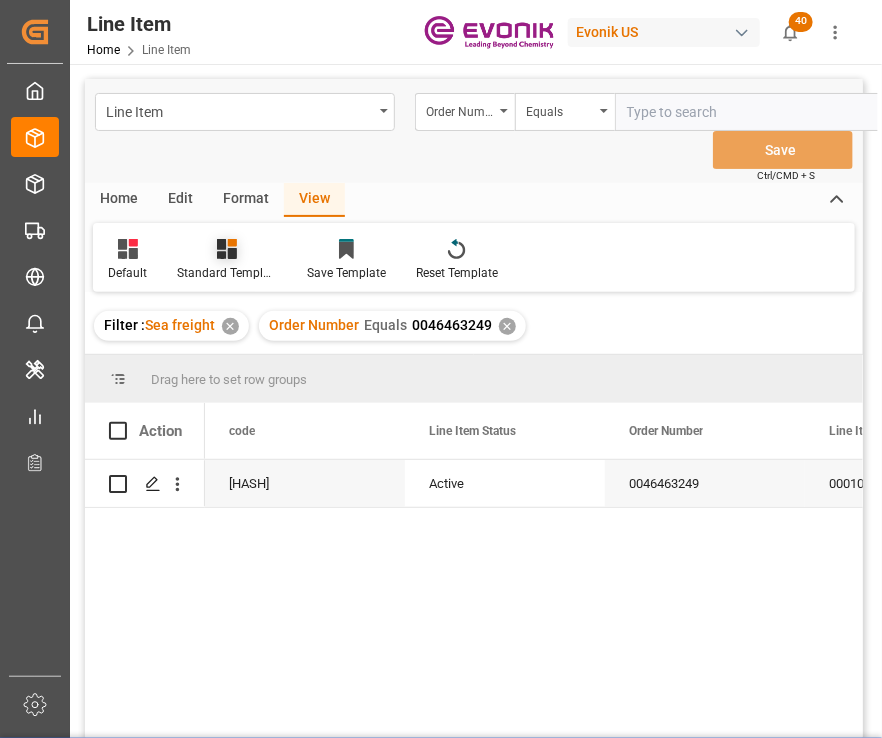 click 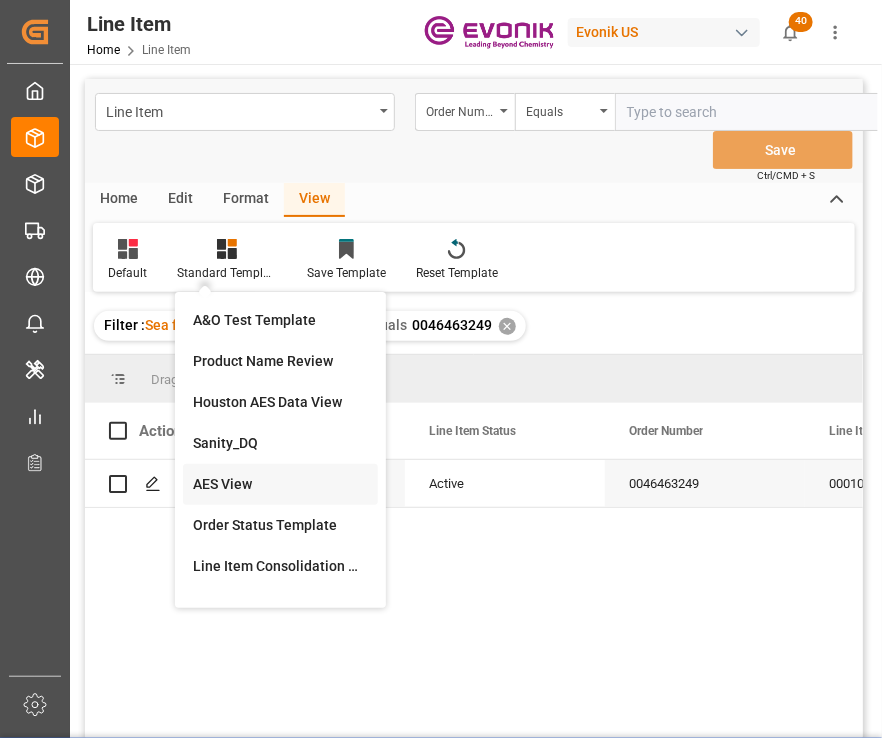click on "AES View" at bounding box center (280, 484) 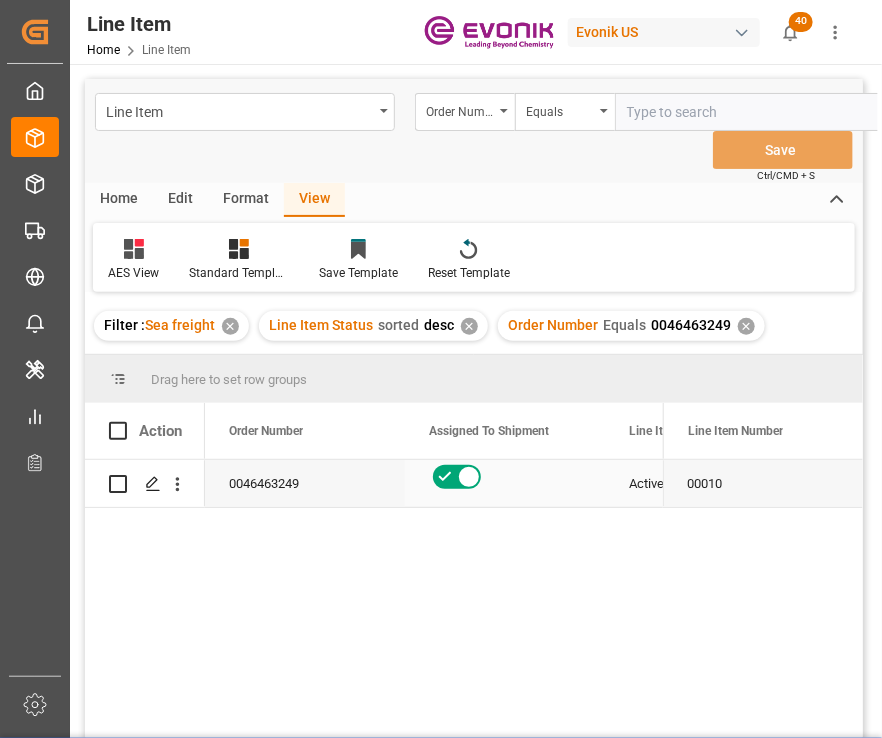 click on "Active" at bounding box center (705, 484) 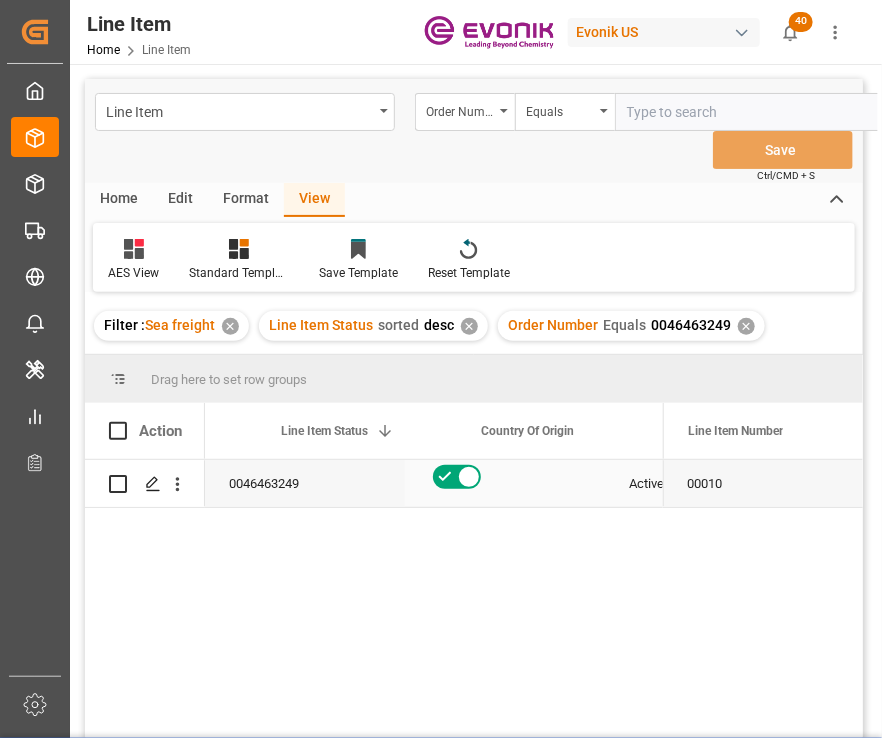 scroll, scrollTop: 0, scrollLeft: 548, axis: horizontal 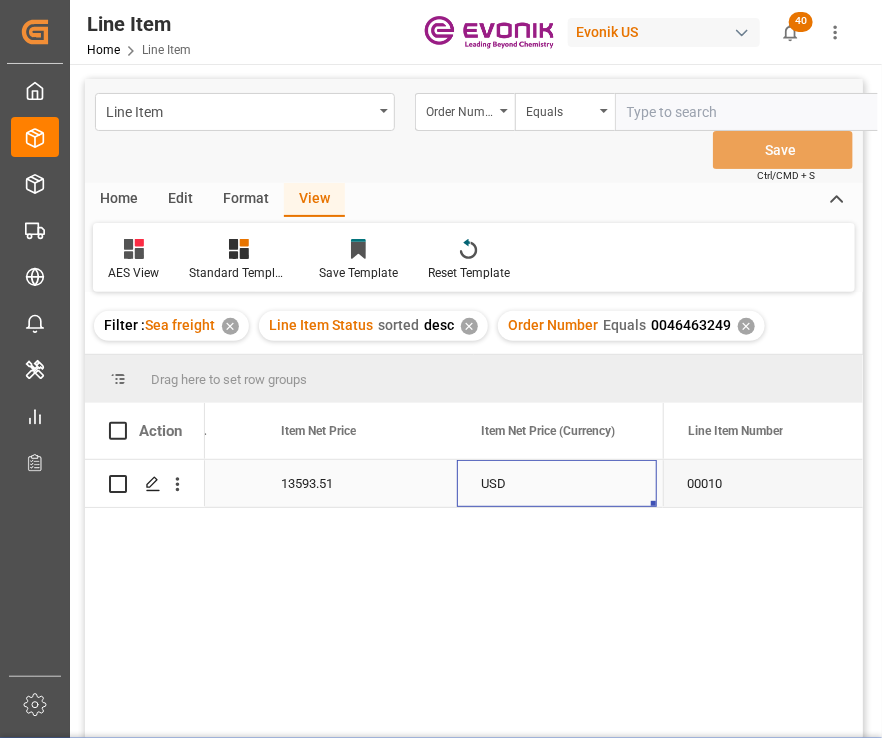 click on "USD" at bounding box center [557, 483] 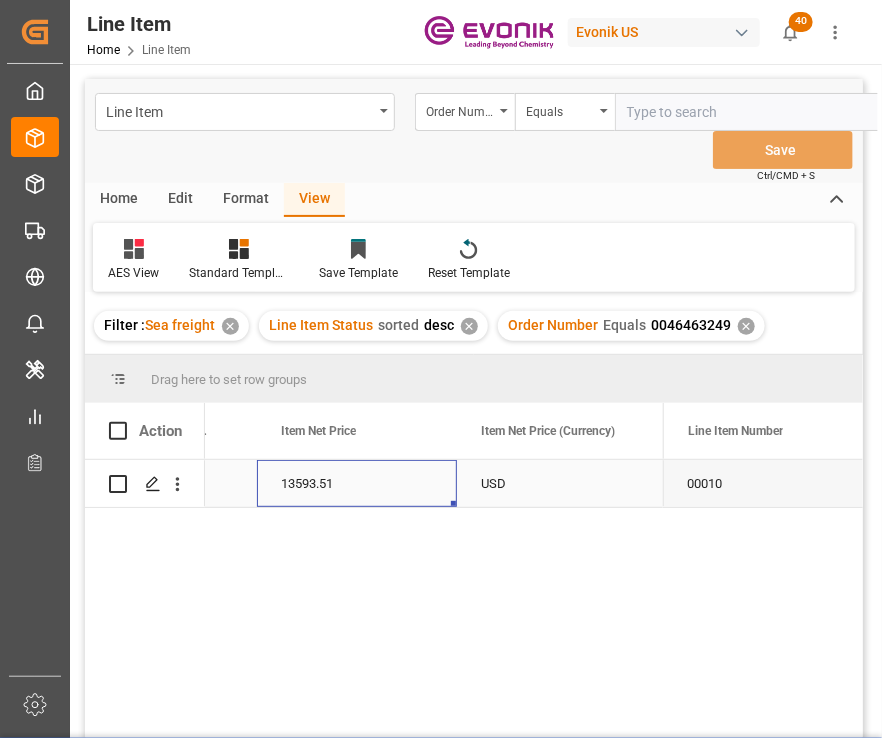 scroll, scrollTop: 0, scrollLeft: 1200, axis: horizontal 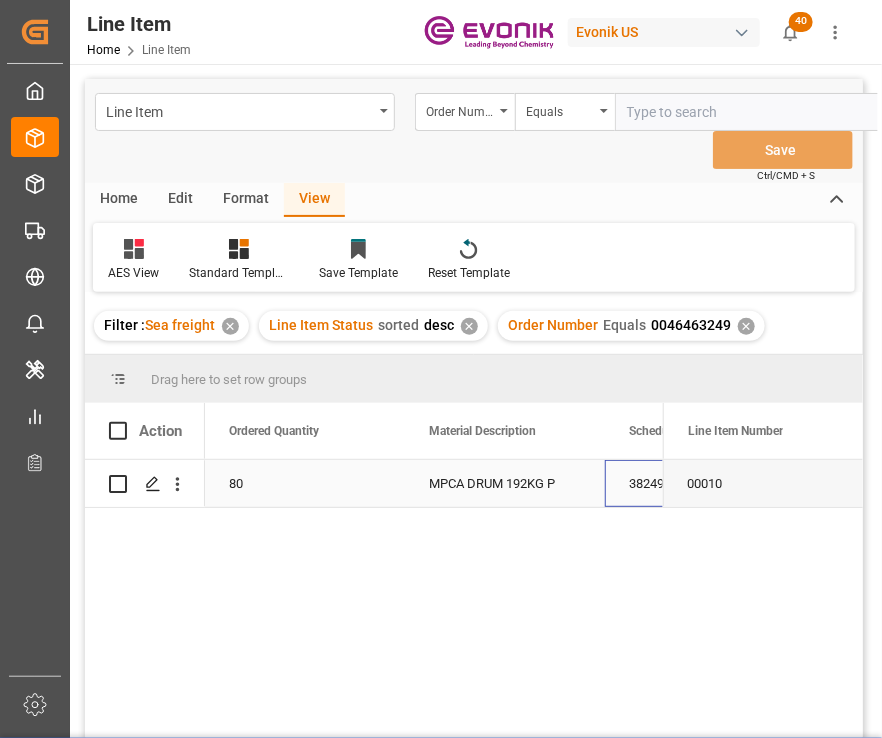 click on "38249992" at bounding box center (705, 483) 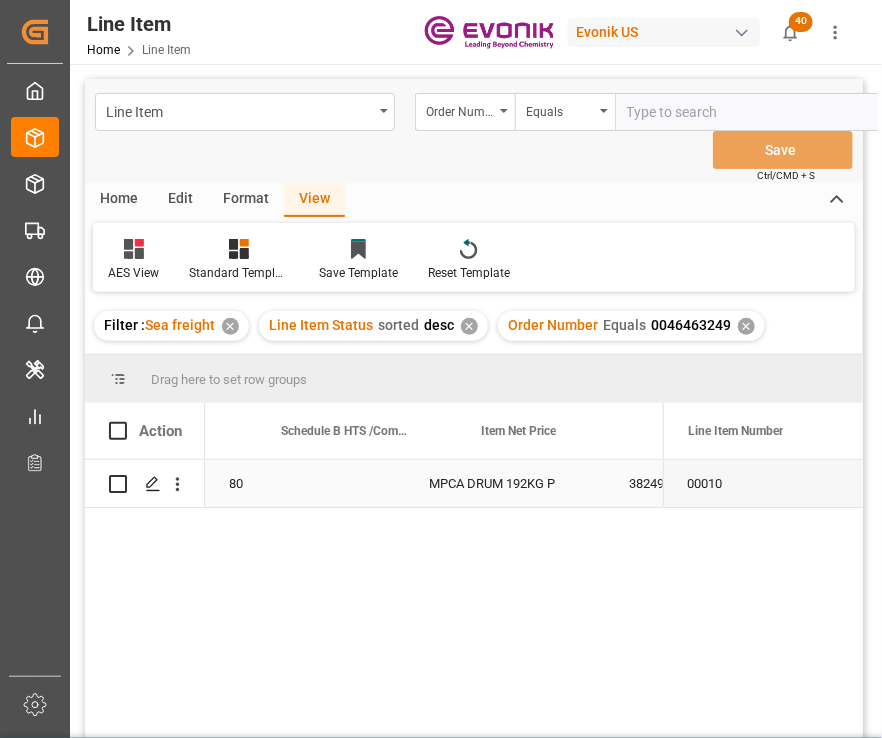scroll, scrollTop: 0, scrollLeft: 1348, axis: horizontal 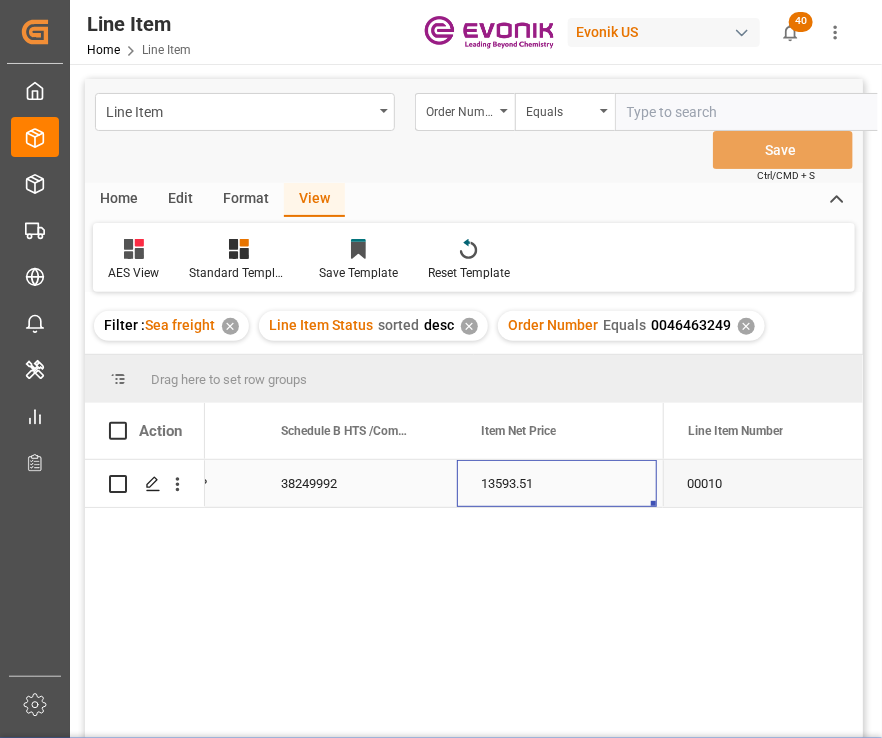 click on "13593.51" at bounding box center [557, 483] 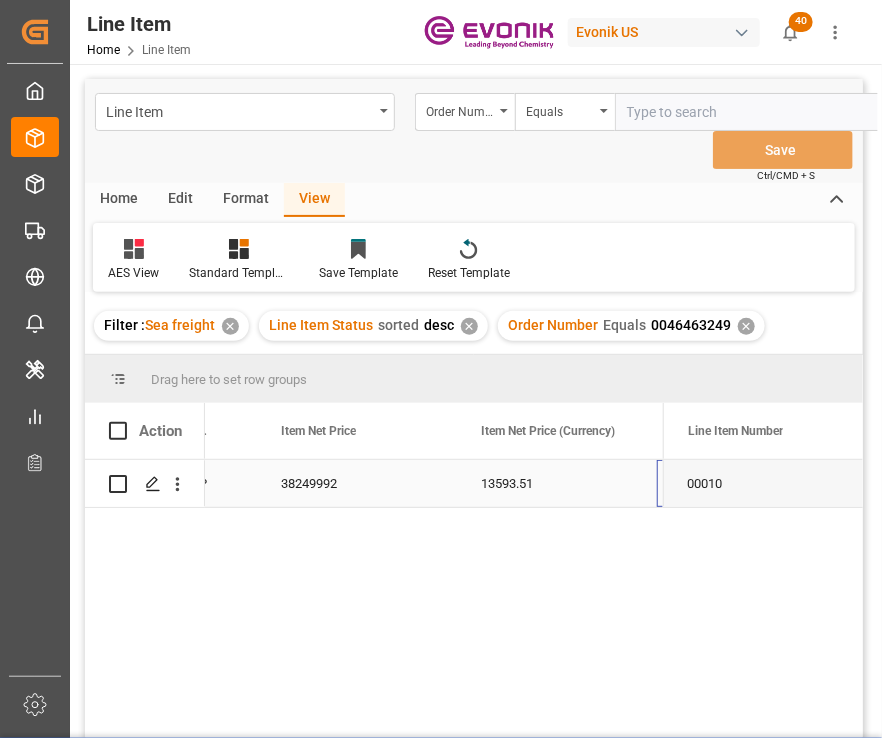 scroll, scrollTop: 0, scrollLeft: 1548, axis: horizontal 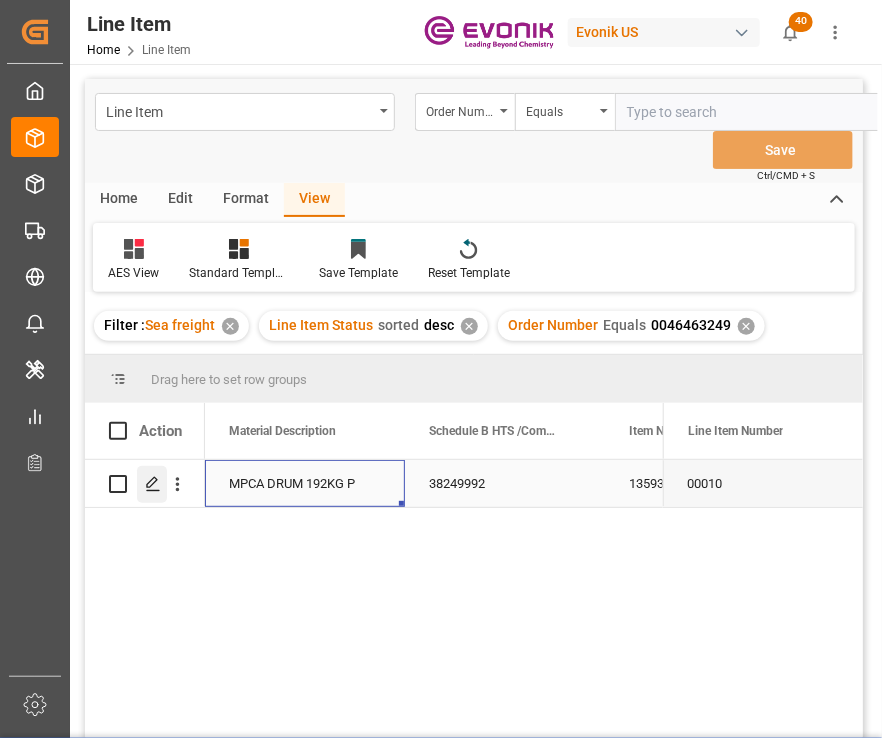 click 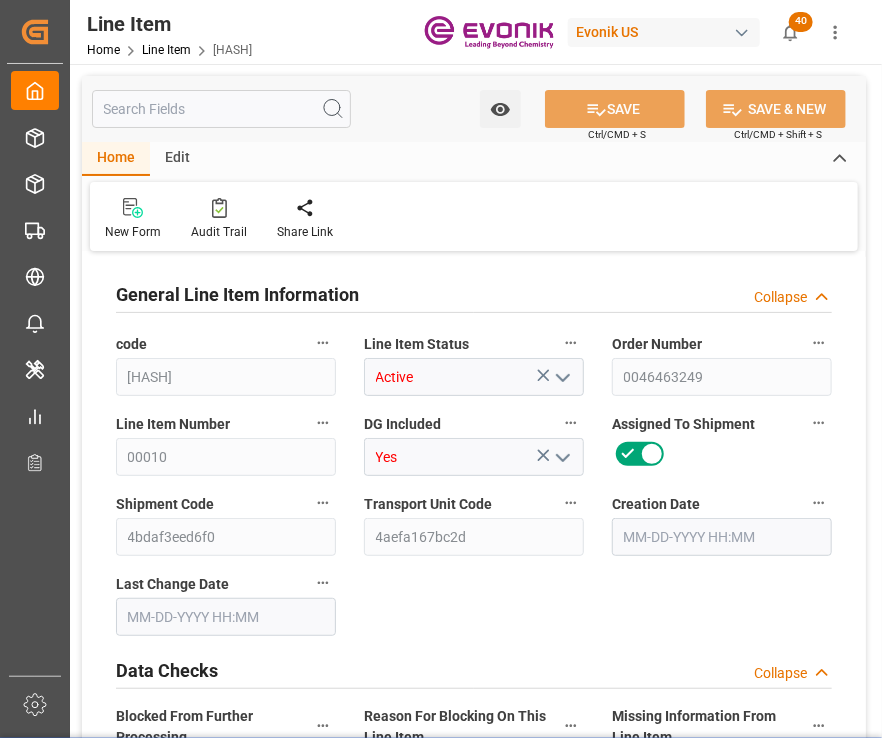 type on "20" 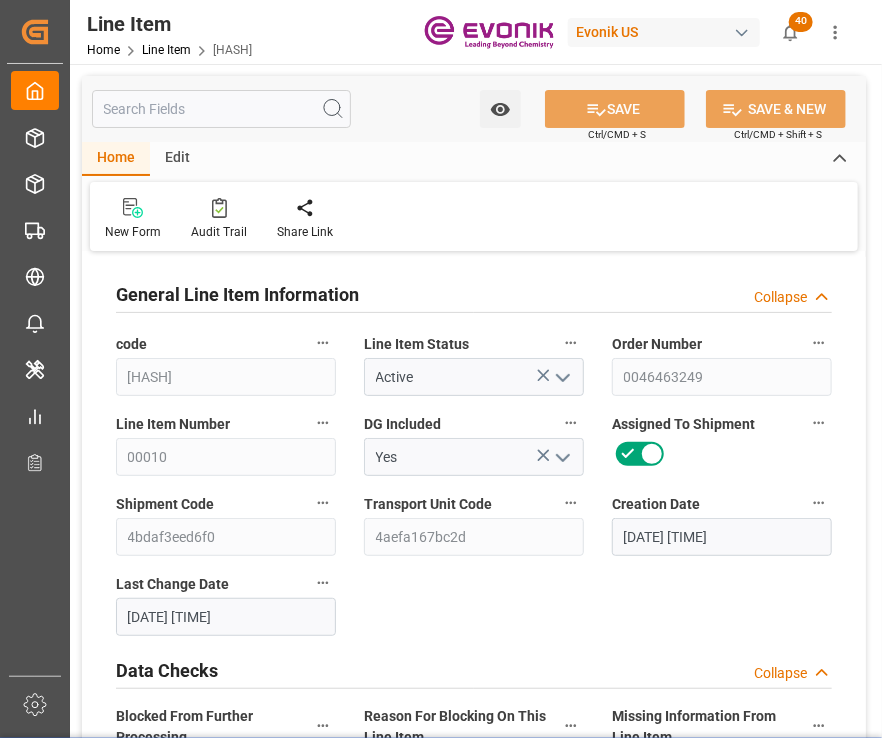 type on "07-11-2025 17:37" 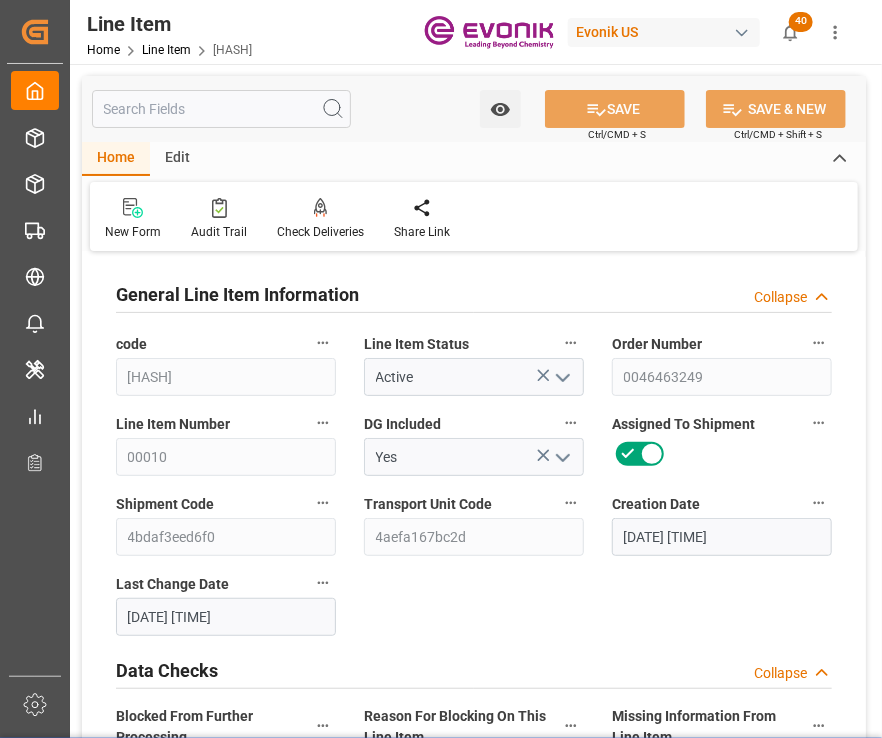 click at bounding box center (221, 109) 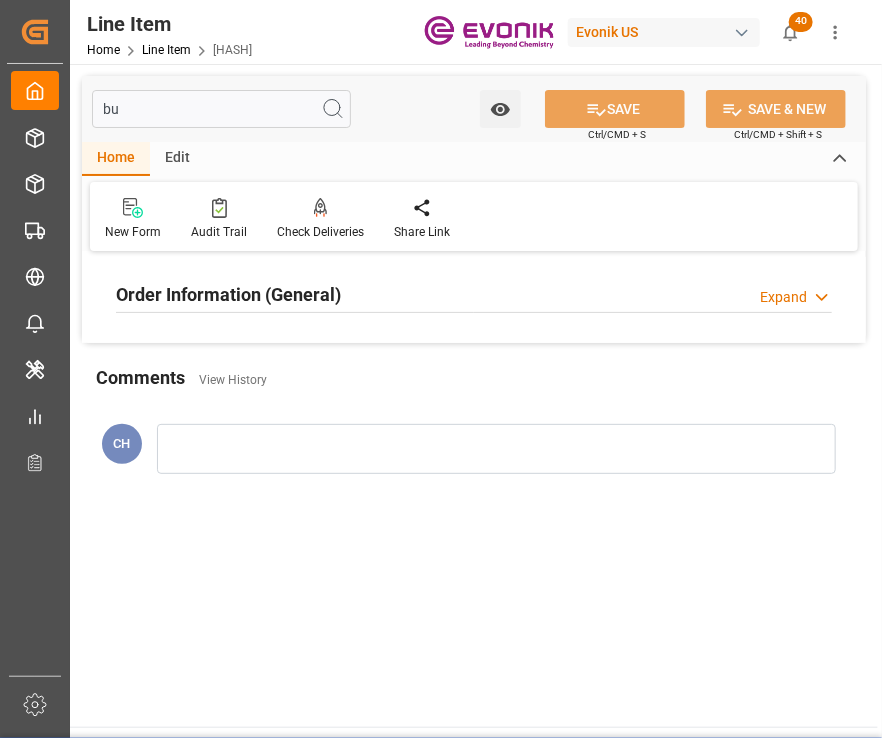 type on "bu" 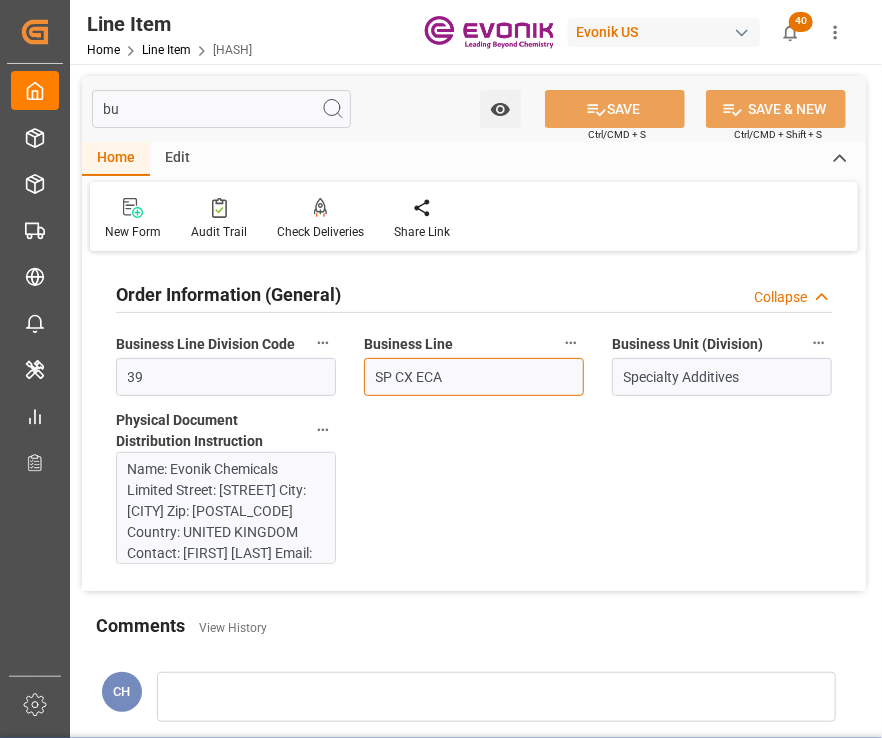 drag, startPoint x: 488, startPoint y: 376, endPoint x: 336, endPoint y: 379, distance: 152.0296 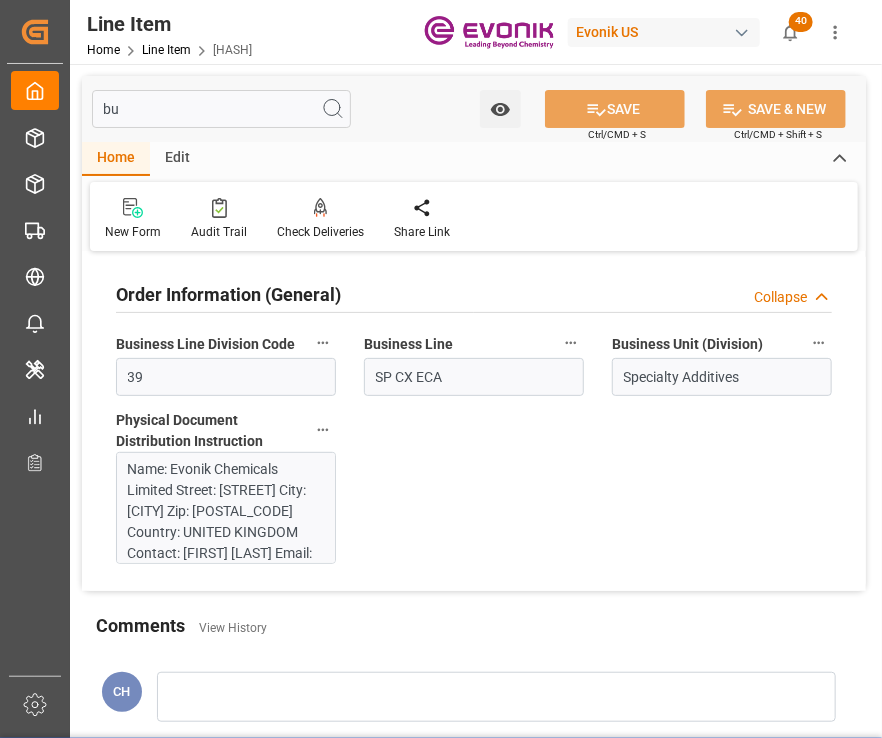 click on "bu Watch Option   SAVE Ctrl/CMD + S    SAVE & NEW Ctrl/CMD + Shift + S" at bounding box center (474, 109) 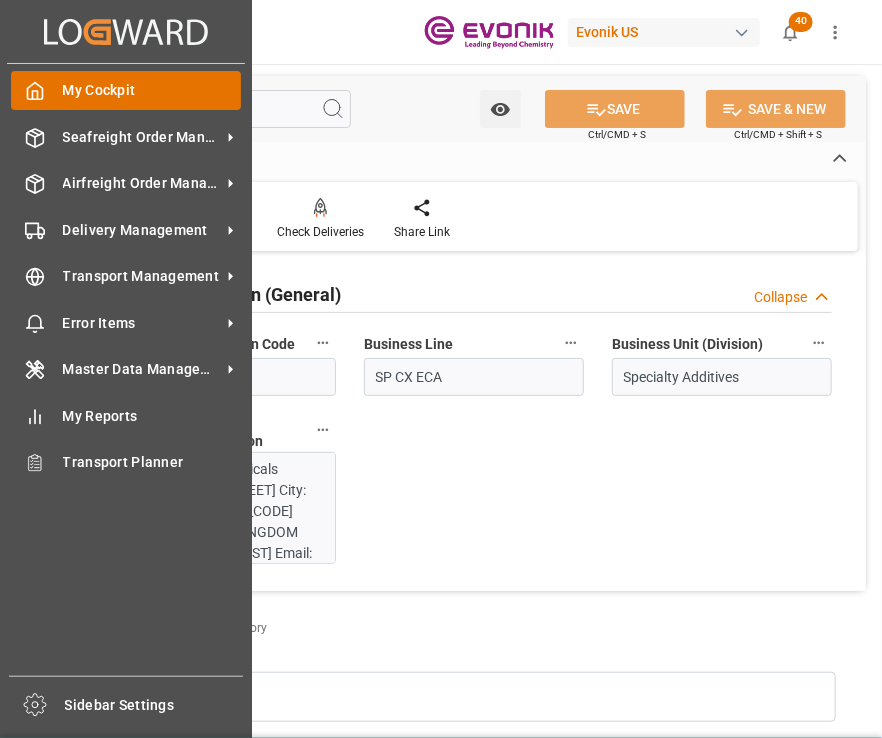 drag, startPoint x: 160, startPoint y: 105, endPoint x: 67, endPoint y: 83, distance: 95.566734 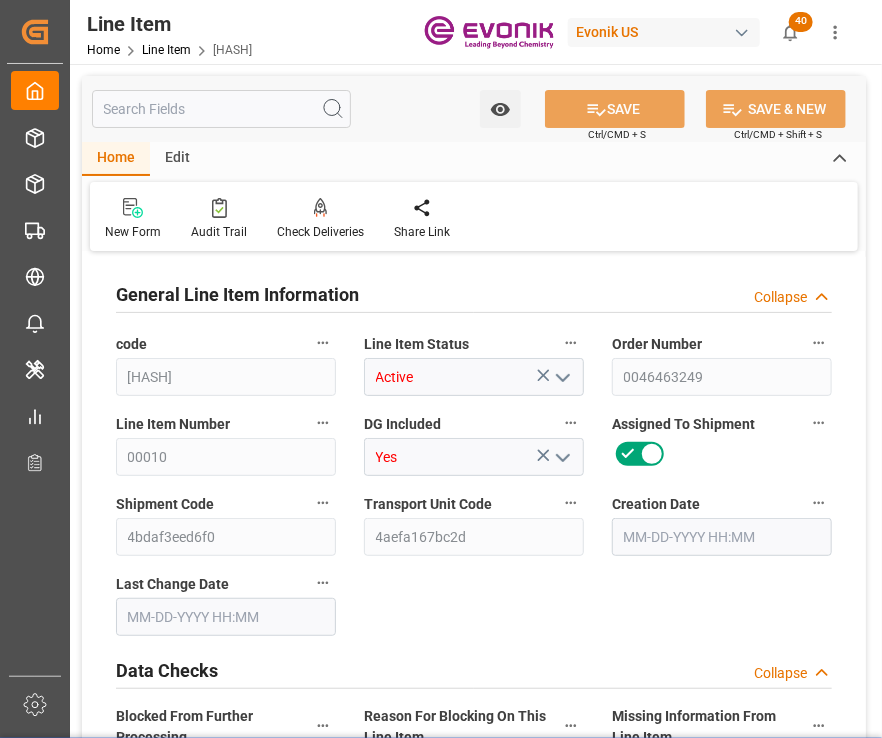 type on "1c25e624e9f8" 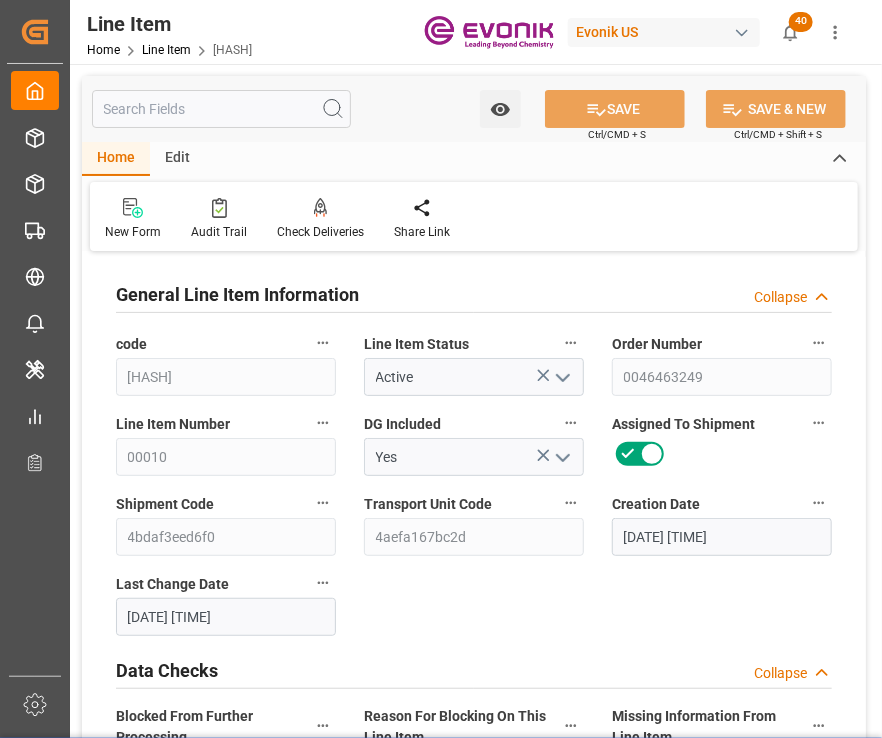 type on "07-11-2025 17:37" 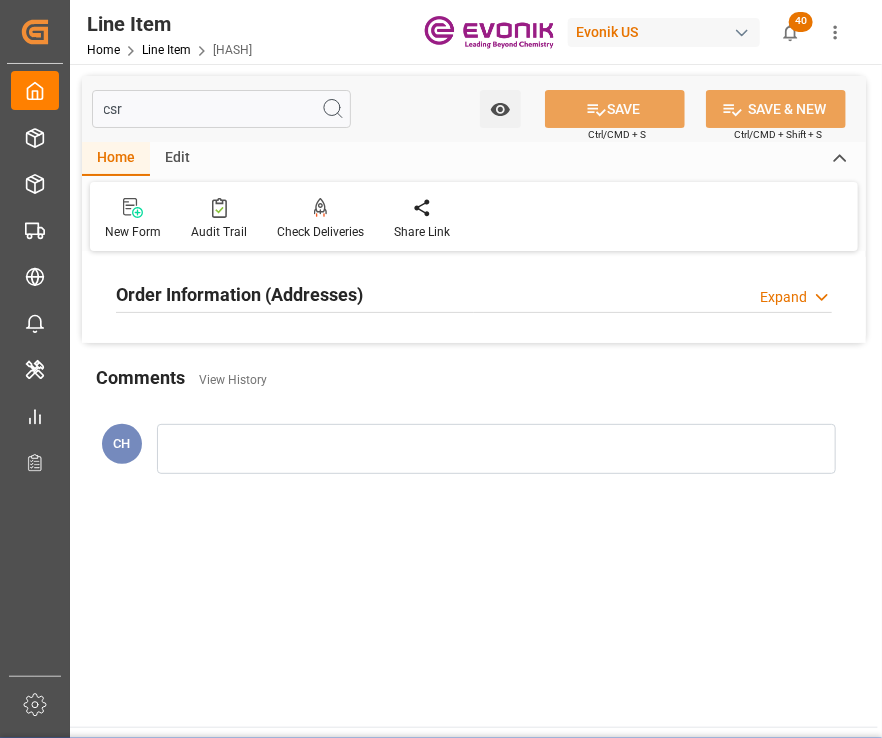 click on "Order Information (Addresses)" at bounding box center [239, 294] 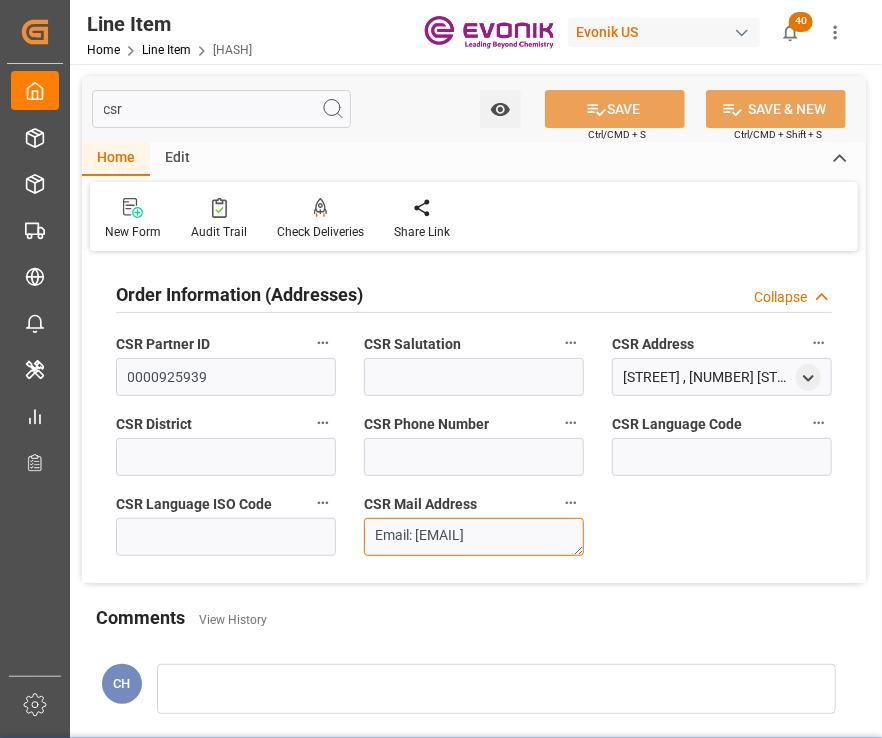 drag, startPoint x: 553, startPoint y: 536, endPoint x: 316, endPoint y: 537, distance: 237.0021 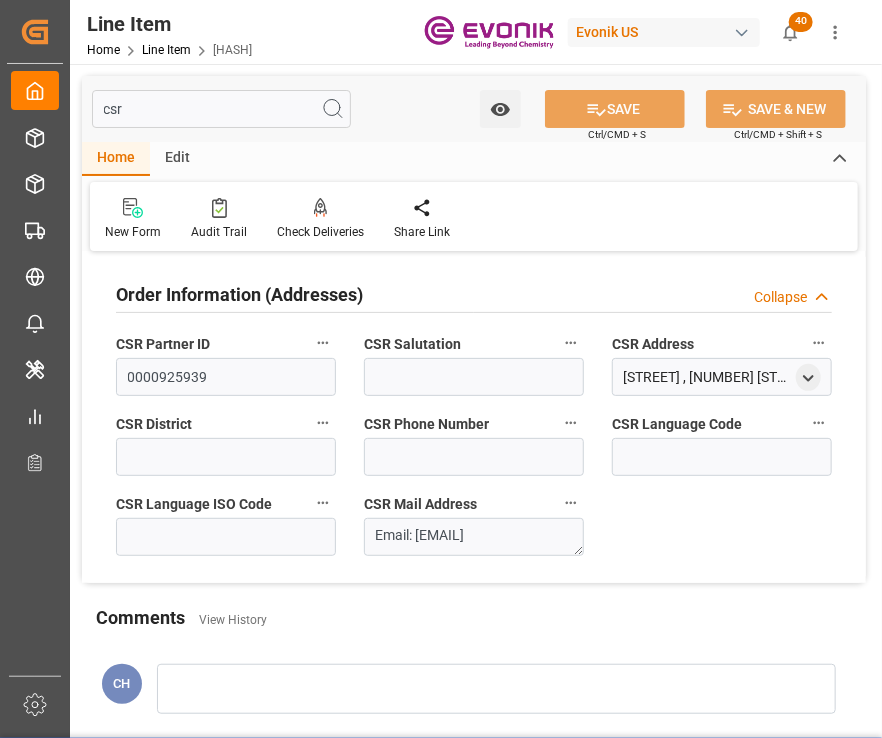 click on "csr" at bounding box center [221, 109] 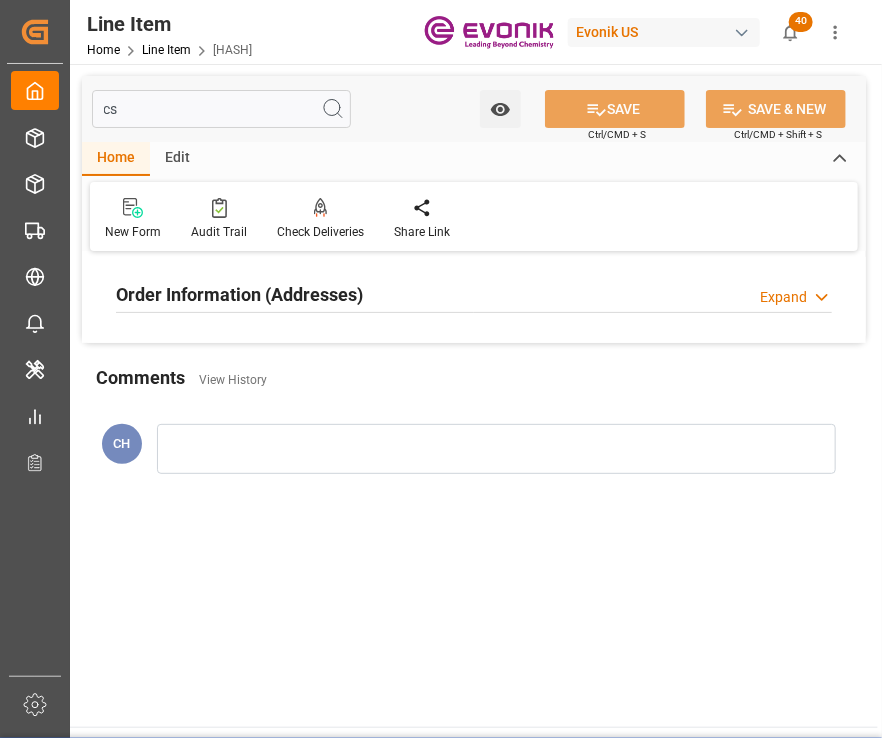 type on "c" 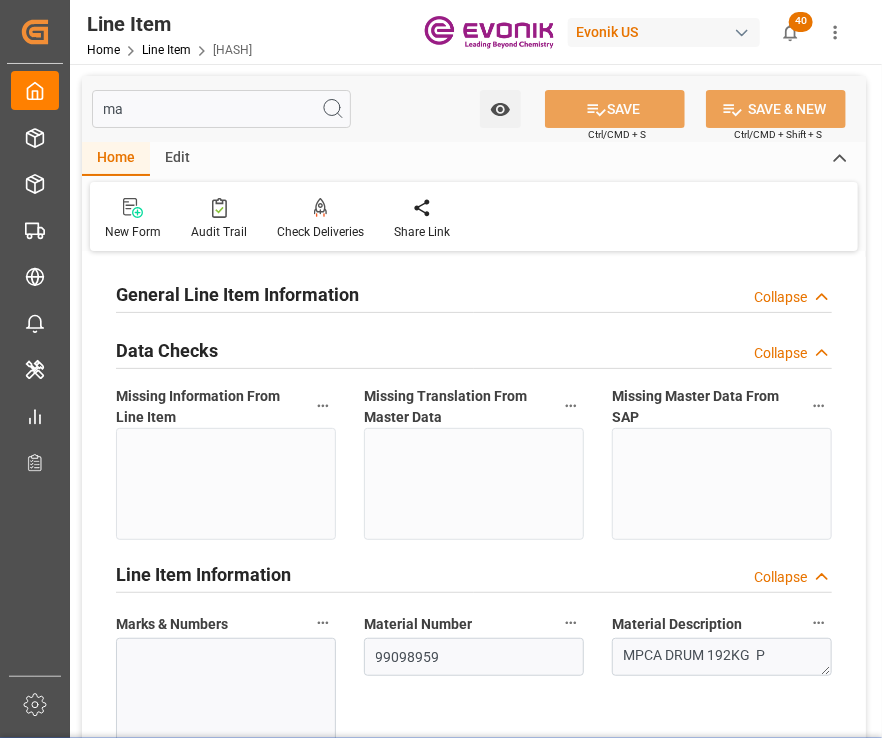 type on "mat" 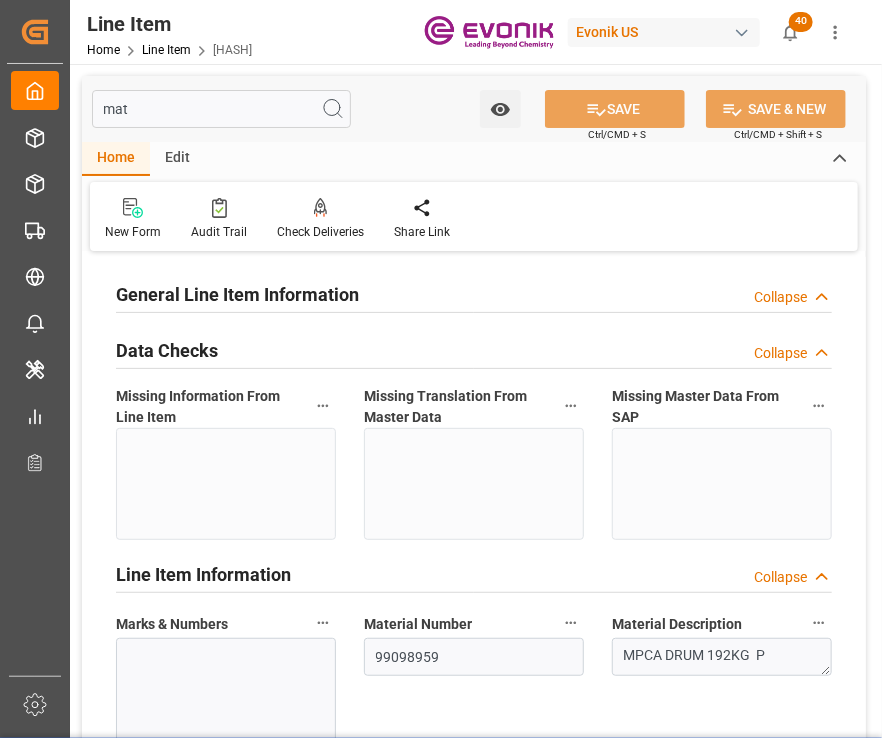 type on "80" 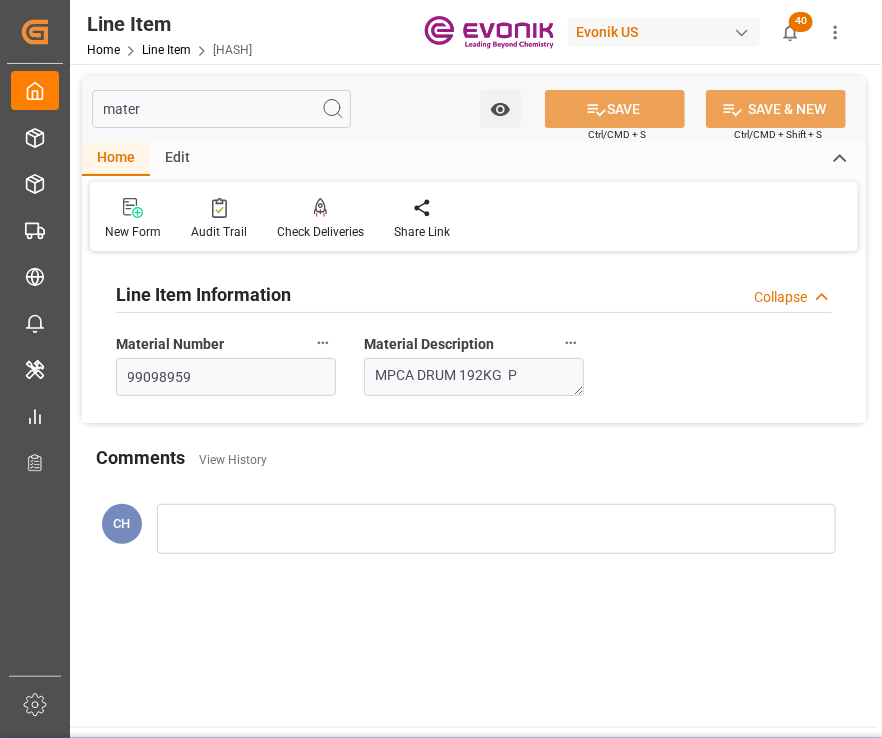 type on "mater" 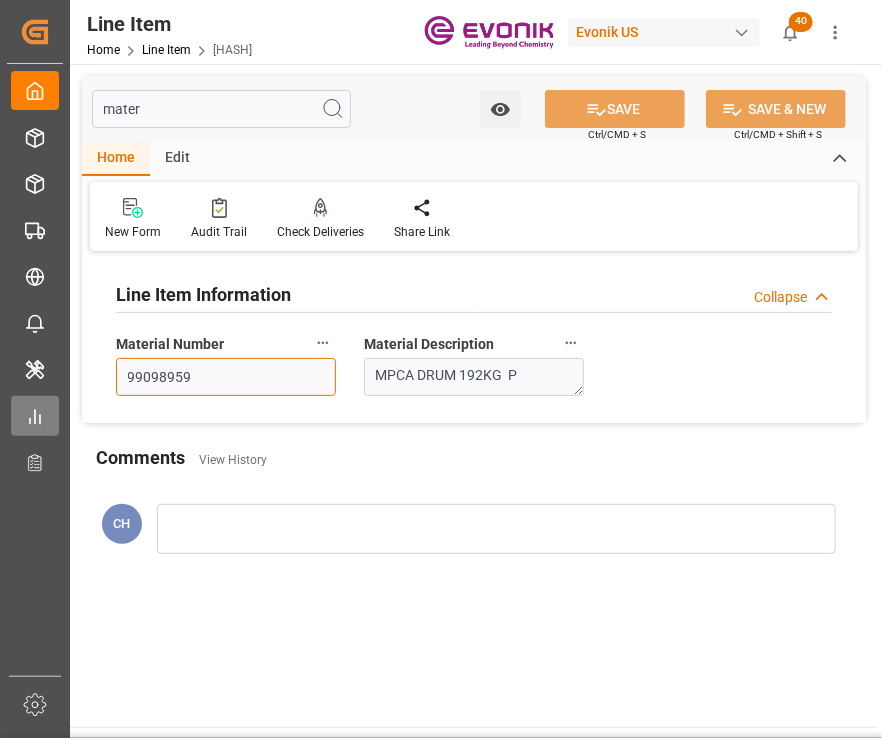 drag, startPoint x: 214, startPoint y: 360, endPoint x: 34, endPoint y: 398, distance: 183.96739 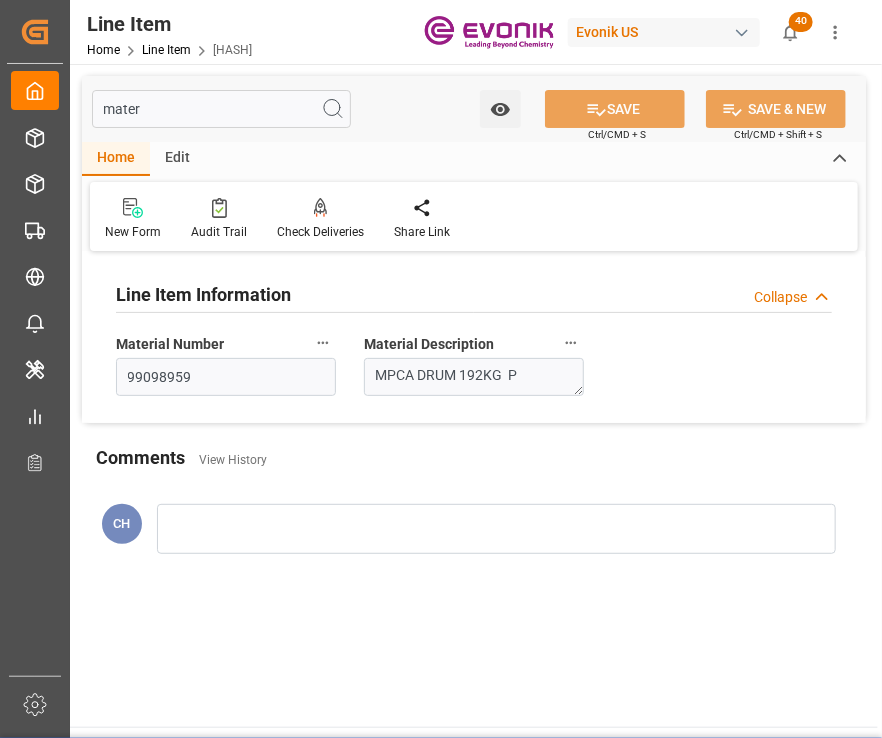 click on "©  2025  Logward. All rights reserved. Version 1.1.83 Company Home About Us Partnerships Get in Touch Legal Imprint Privacy Policy Contact support@logward.com +49 40 239 692 540 Rödingsmarkt 9, 20459, Hamburg, Germany" at bounding box center [474, 968] 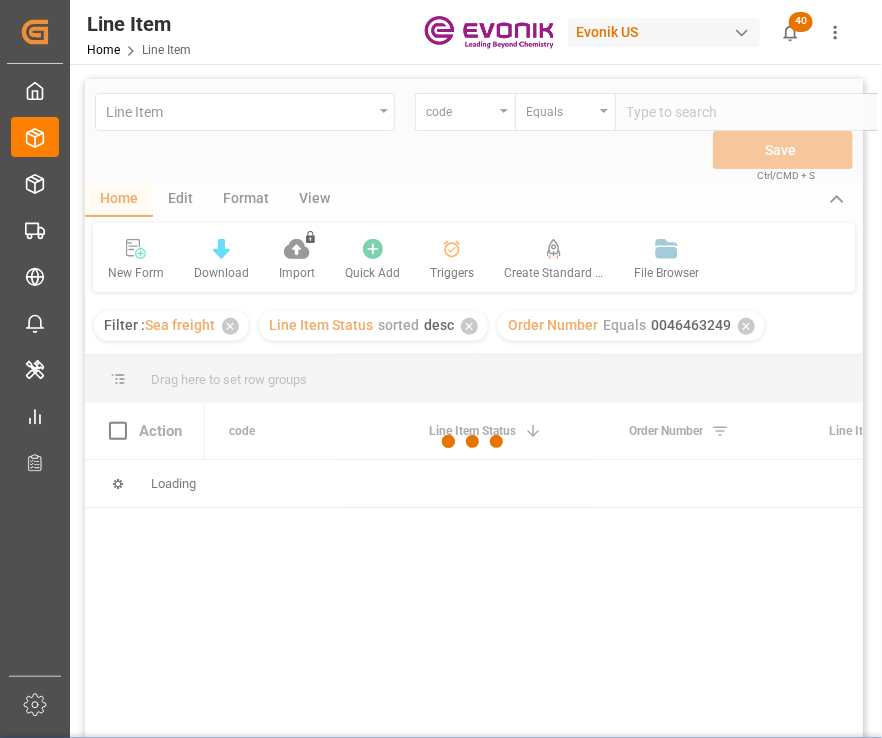 scroll, scrollTop: 0, scrollLeft: 36, axis: horizontal 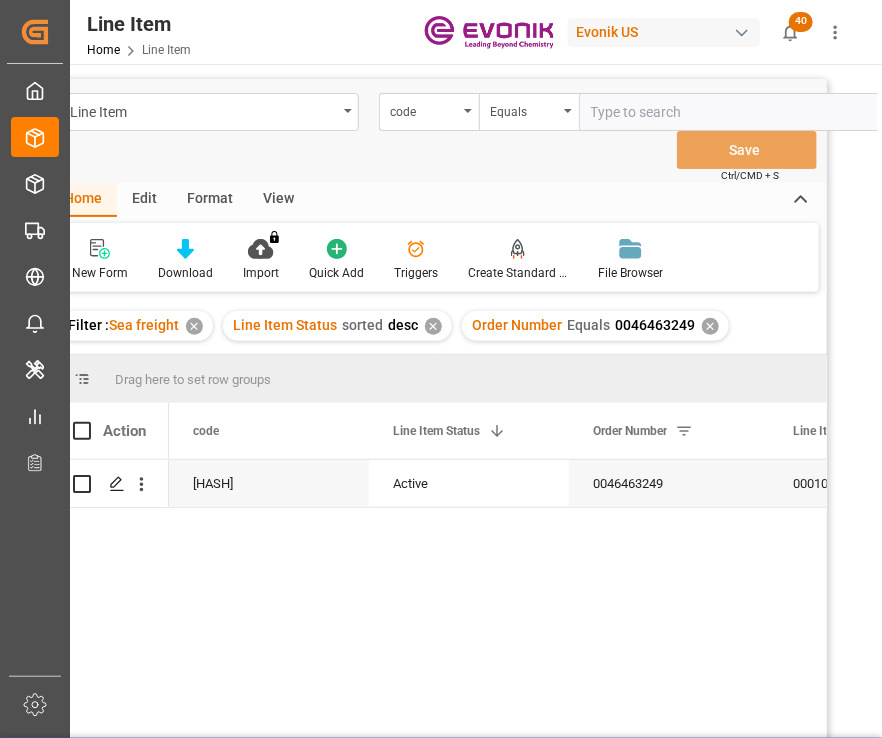 click on "1c25e624e9f8 Active 0046463249 00010 Yes" at bounding box center [498, 624] 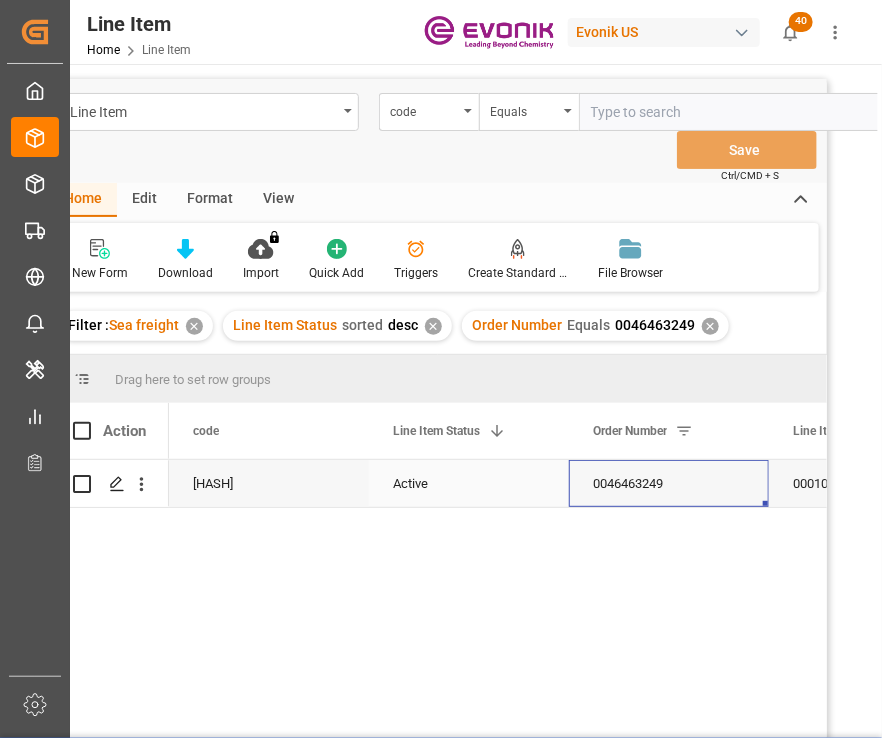 click on "0046463249" at bounding box center (669, 483) 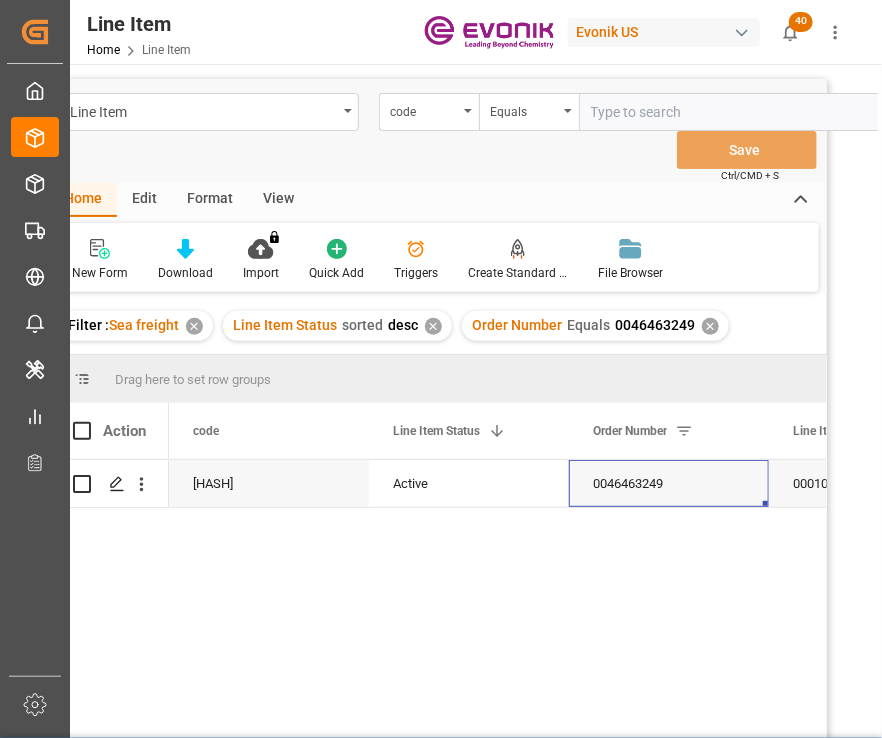 click on "View" at bounding box center [278, 200] 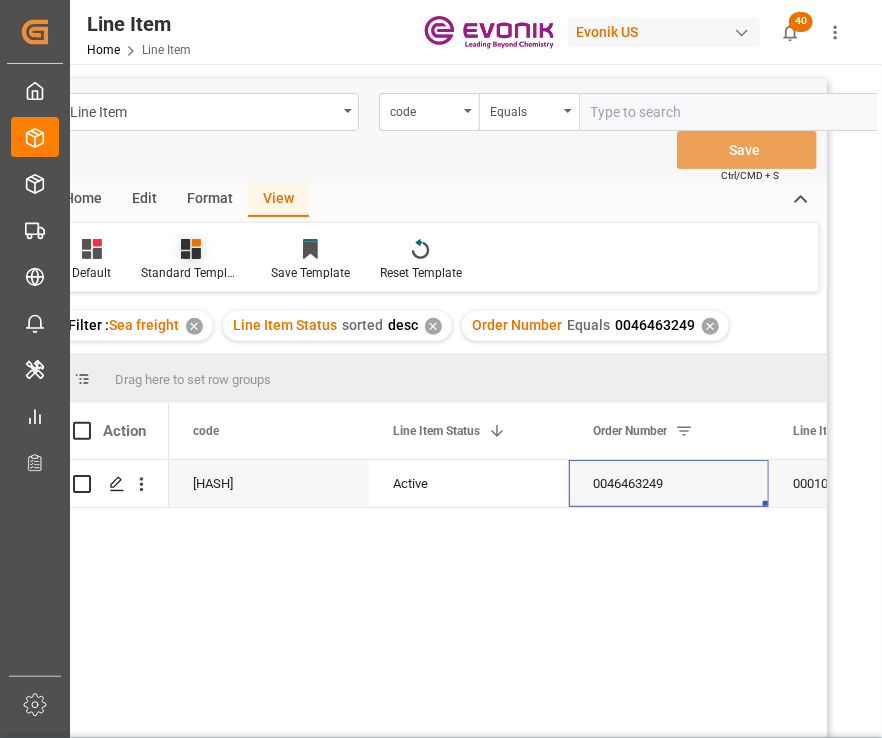 click on "Standard Templates" at bounding box center [191, 273] 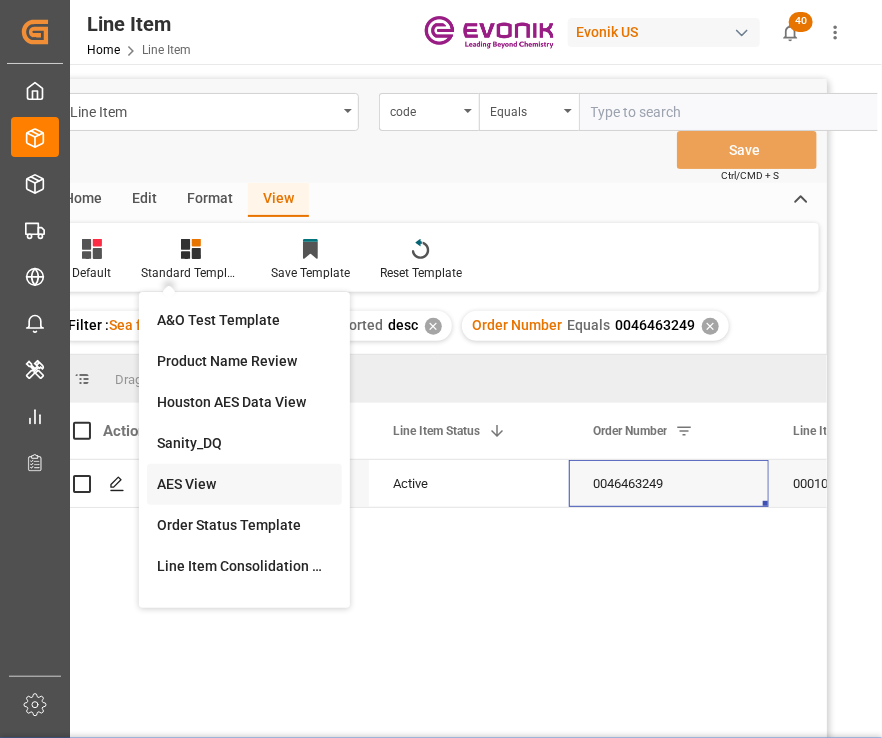 click on "AES View" at bounding box center (244, 484) 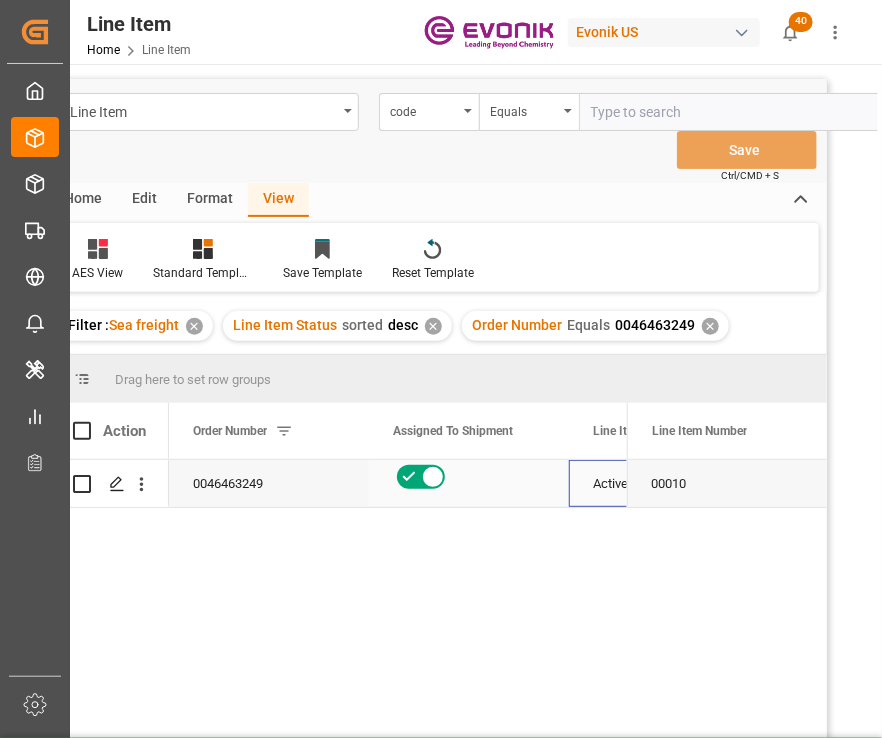 click on "Active" at bounding box center [669, 484] 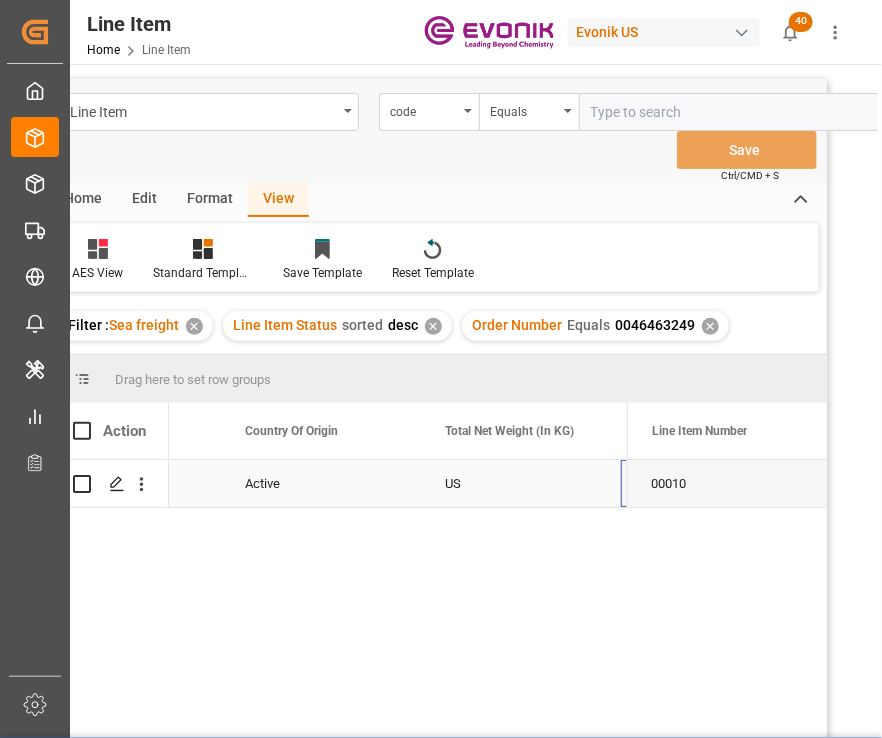 scroll, scrollTop: 0, scrollLeft: 548, axis: horizontal 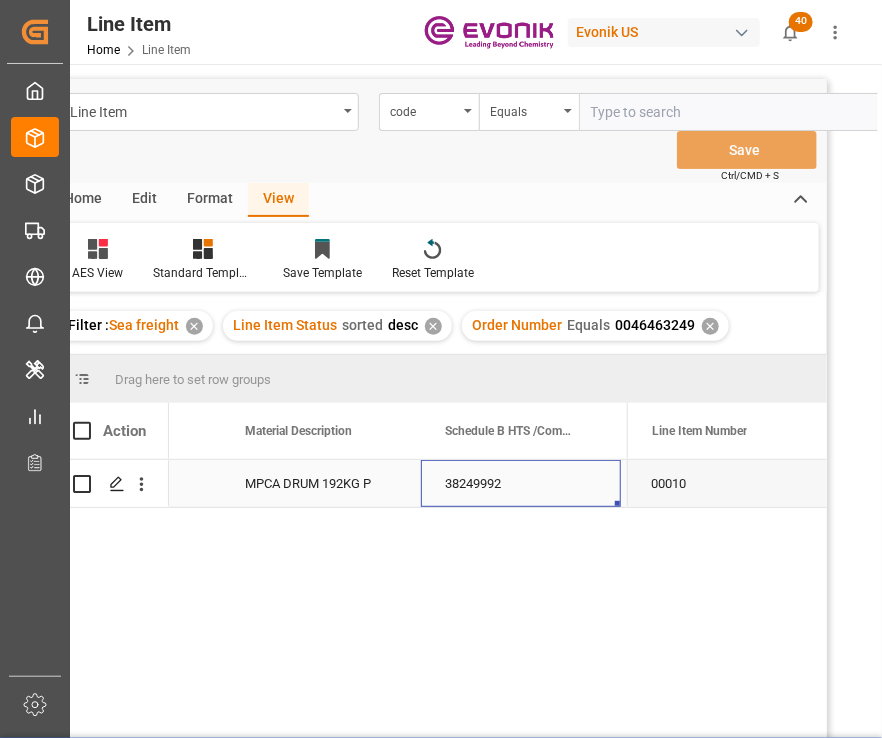 click on "MPCA DRUM 192KG  P" at bounding box center (321, 483) 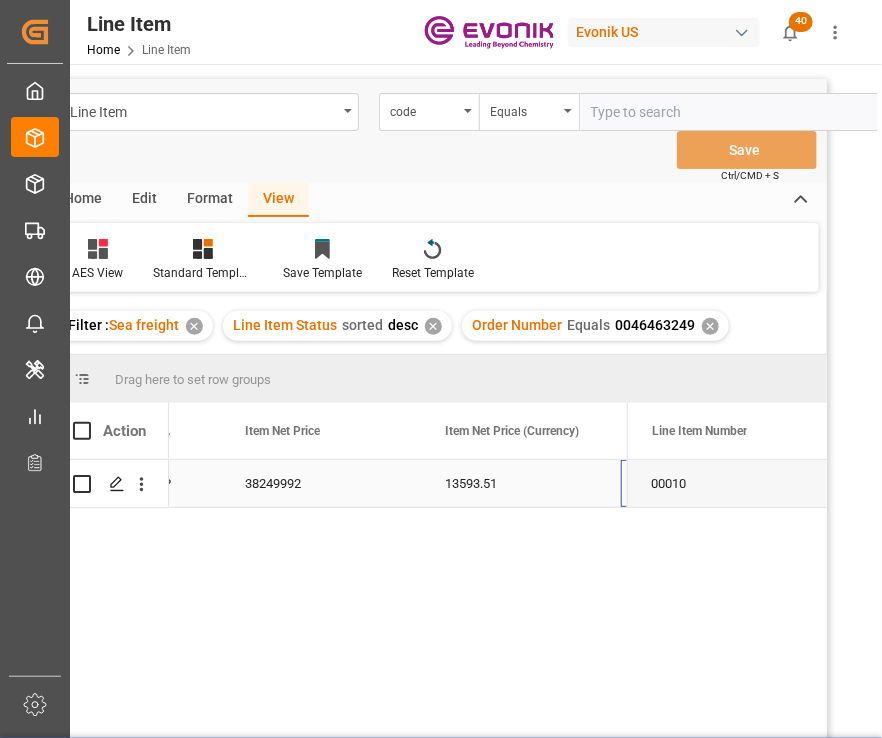 scroll, scrollTop: 0, scrollLeft: 1548, axis: horizontal 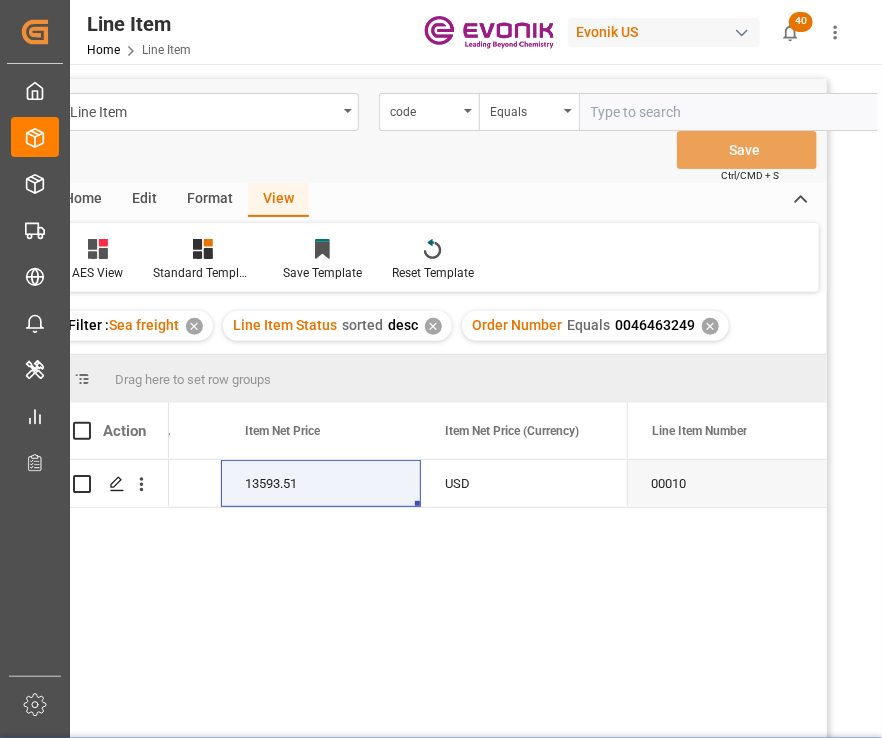 click on "MPCA DRUM 192KG  P 38249992 13593.51 USD EAR99" at bounding box center (398, 624) 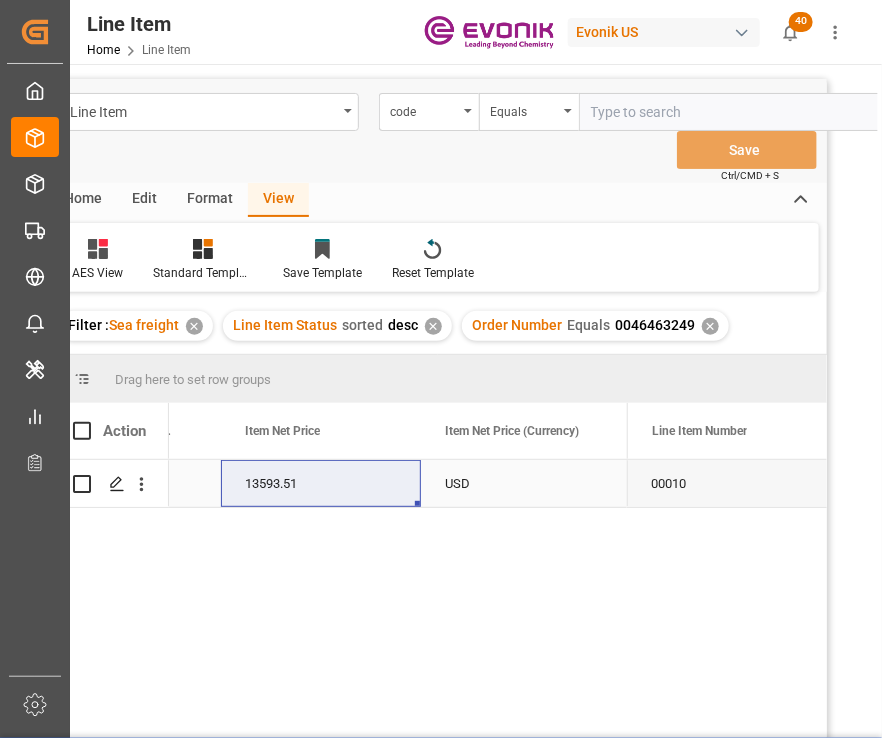 scroll, scrollTop: 0, scrollLeft: 1588, axis: horizontal 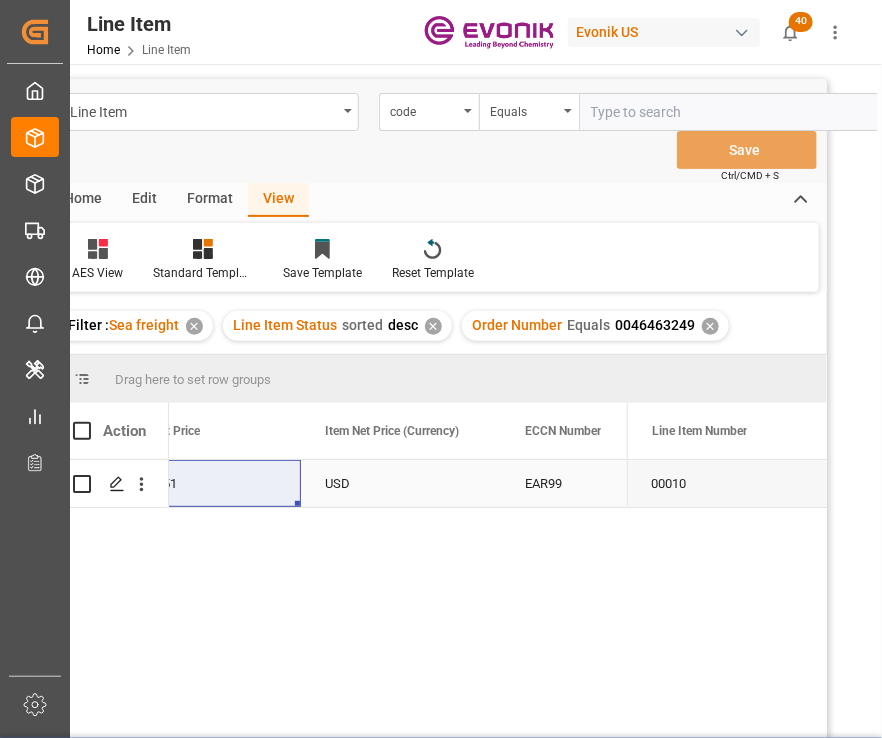 click on "USD" at bounding box center [401, 483] 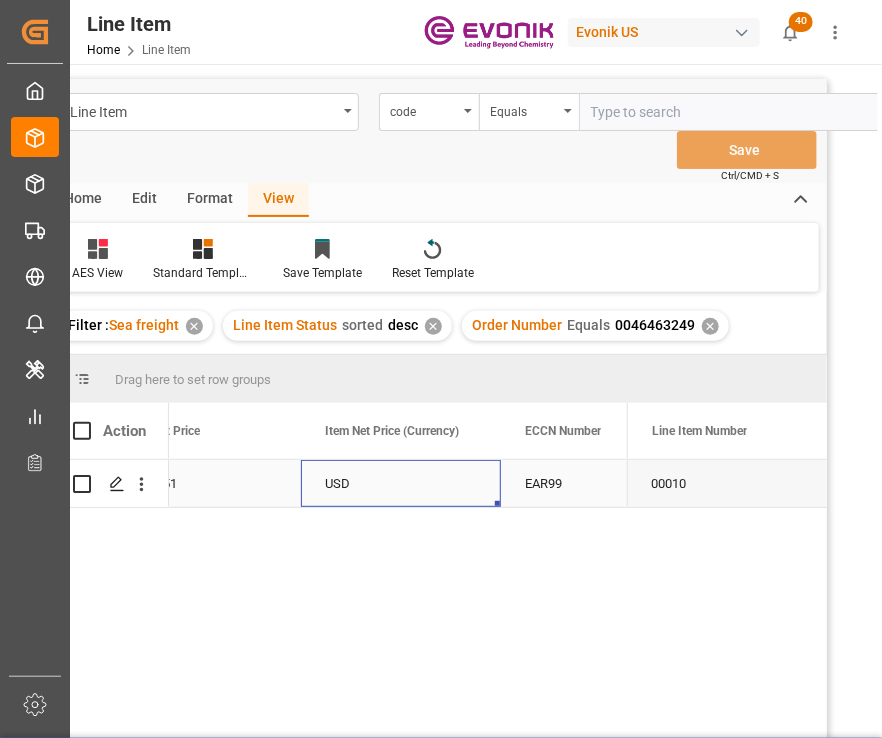 click on "USD" at bounding box center (401, 483) 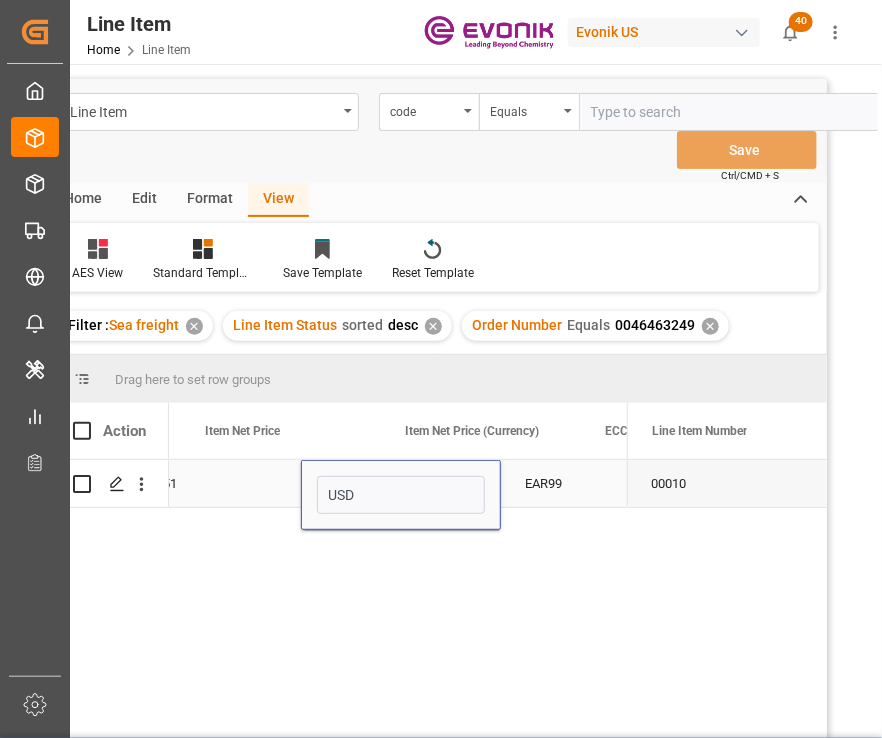 scroll, scrollTop: 0, scrollLeft: 1588, axis: horizontal 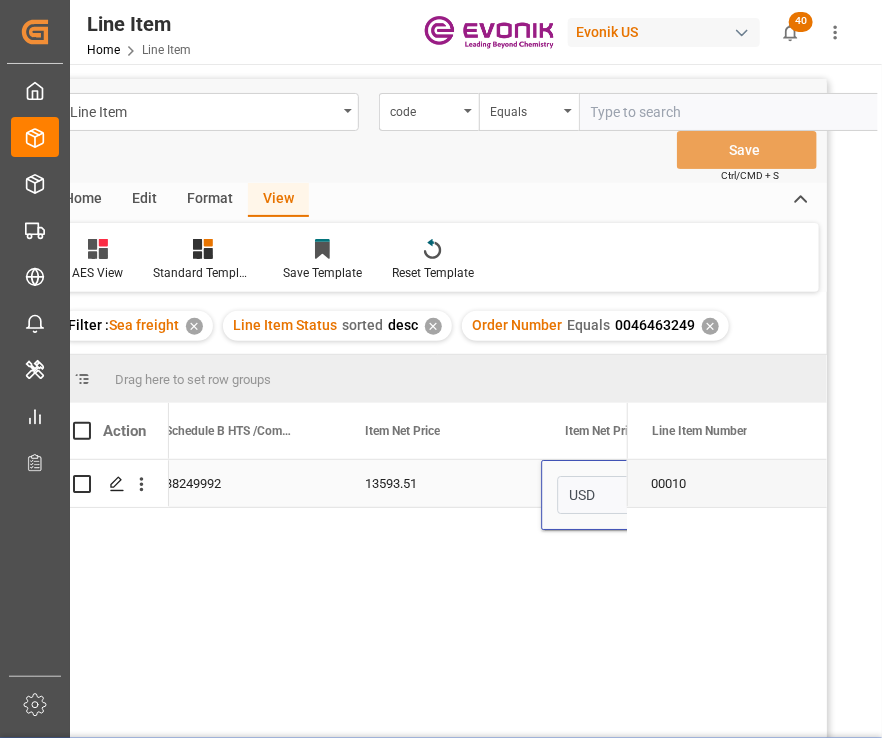 click on "13593.51" at bounding box center (441, 483) 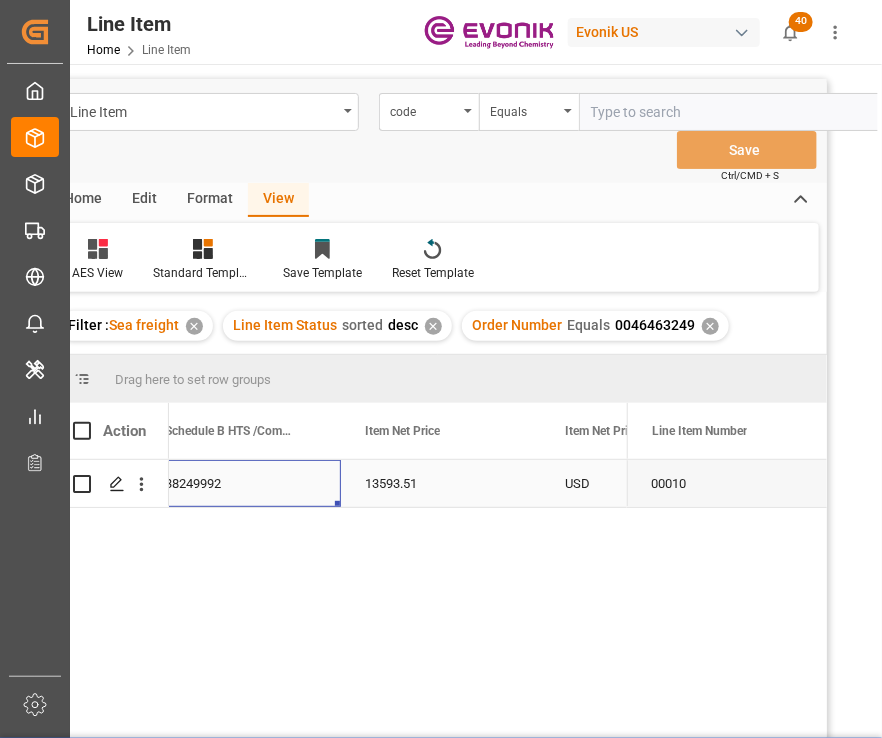 click on "38249992" at bounding box center (241, 483) 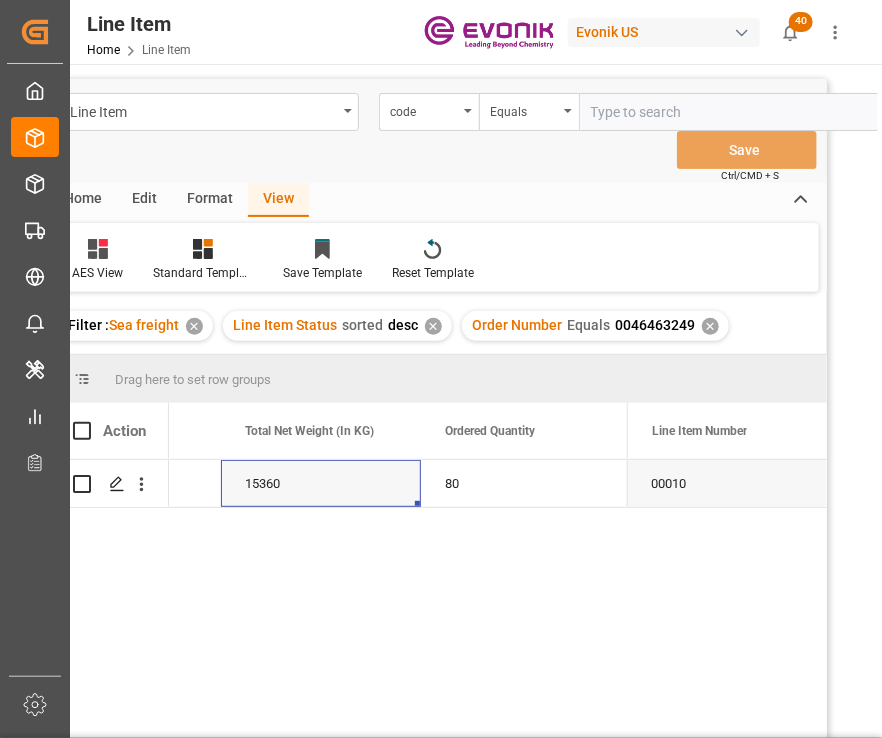 drag, startPoint x: 191, startPoint y: 511, endPoint x: 158, endPoint y: 489, distance: 39.661064 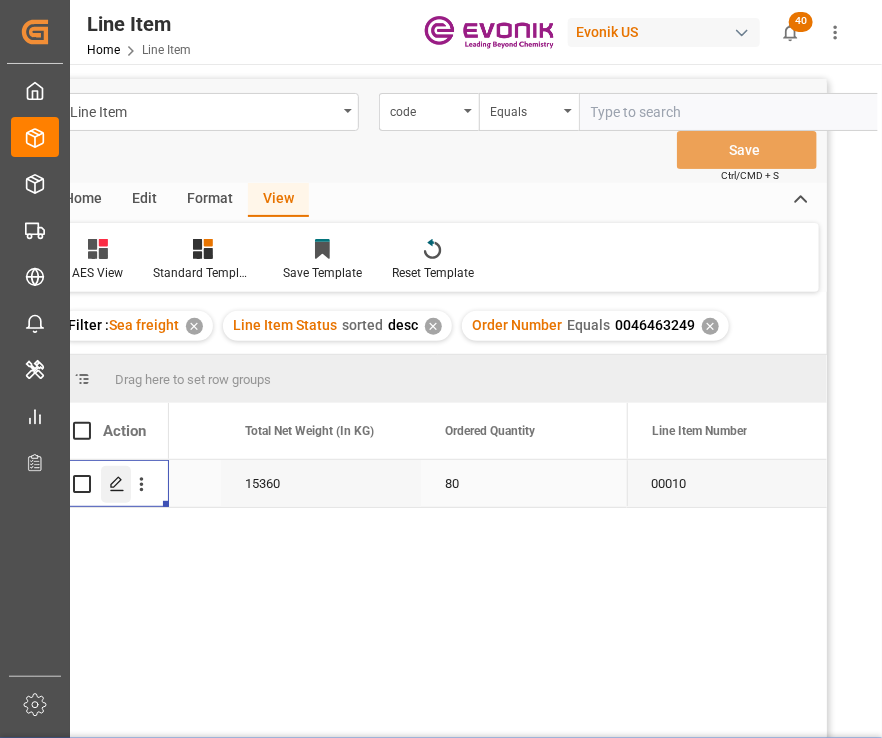 click 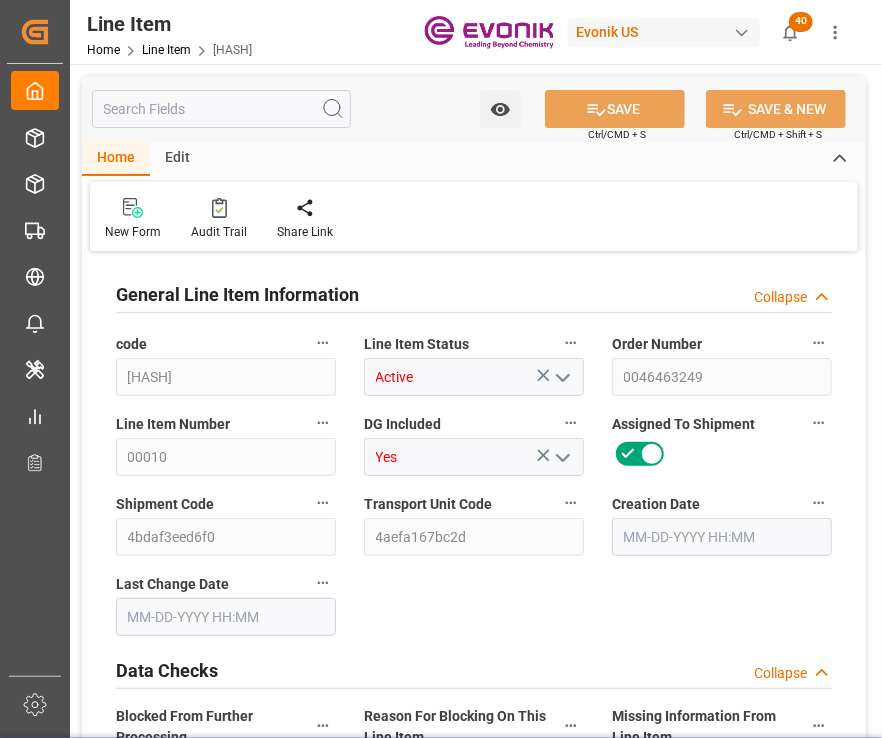 type on "20" 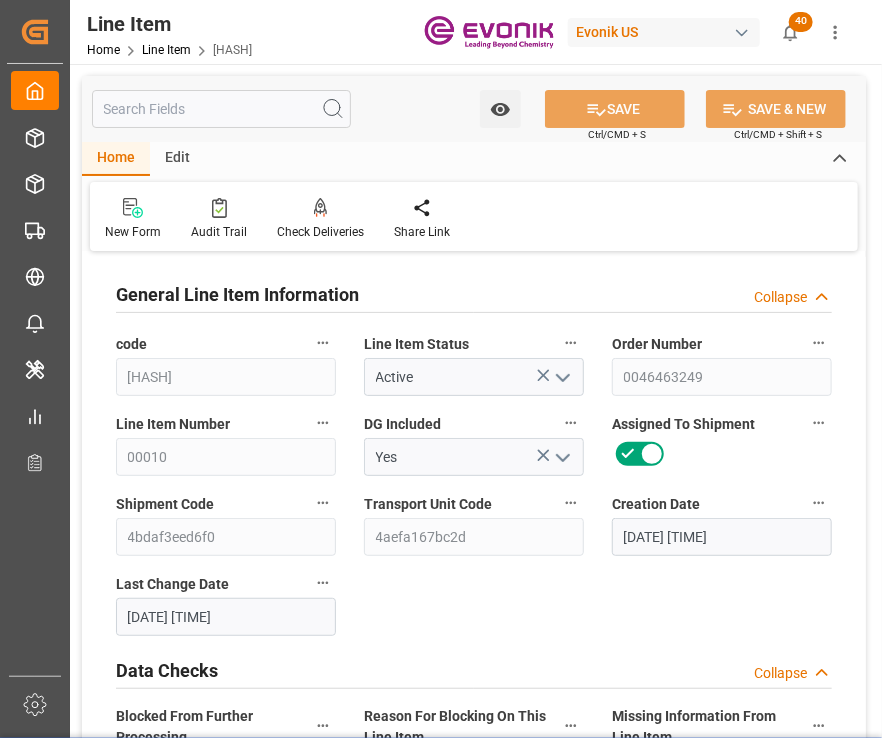 type on "07-11-2025 17:37" 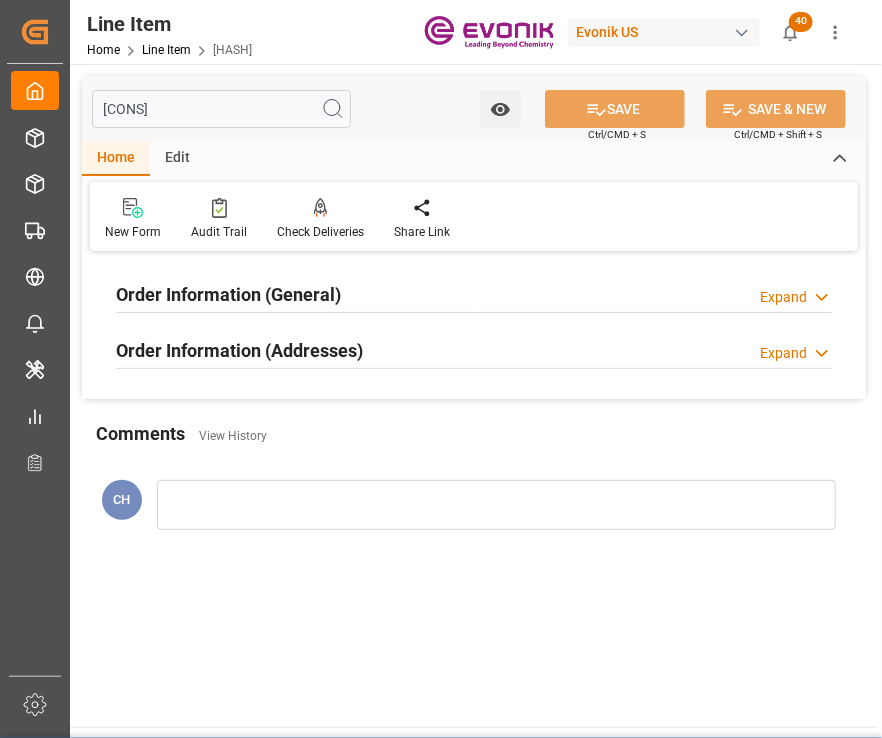 type on "CONS" 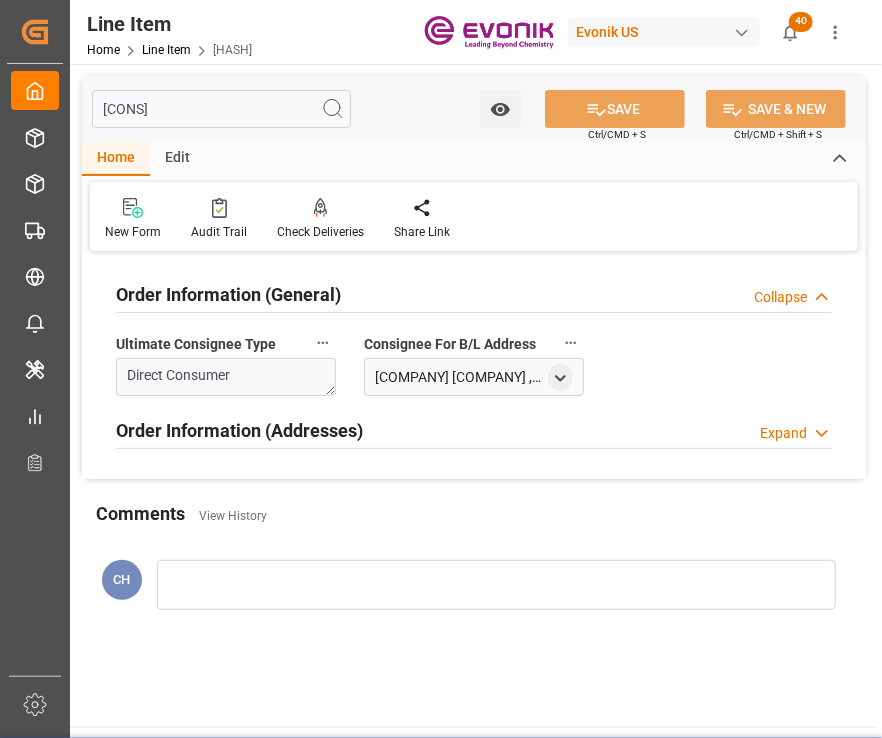 click on "Order Information (Addresses) Expand" at bounding box center [474, 429] 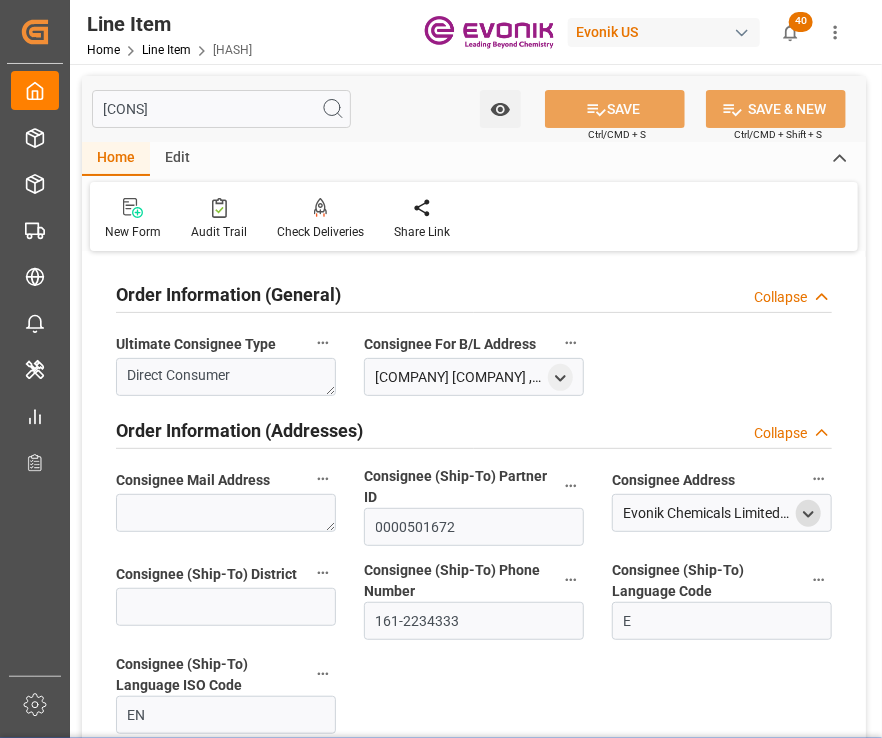 click at bounding box center [808, 513] 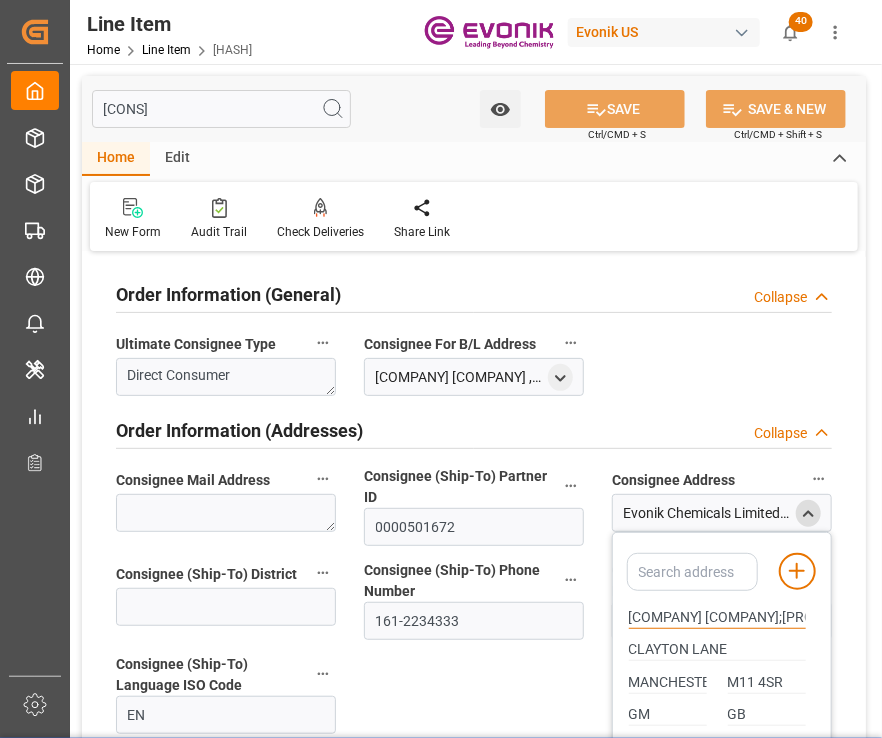 drag, startPoint x: 628, startPoint y: 612, endPoint x: 789, endPoint y: 610, distance: 161.01242 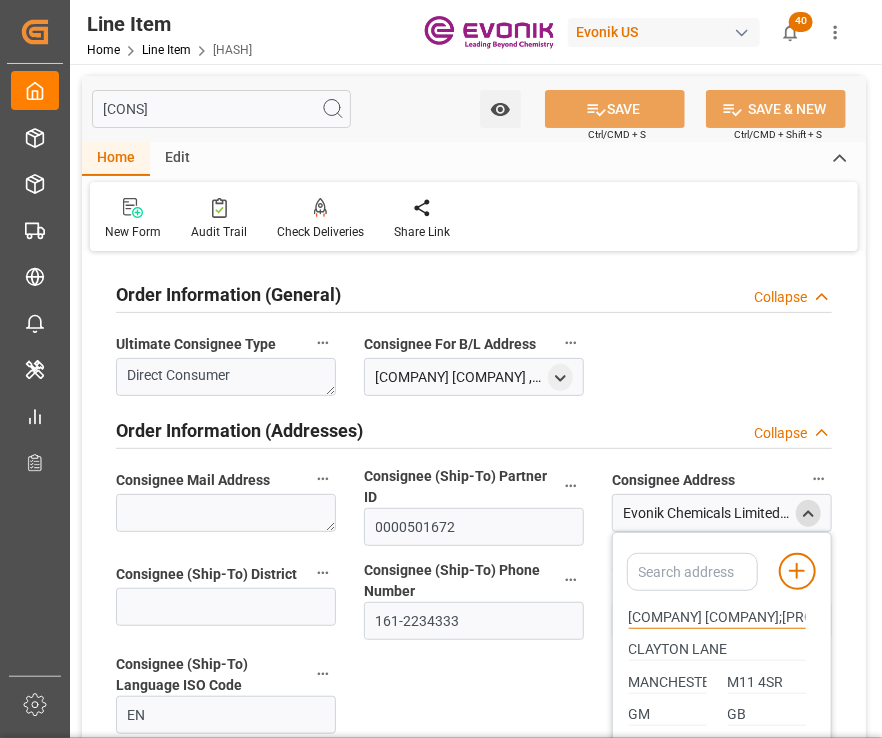 click on "Evonik Chemicals Limited;Production Clayton, UK" at bounding box center [717, 618] 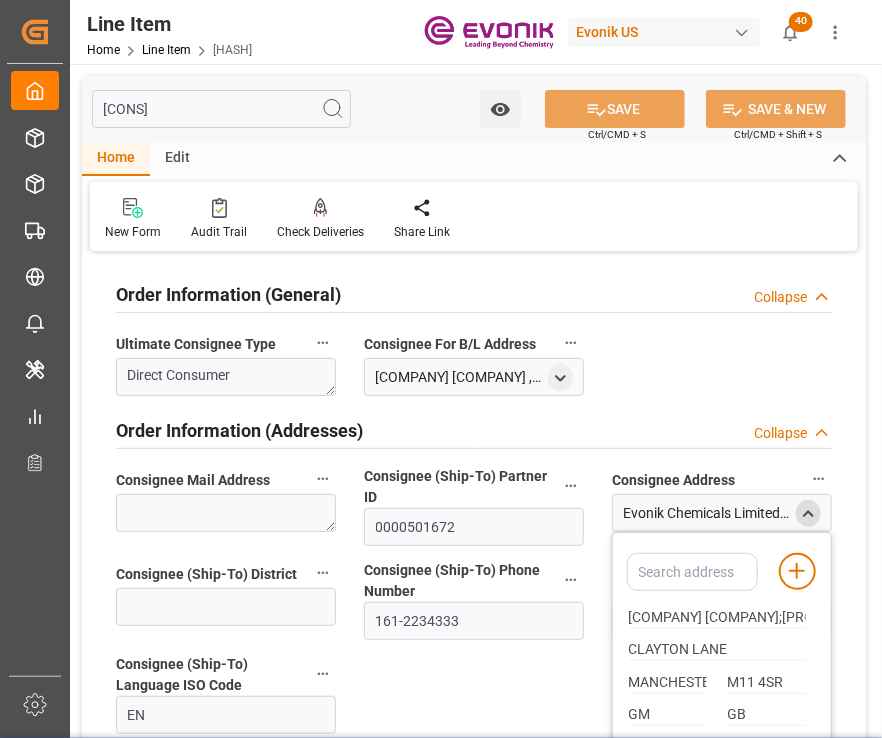 click on "Home Edit" at bounding box center (474, 159) 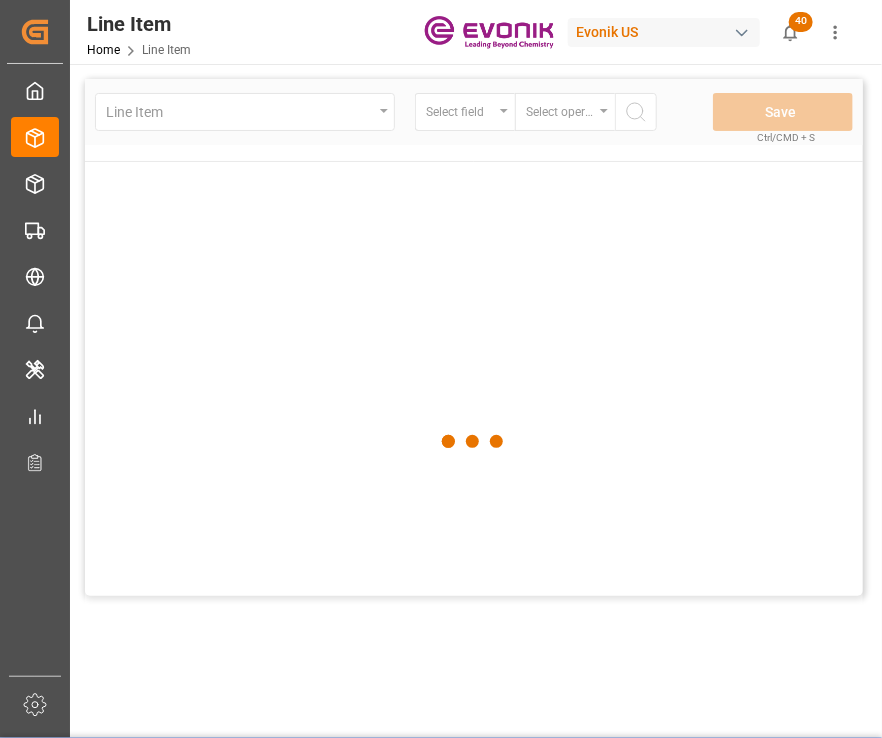scroll, scrollTop: 0, scrollLeft: 36, axis: horizontal 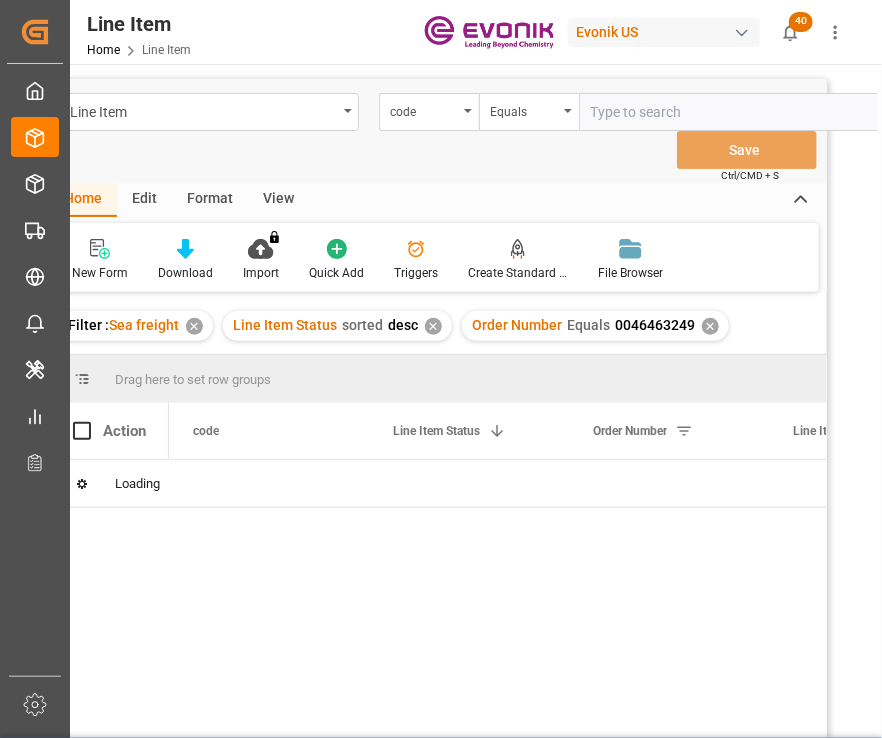 click on "✕" at bounding box center [710, 326] 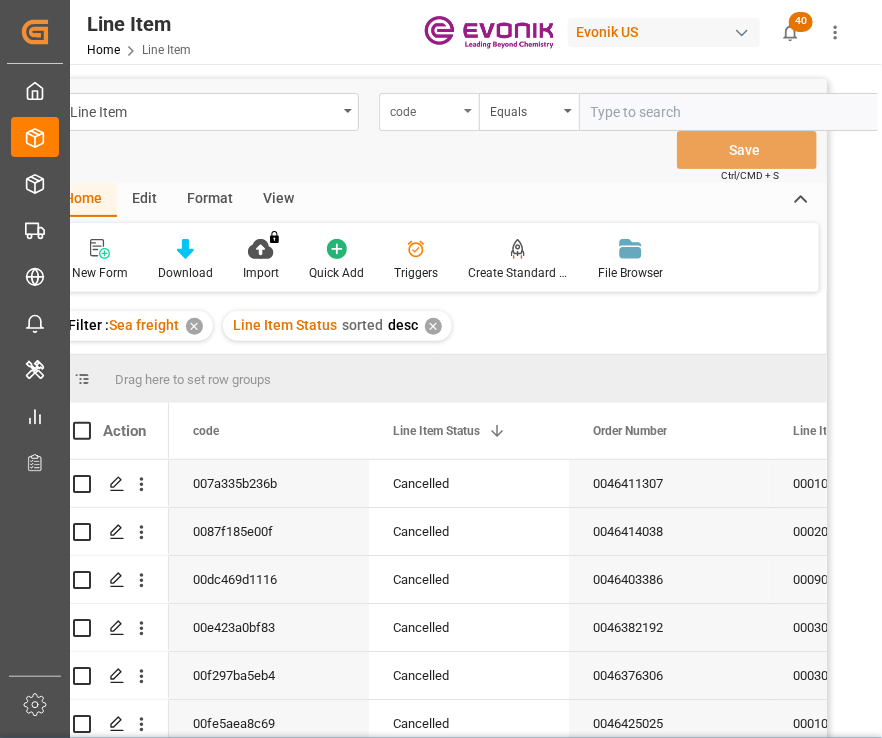 click on "code" at bounding box center [424, 109] 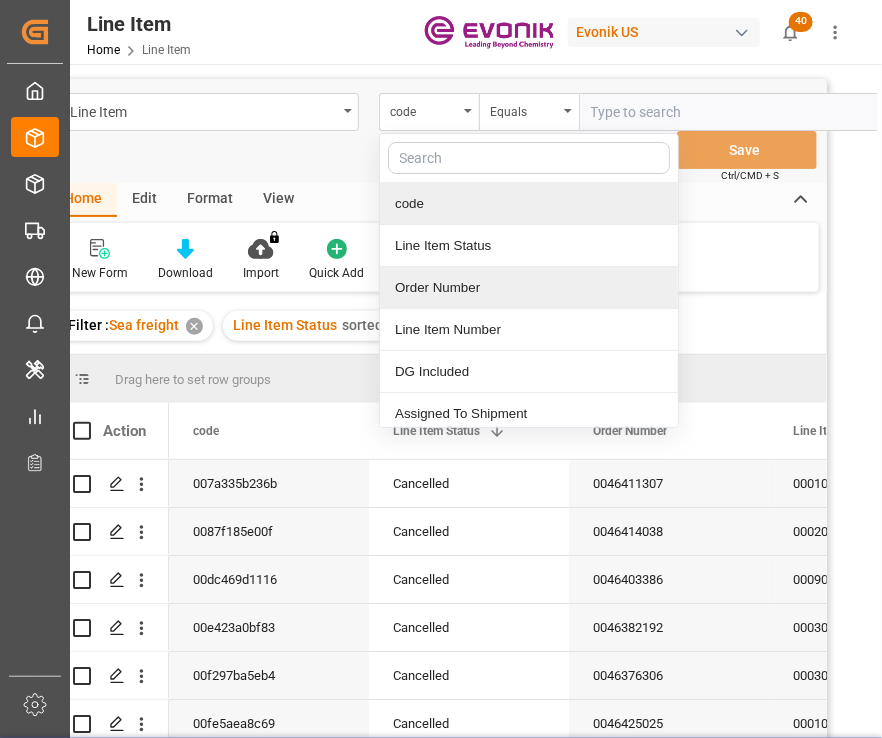 click on "Order Number" at bounding box center (529, 288) 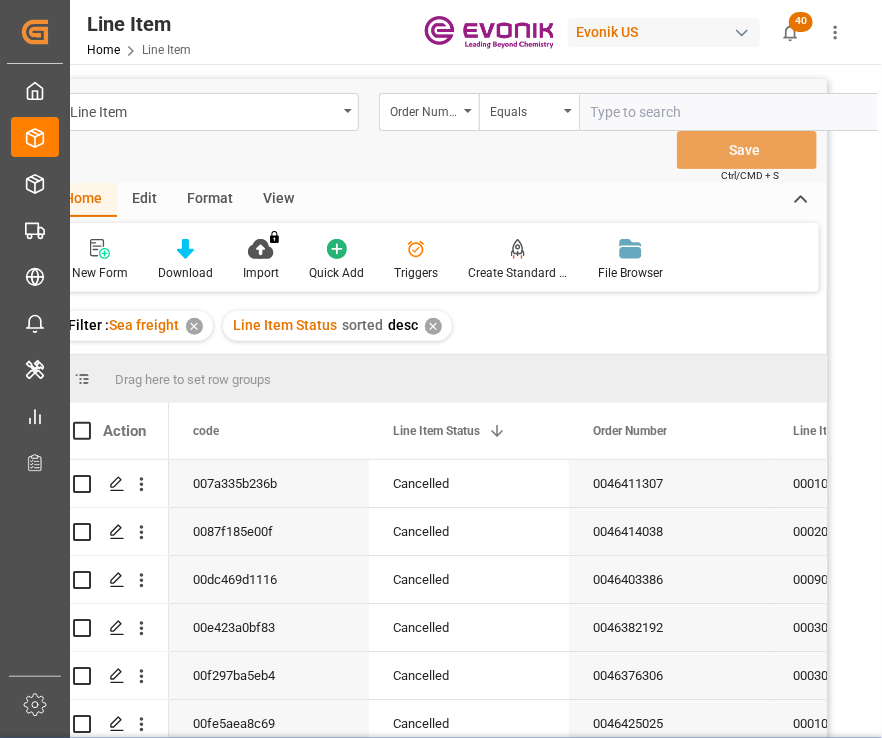 click at bounding box center (729, 112) 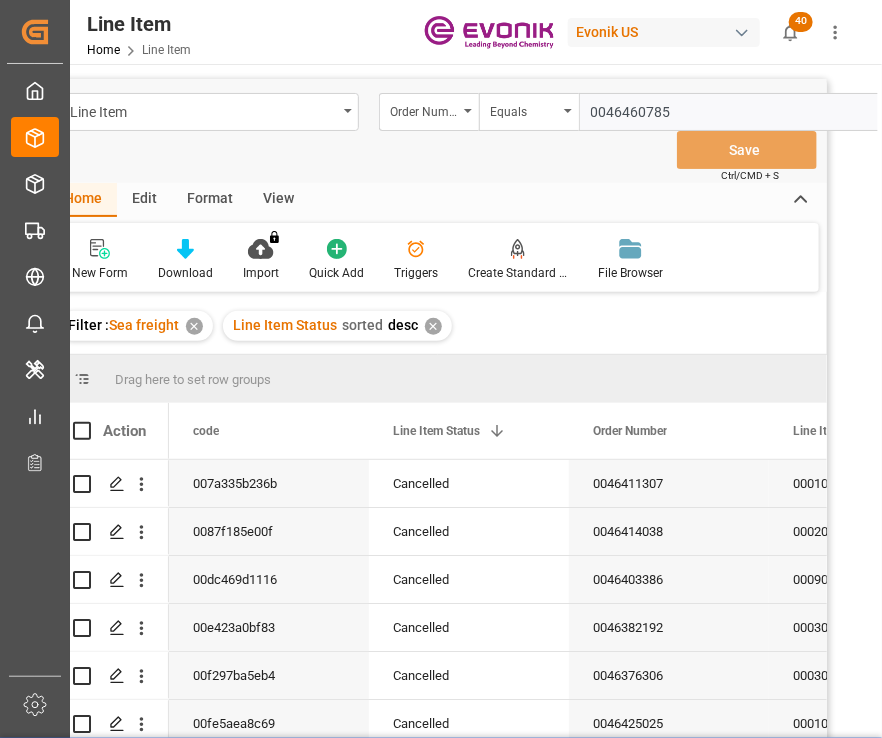 scroll, scrollTop: 0, scrollLeft: 78, axis: horizontal 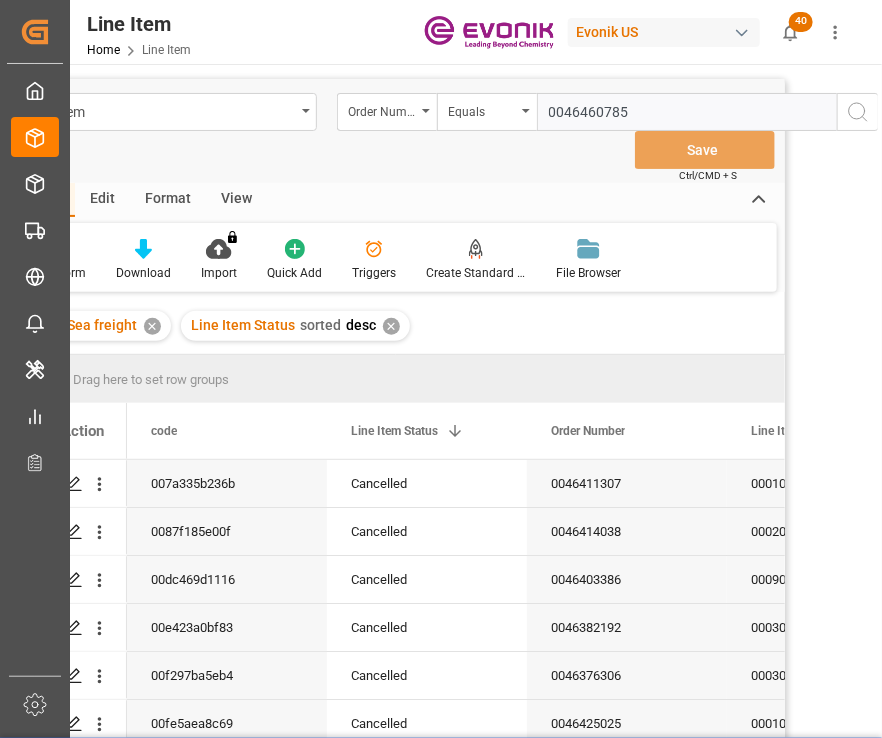 type on "0046460785" 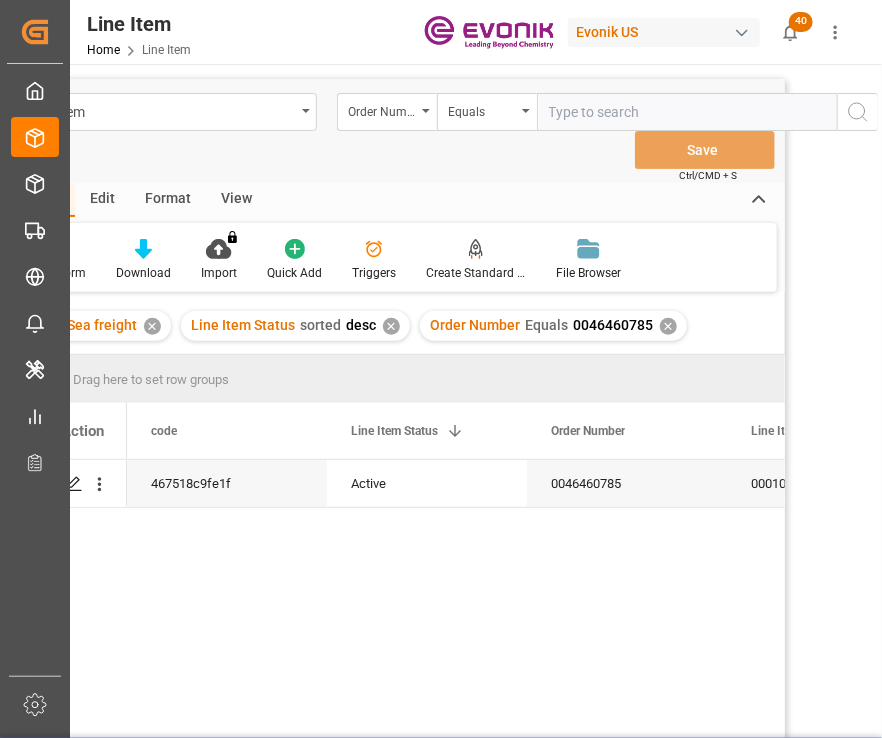click on "View" at bounding box center (236, 200) 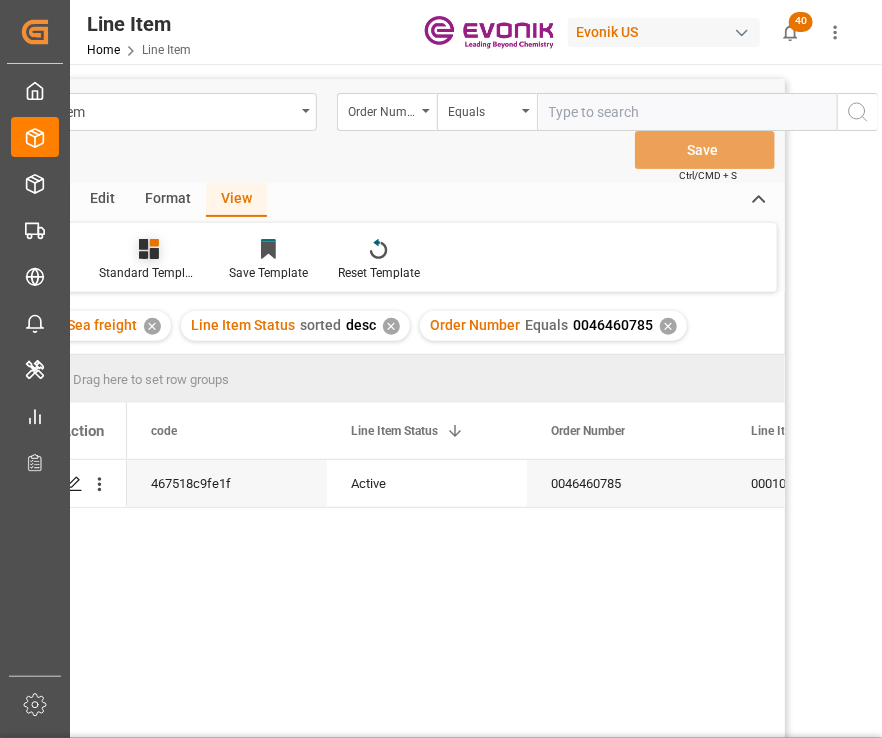 click on "Standard Templates" at bounding box center (149, 273) 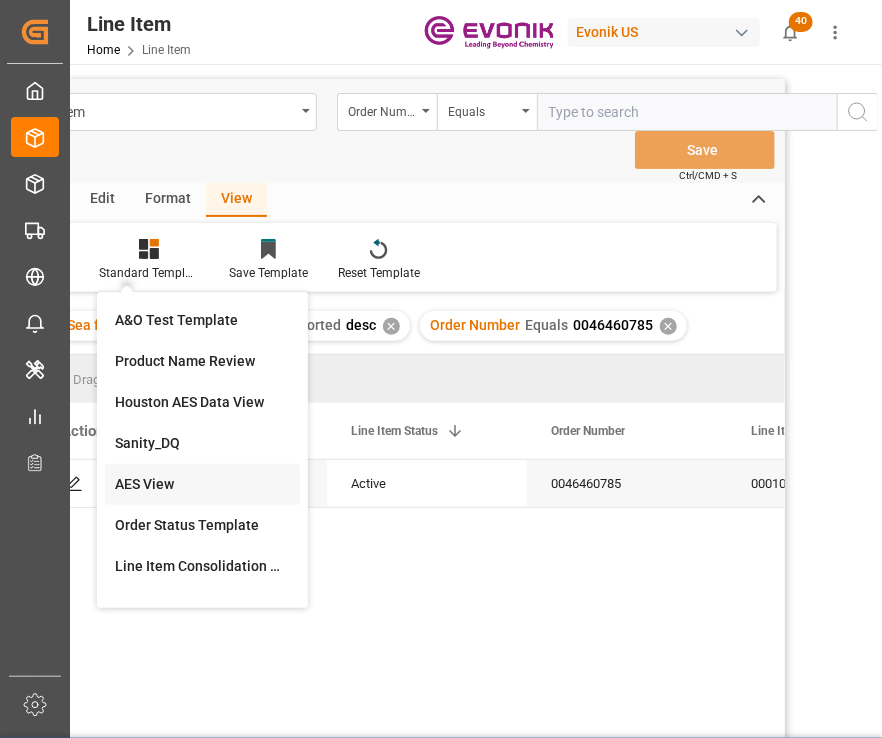 click on "AES View" at bounding box center [202, 484] 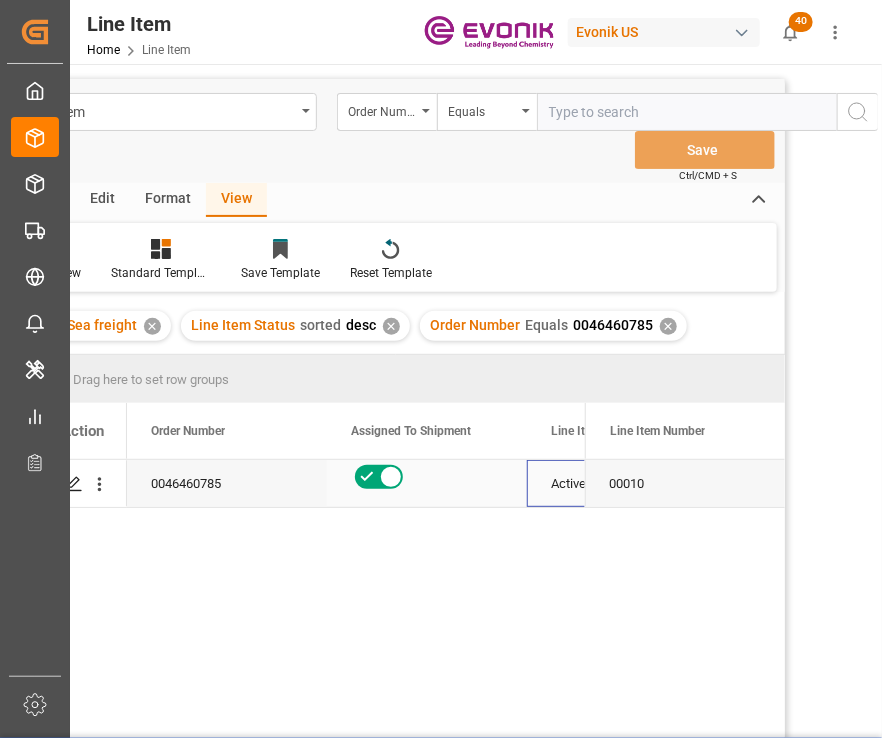 click on "Active" at bounding box center [627, 483] 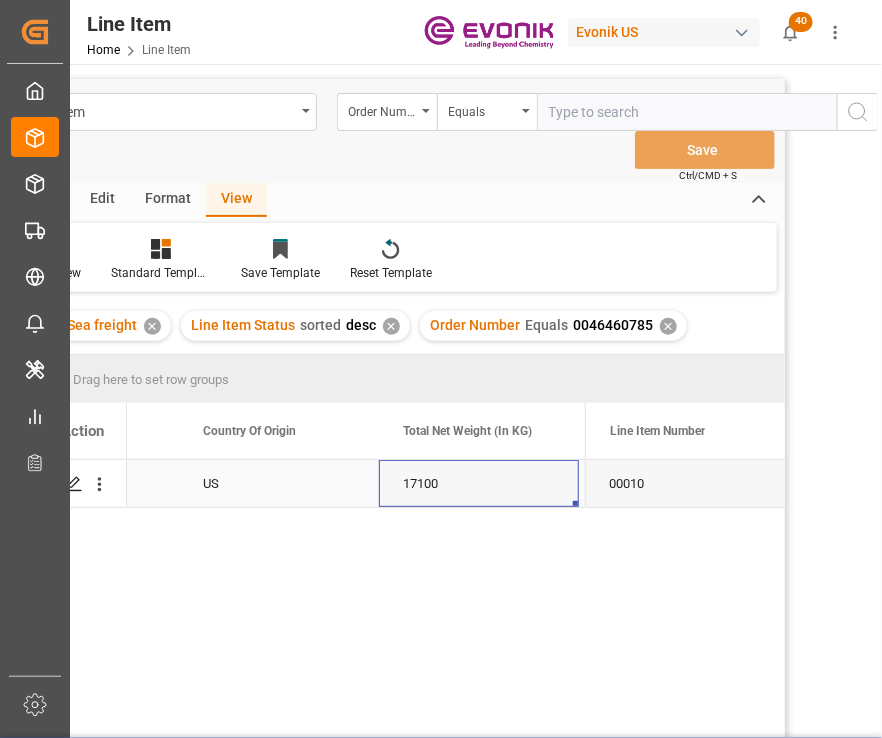 scroll, scrollTop: 0, scrollLeft: 948, axis: horizontal 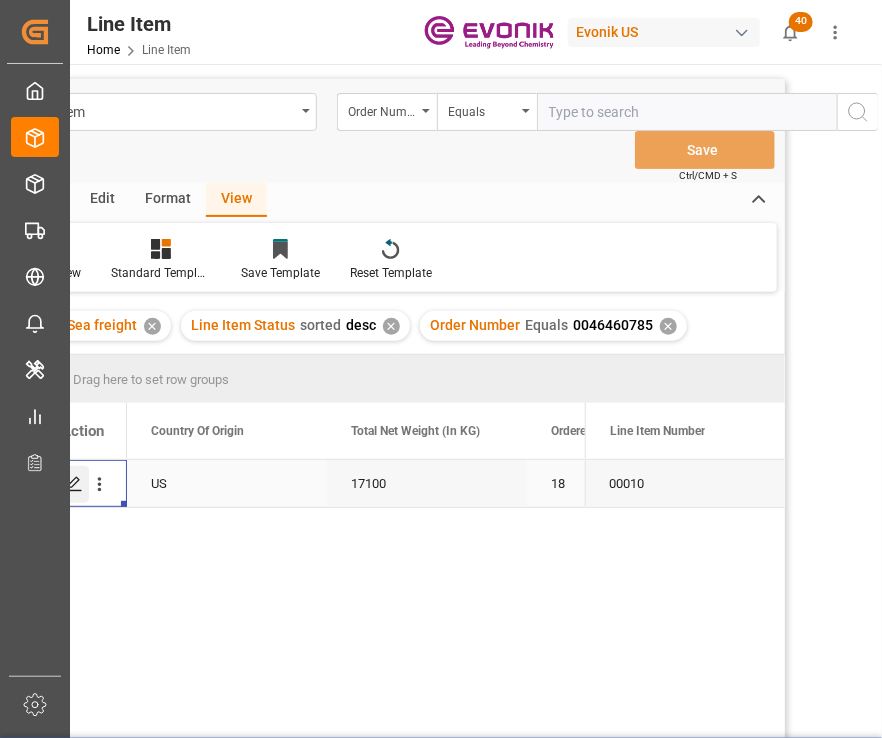 click 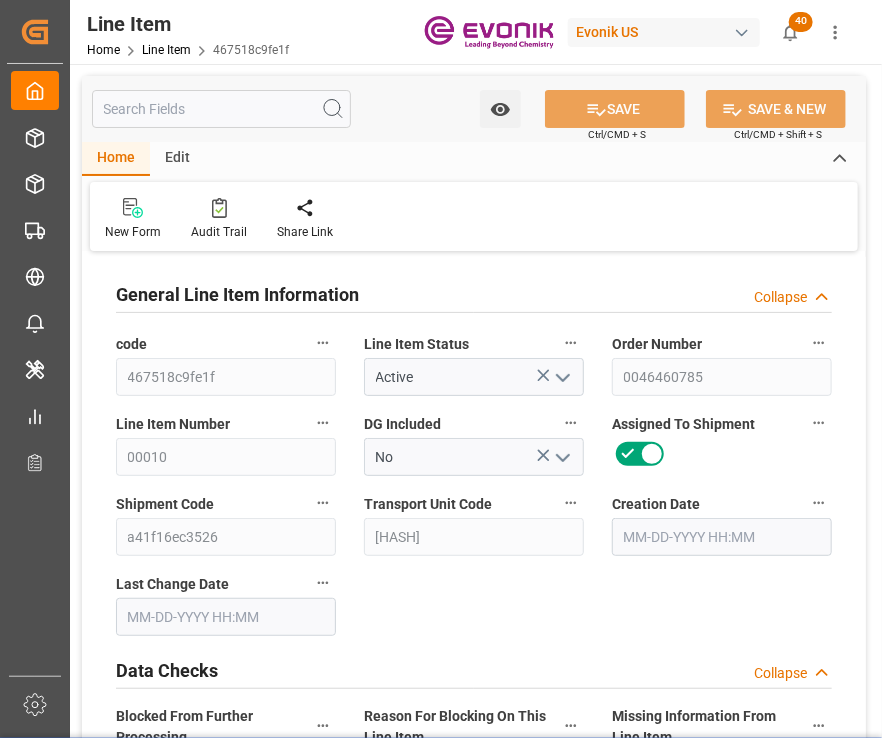 type on "18" 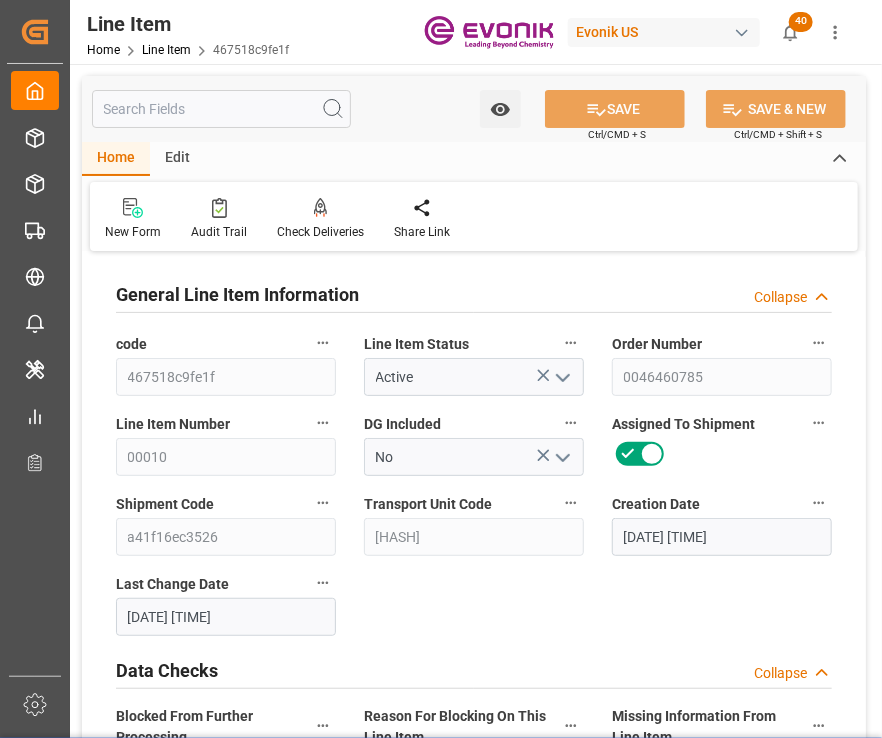 type on "06-26-2025 16:46" 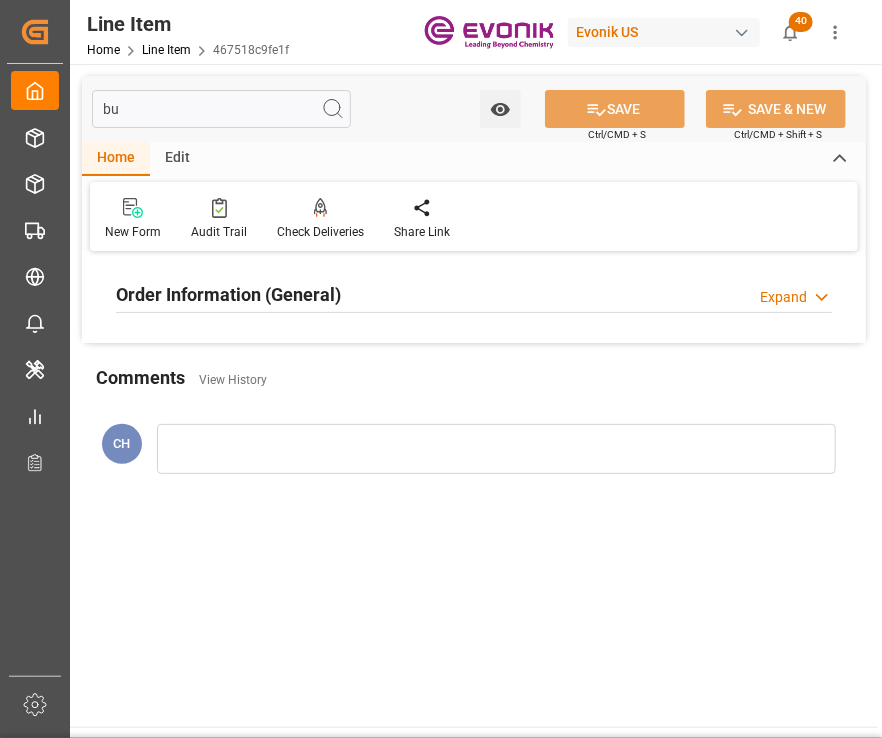 type on "bu" 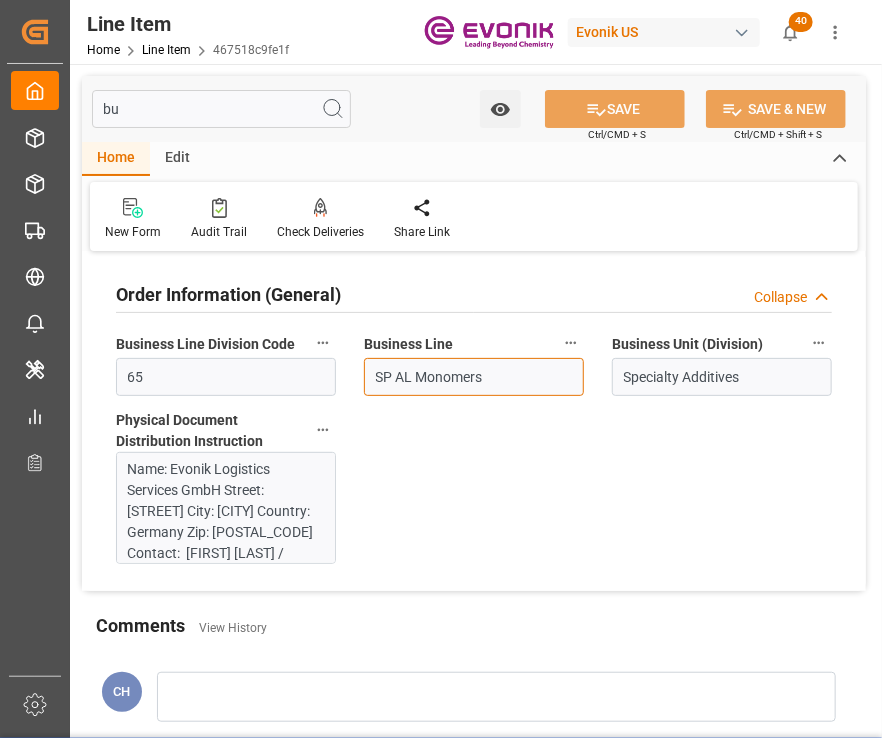 drag, startPoint x: 376, startPoint y: 373, endPoint x: 554, endPoint y: 354, distance: 179.01117 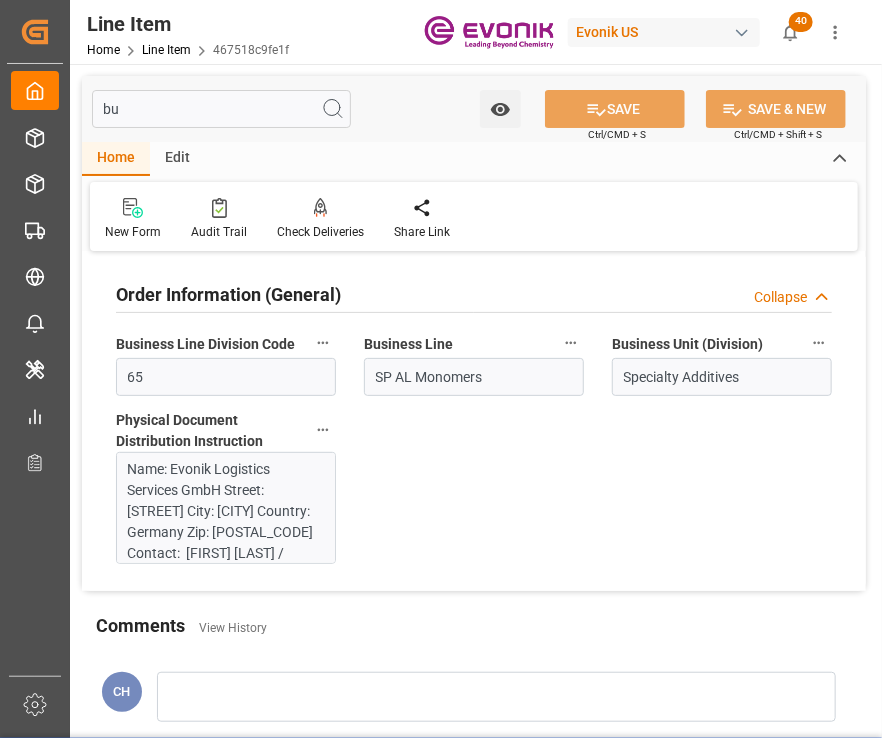 click on "Order Information (General) Collapse Business Line Division Code     65 Business Line     SP AL Monomers Business Unit (Division)     Specialty Additives Physical Document Distribution Instruction     Name: Evonik Logistics Services GmbH
Street: Rodenbacher Chaussee 4
City: Hanau-Wolfgang
Country: Germany
Zip: 63457
Contact:  Sophia Bleifuss / Andreas Bachmann
Email: sophia.bleifuss@evonik.com / andreas.bachmann@evonik.com
Telephone No.:  +49 6181 59-12821
Fax No.:
SEND VIA: EMAIL
ORIGINAL B/L: 0/1
COMMERCIAL INVOICE:  0/1
PACK LIST:  0/1
INSURANCE CERTIFICATE: 0/0
CERTIFICATE OF ORIGIN: 0/1
WOOD DEC: 0/0
Certificate of analysis: 0/1
DG Dec: 0/0" at bounding box center [474, 424] 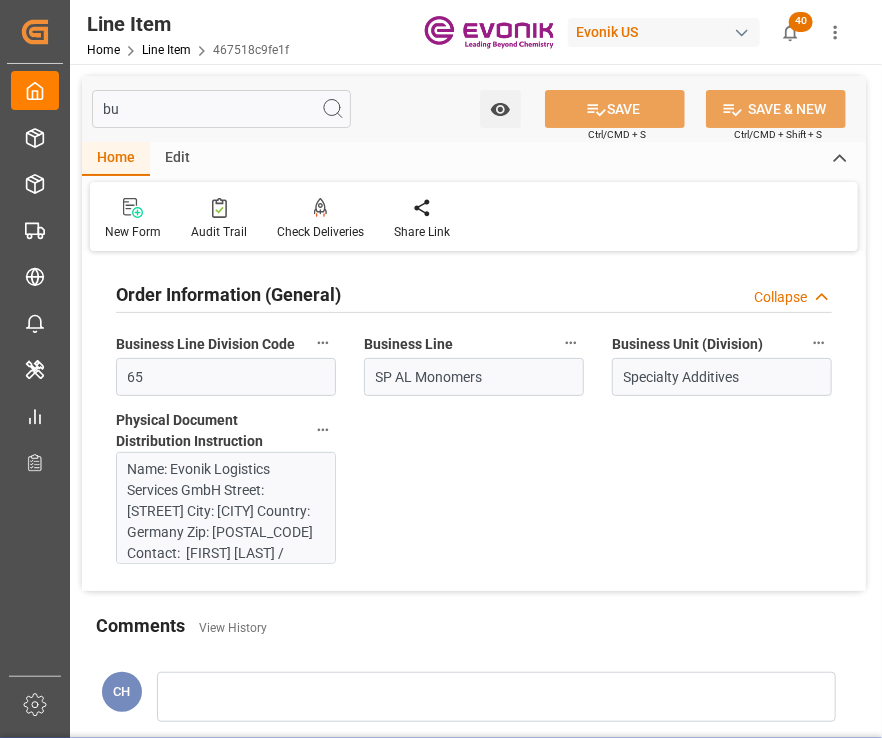 click on "bu" at bounding box center (221, 109) 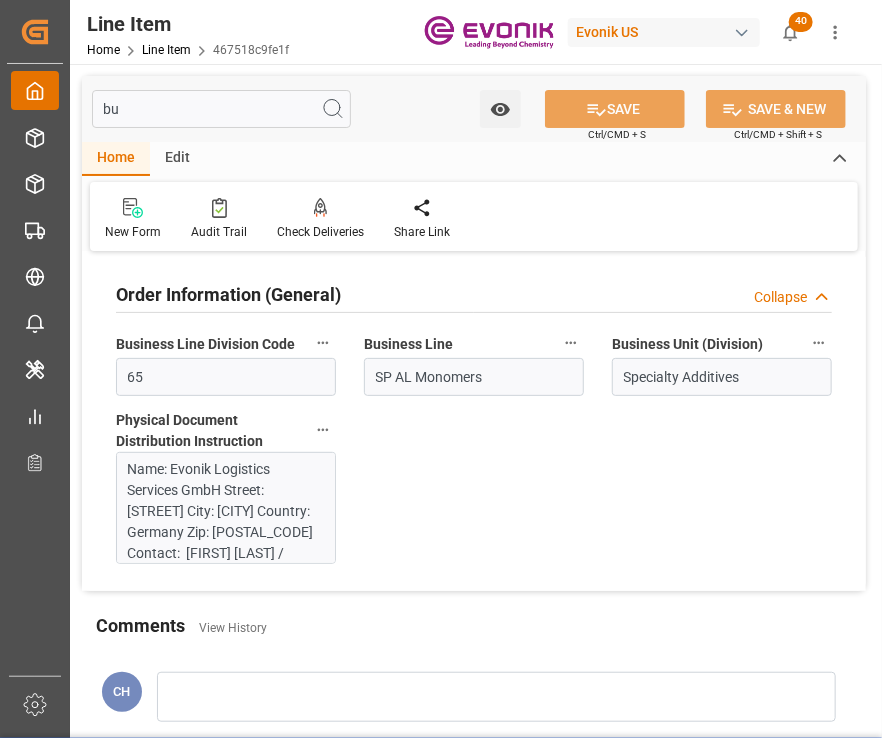 drag, startPoint x: 216, startPoint y: 117, endPoint x: 57, endPoint y: 109, distance: 159.20113 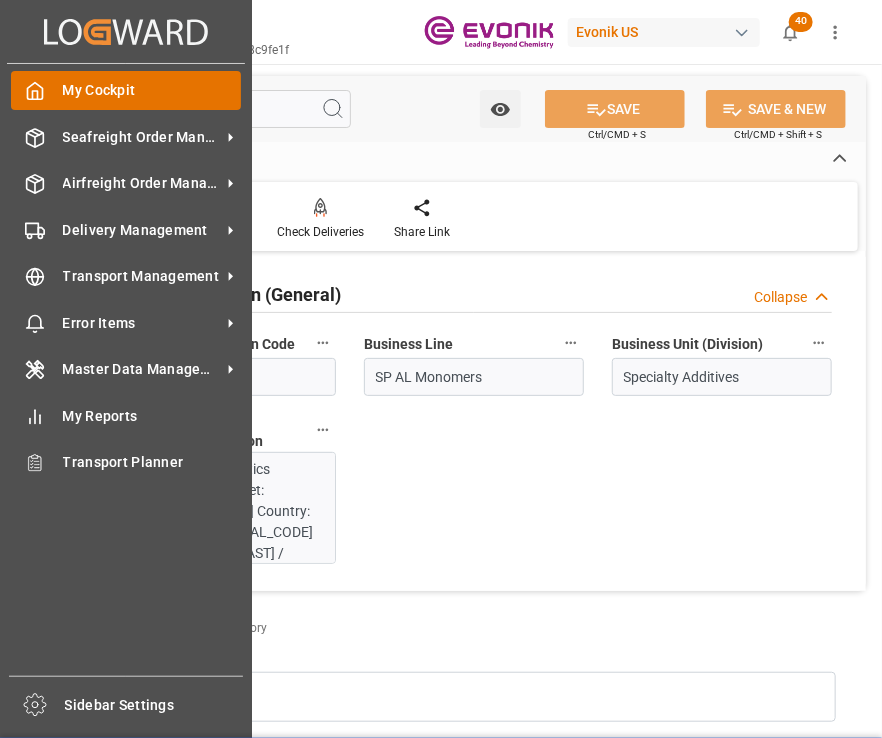 type 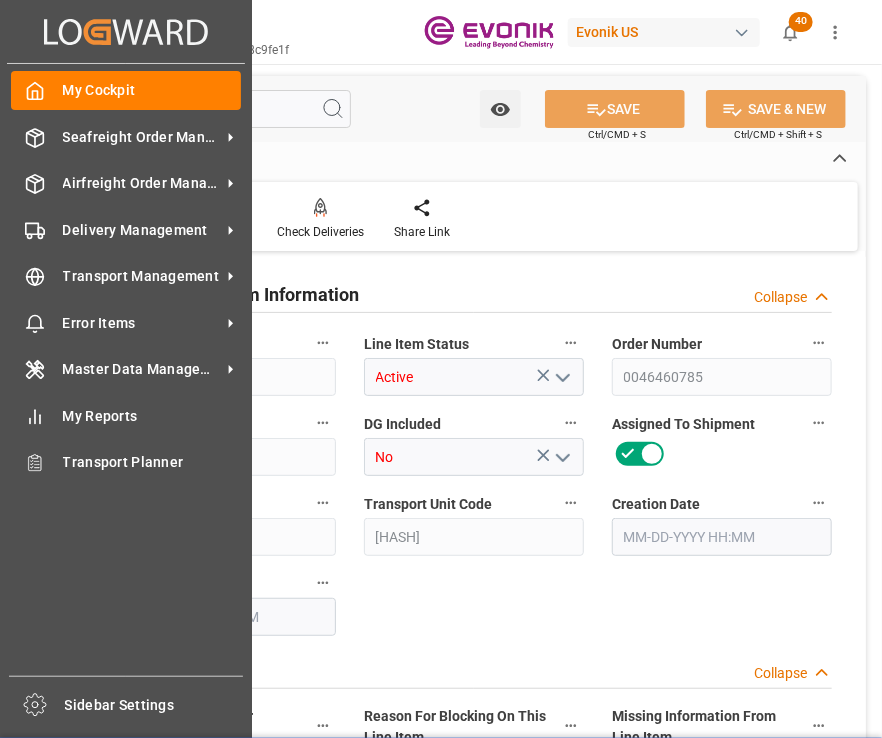 type on "18" 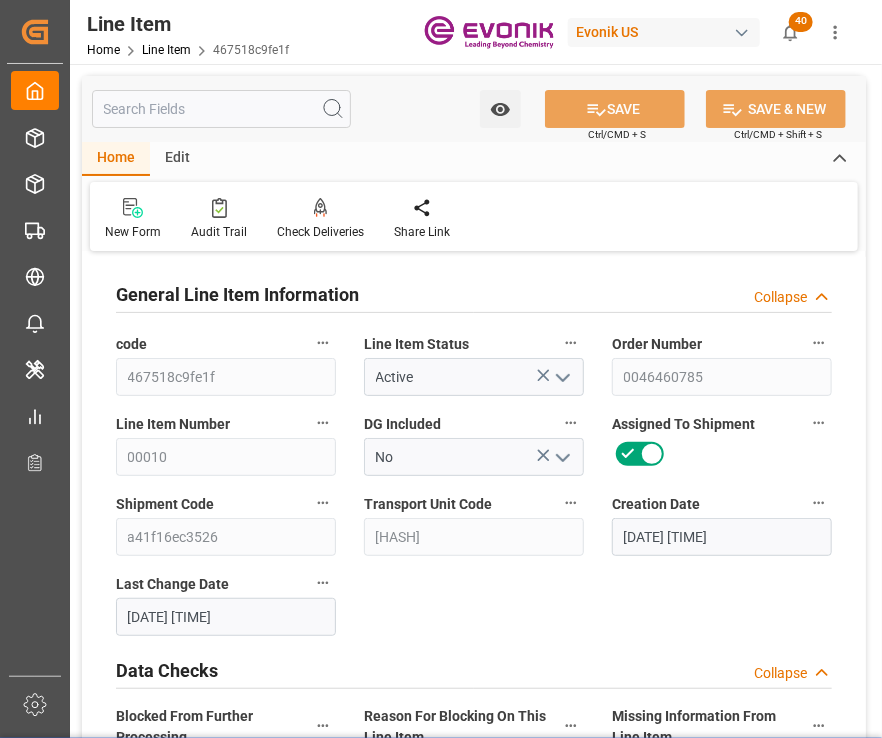 type on "06-26-2025 16:46" 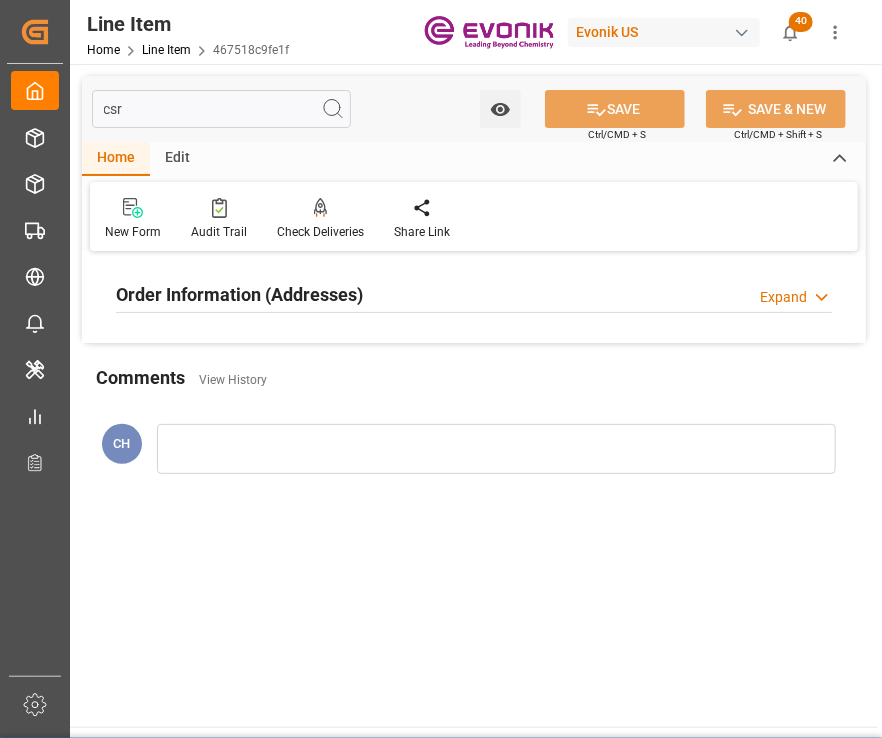 type on "csr" 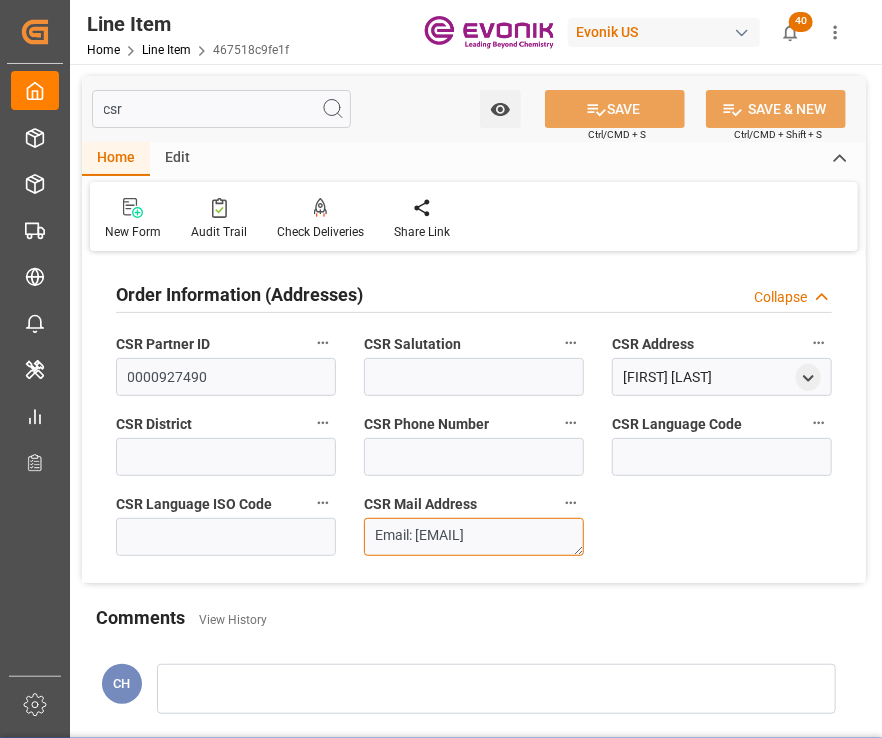 click on "mustapha.el-hammouni@evonik.com" at bounding box center [474, 537] 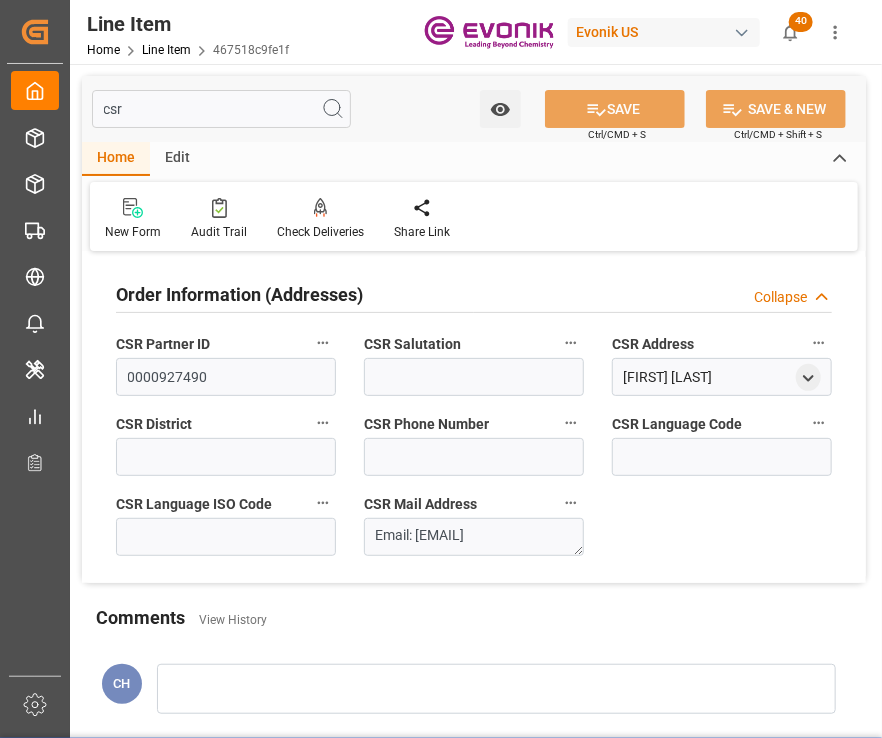 click on "csr" at bounding box center [221, 109] 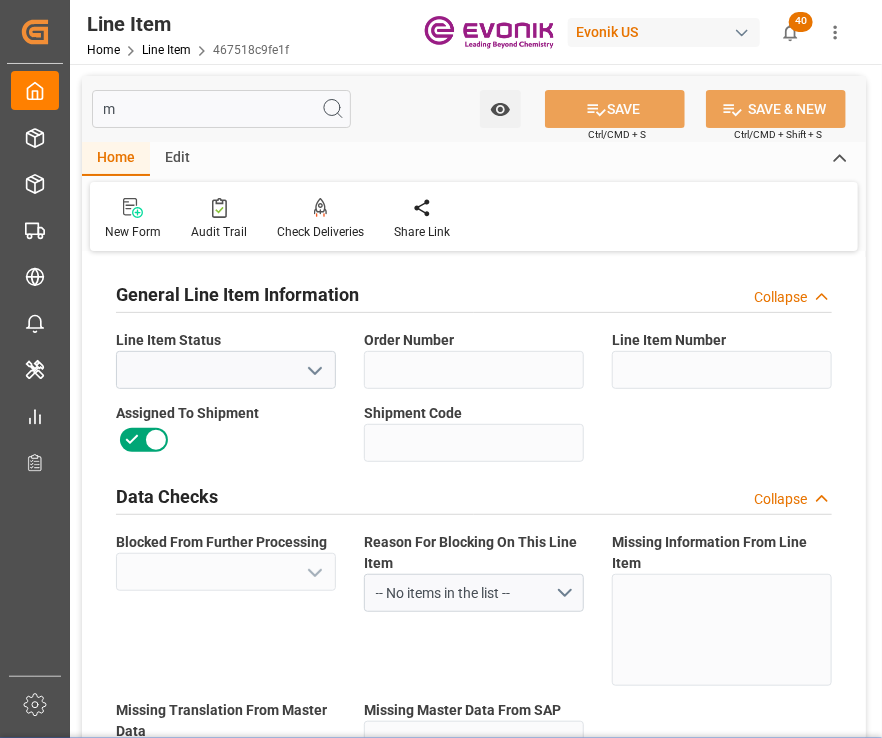 type on "ma" 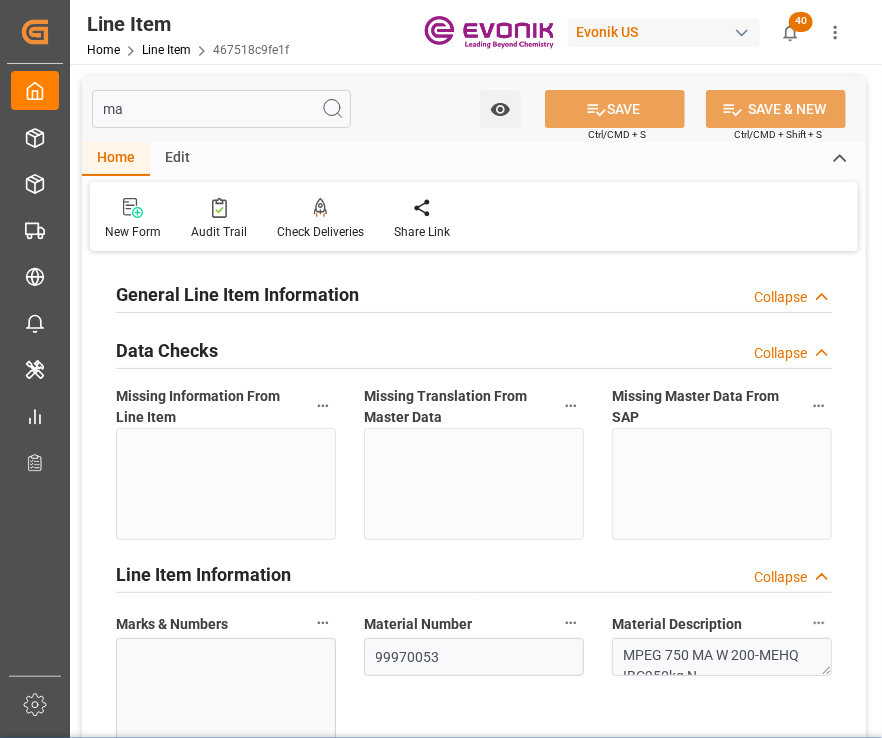 type on "99970053" 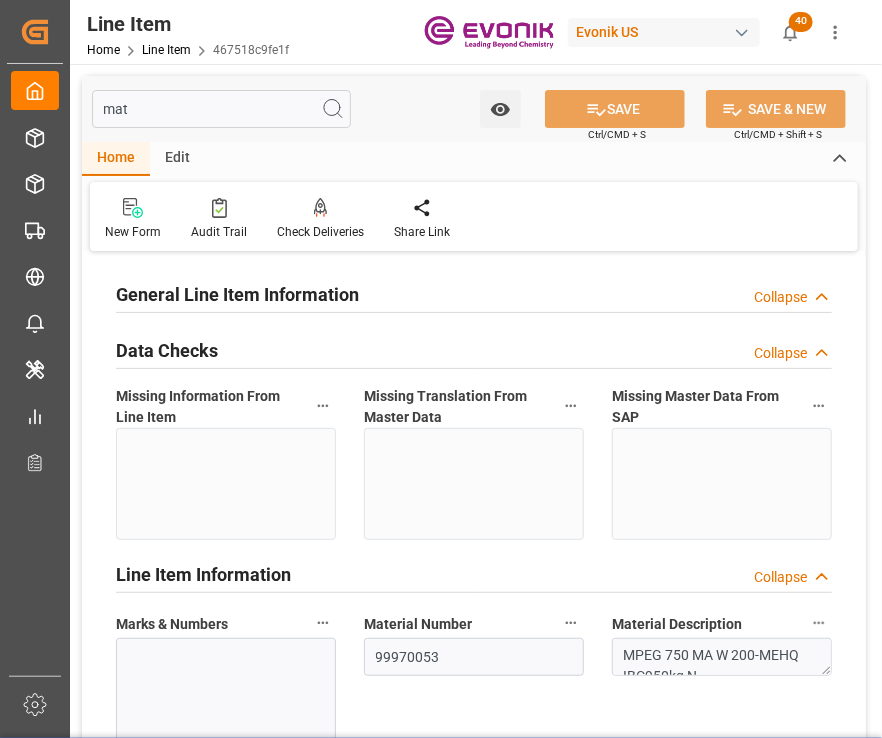 type 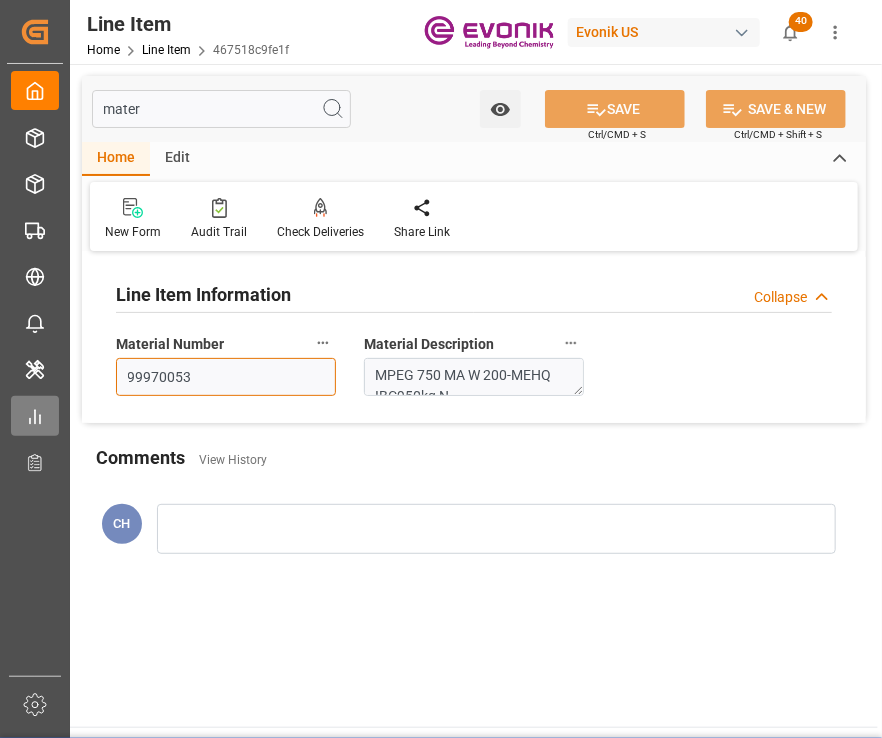 drag, startPoint x: 209, startPoint y: 382, endPoint x: 24, endPoint y: 401, distance: 185.97311 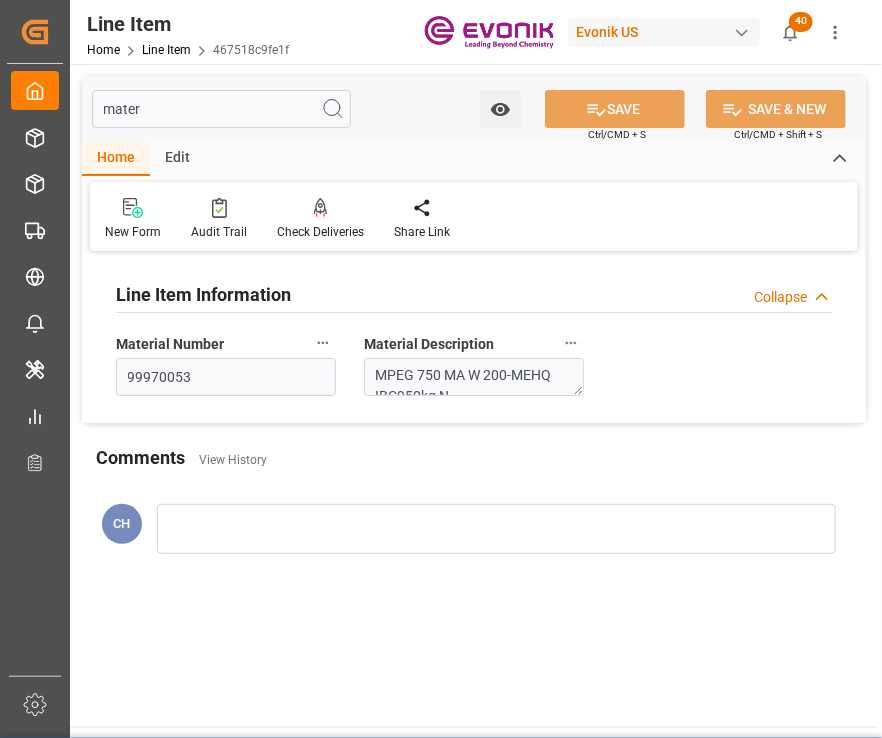 click at bounding box center (486, 524) 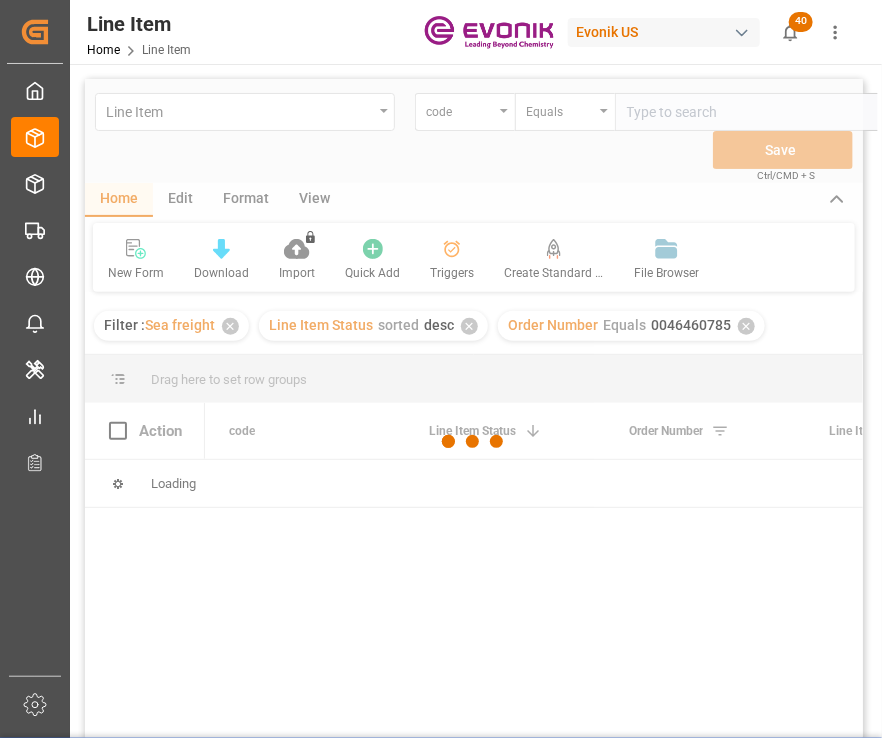 scroll, scrollTop: 0, scrollLeft: 36, axis: horizontal 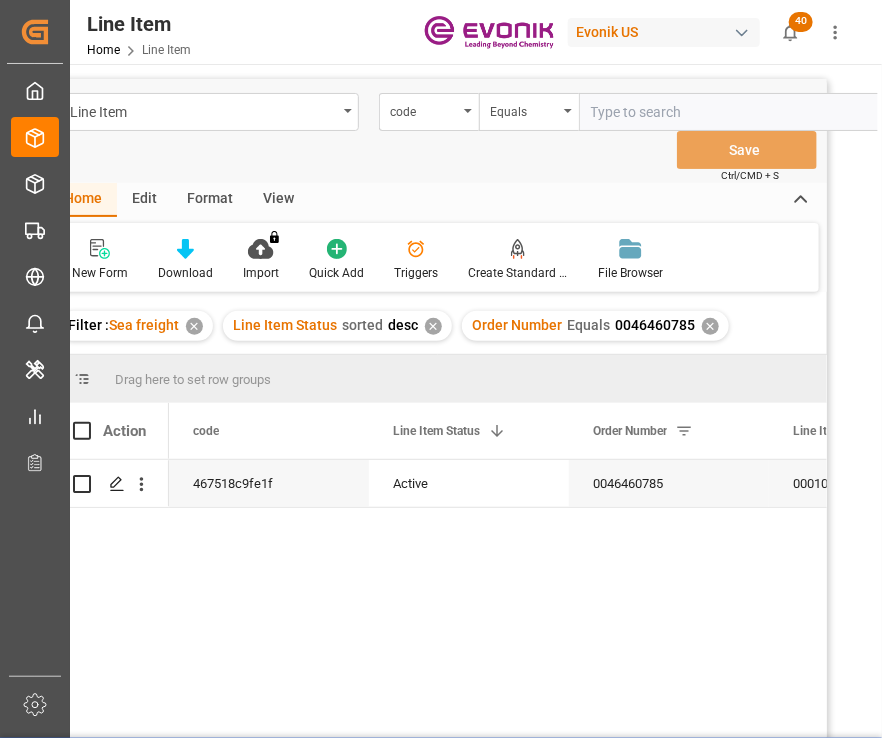 click on "View" at bounding box center [278, 200] 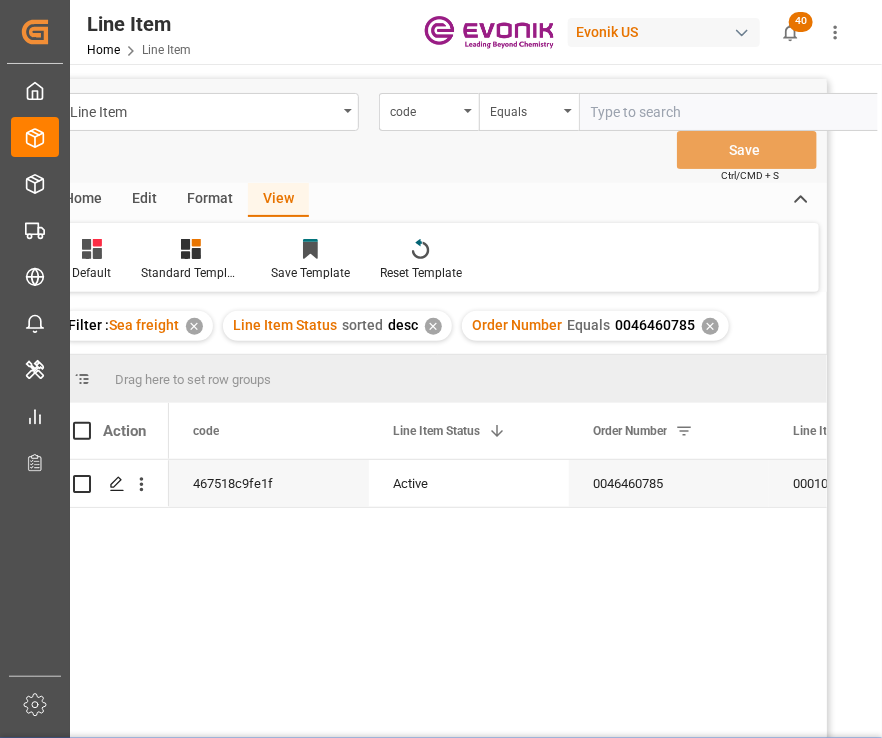 click on "Default Standard Templates Save Template Reset Template" at bounding box center (438, 257) 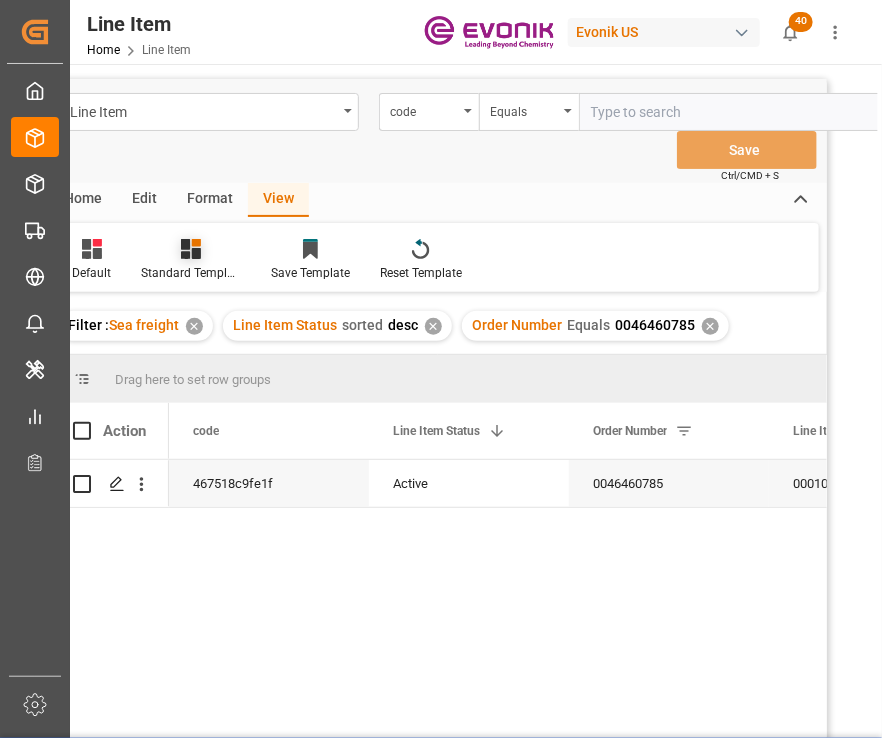 click on "Standard Templates" at bounding box center (191, 273) 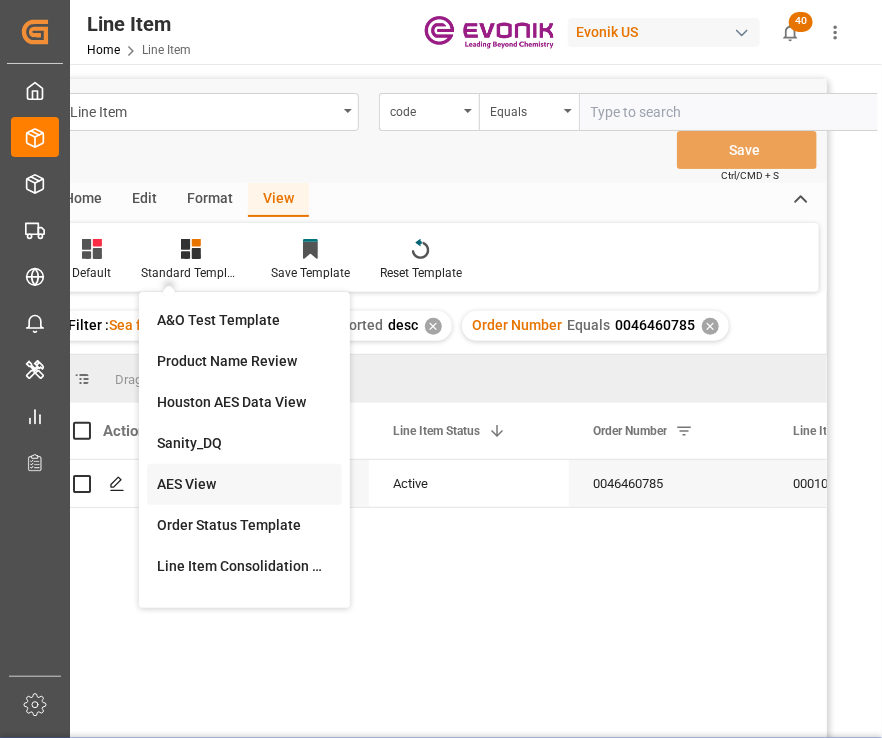click on "AES View" at bounding box center [244, 484] 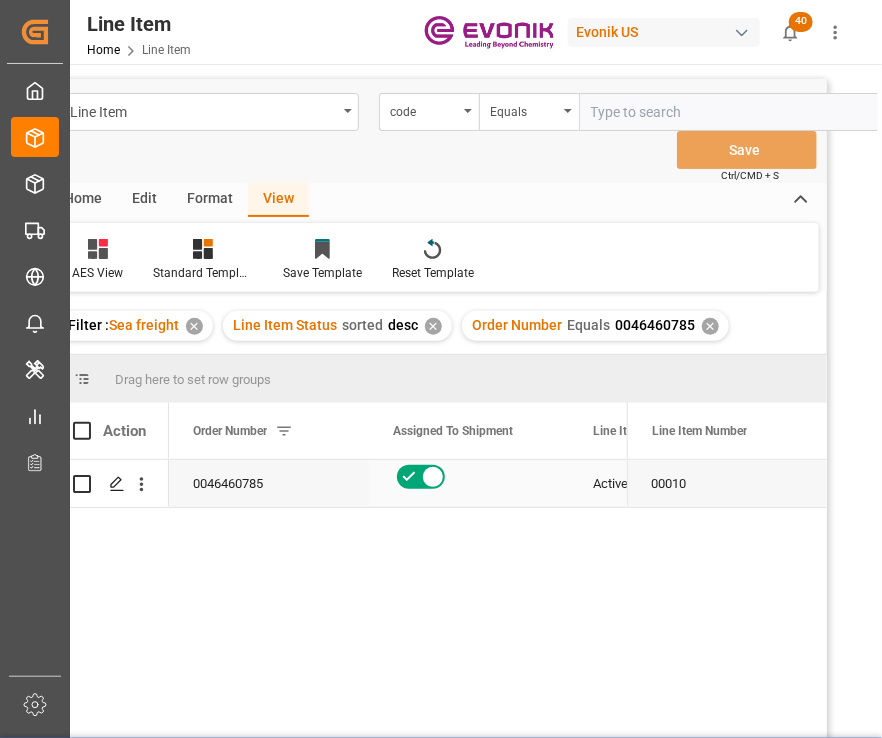 click on "Active" at bounding box center (669, 483) 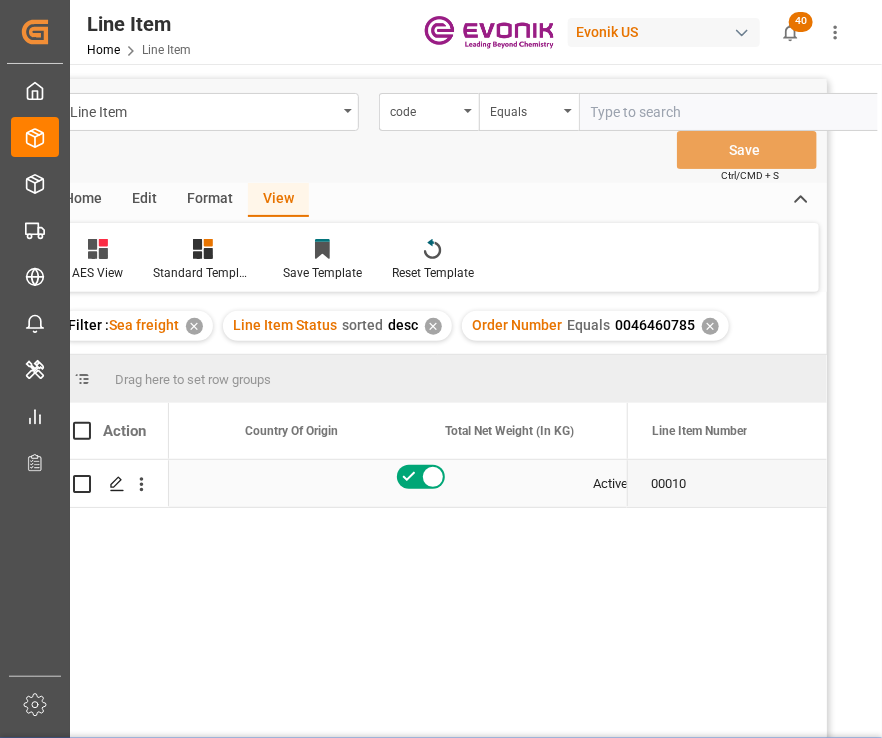 scroll, scrollTop: 0, scrollLeft: 548, axis: horizontal 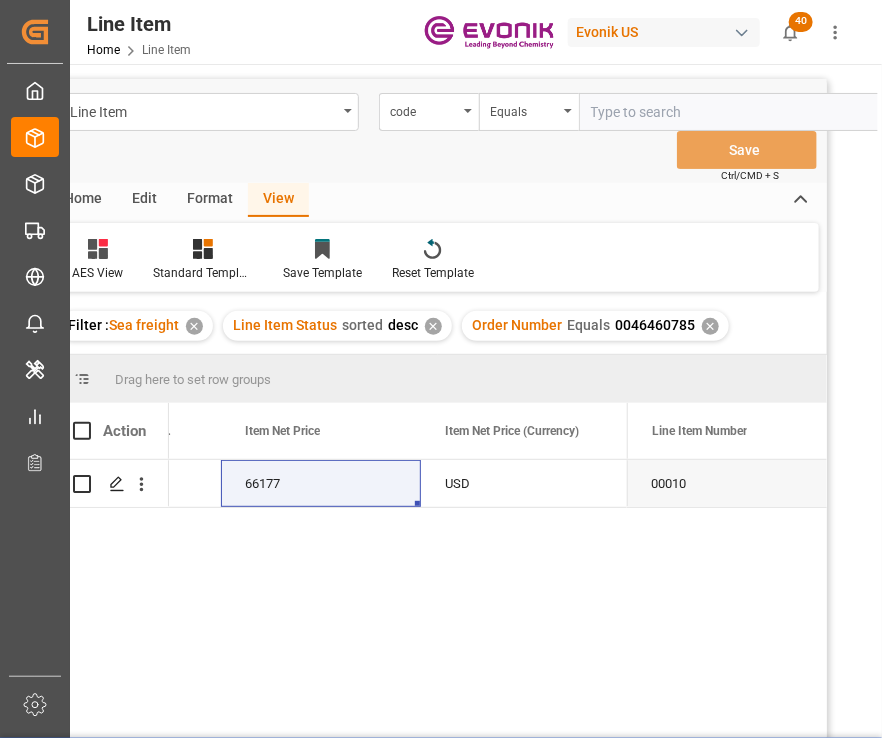 click on "MPEG 750 MA W 200-MEHQ IBC950kg N- 39072911 66177 USD EAR99" at bounding box center (398, 624) 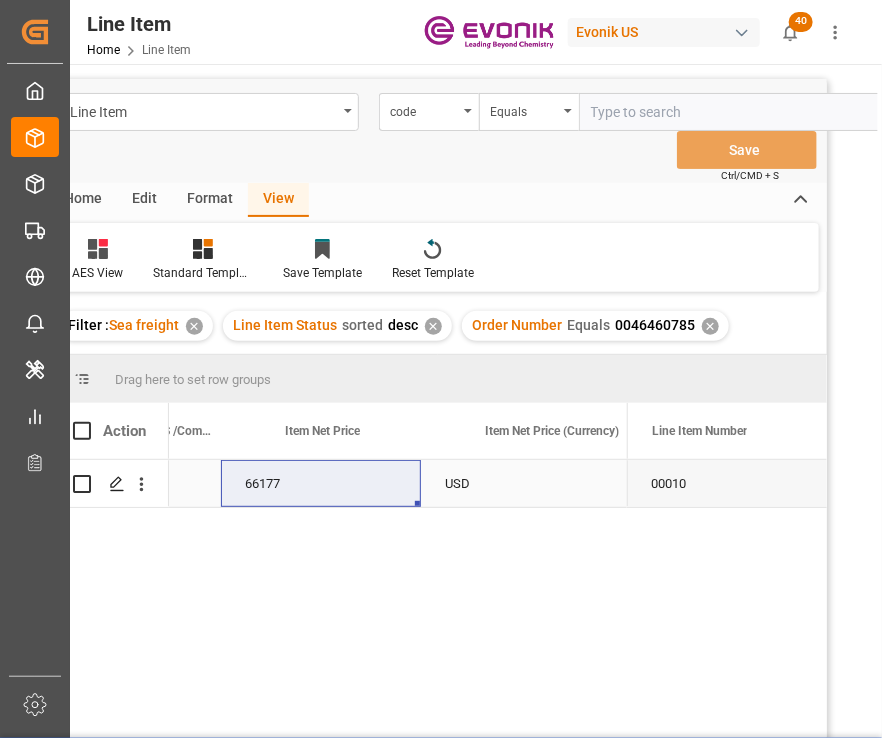 scroll, scrollTop: 0, scrollLeft: 1508, axis: horizontal 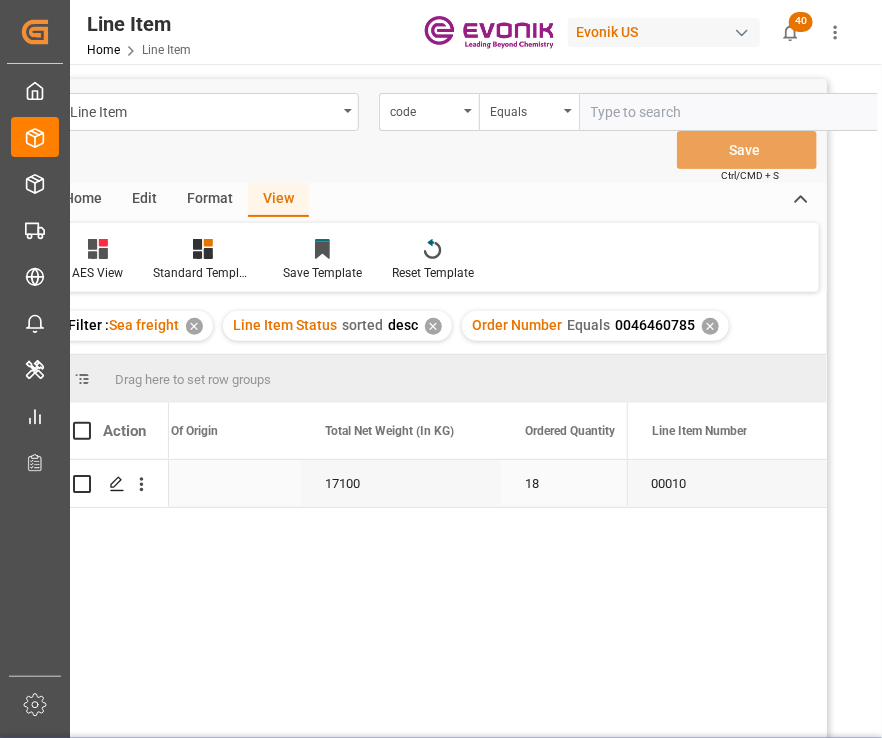 click on "17100" at bounding box center [401, 483] 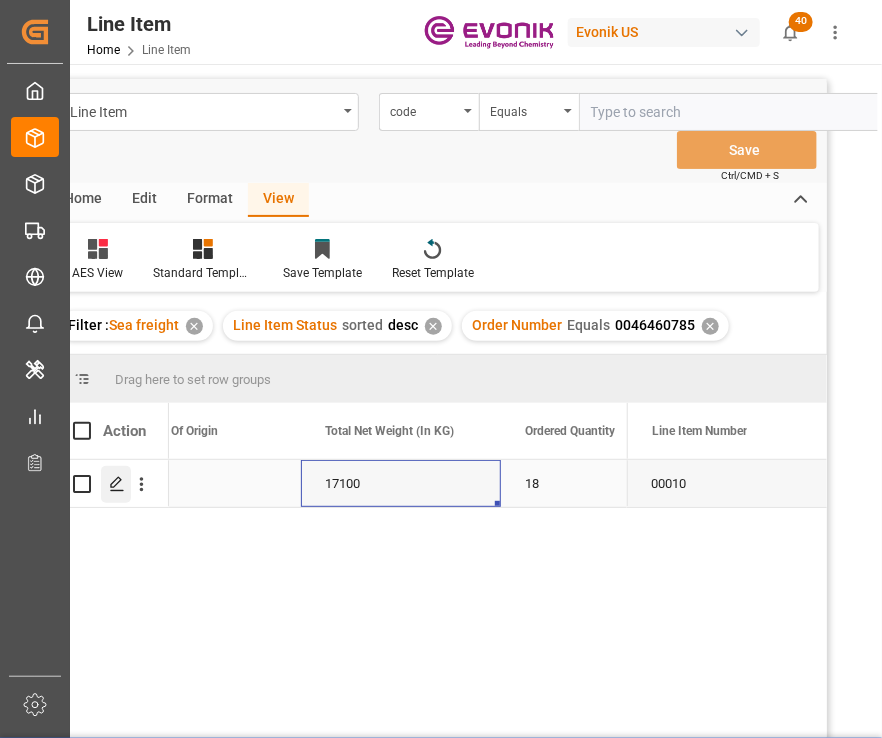 click 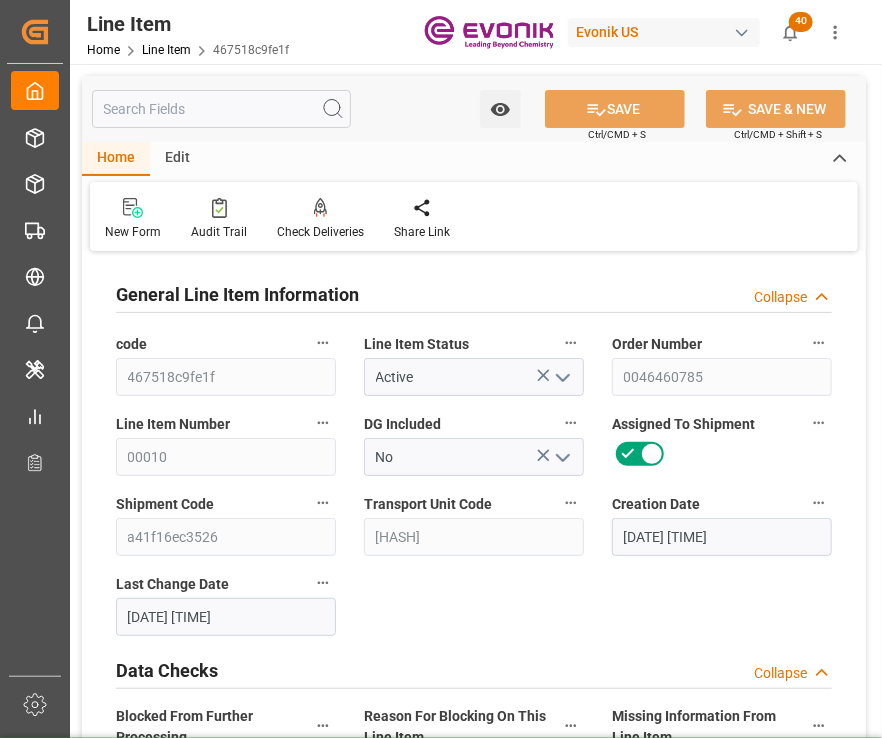 click at bounding box center (221, 109) 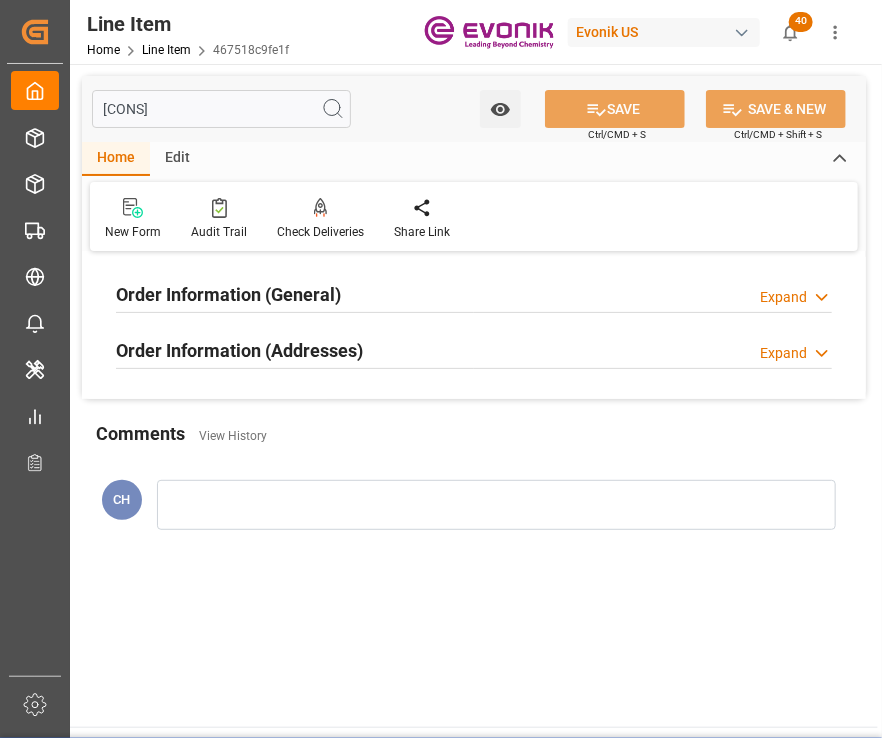 click on "Order Information (General)" at bounding box center [228, 294] 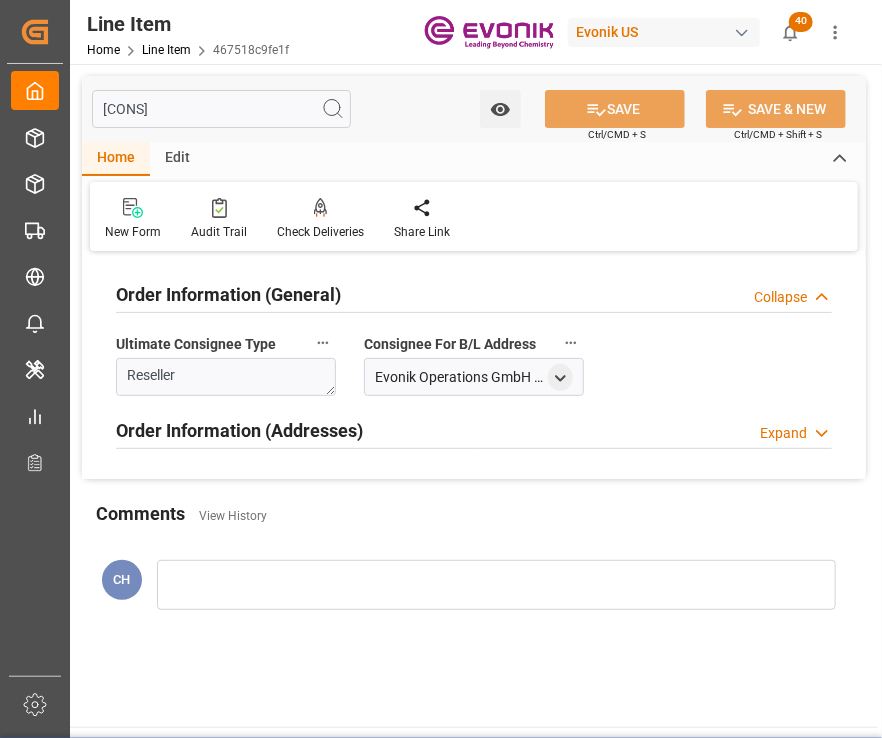 click on "Order Information (Addresses)" at bounding box center (239, 430) 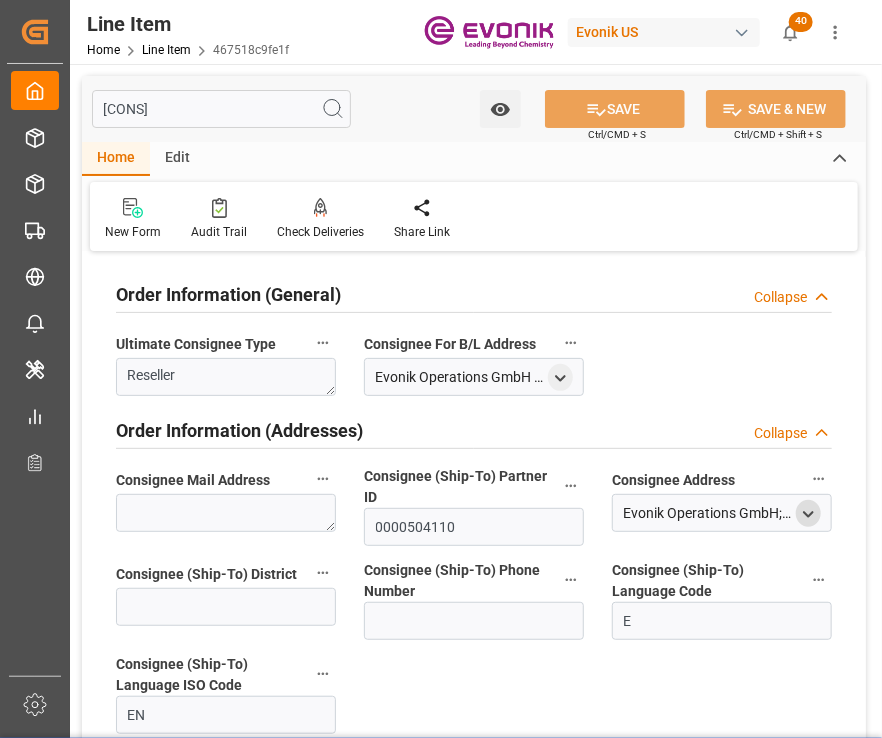click 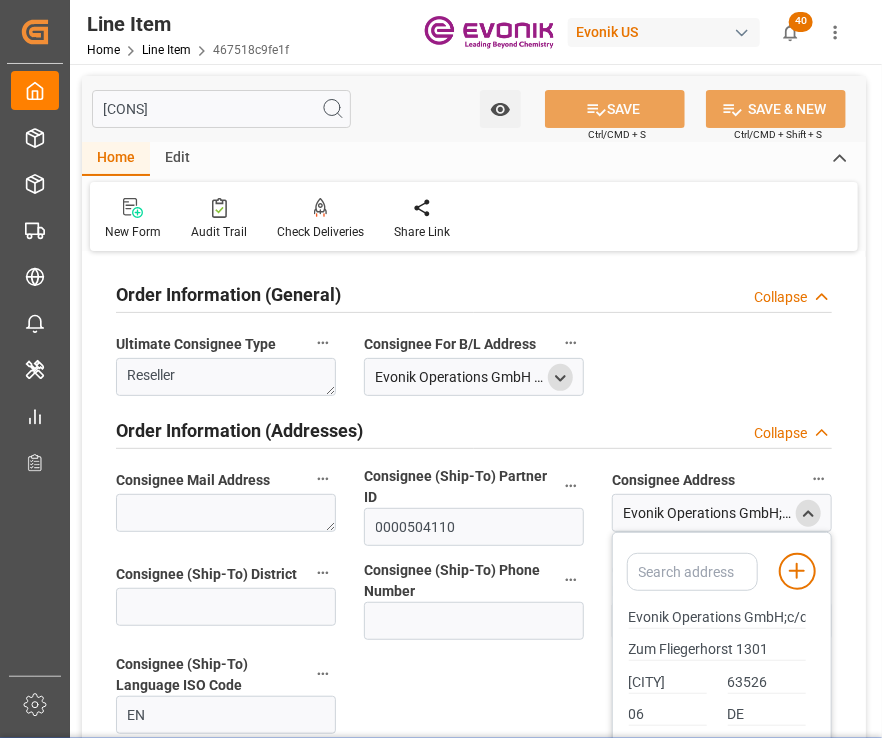 click 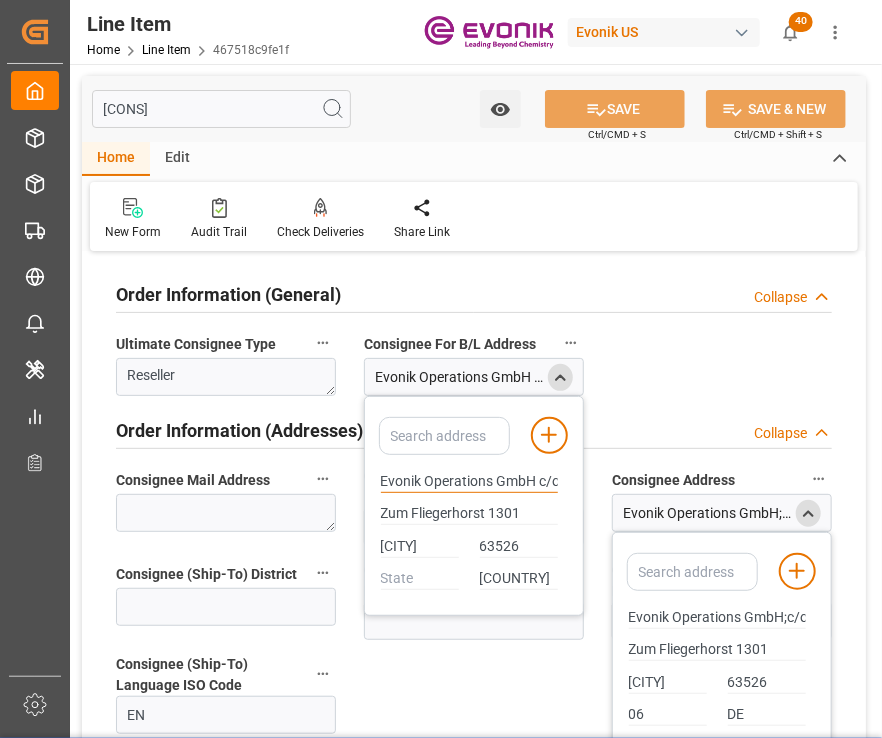 drag, startPoint x: 382, startPoint y: 478, endPoint x: 541, endPoint y: 475, distance: 159.0283 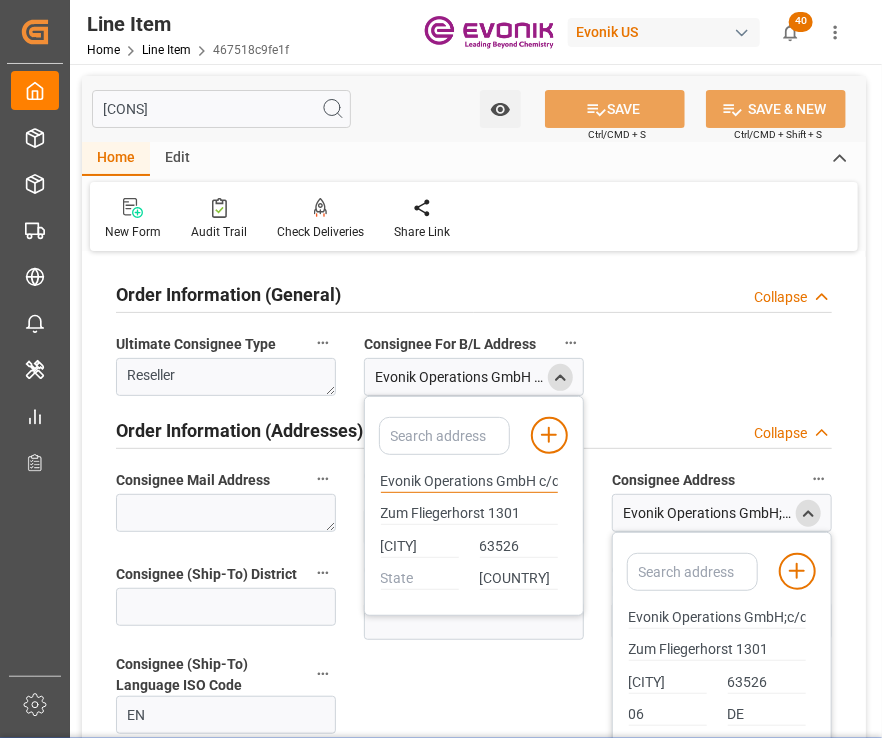 click on "Evonik Operations GmbH c/o DHL Freight Erlensee" at bounding box center [469, 482] 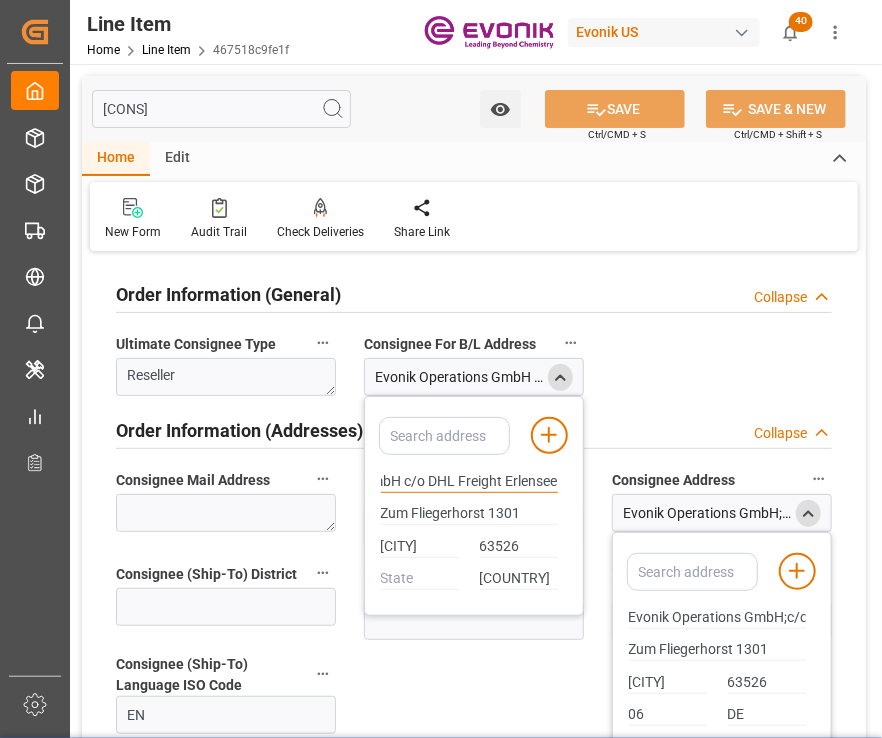 scroll, scrollTop: 0, scrollLeft: 0, axis: both 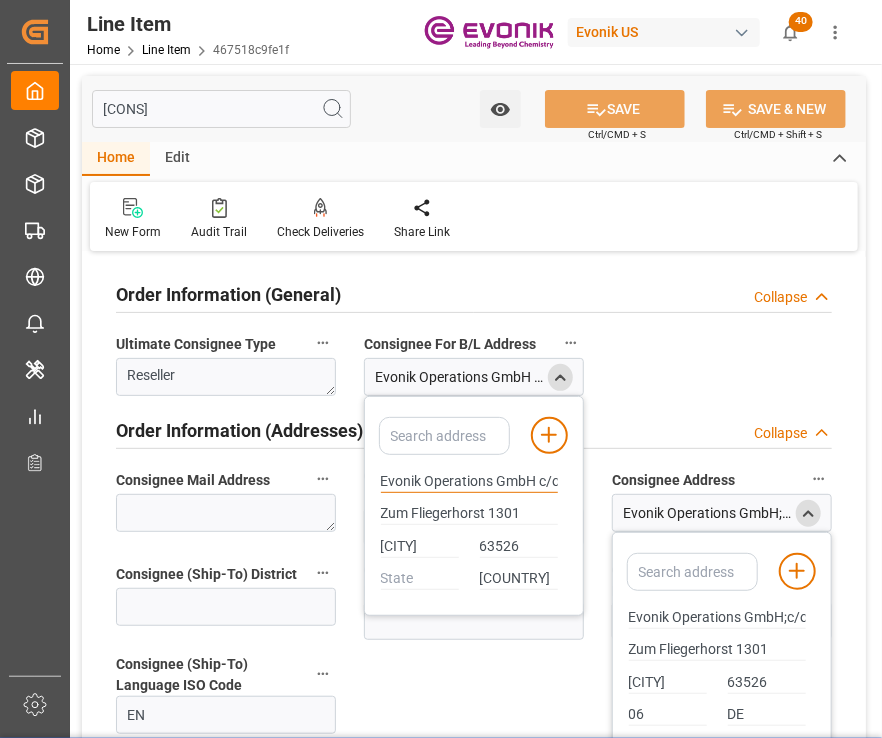drag, startPoint x: 477, startPoint y: 476, endPoint x: 343, endPoint y: 514, distance: 139.28389 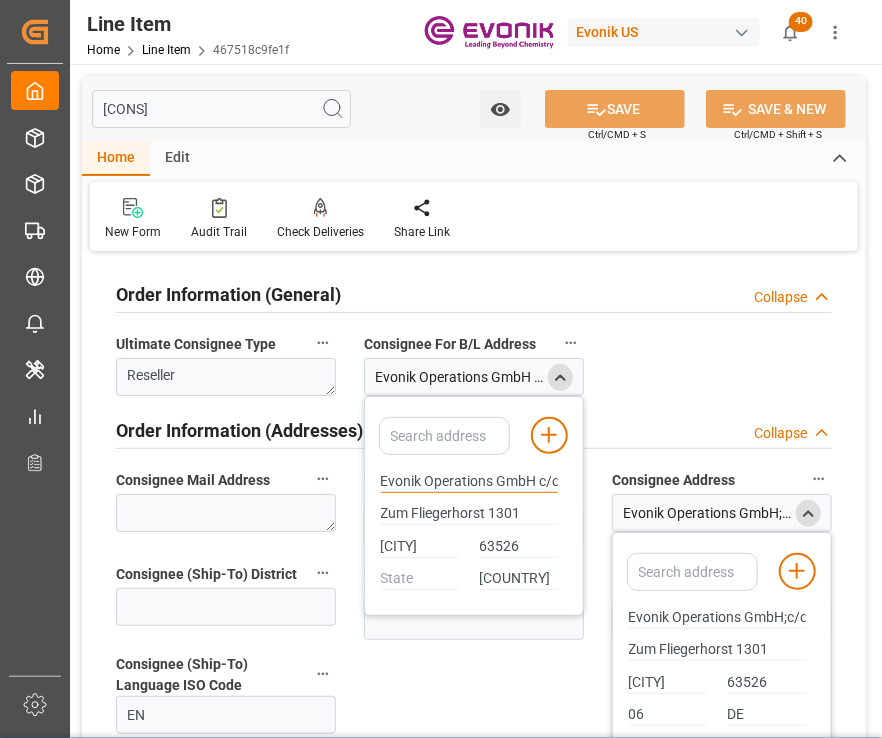 click on "Order Information (General) Collapse Ultimate Consignee Type     Reseller Consignee For B/L Address
Evonik Operations GmbH c/o DHL Freight Erlensee
, Zum Fliegerhorst 1301
, Erlensee
, Germany
- 63526
Add address to address book Evonik Operations GmbH c/o DHL Freight Erlensee Zum Fliegerhorst 1301 Erlensee 63526 Germany   Order Information (Addresses) Collapse Consignee Mail Address     Consignee (Ship-To) Partner ID     0000504110 Consignee Address
Evonik Operations GmbH;c/o DHL Freight Erlensee
, Zum Fliegerhorst 1301
, Erlensee
, 06
, DE
- 63526
Add address to address book Evonik Operations GmbH;c/o DHL Freight Erlensee Zum Fliegerhorst 1301 Erlensee 63526 06 DE Consignee (Ship-To) District     Consignee (Ship-To) Phone Number         E" at bounding box center (474, 509) 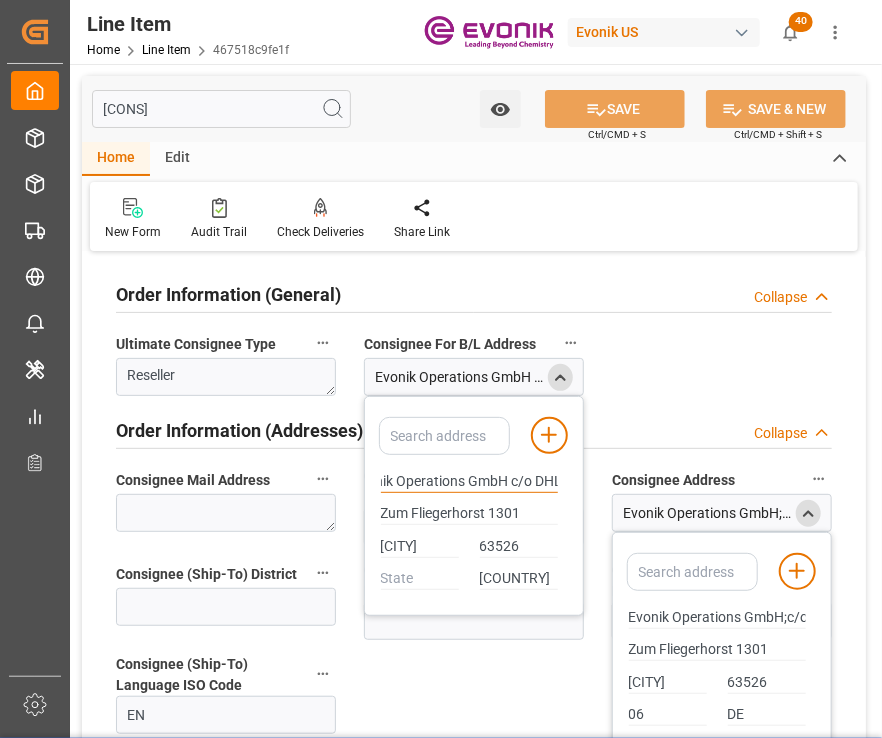 scroll, scrollTop: 0, scrollLeft: 38, axis: horizontal 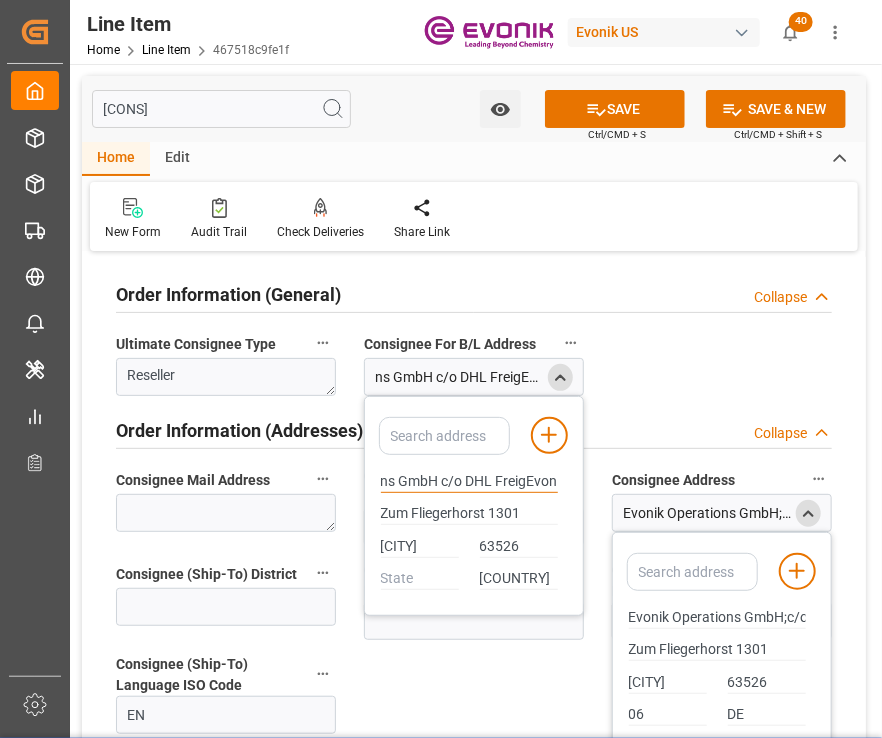 drag, startPoint x: 467, startPoint y: 481, endPoint x: 420, endPoint y: 485, distance: 47.169907 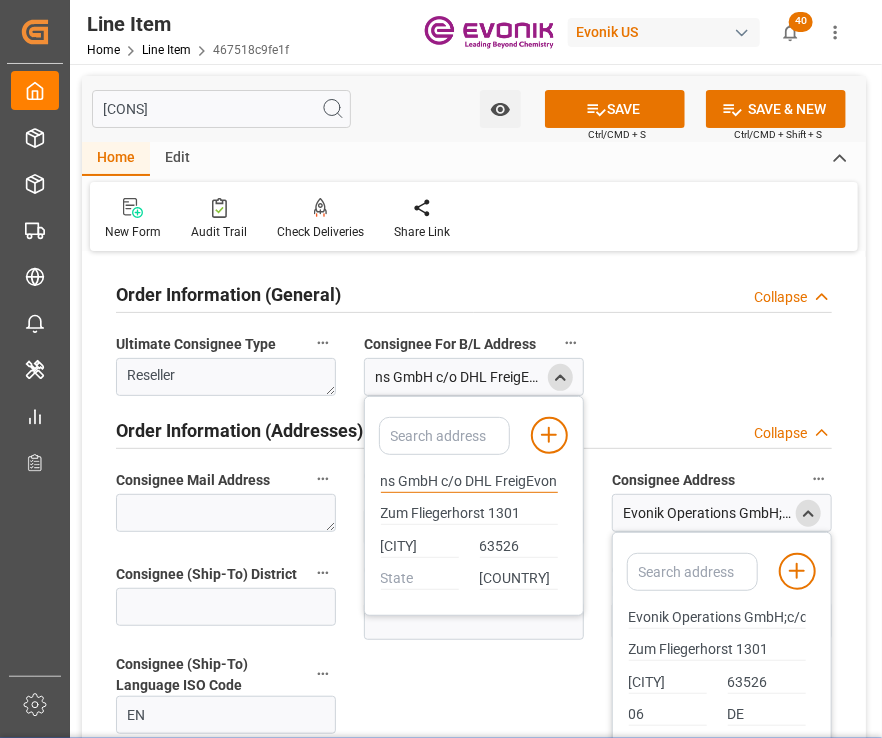 click on "ns GmbH c/o DHL FreigEvonik Operatioht Erlensee" at bounding box center [469, 482] 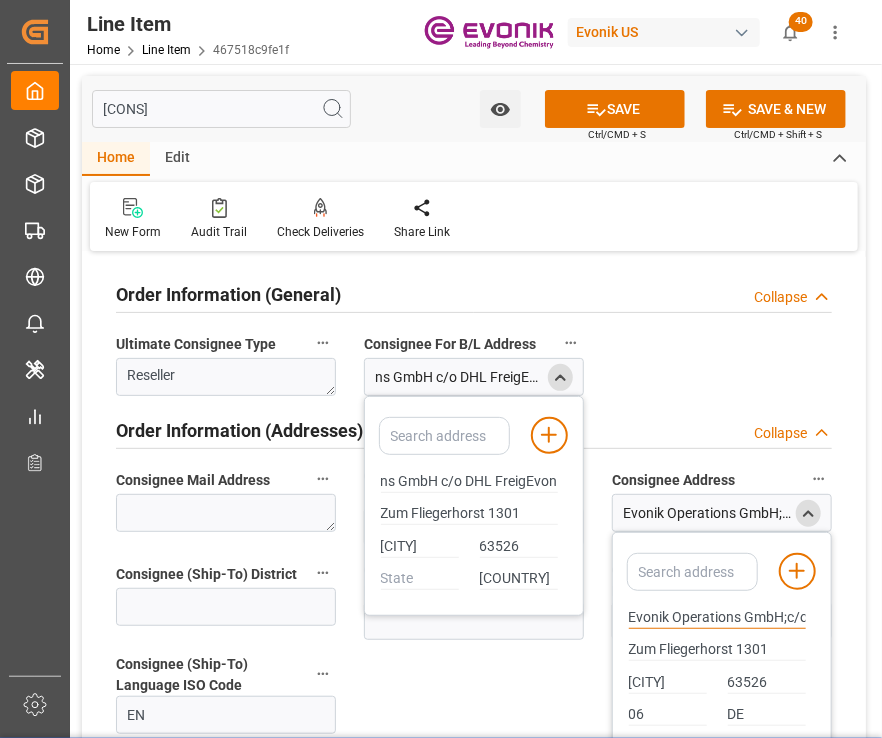 click on "Evonik Operations GmbH;c/o DHL Freight Erlensee" at bounding box center (717, 618) 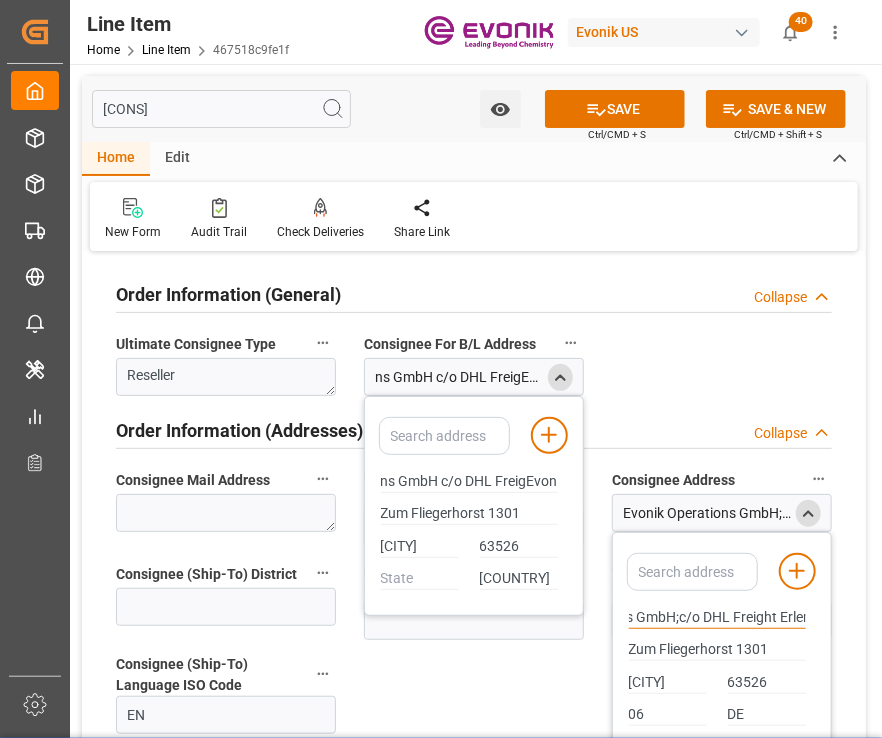 scroll, scrollTop: 0, scrollLeft: 135, axis: horizontal 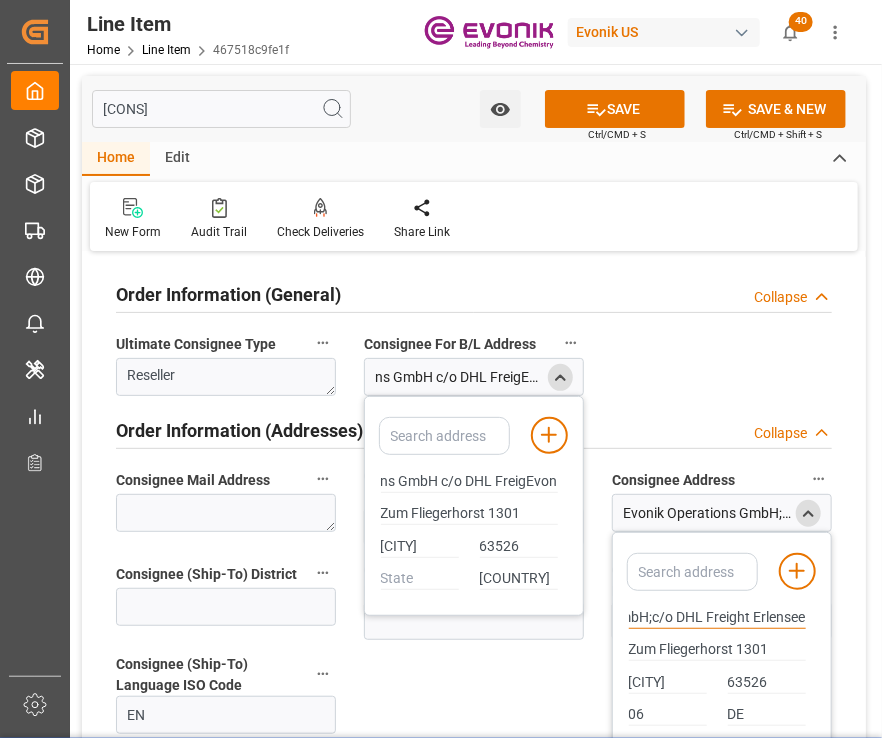 click on "Evonik Operations GmbH;c/o DHL Freight Erlensee" at bounding box center [717, 618] 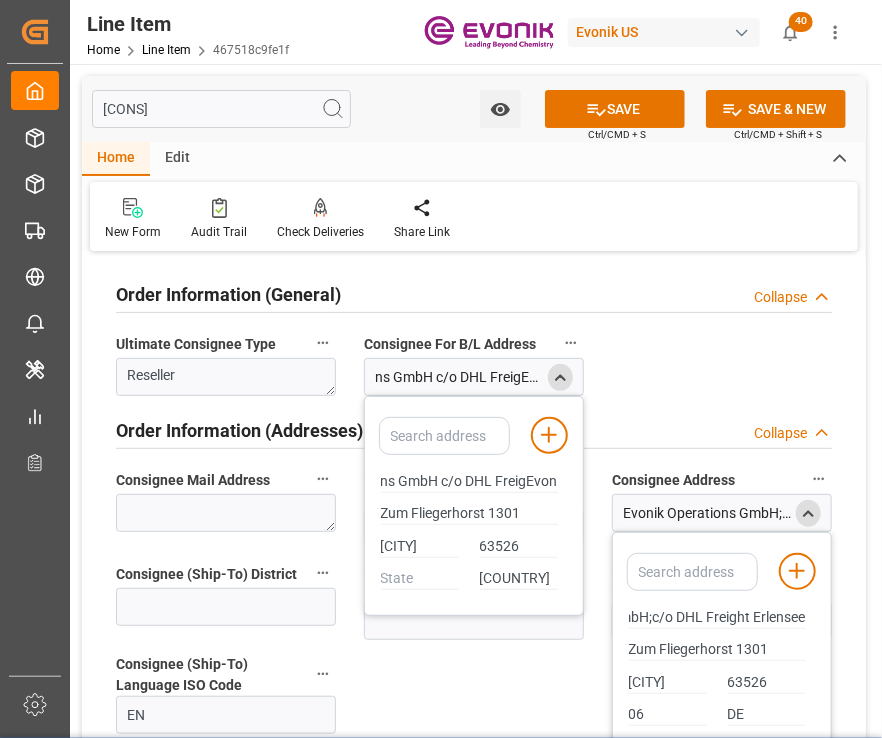 click on "CONS" at bounding box center (221, 109) 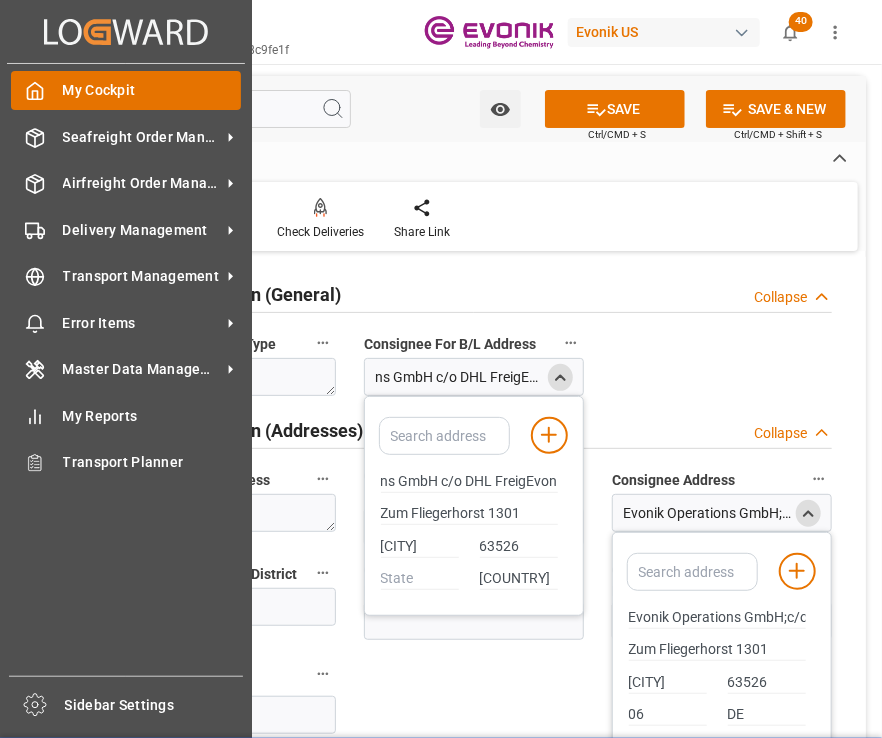 drag, startPoint x: 160, startPoint y: 105, endPoint x: 15, endPoint y: 102, distance: 145.03104 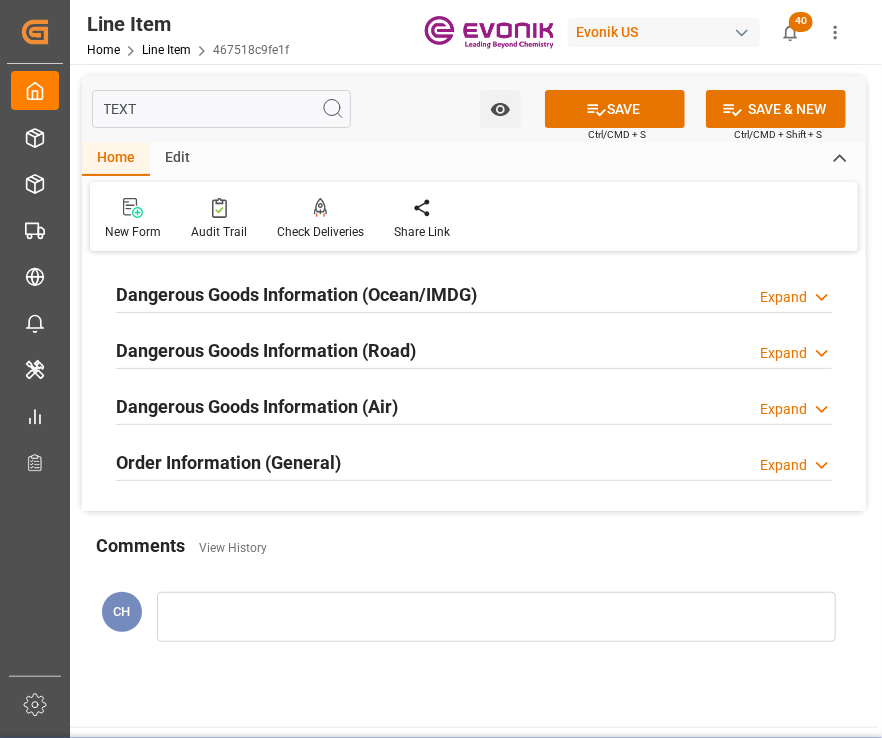 click on "Order Information (General)" at bounding box center [228, 461] 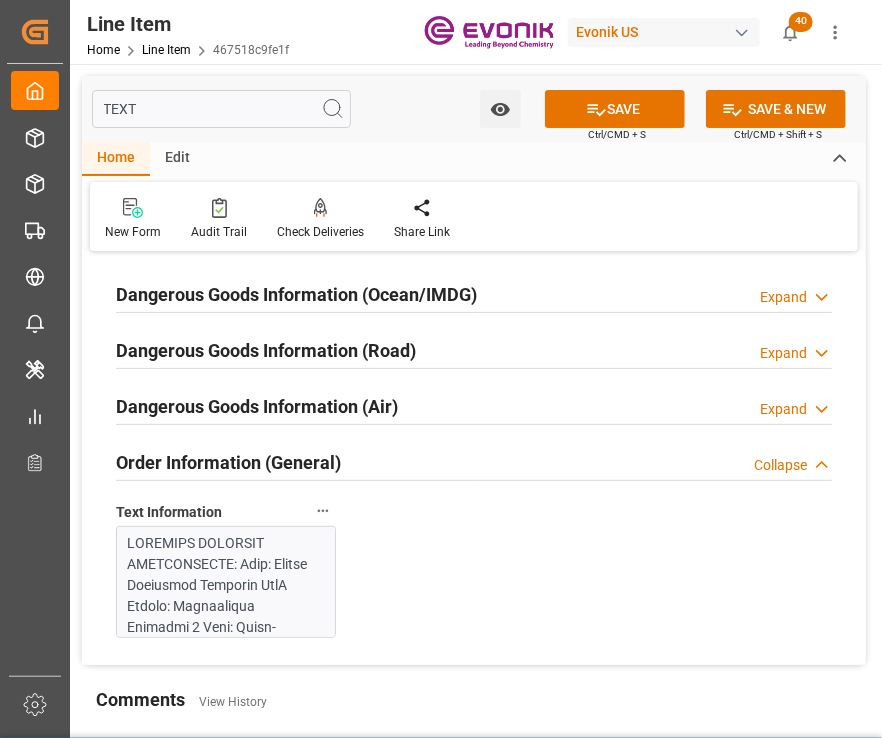 click at bounding box center (223, 1215) 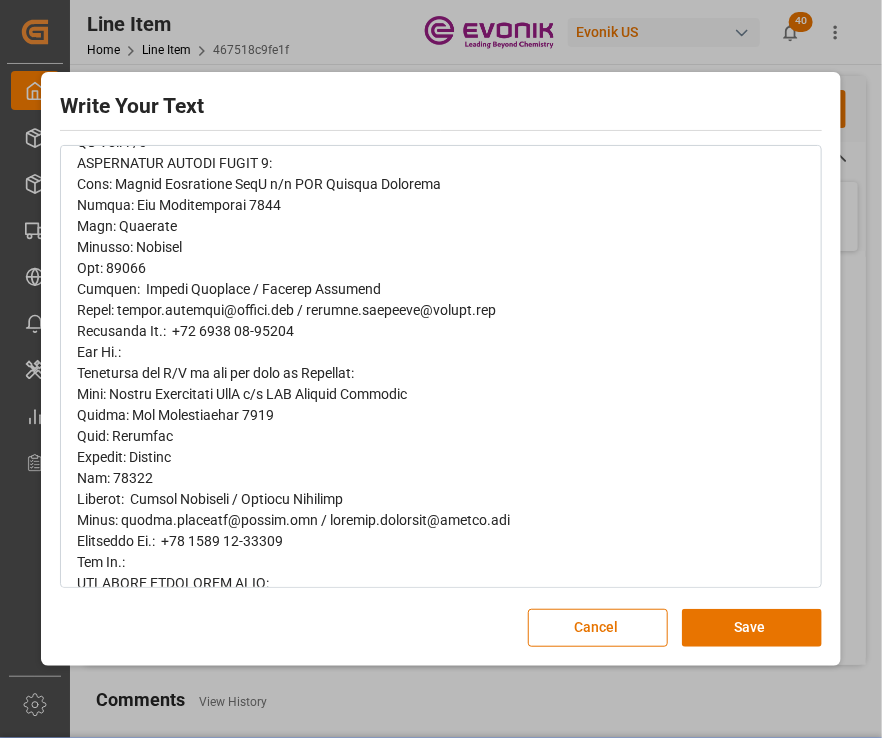 scroll, scrollTop: 484, scrollLeft: 0, axis: vertical 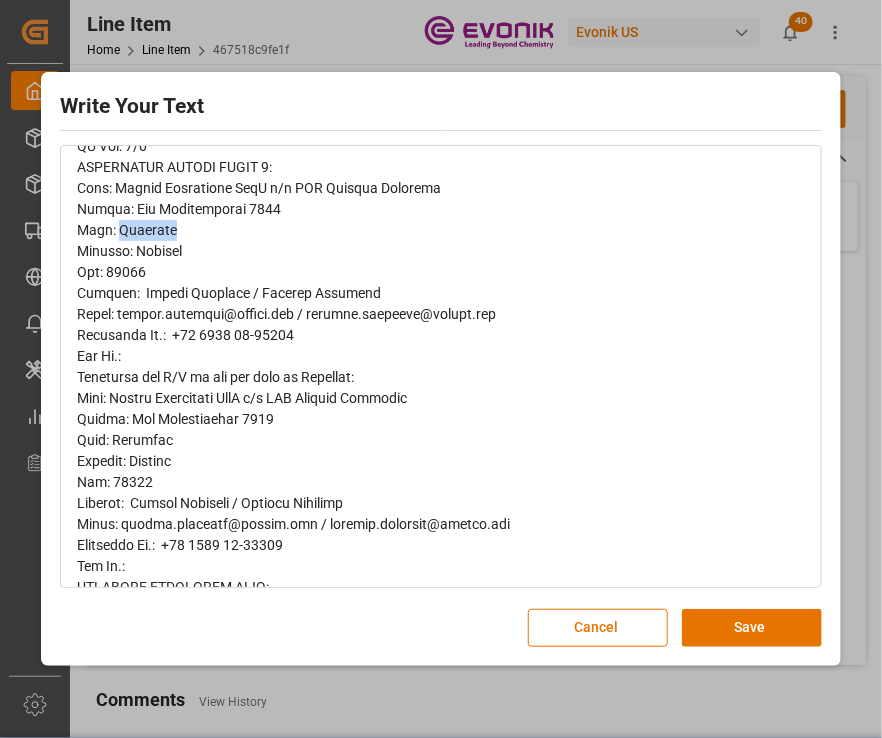 drag, startPoint x: 168, startPoint y: 228, endPoint x: 108, endPoint y: 227, distance: 60.00833 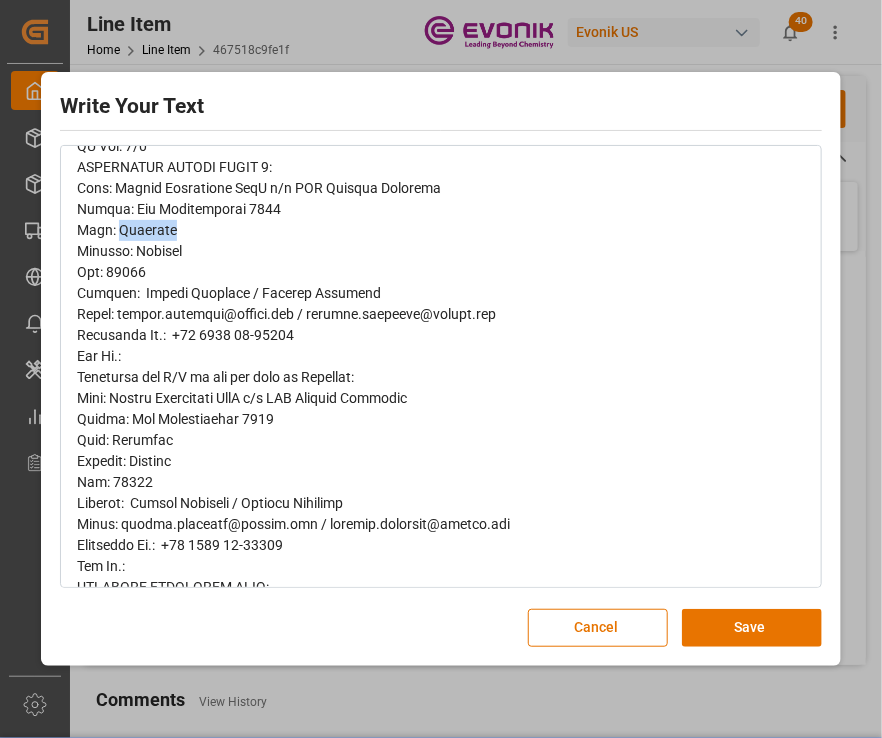 click at bounding box center (441, 346) 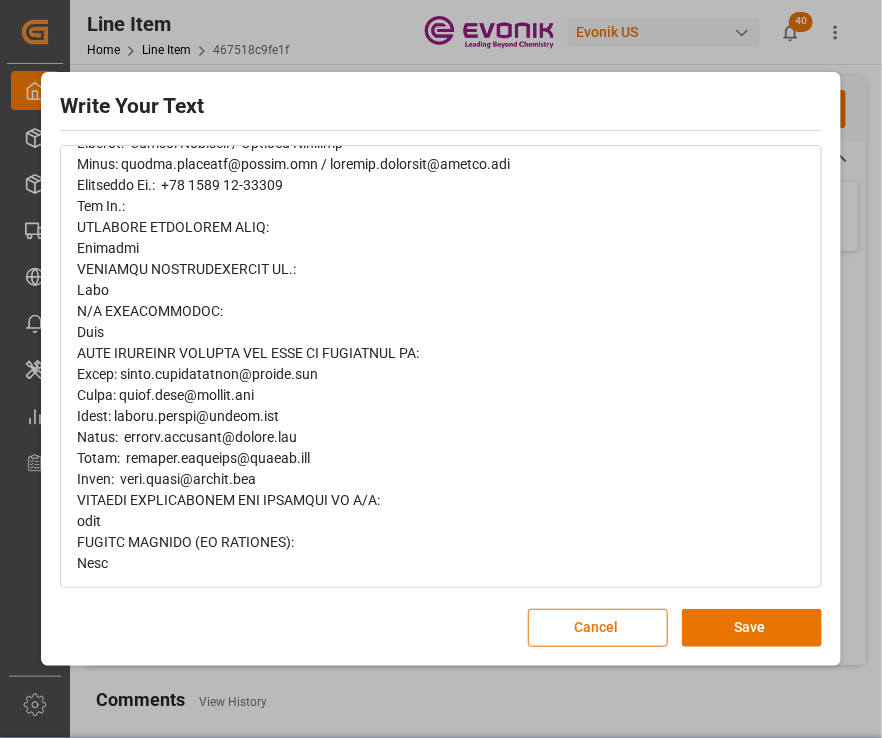 scroll, scrollTop: 842, scrollLeft: 0, axis: vertical 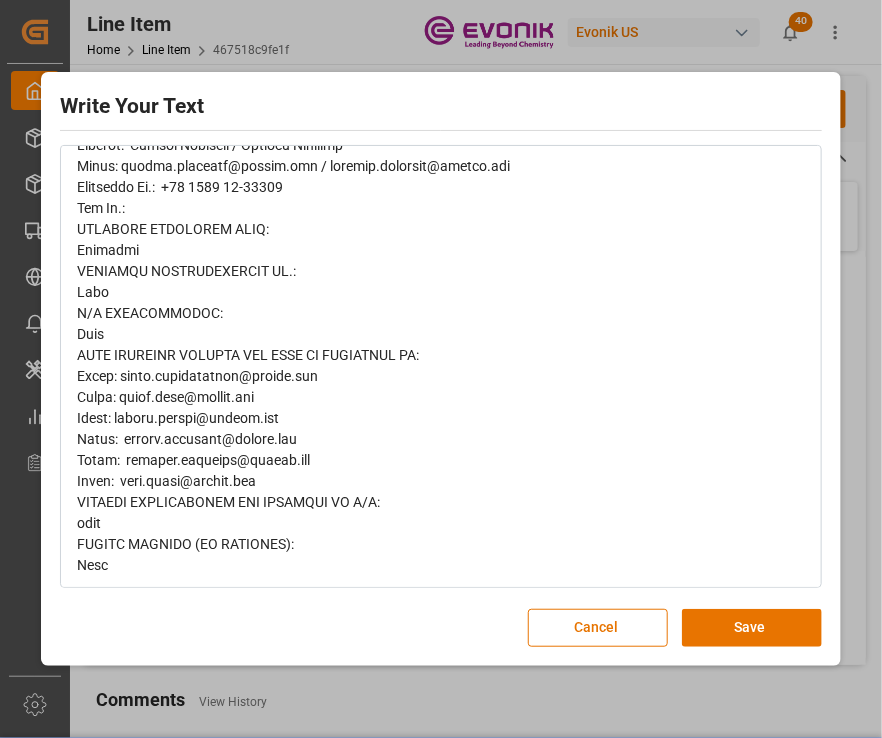 click at bounding box center [441, -12] 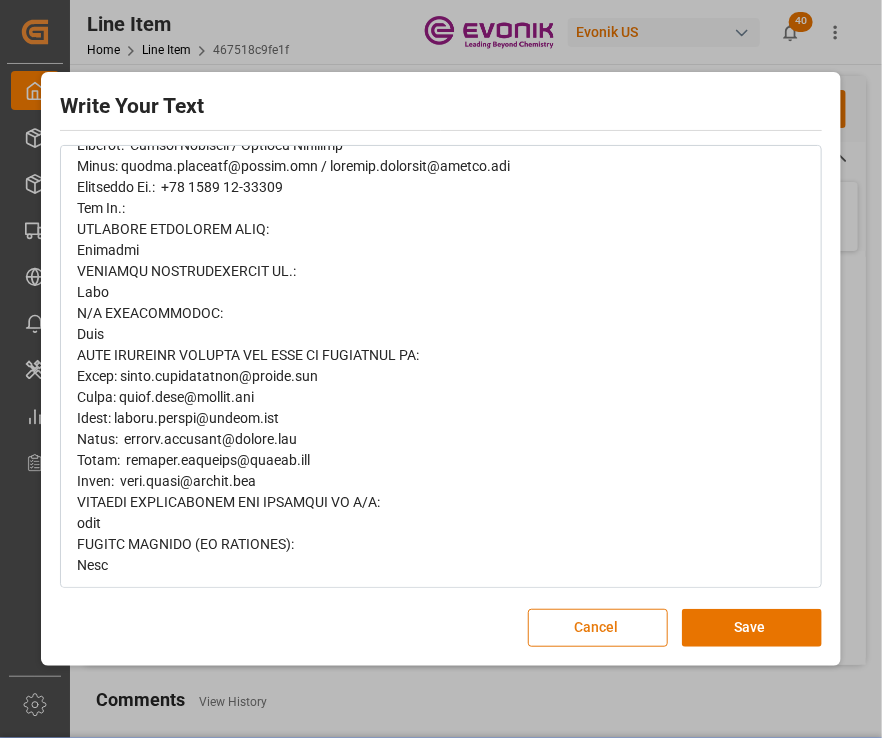 click on "Cancel" at bounding box center [598, 628] 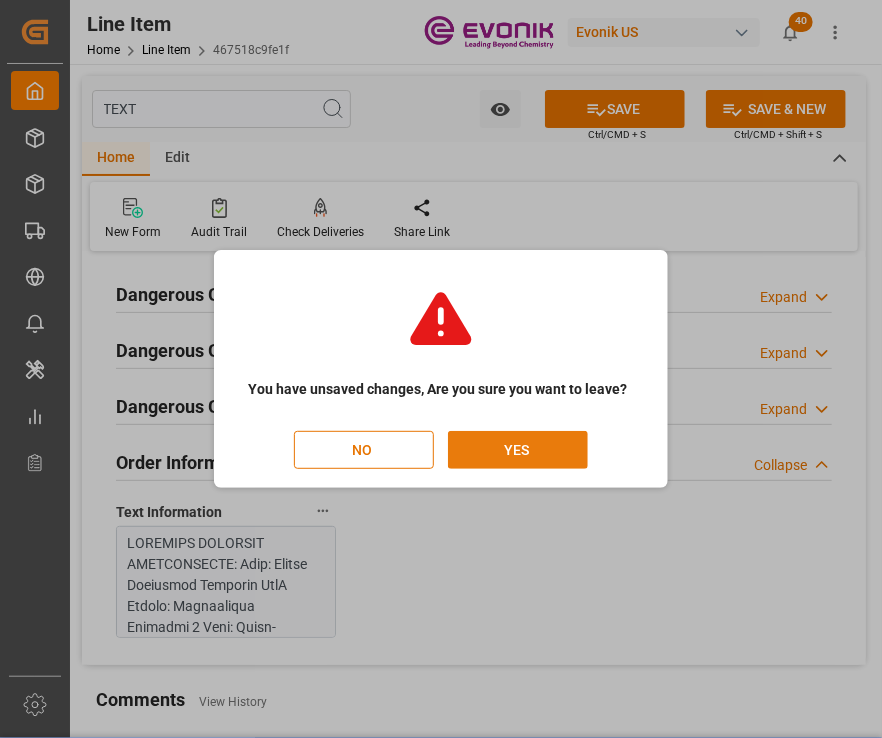 click on "YES" at bounding box center (518, 450) 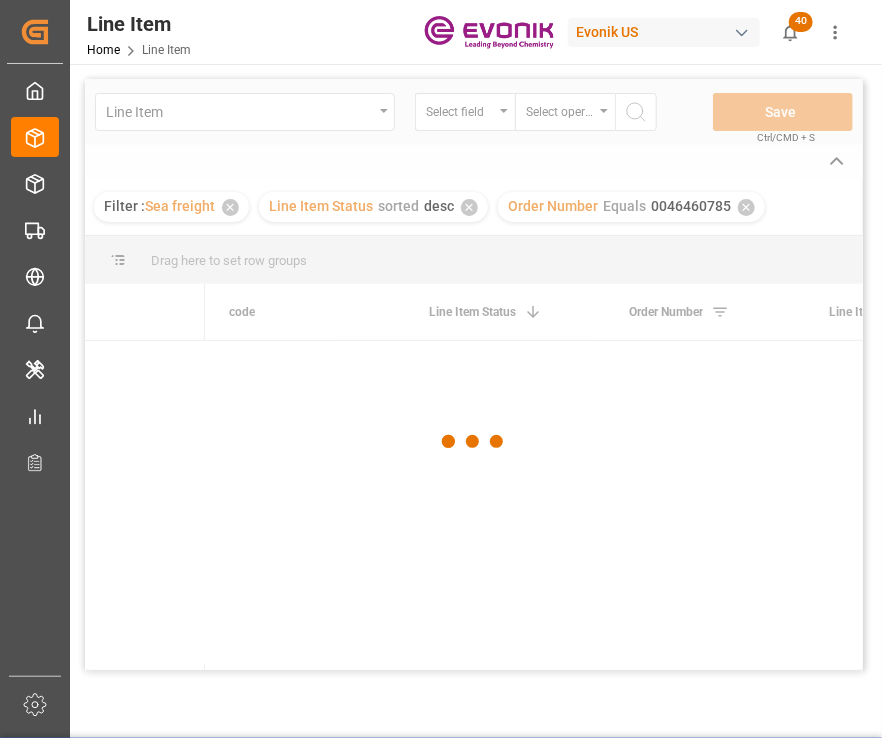 scroll, scrollTop: 0, scrollLeft: 36, axis: horizontal 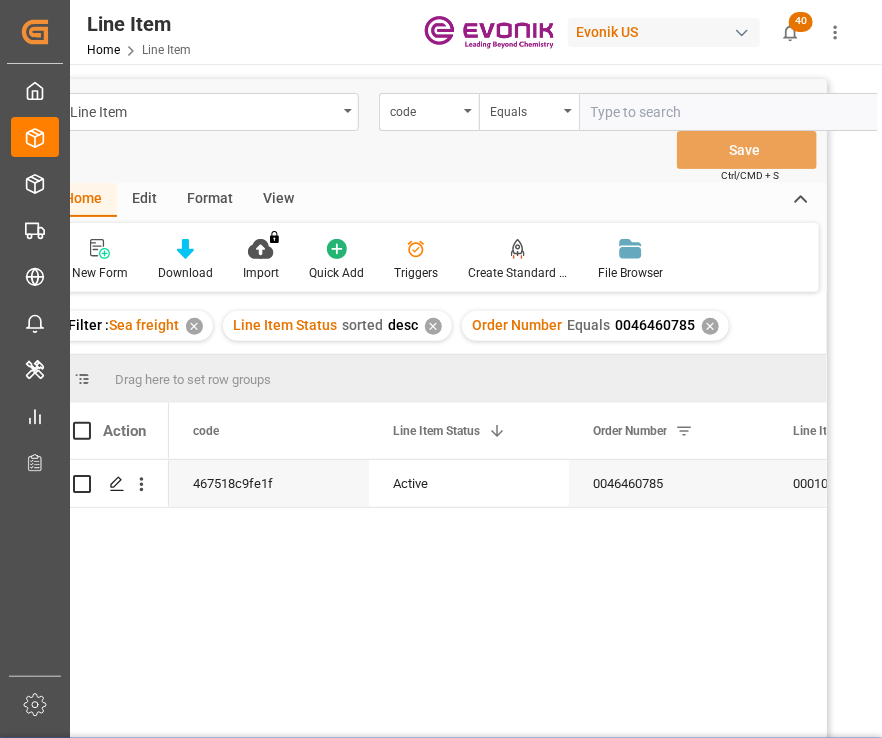 click on "Order Number Equals 0046460785 ✕" at bounding box center [595, 326] 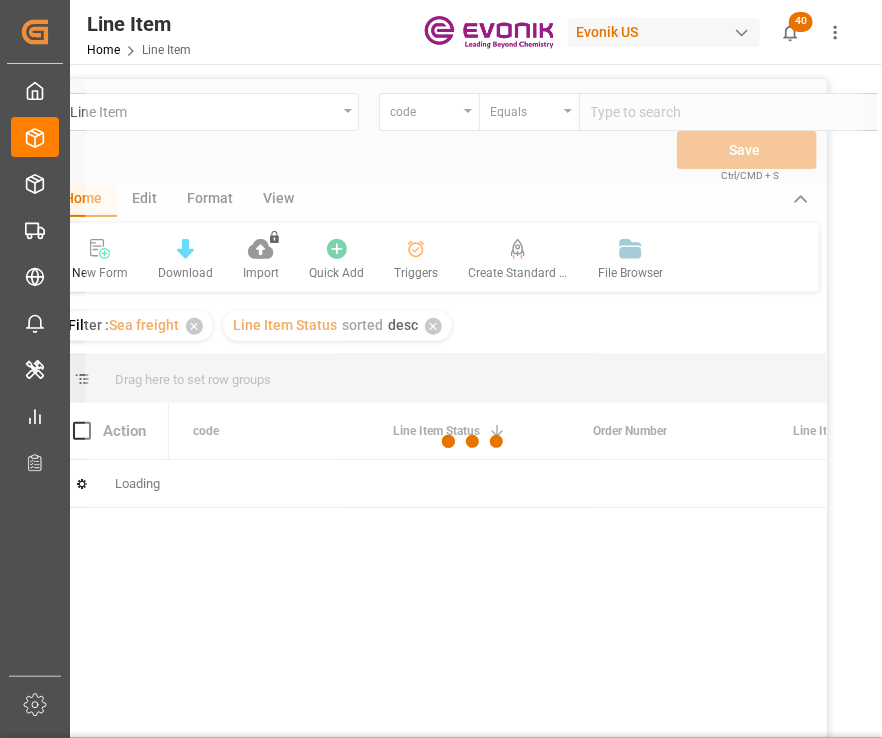 click at bounding box center (474, 442) 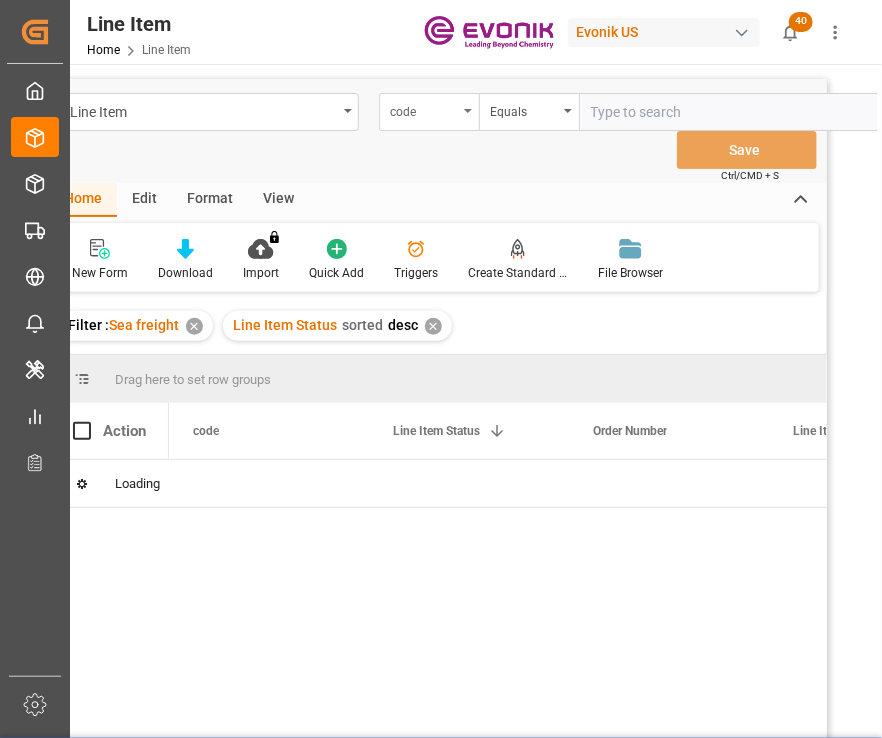 click on "code" at bounding box center (429, 112) 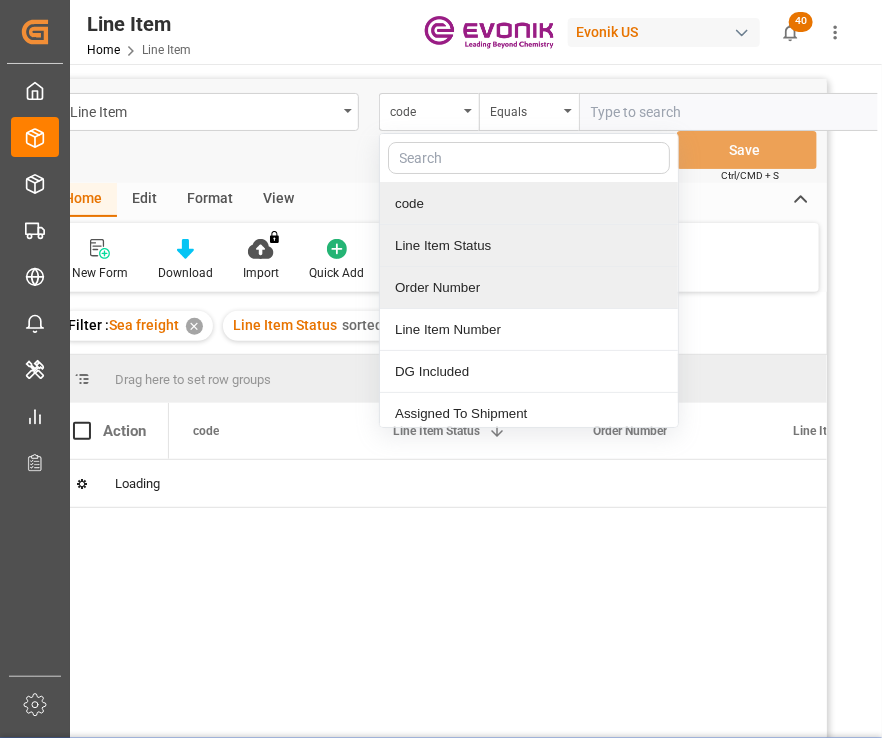 click on "Order Number" at bounding box center (529, 288) 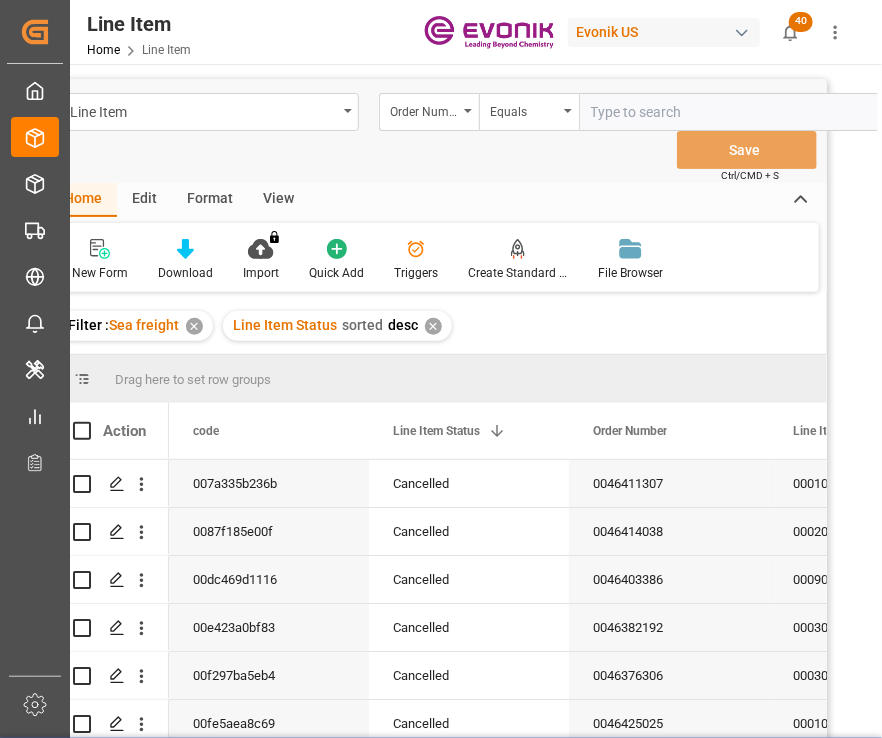 click at bounding box center [729, 112] 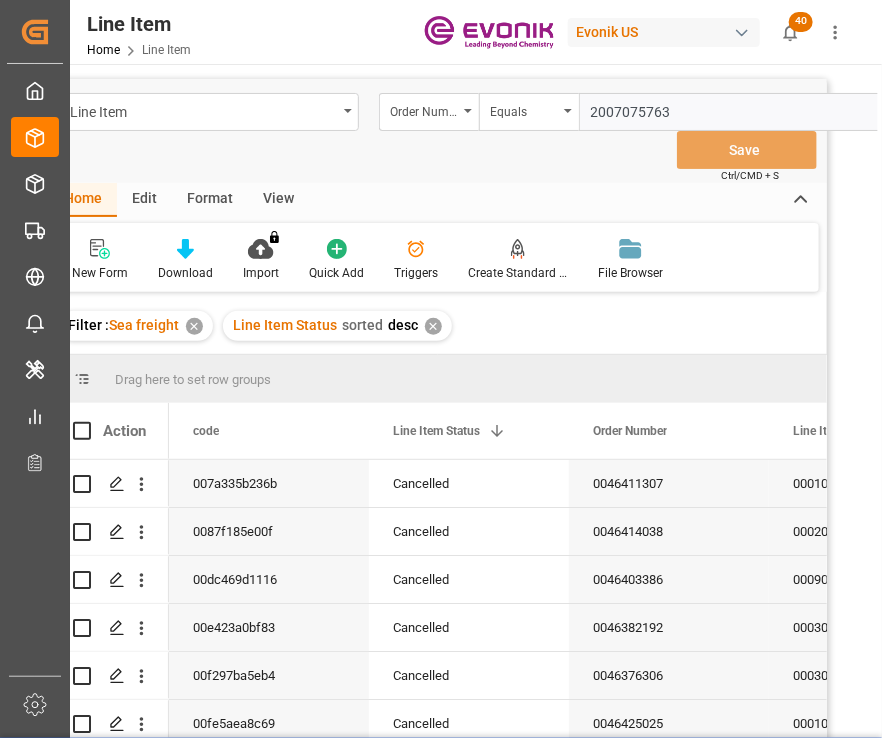 scroll, scrollTop: 0, scrollLeft: 78, axis: horizontal 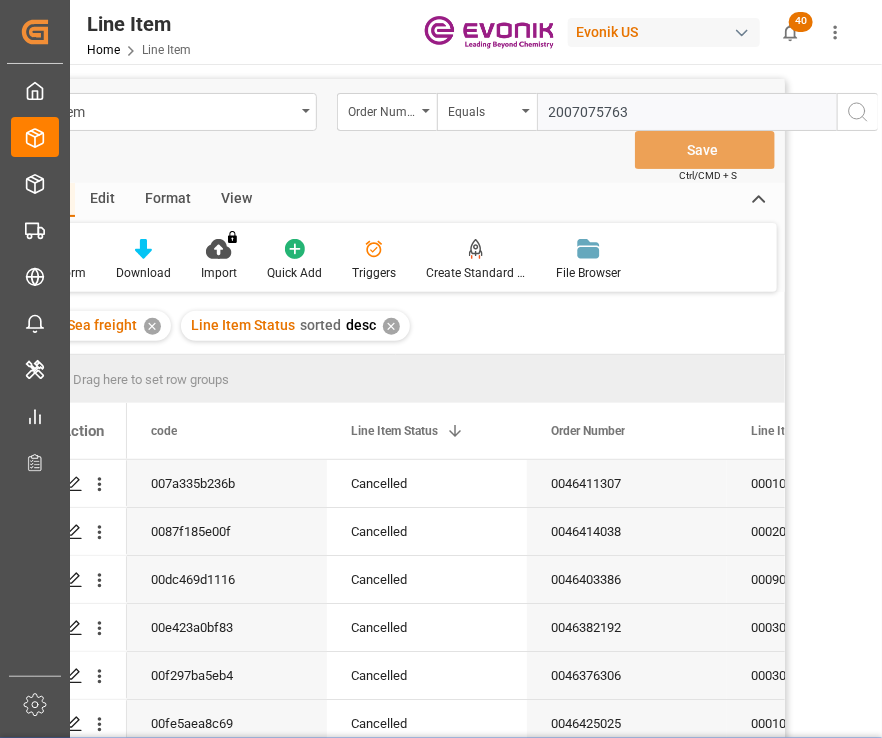 click 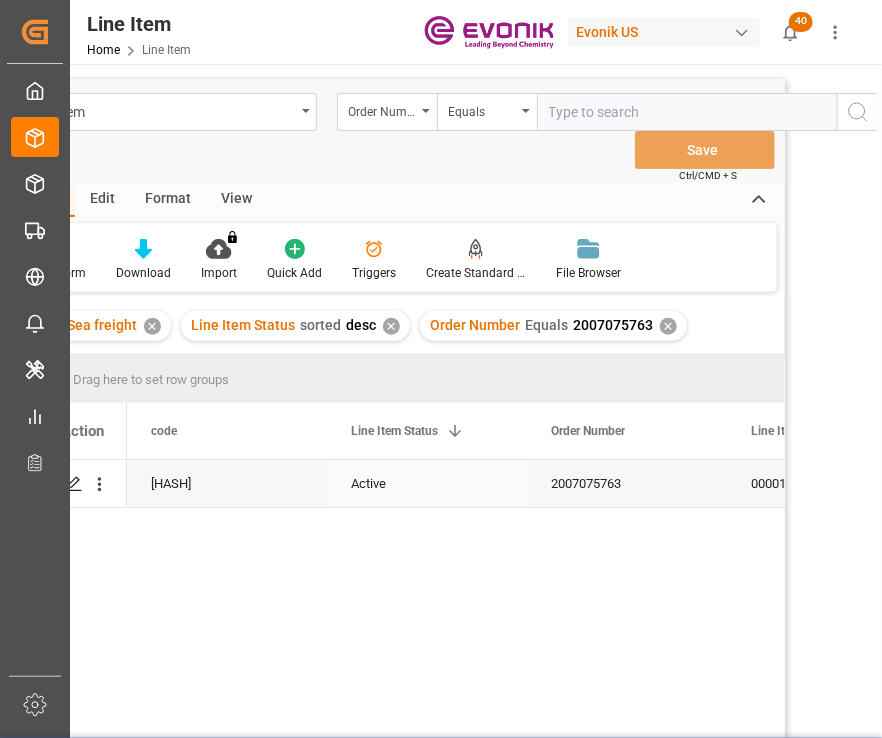 scroll, scrollTop: 236, scrollLeft: 0, axis: vertical 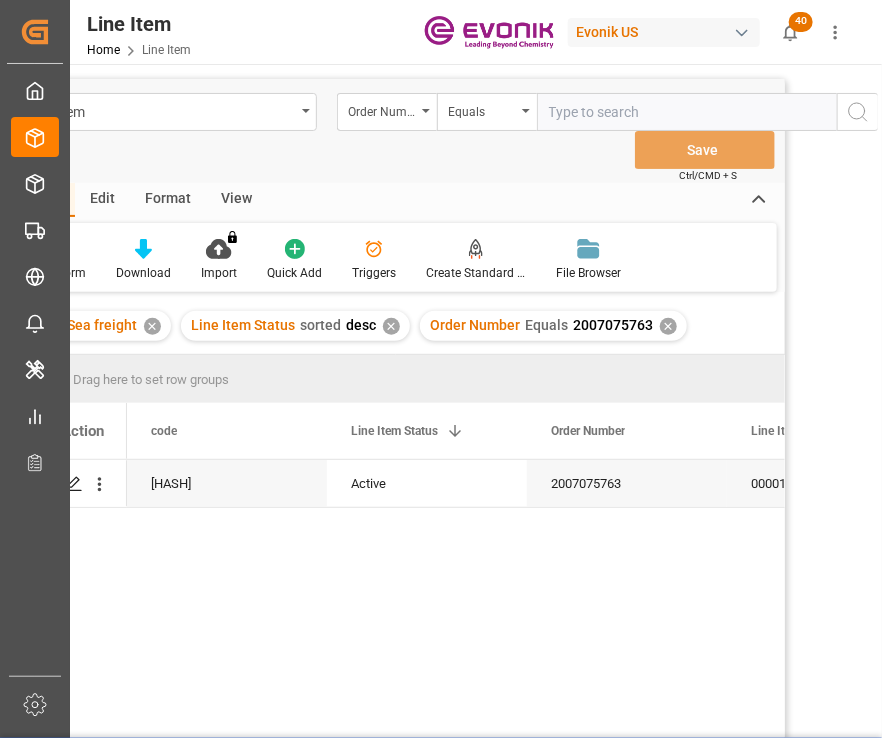 click on "View" at bounding box center (236, 200) 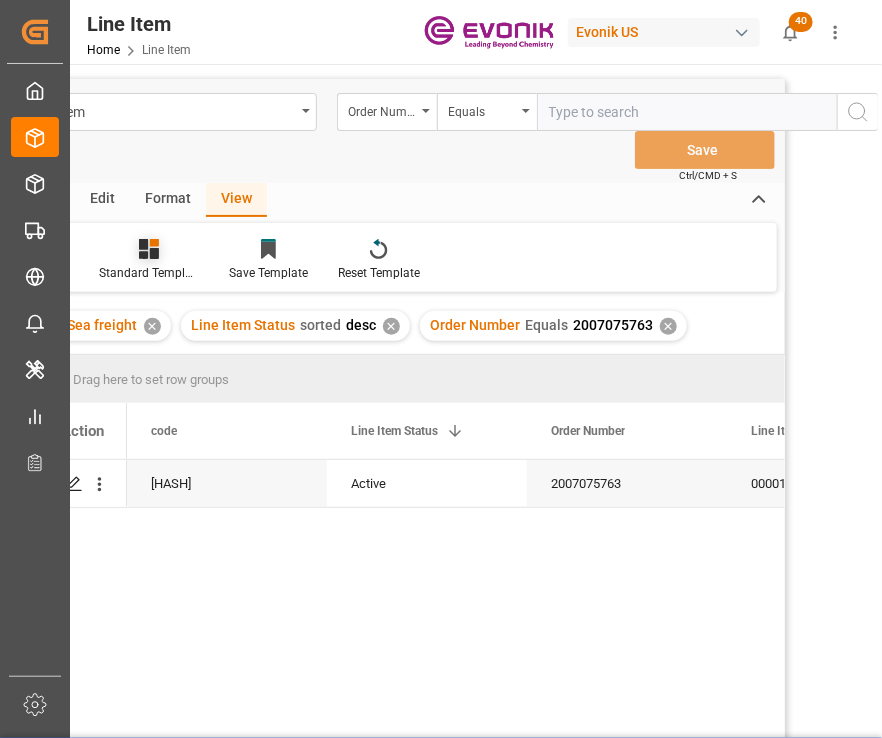 click 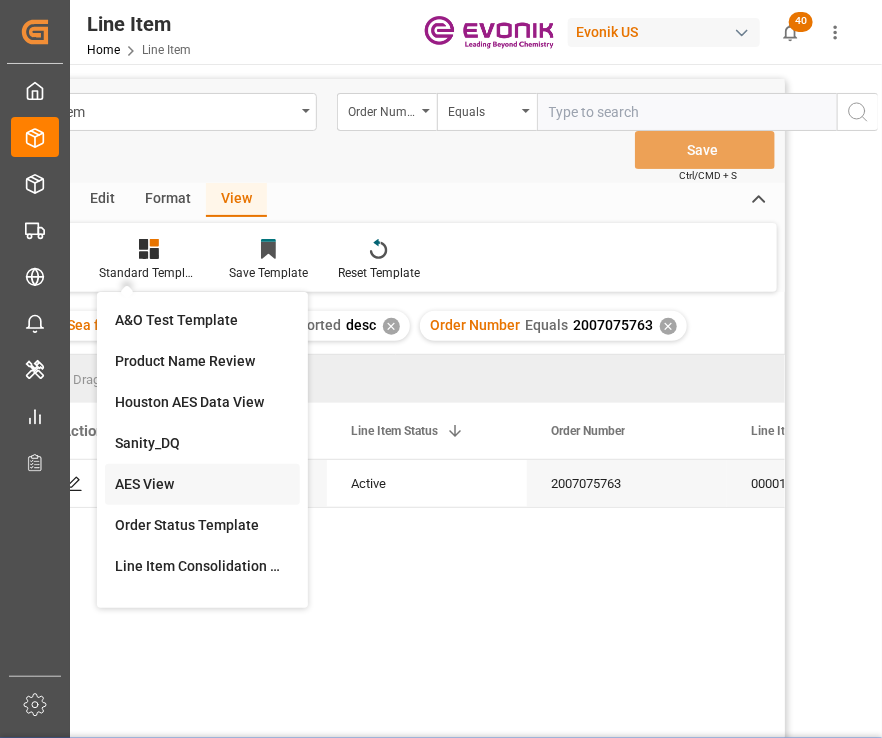 click on "AES View" at bounding box center (202, 484) 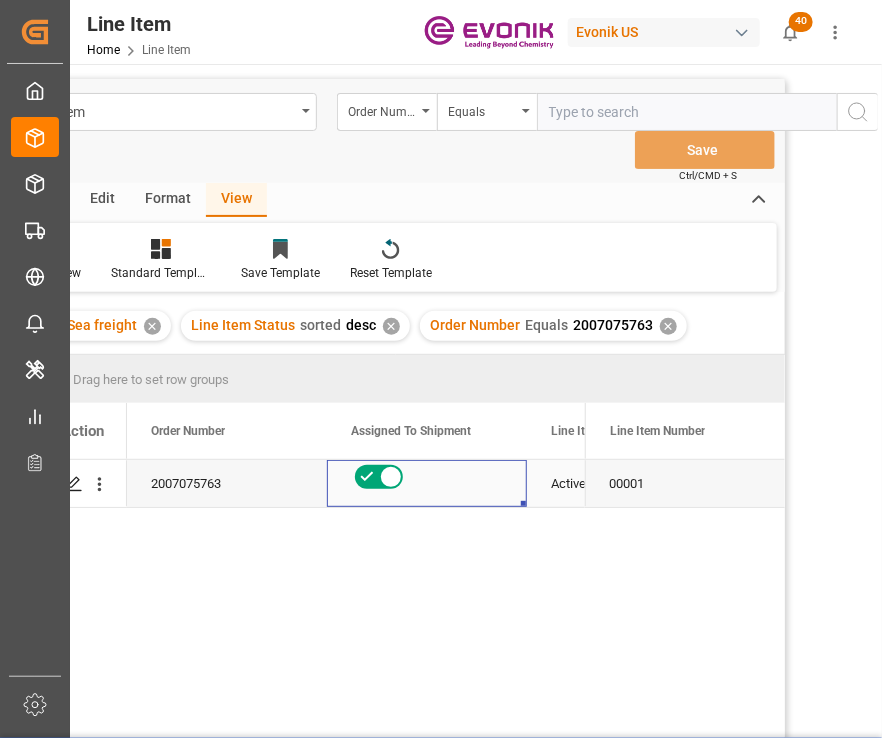 click at bounding box center [427, 483] 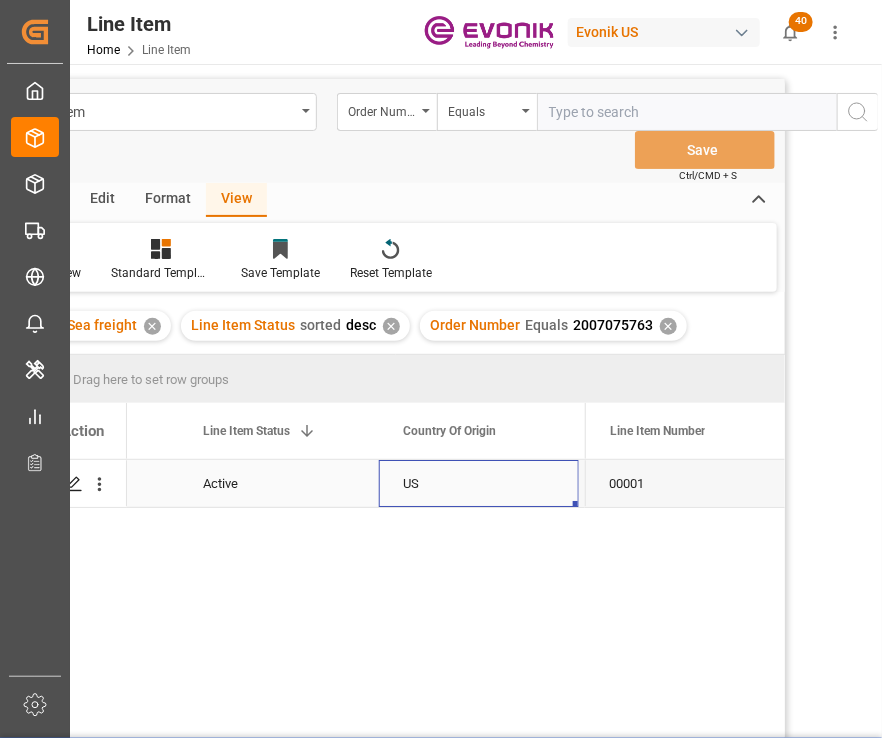 scroll, scrollTop: 0, scrollLeft: 548, axis: horizontal 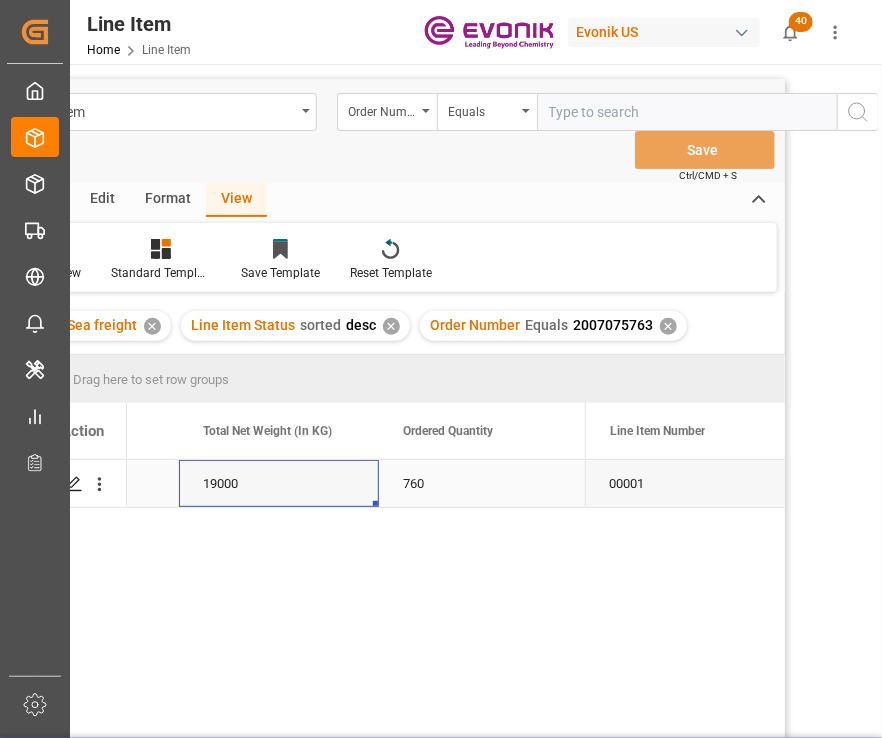 click on "19000" at bounding box center (279, 483) 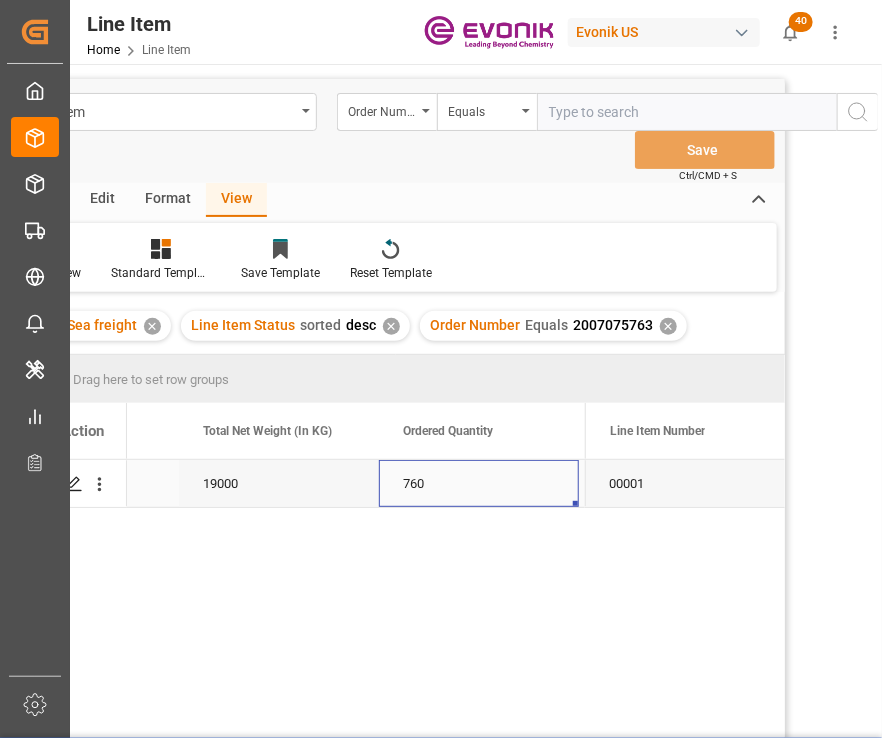 click on "760" at bounding box center (479, 483) 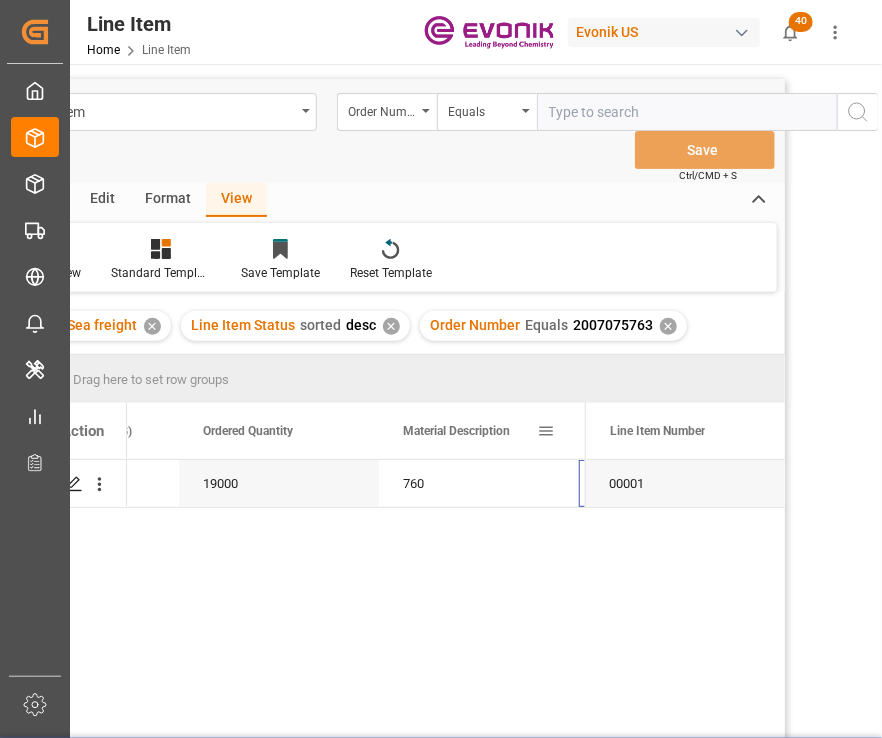 scroll, scrollTop: 0, scrollLeft: 948, axis: horizontal 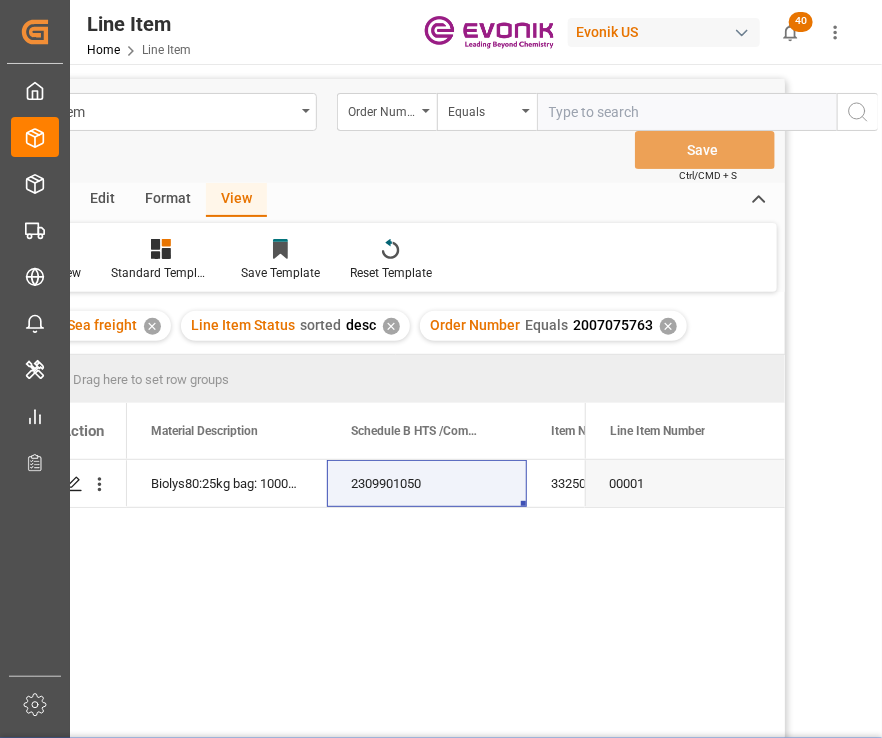click on "Biolys80:25kg bag: 1000kg PAL: US 2309901050 33250 USD 760 19000" at bounding box center [356, 624] 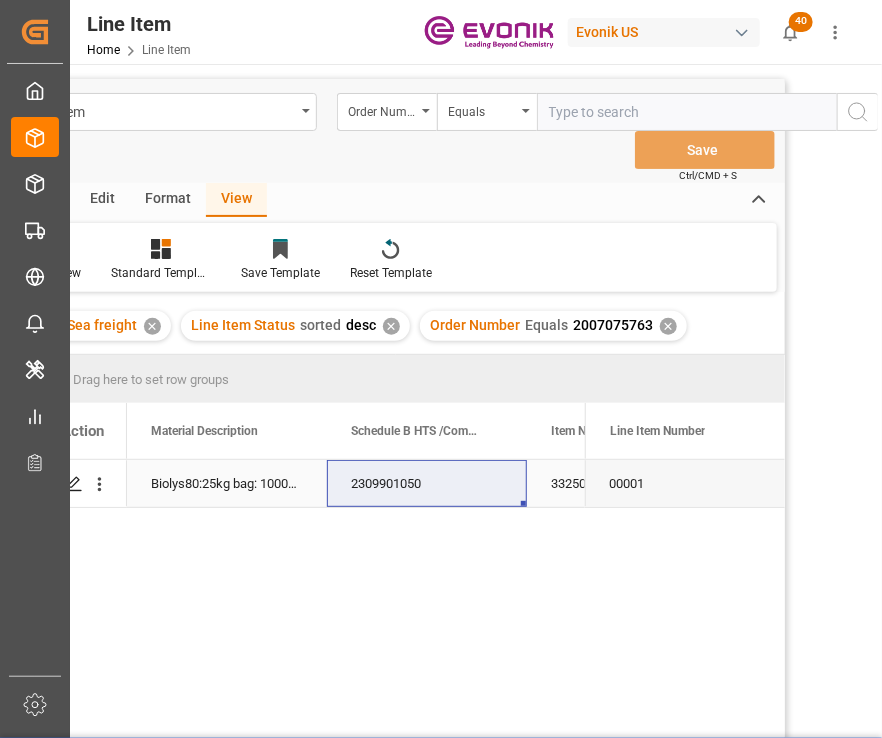 click on "Biolys80:25kg bag: 1000kg PAL: US" at bounding box center (227, 483) 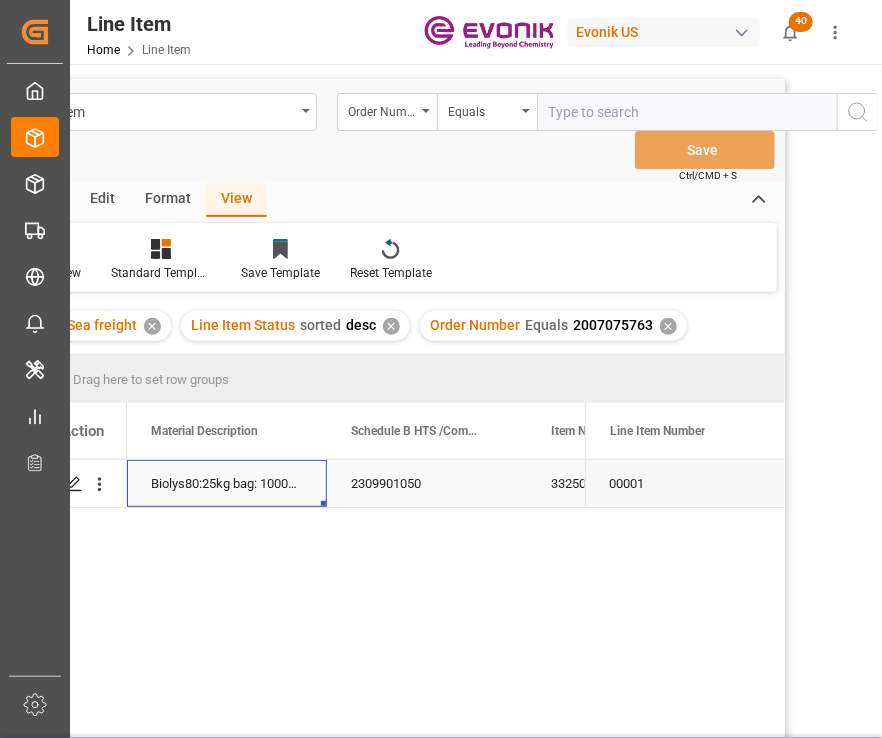 scroll, scrollTop: 0, scrollLeft: 1000, axis: horizontal 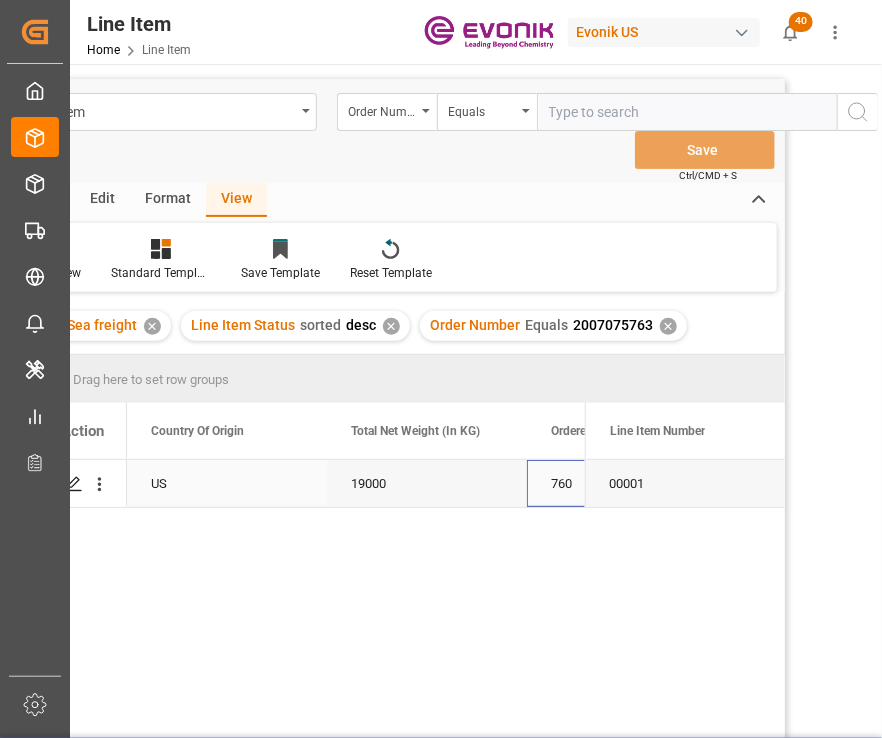 click on "760" at bounding box center [627, 483] 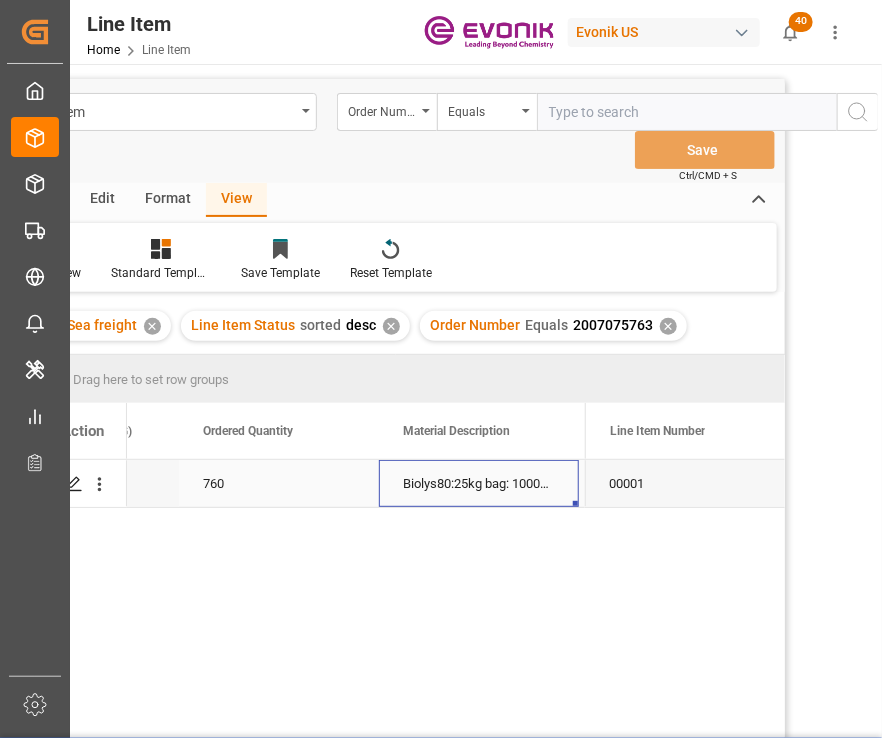 scroll, scrollTop: 0, scrollLeft: 1148, axis: horizontal 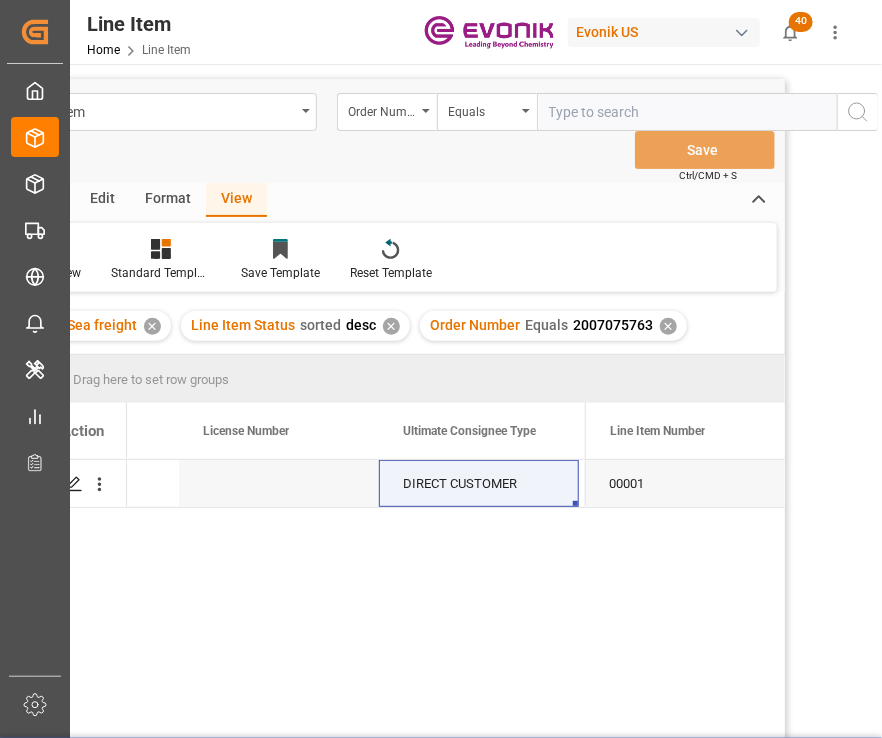 click on "USD EAR99 DIRECT CUSTOMER NI" at bounding box center [356, 624] 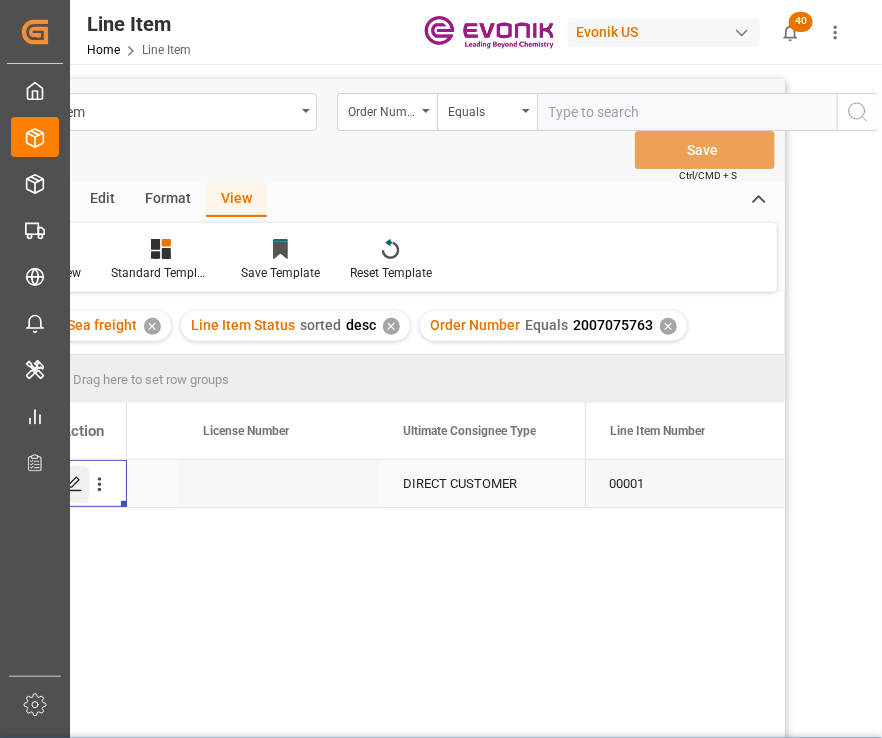 click 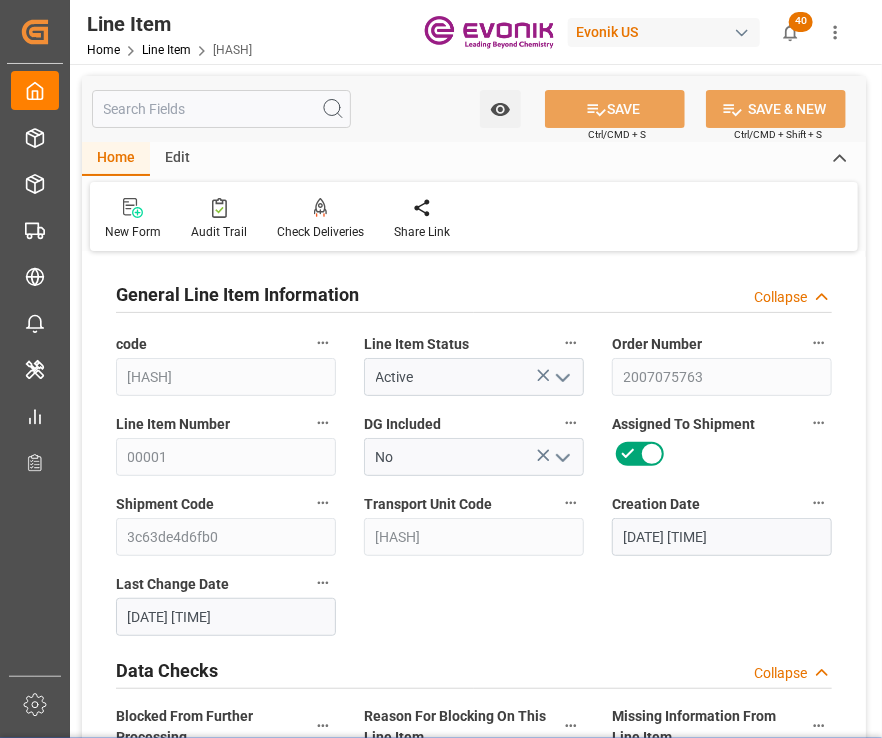 click at bounding box center [221, 109] 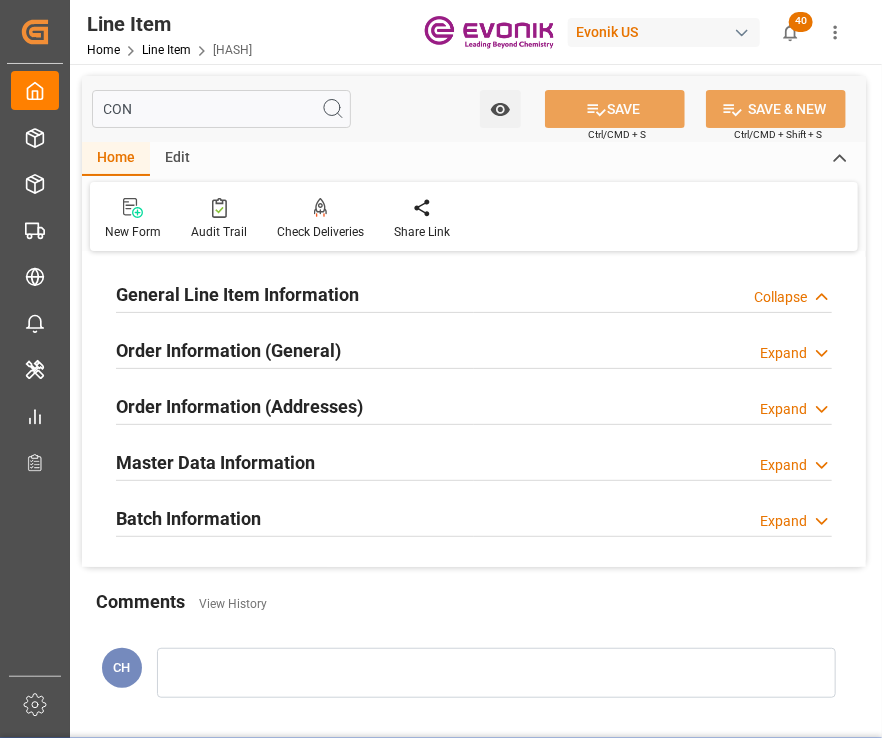 click on "General Line Item Information Collapse" at bounding box center [474, 293] 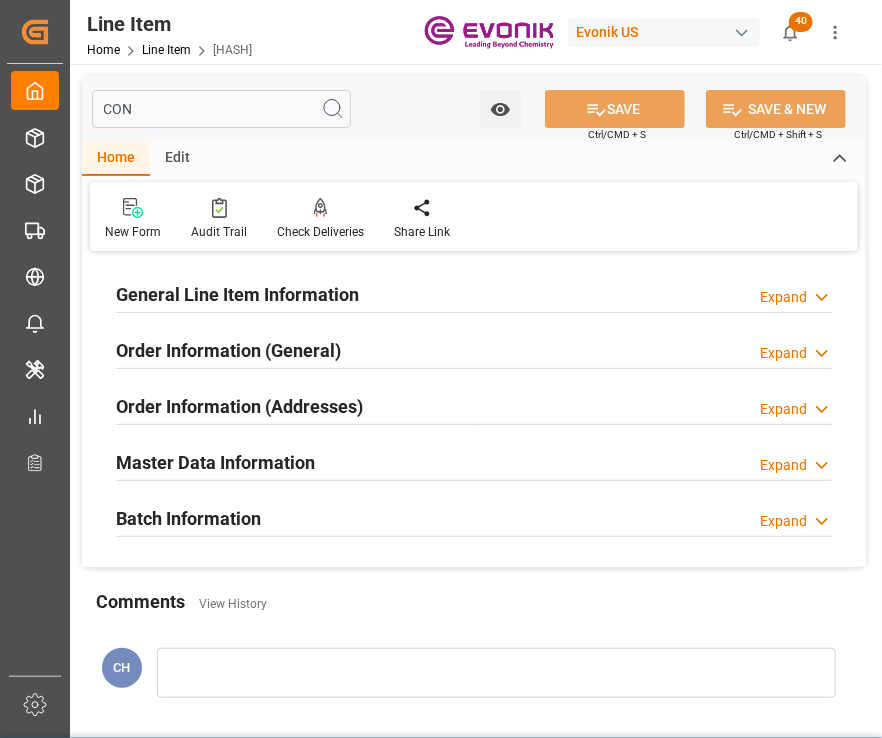 click on "Order Information (General)" at bounding box center [228, 350] 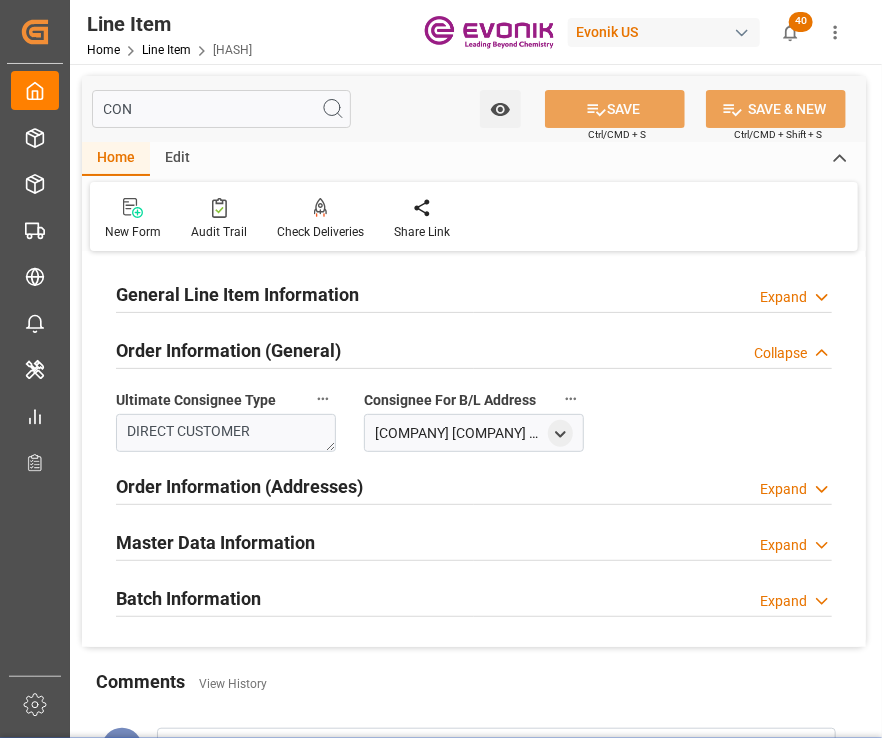 click on "Order Information (Addresses)" at bounding box center [239, 486] 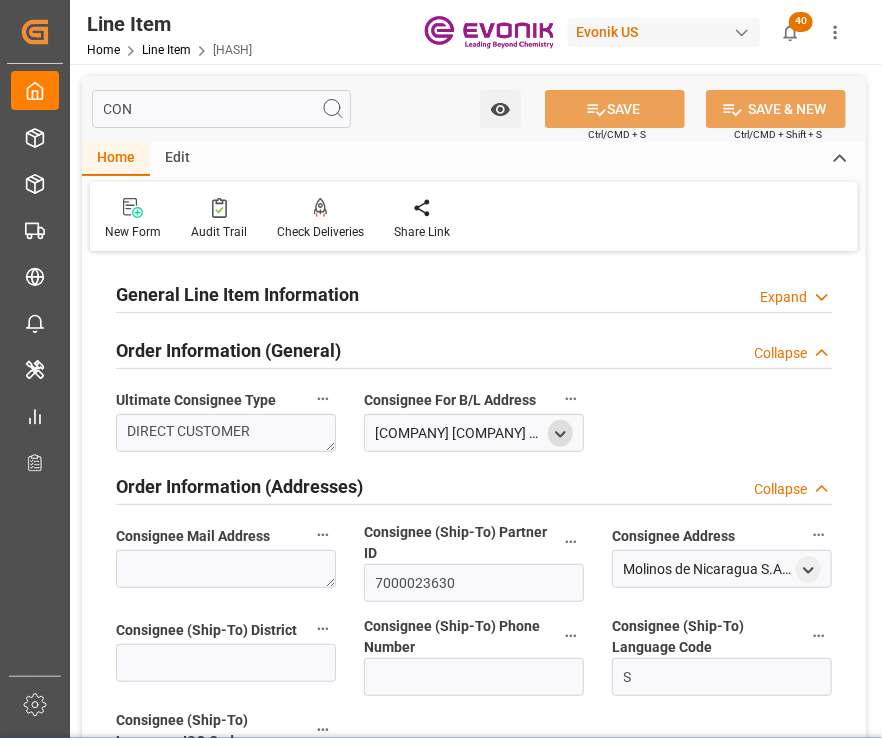 click 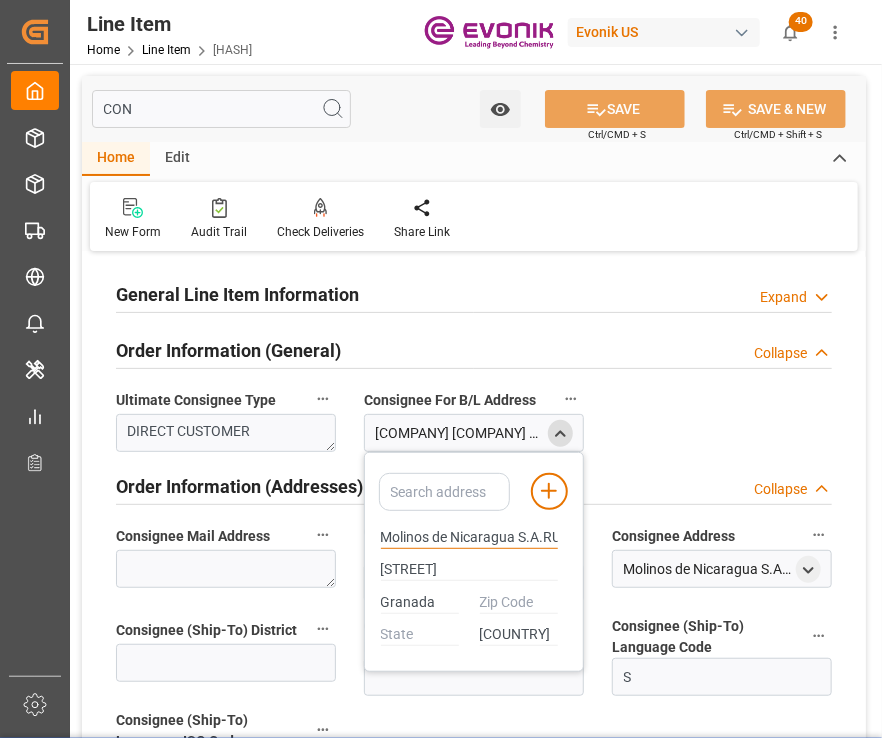drag, startPoint x: 380, startPoint y: 535, endPoint x: 513, endPoint y: 529, distance: 133.13527 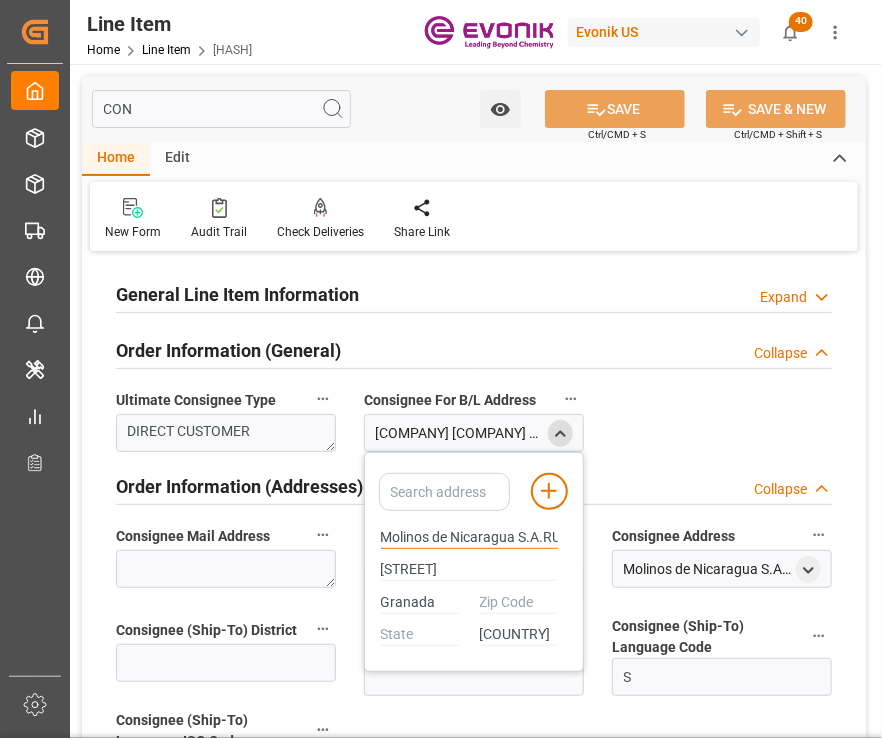 click on "Molinos de Nicaragua S.A.RUC J0310000003386" at bounding box center [469, 538] 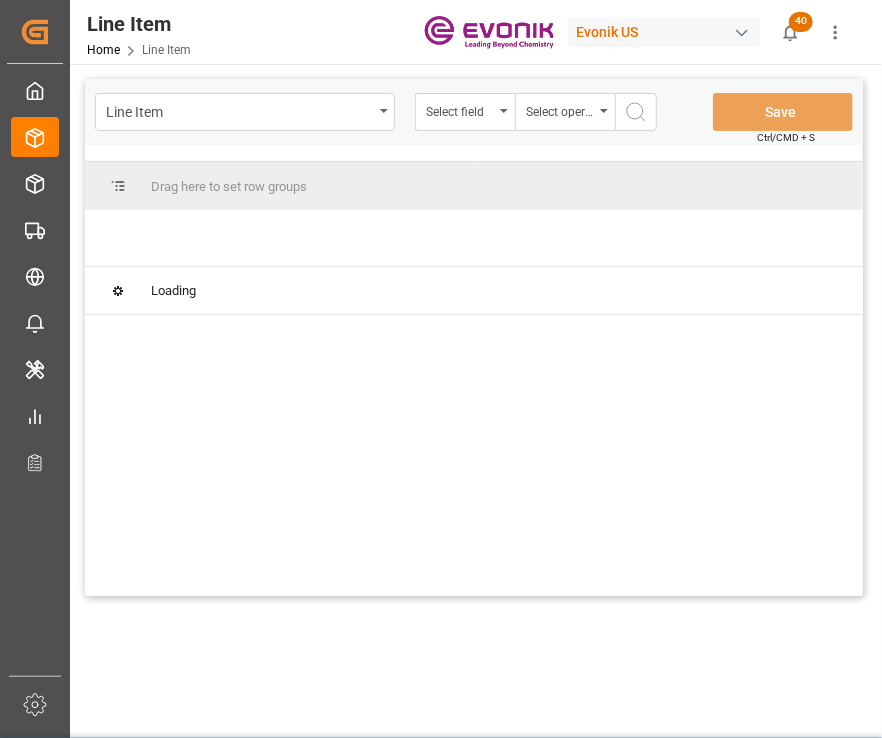 scroll, scrollTop: 0, scrollLeft: 36, axis: horizontal 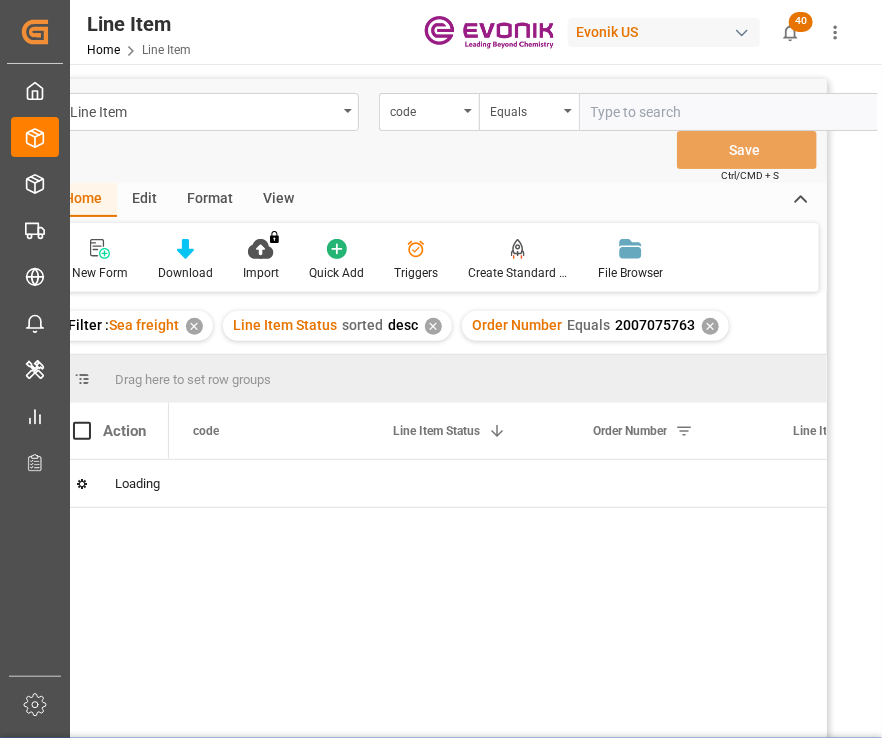click on "✕" at bounding box center (710, 326) 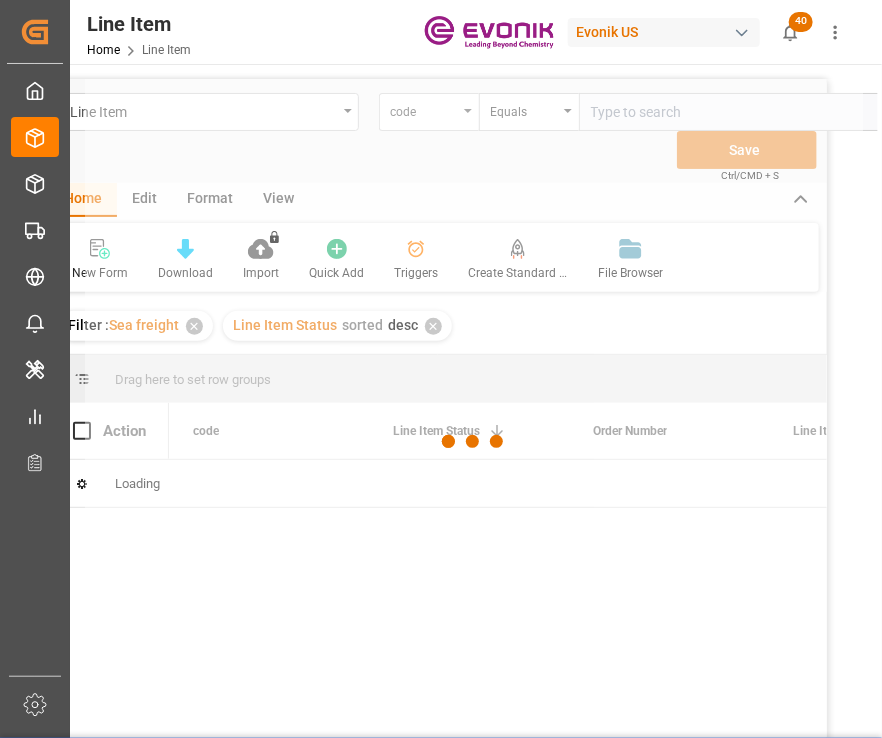 click on "code" at bounding box center [429, 112] 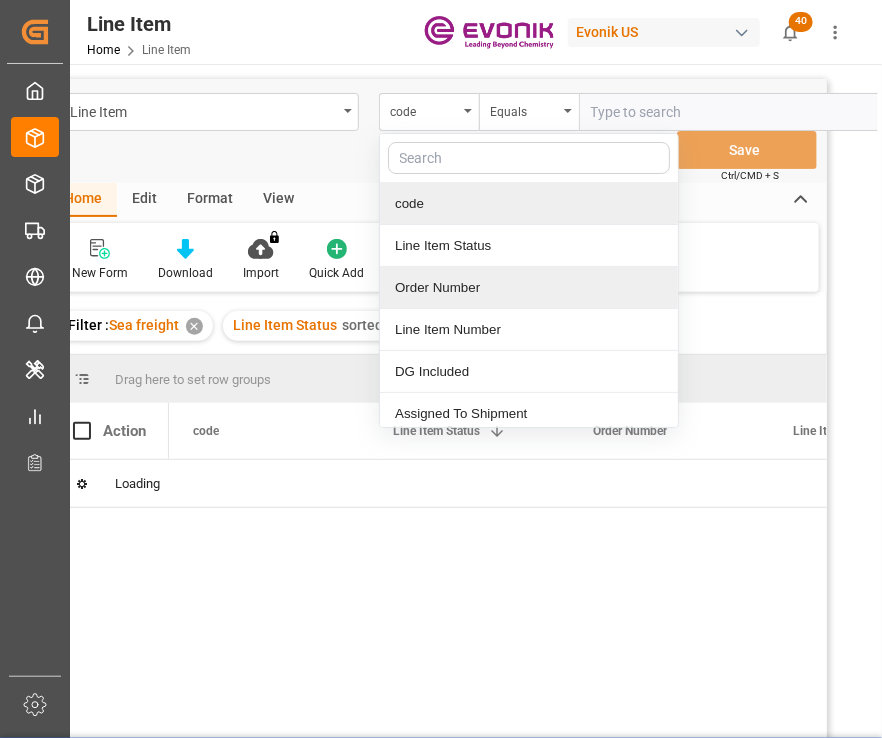click on "Order Number" at bounding box center [529, 288] 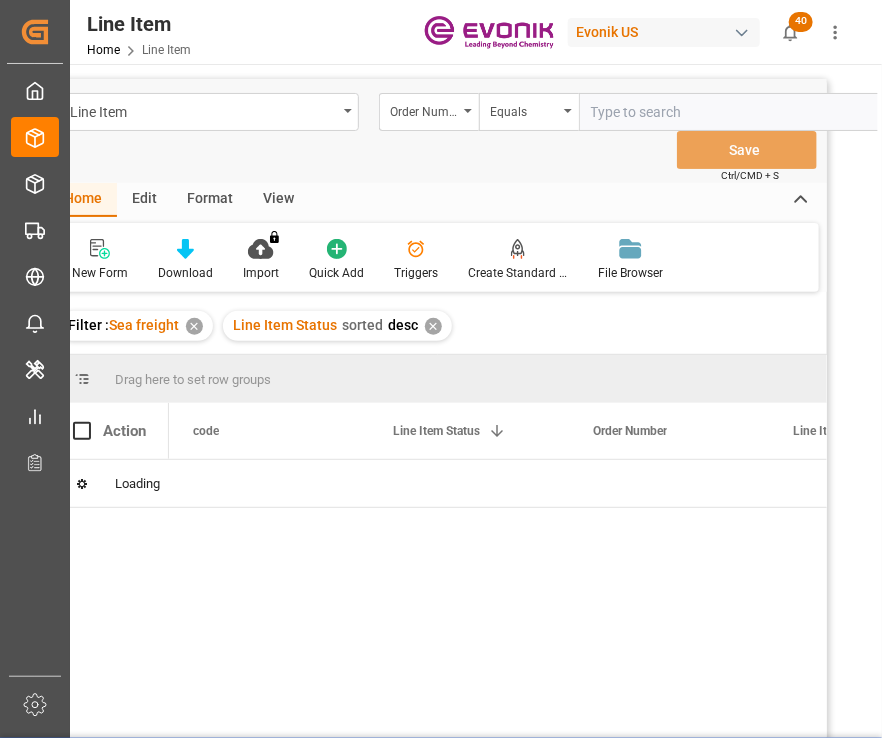 click at bounding box center (729, 112) 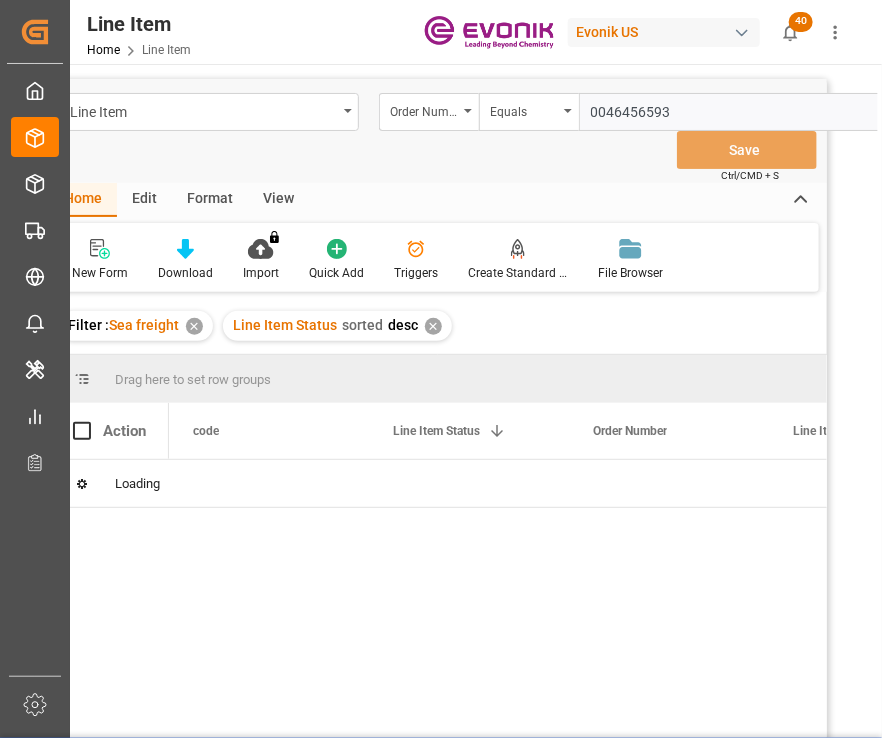 scroll, scrollTop: 0, scrollLeft: 78, axis: horizontal 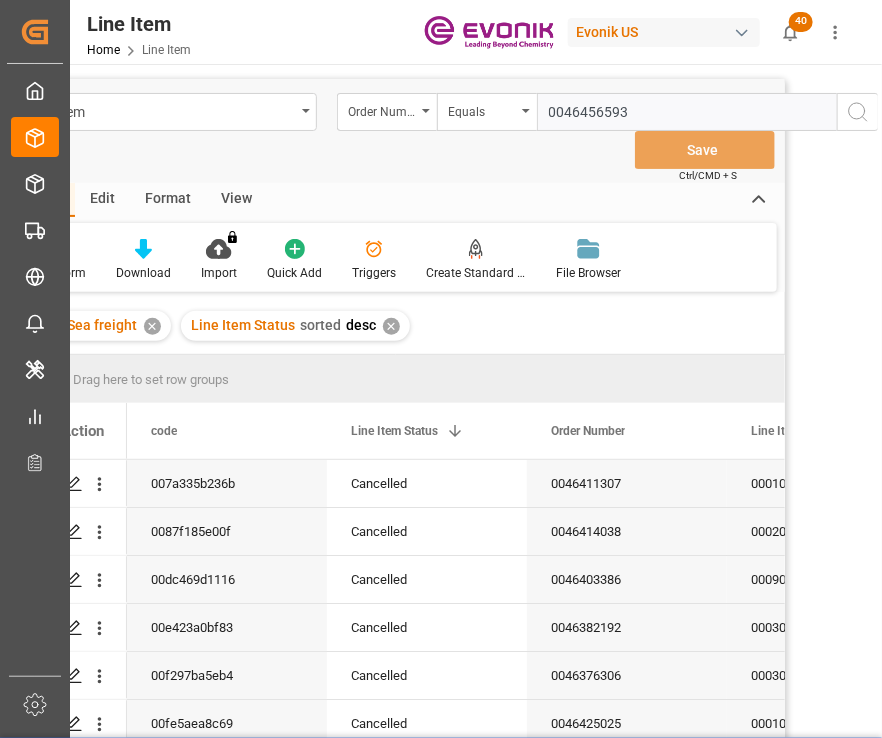 click at bounding box center [858, 112] 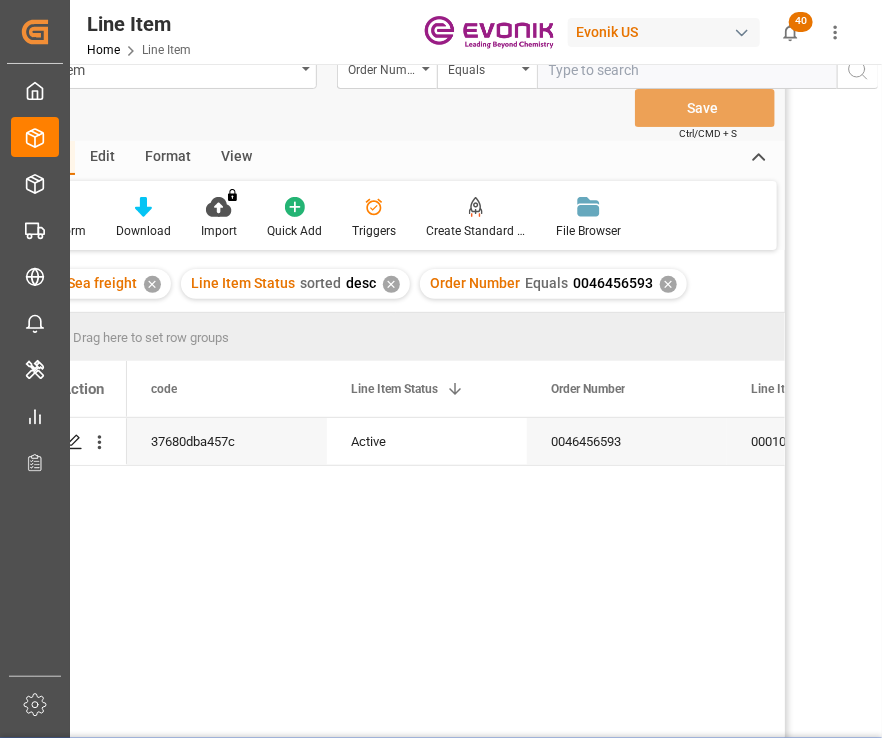 scroll, scrollTop: 31, scrollLeft: 0, axis: vertical 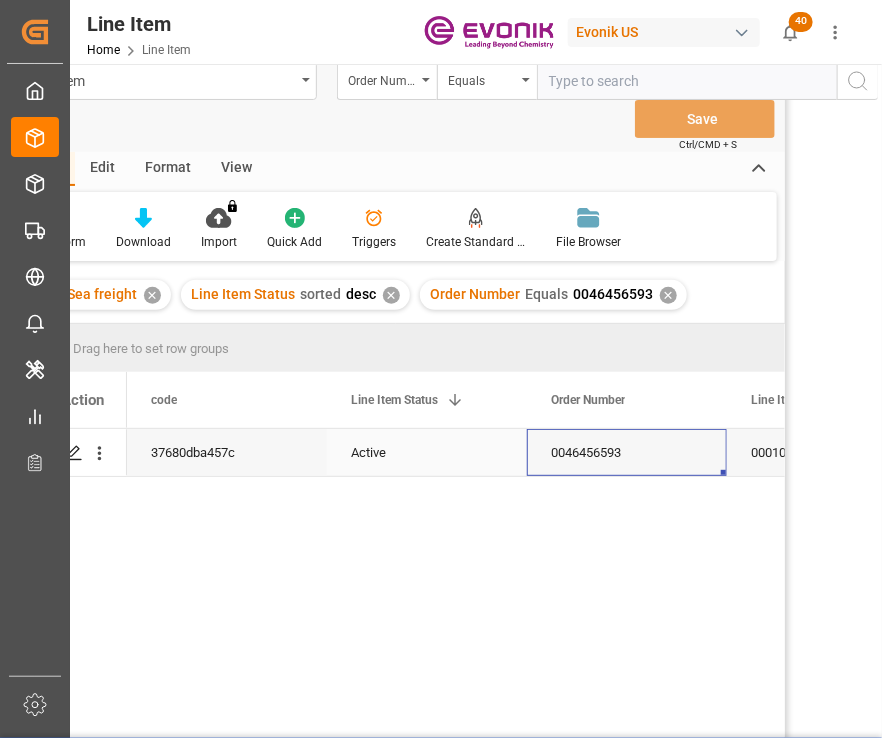 click on "0046456593" at bounding box center [627, 452] 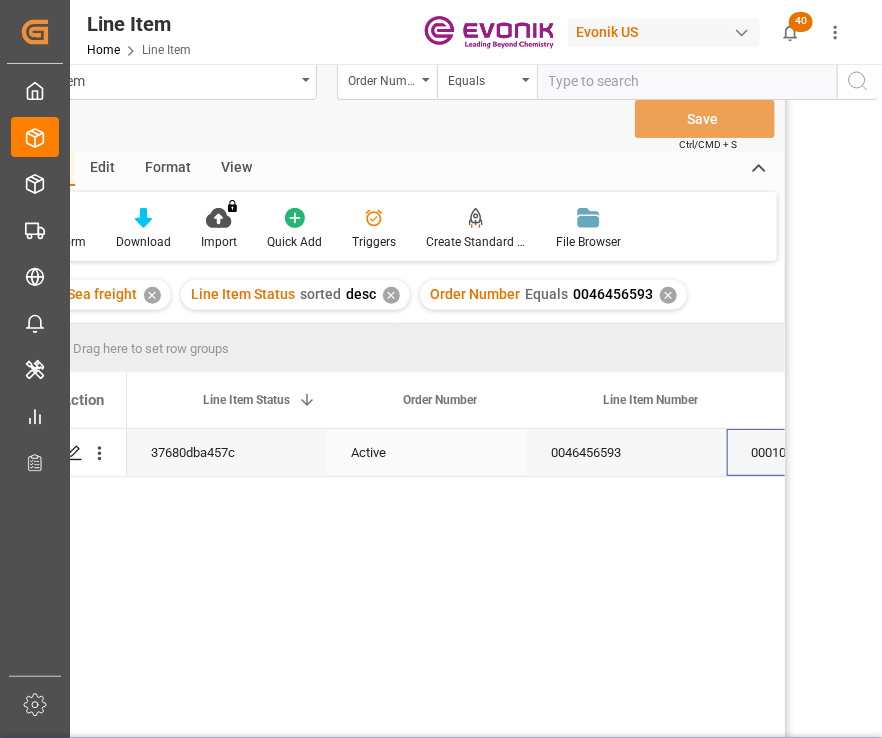 scroll, scrollTop: 0, scrollLeft: 148, axis: horizontal 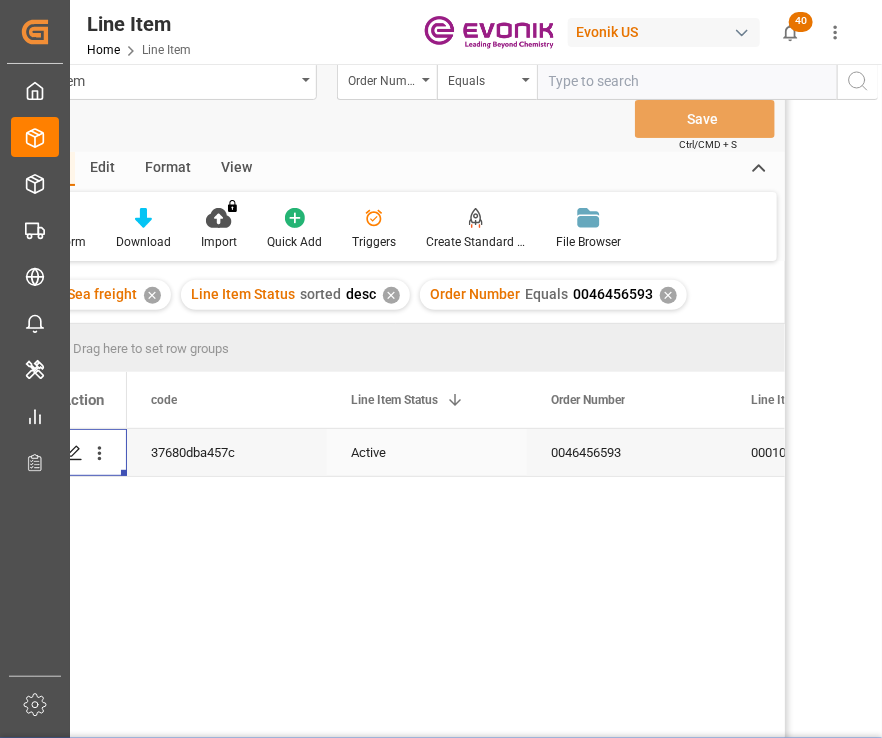 click on "0046456593" at bounding box center (627, 452) 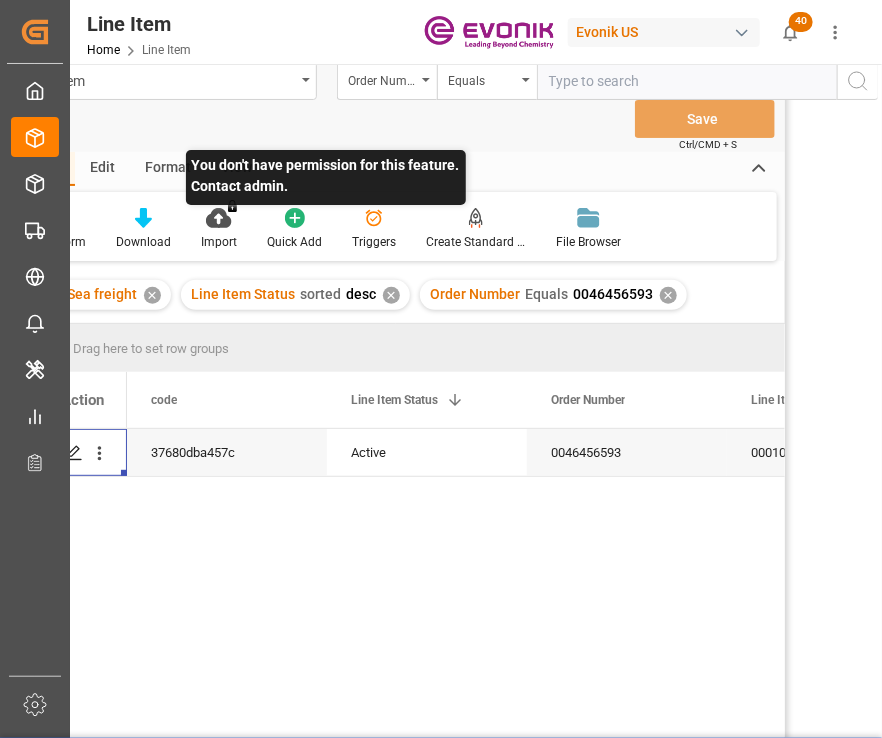 click on "You don't have permission for this feature. Contact admin." at bounding box center [326, 177] 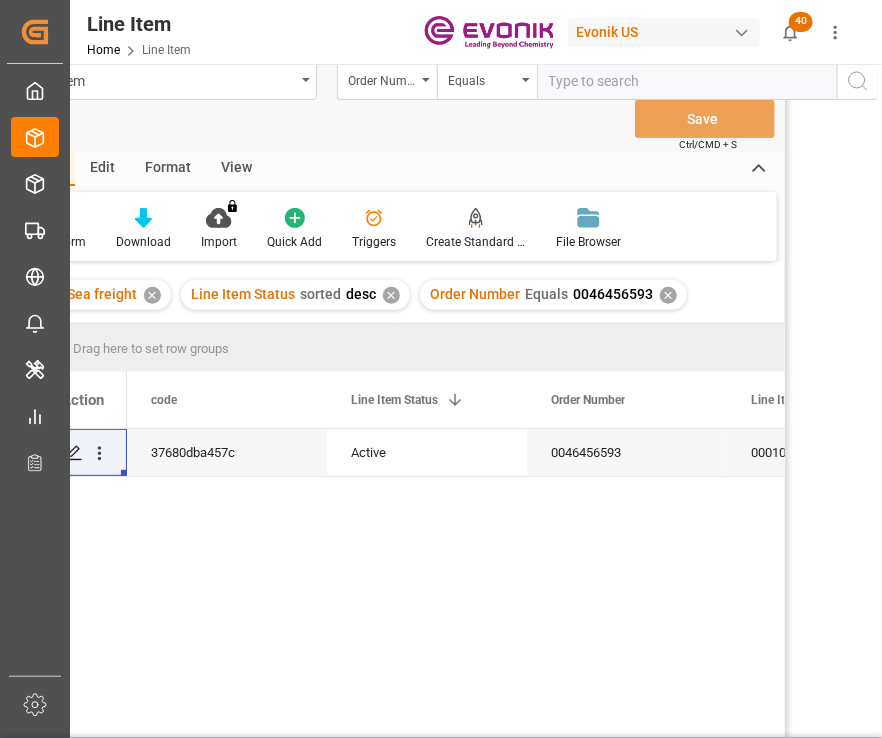 click on "View" at bounding box center (236, 169) 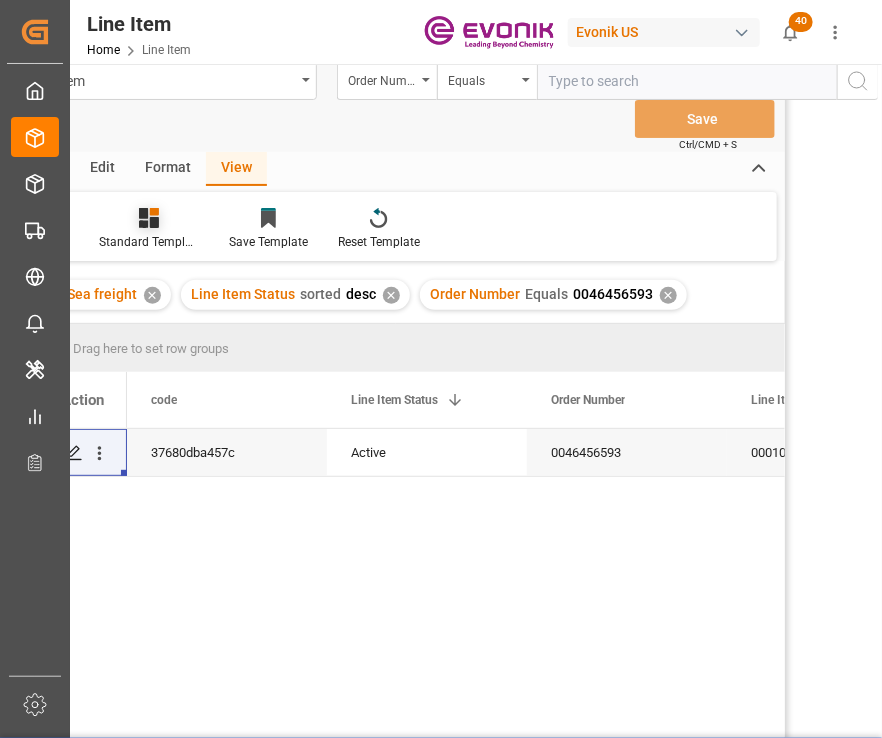 click on "Standard Templates" at bounding box center [149, 242] 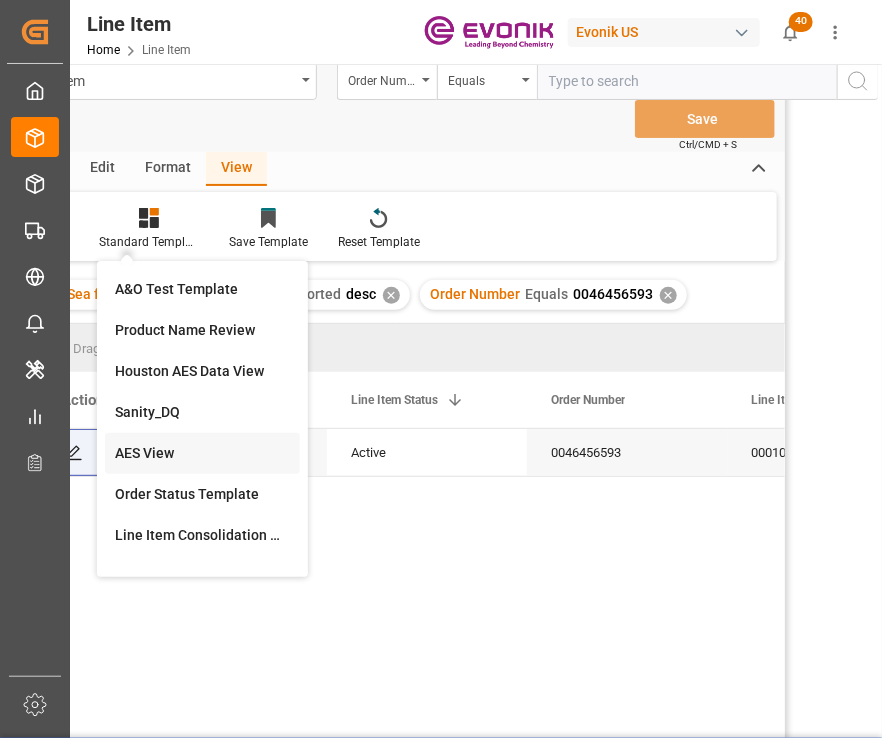 click on "AES View" at bounding box center (202, 453) 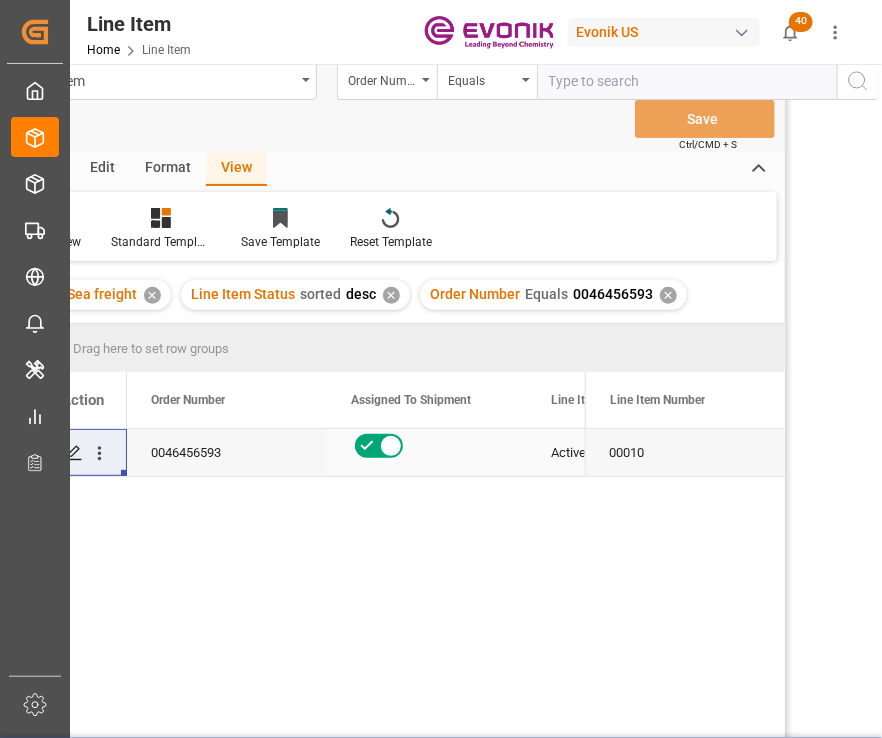 click on "Active" at bounding box center [627, 452] 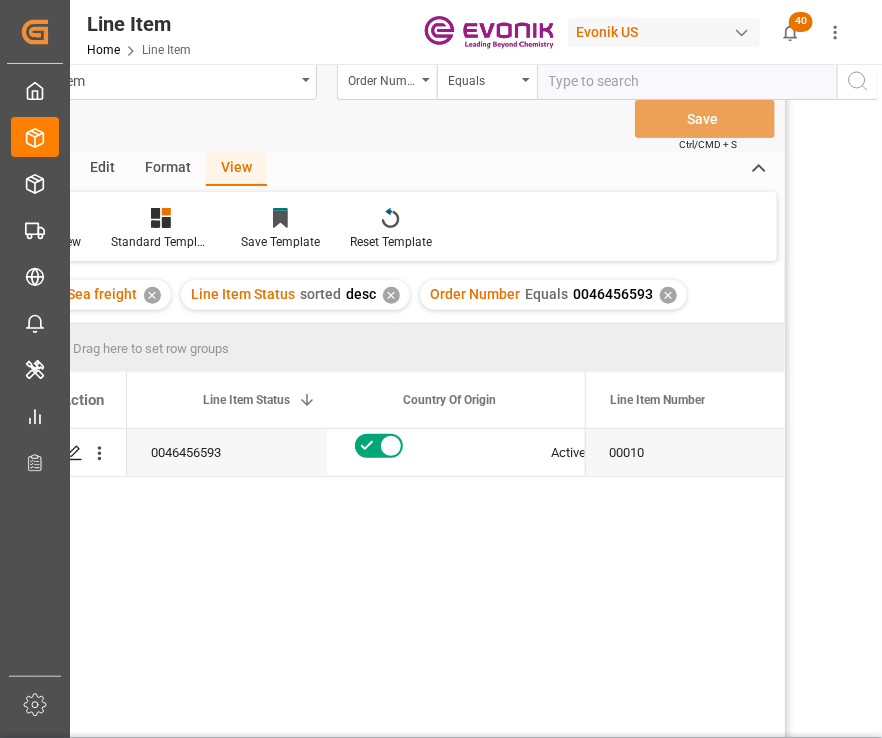 scroll, scrollTop: 0, scrollLeft: 548, axis: horizontal 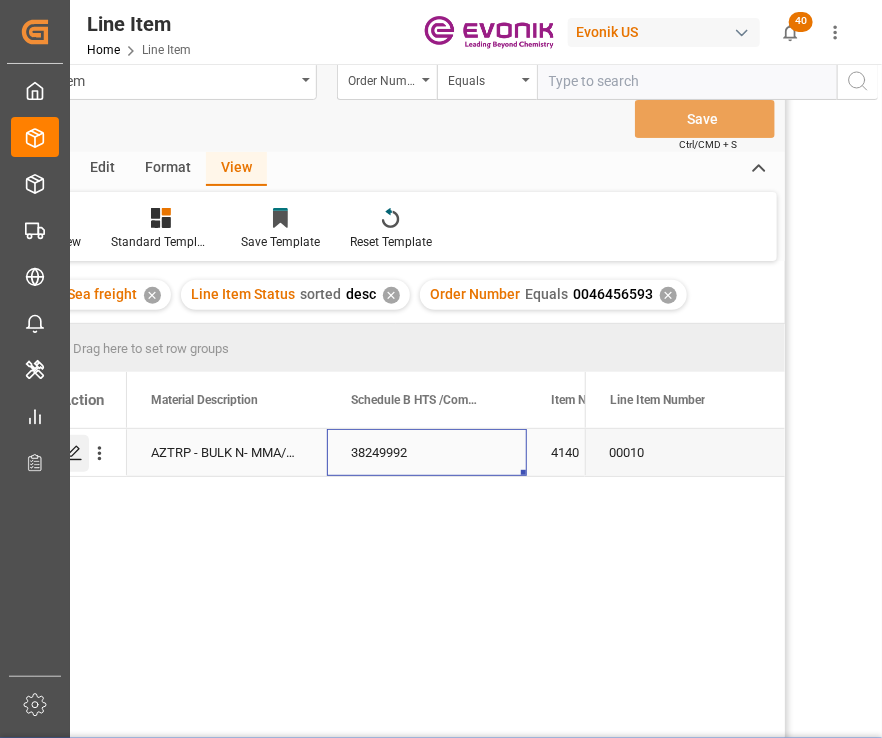 click 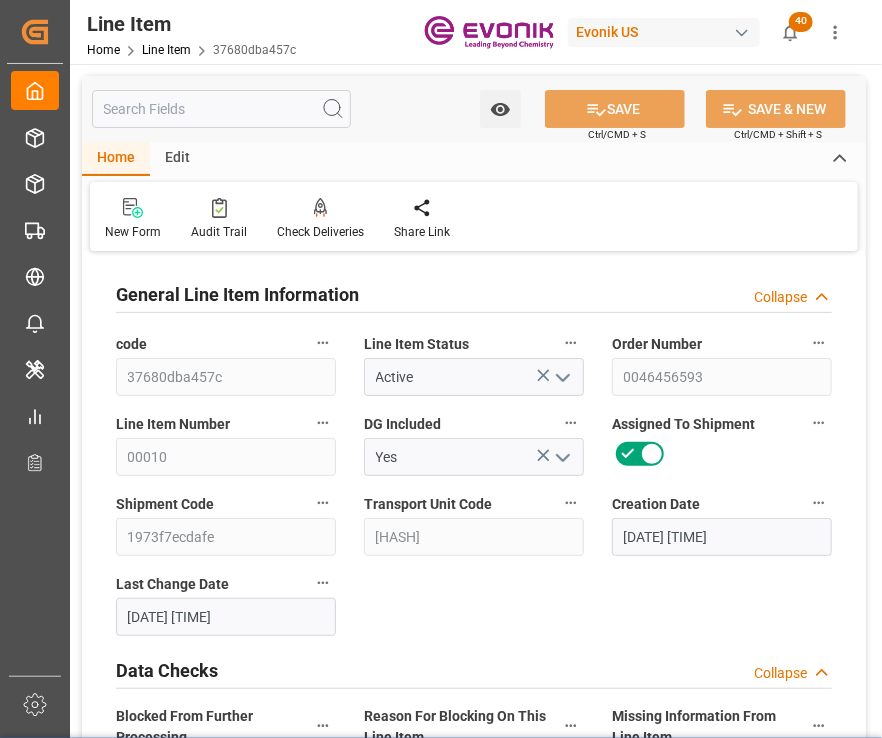 click at bounding box center [221, 109] 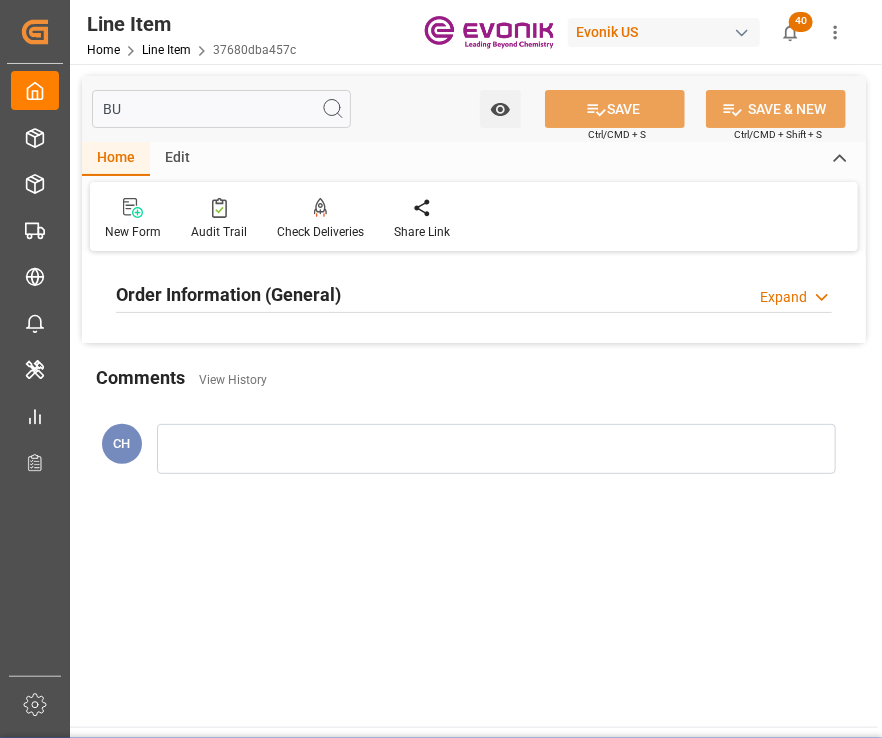 click on "Order Information (General)" at bounding box center (228, 293) 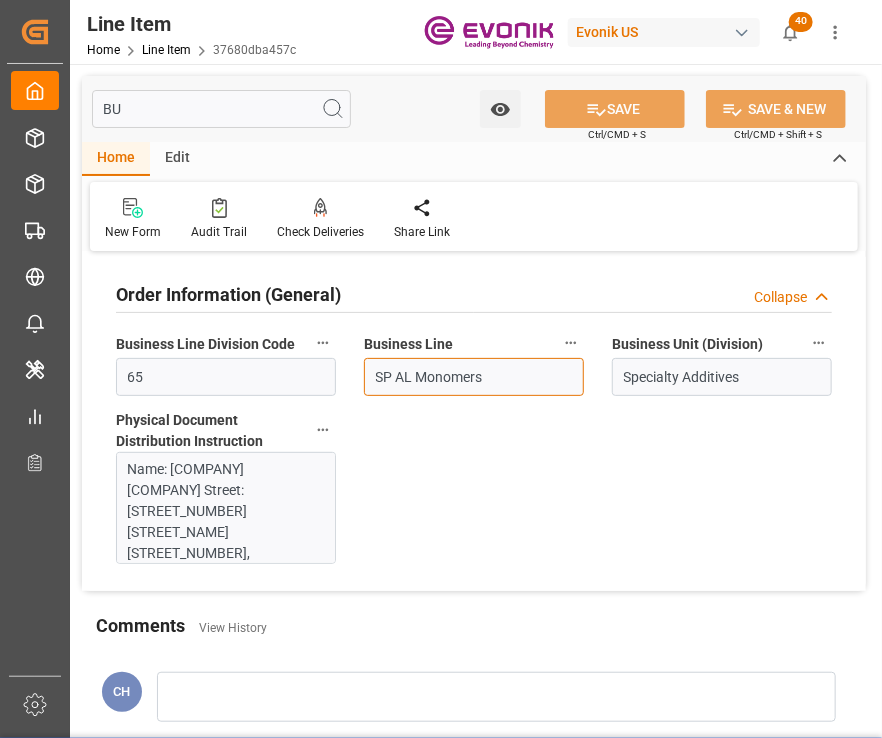 drag, startPoint x: 472, startPoint y: 383, endPoint x: 308, endPoint y: 389, distance: 164.10973 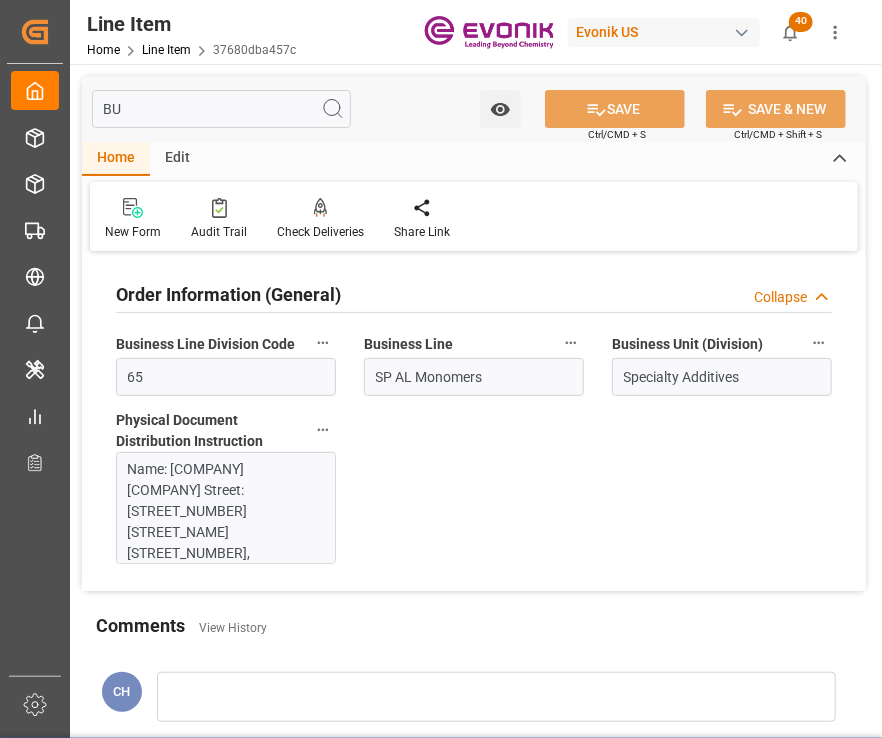 click on "BU" at bounding box center [221, 109] 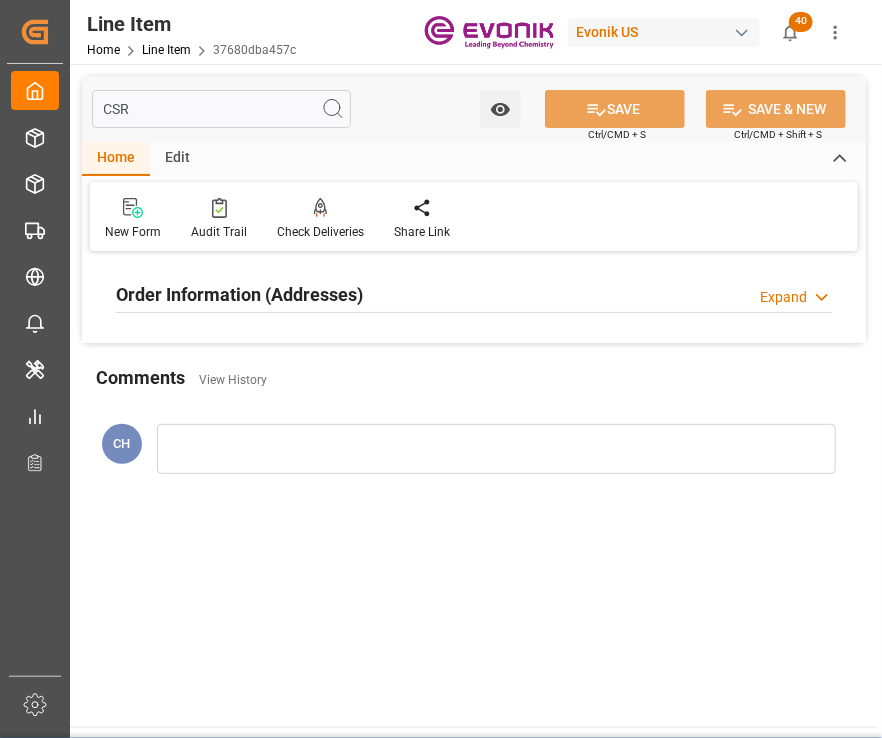 click on "CSR Watch Option   SAVE Ctrl/CMD + S    SAVE & NEW Ctrl/CMD + Shift + S Home Edit New Form Audit Trail Check Deliveries Redirects to all the deliveries assigned to the line item. Share Link   Order Information (Addresses) Expand CSR Partner ID     0000927490 CSR Salutation     CSR Address
Mustapha El Hammouni
CSR District     CSR Phone Number     CSR Language Code     CSR Language ISO Code     CSR Mail Address     mustapha.el-hammouni@evonik.com Comments     View History CH" at bounding box center [474, 395] 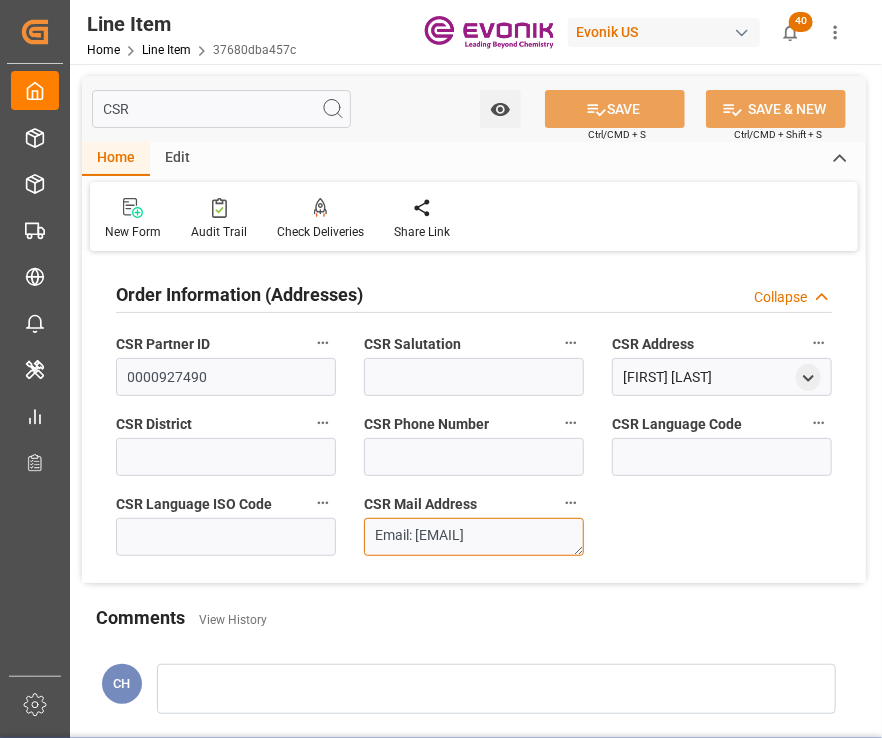 scroll, scrollTop: 16, scrollLeft: 0, axis: vertical 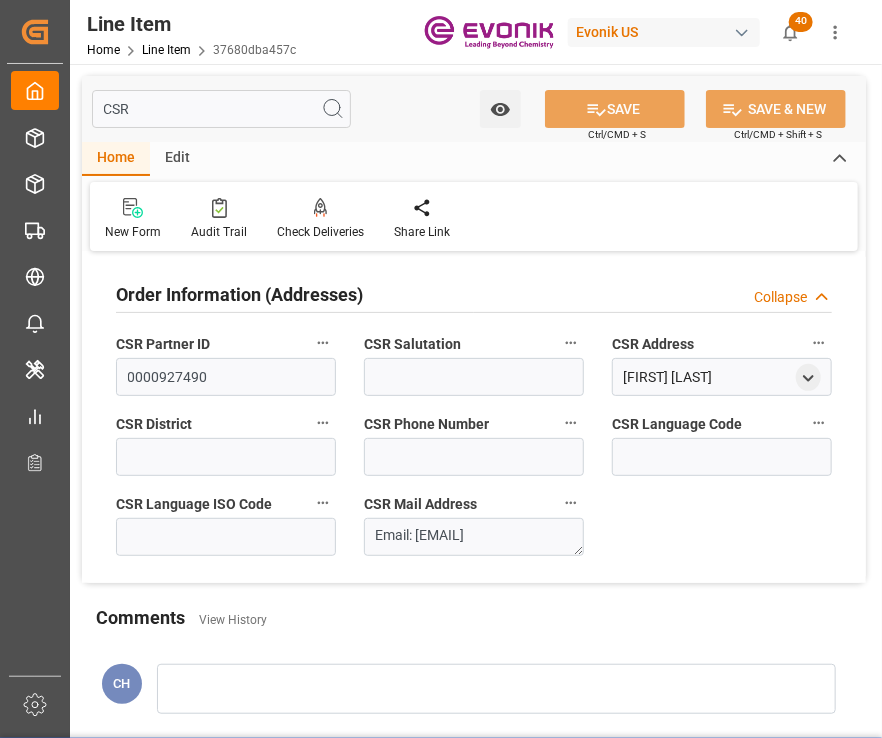click on "CSR" at bounding box center (221, 109) 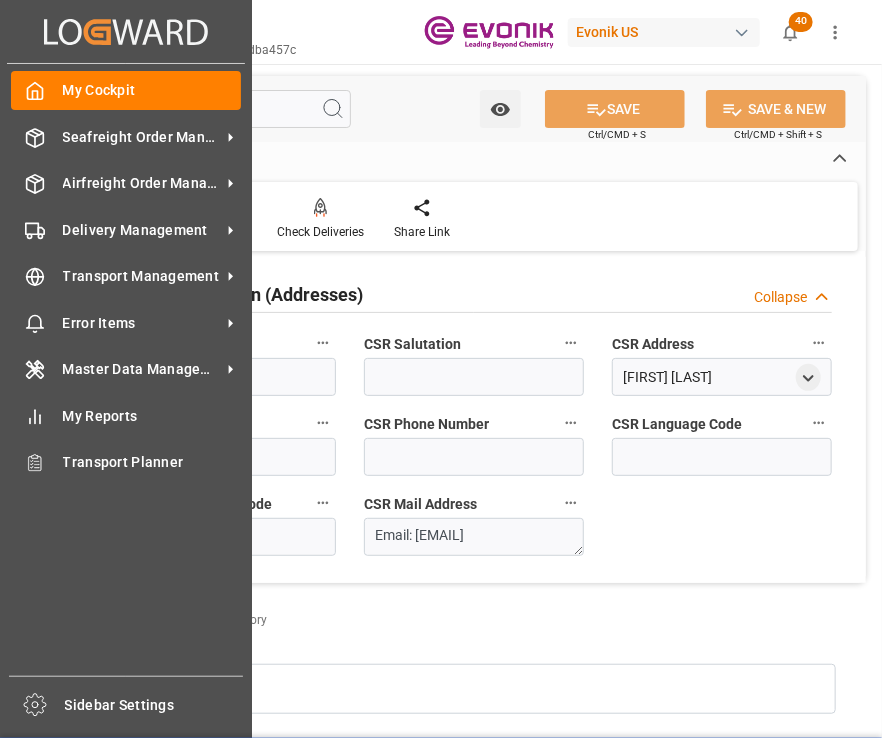 drag, startPoint x: 197, startPoint y: 105, endPoint x: -5, endPoint y: 106, distance: 202.00247 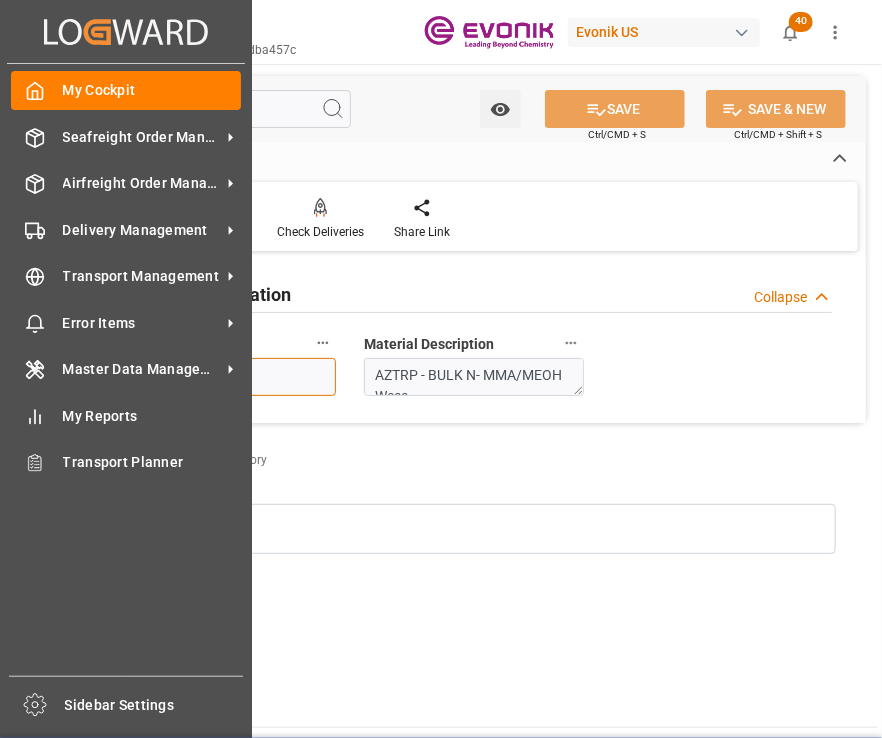 drag, startPoint x: 248, startPoint y: 373, endPoint x: 9, endPoint y: 391, distance: 239.67686 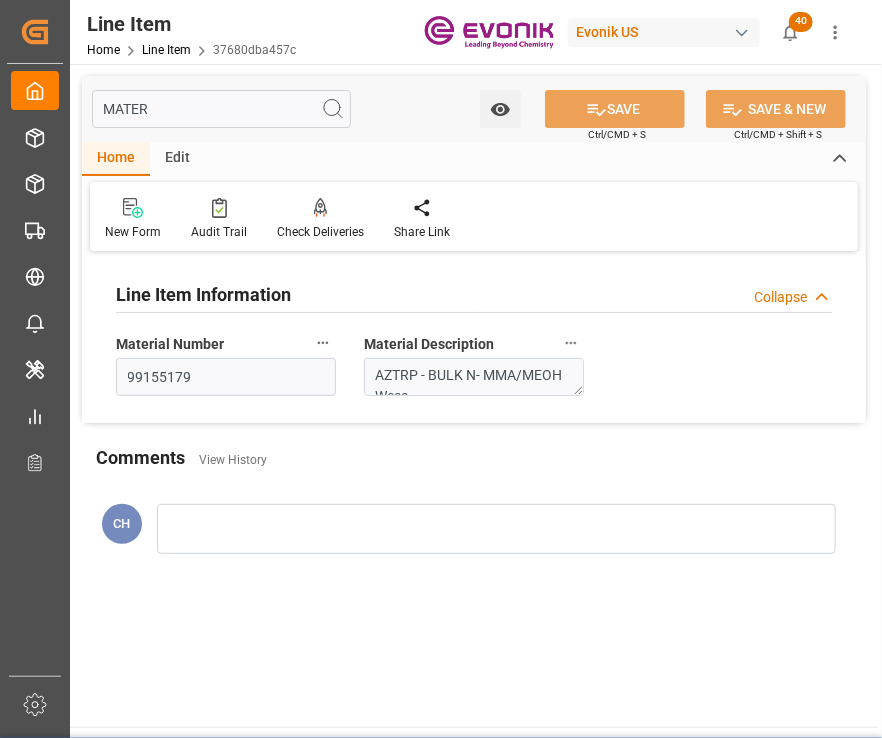 click on "Home Edit" at bounding box center [474, 159] 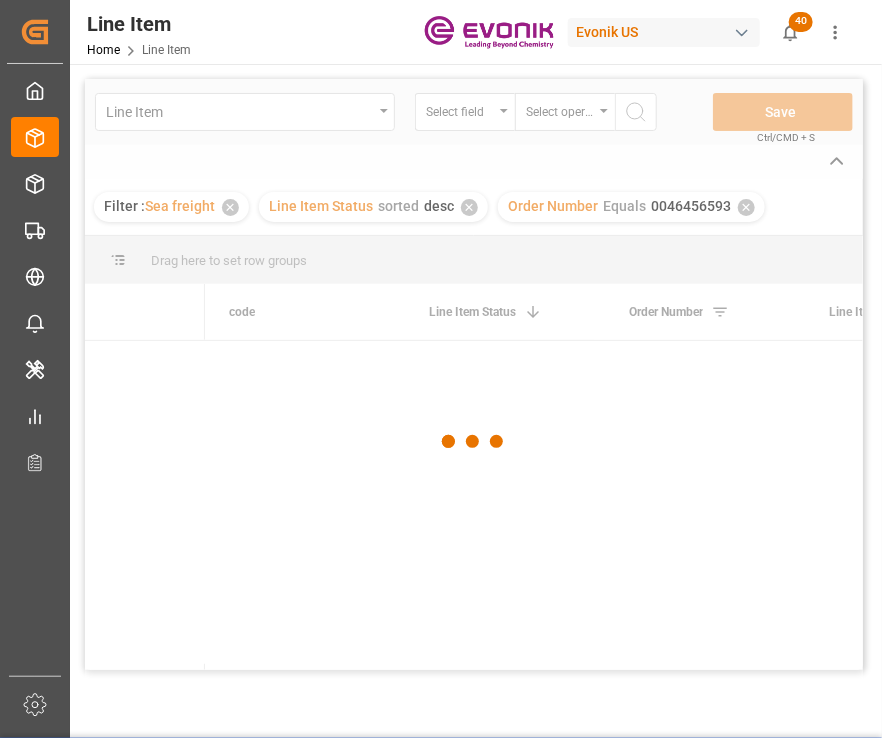 scroll, scrollTop: 0, scrollLeft: 36, axis: horizontal 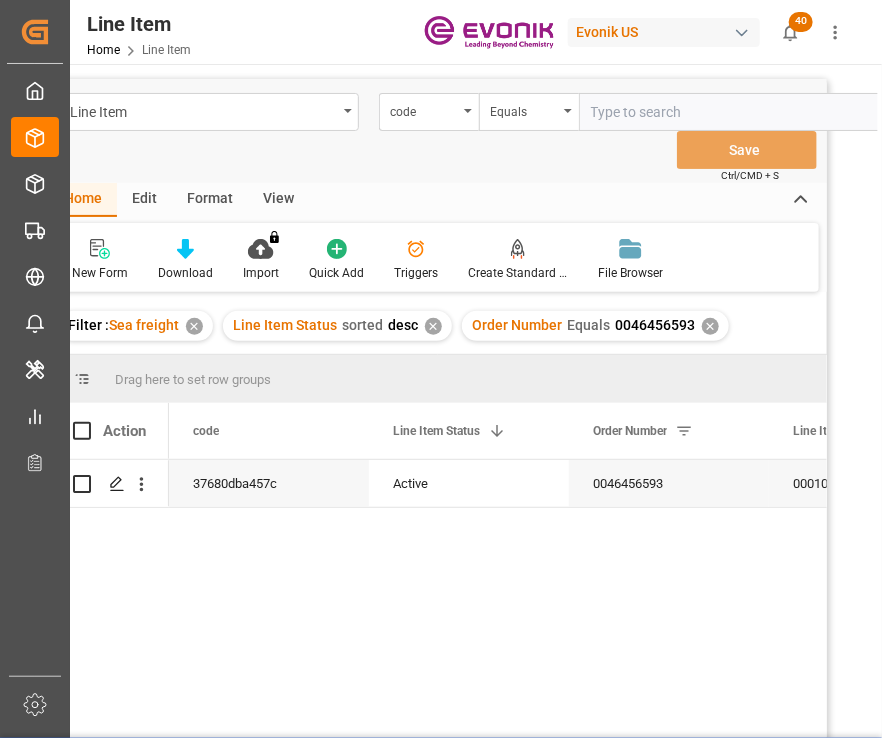 click on "View" at bounding box center (278, 200) 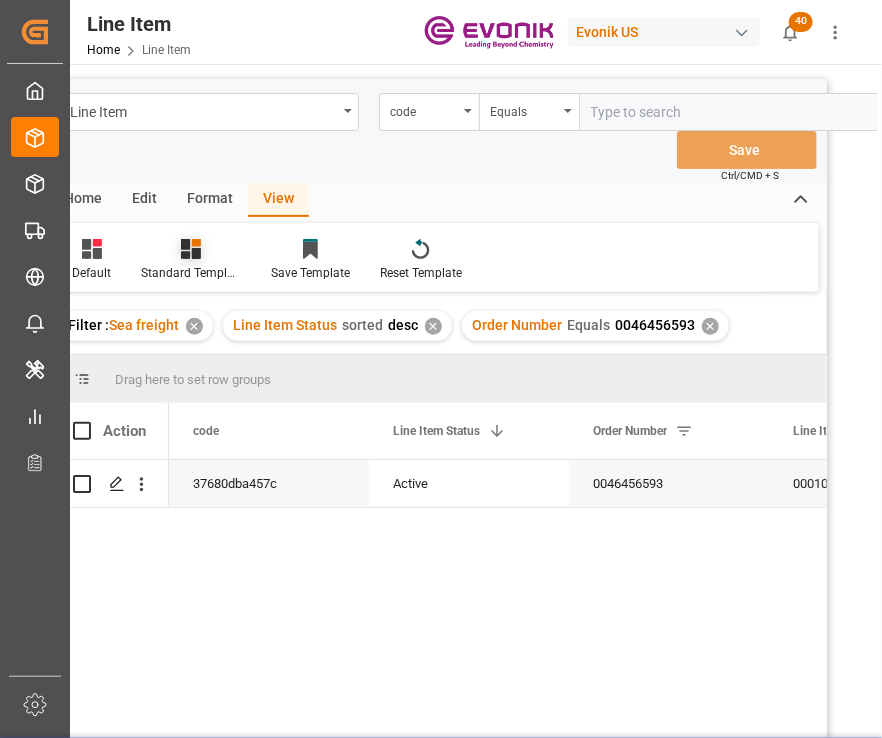 click on "Standard Templates" at bounding box center (191, 260) 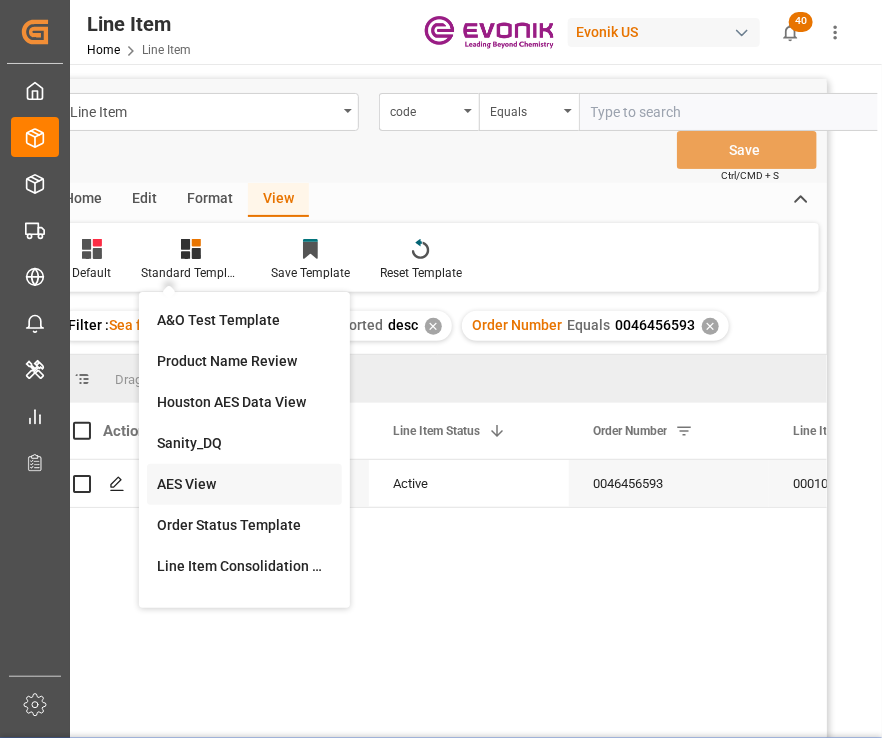 click on "AES View" at bounding box center (244, 484) 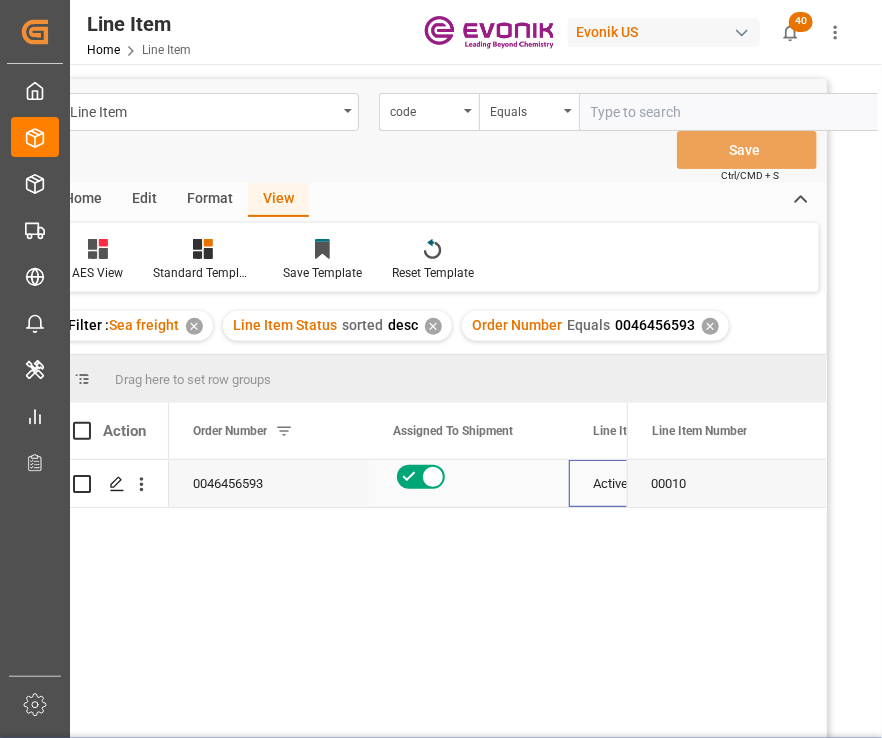 click on "Active" at bounding box center (669, 483) 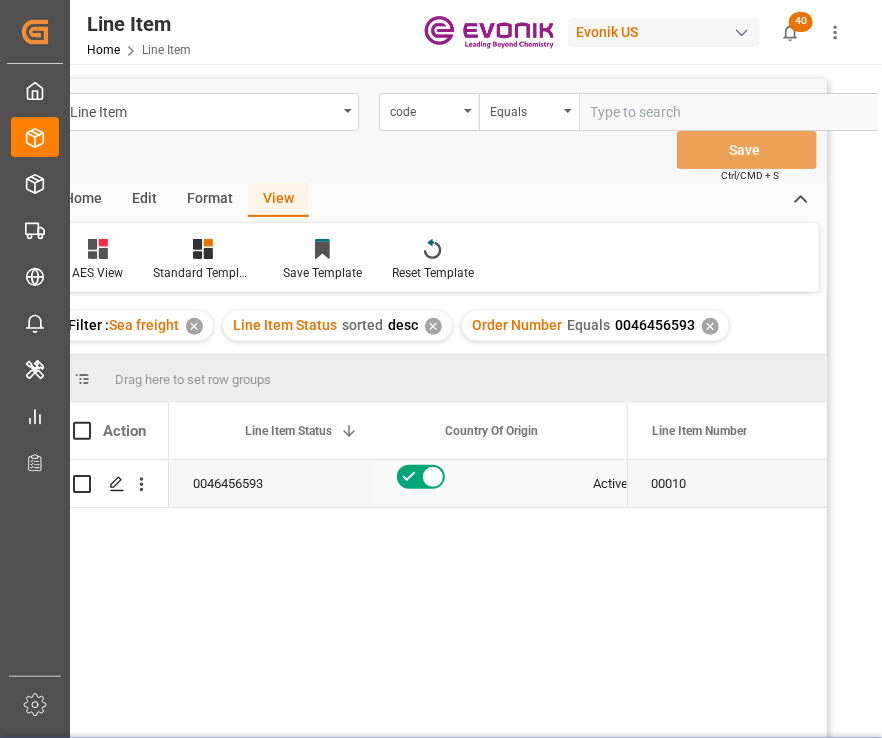 scroll, scrollTop: 0, scrollLeft: 348, axis: horizontal 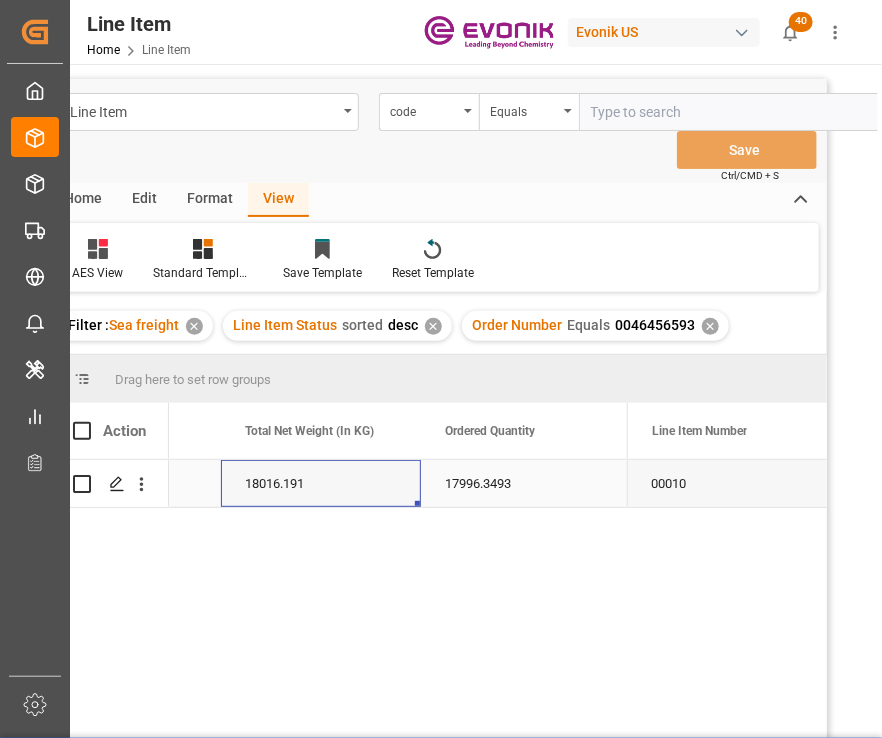 click on "17996.3493" at bounding box center [521, 483] 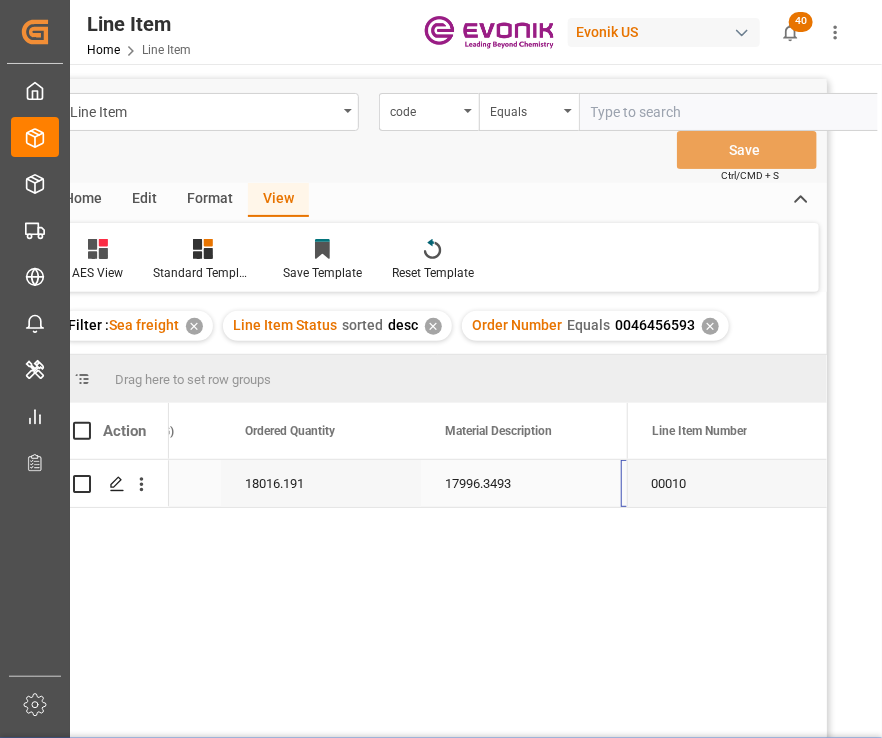 scroll, scrollTop: 0, scrollLeft: 948, axis: horizontal 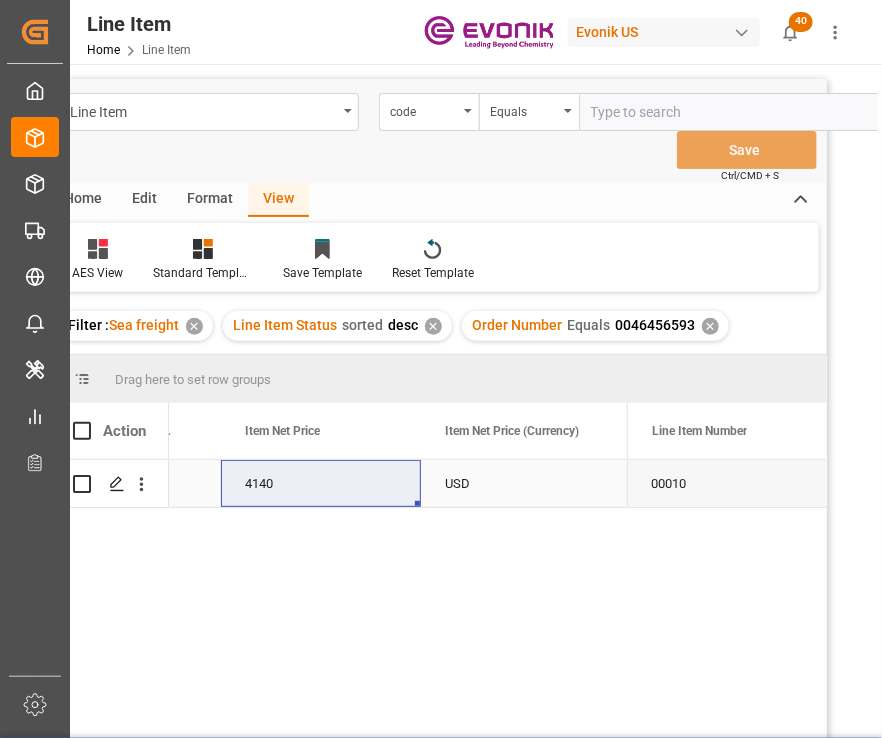 click on "USD" at bounding box center [521, 483] 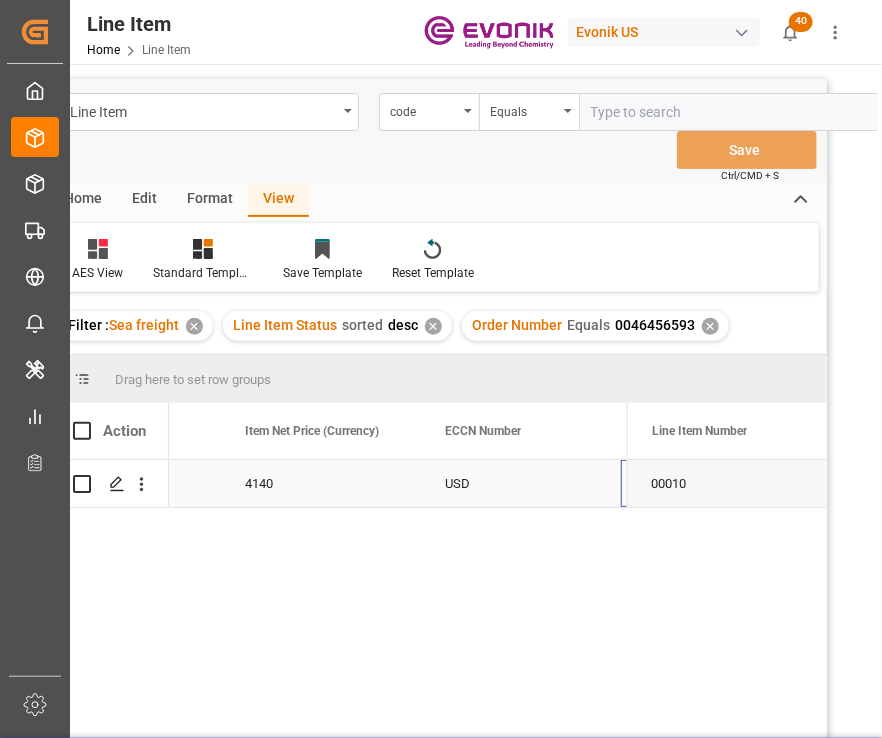 scroll, scrollTop: 0, scrollLeft: 1748, axis: horizontal 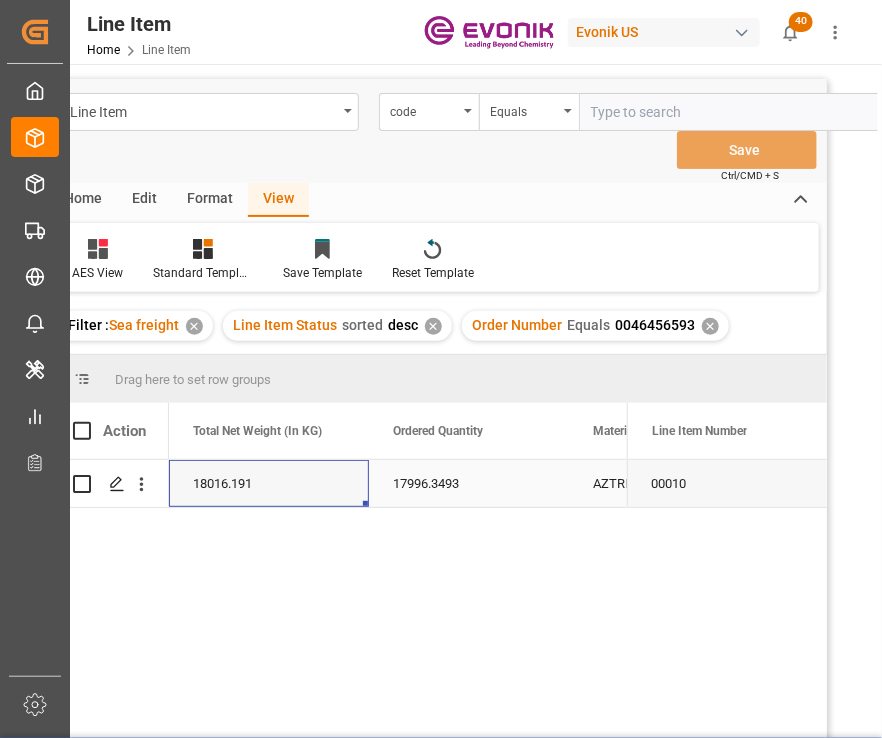 click on "17996.3493" at bounding box center (469, 483) 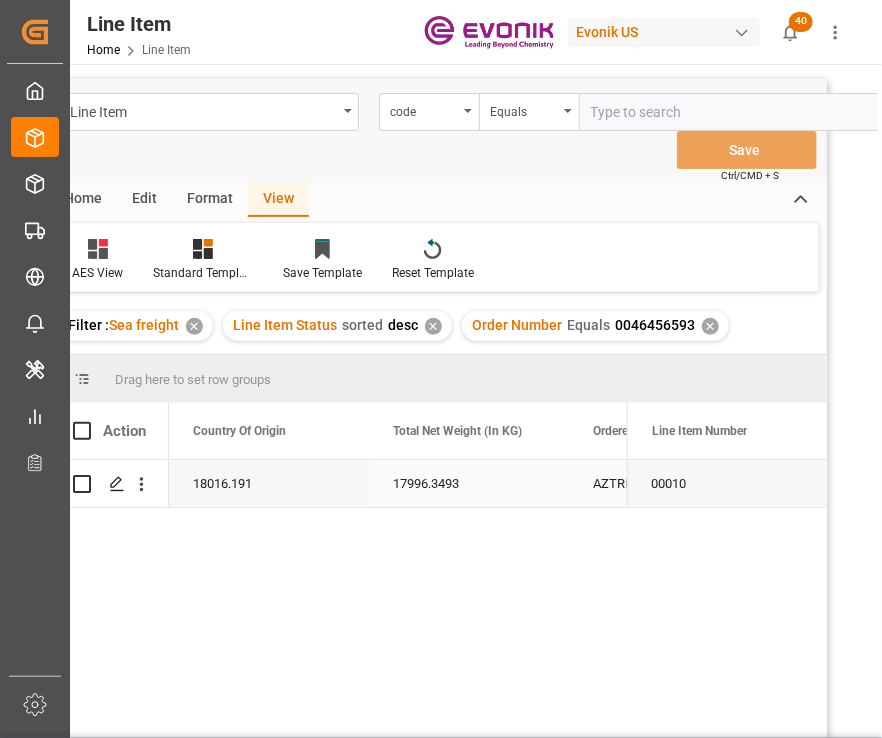 scroll, scrollTop: 0, scrollLeft: 600, axis: horizontal 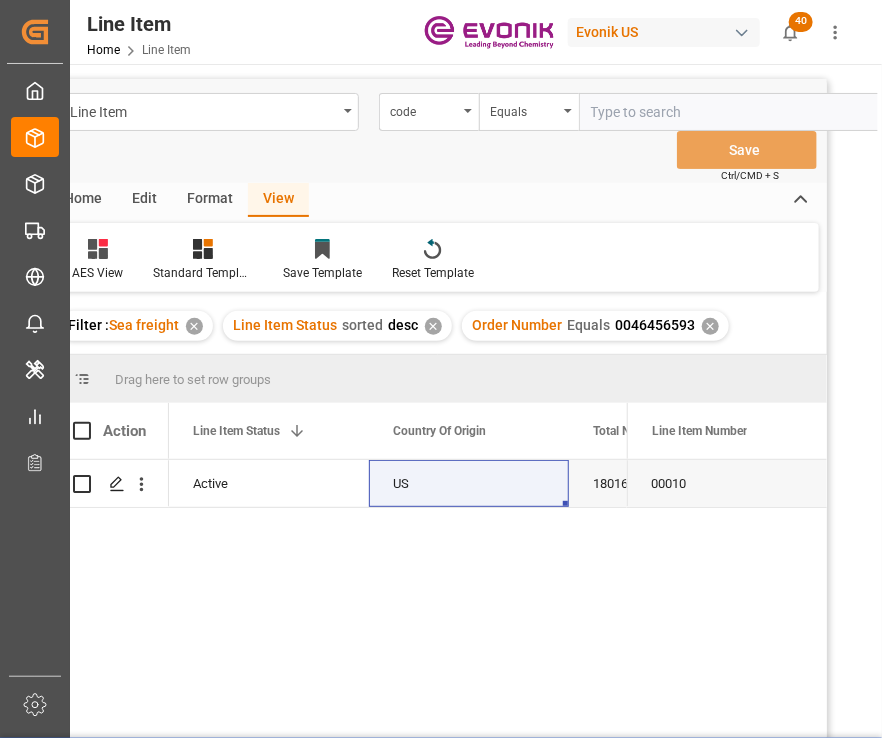 click on "17996.3493 18016.191 US Active 0046456593" at bounding box center (398, 624) 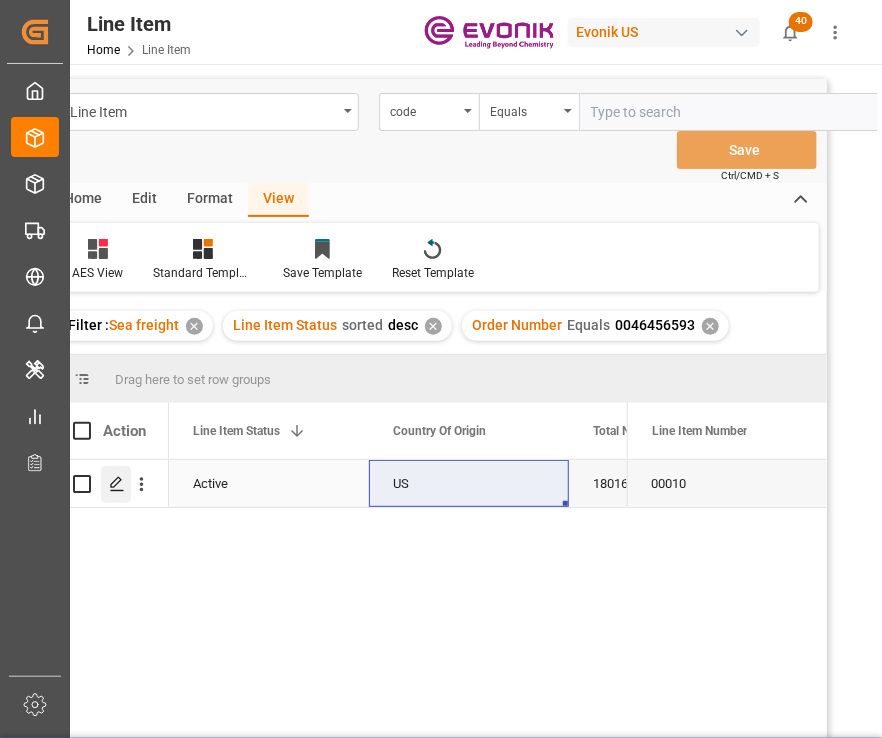 click at bounding box center [116, 484] 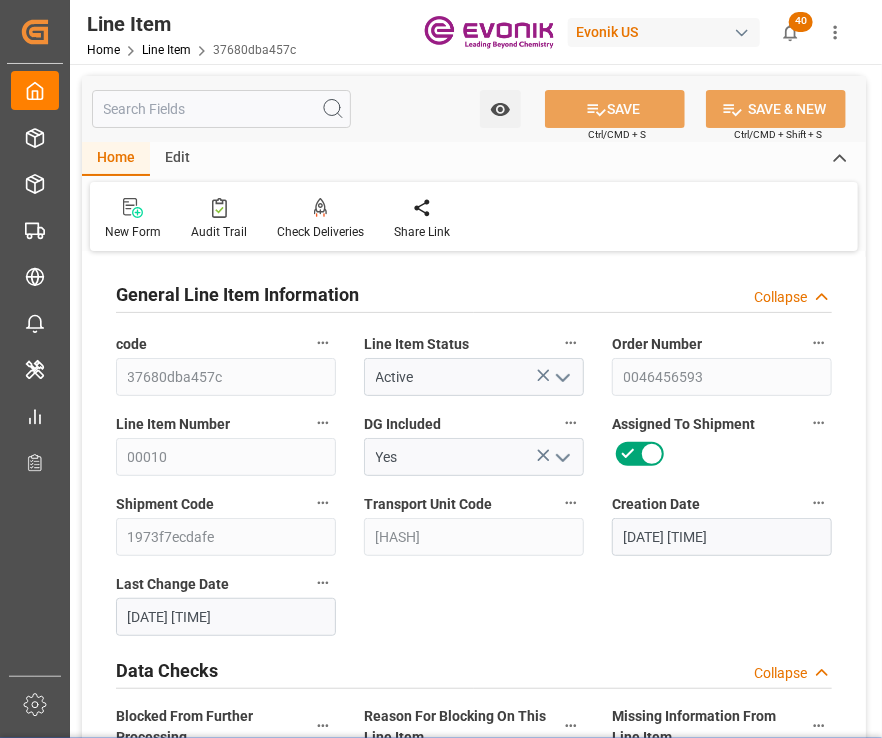 click at bounding box center (221, 109) 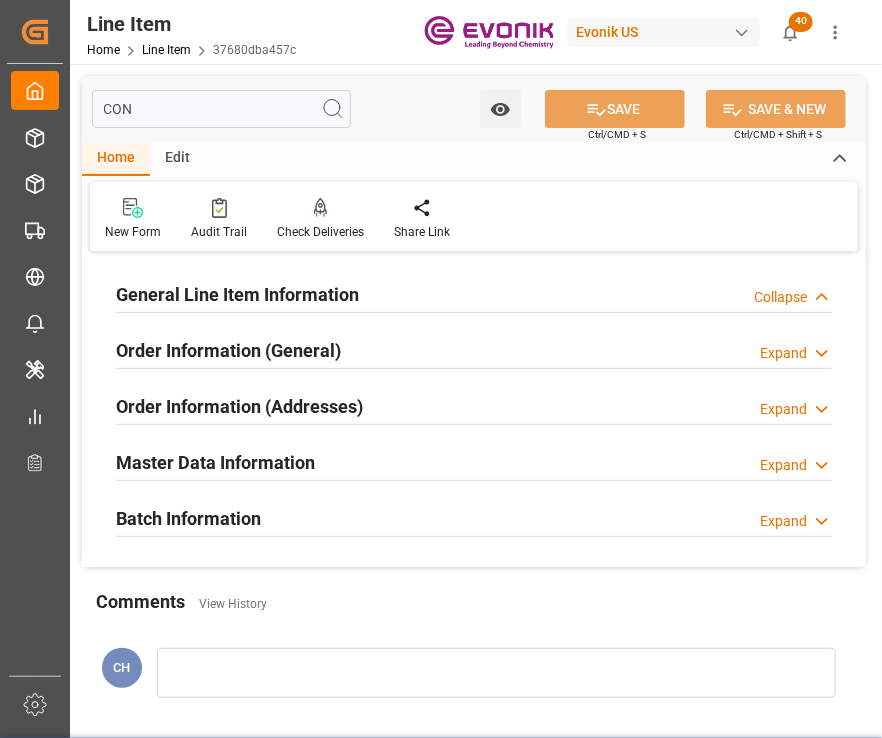 click on "Order Information (General)" at bounding box center [228, 350] 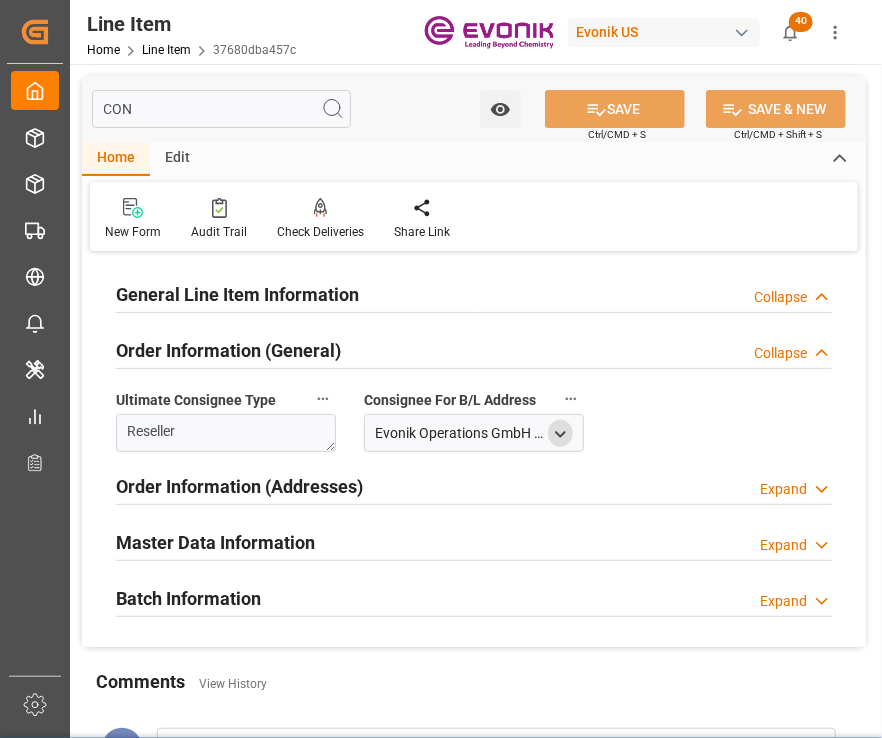 click at bounding box center [560, 433] 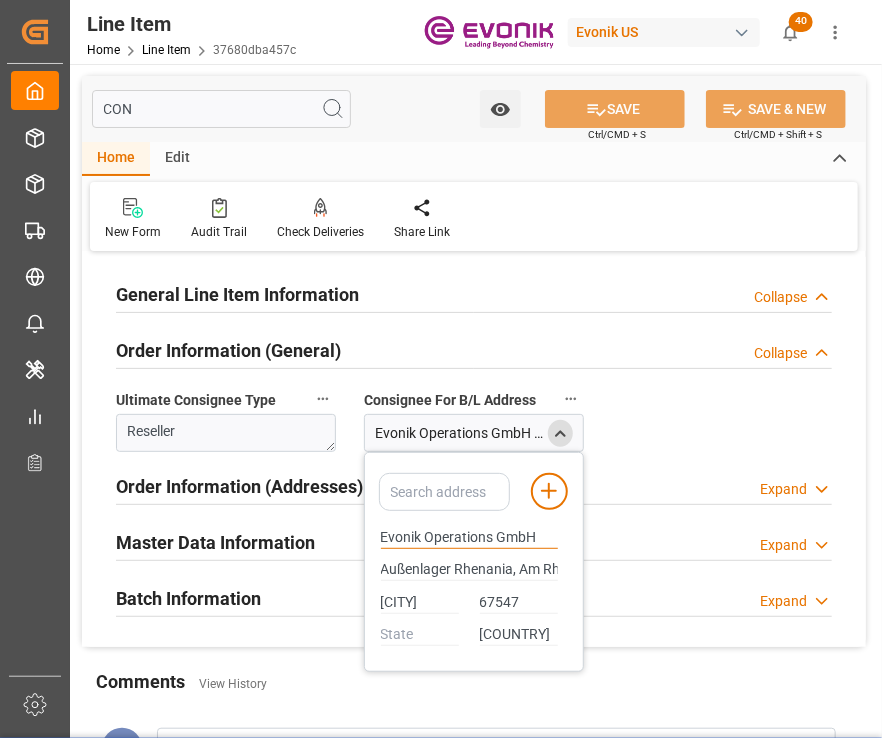 drag, startPoint x: 540, startPoint y: 537, endPoint x: 288, endPoint y: 545, distance: 252.12695 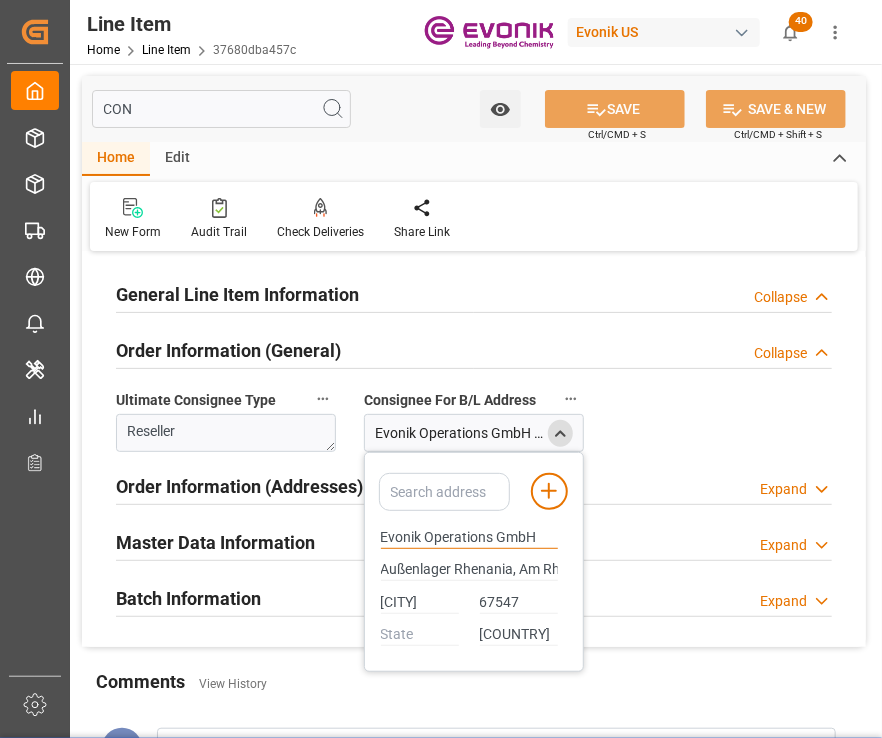 click on "General Line Item Information Collapse   Order Information (General) Collapse Ultimate Consignee Type     Reseller Consignee For B/L Address
Evonik Operations GmbH
, Außenlager Rhenania, Am Rhein 59
, Worms
, Germany
- 67547
Add address to address book Evonik Operations GmbH Außenlager Rhenania, Am Rhein 59 Worms 67547 Germany   Order Information (Addresses) Expand Consignee Mail Address     Consignee (Ship-To) Partner ID     0000502718 Consignee Address
Evonik Operations GmbH;Werk Worms;Außenlager Deutschland
, Am Rhein 59
, Worms
, DE
- 67547
Consignee (Ship-To) District     Consignee (Ship-To) Phone Number     Consignee (Ship-To) Language Code     D Consignee (Ship-To) Language ISO Code     DE   Master Data Information Expand" at bounding box center (474, 452) 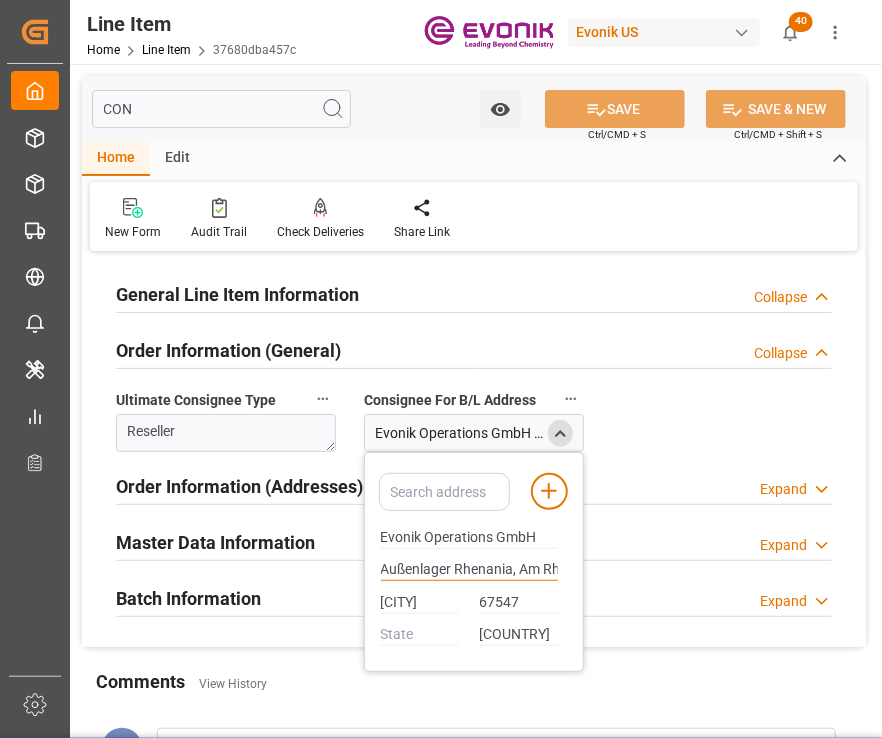 scroll, scrollTop: 0, scrollLeft: 40, axis: horizontal 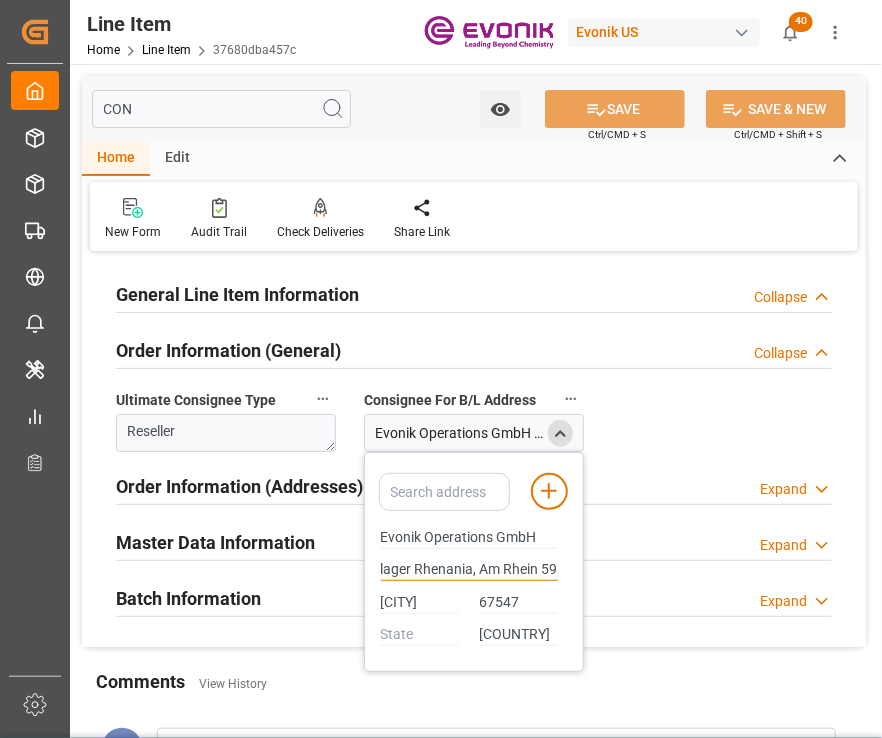 drag, startPoint x: 460, startPoint y: 563, endPoint x: 597, endPoint y: 569, distance: 137.13132 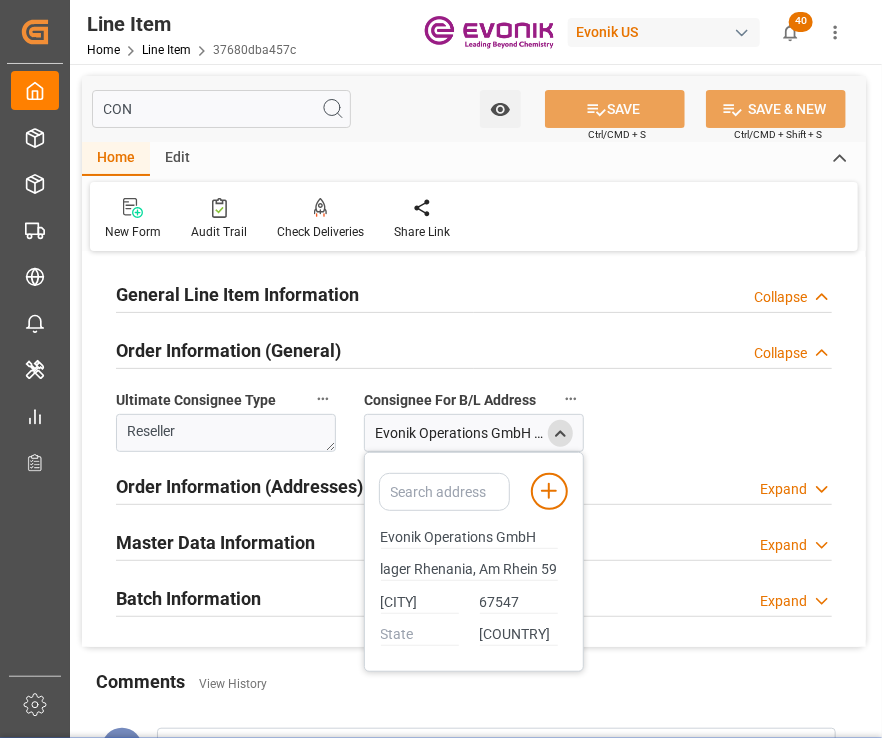 scroll, scrollTop: 0, scrollLeft: 0, axis: both 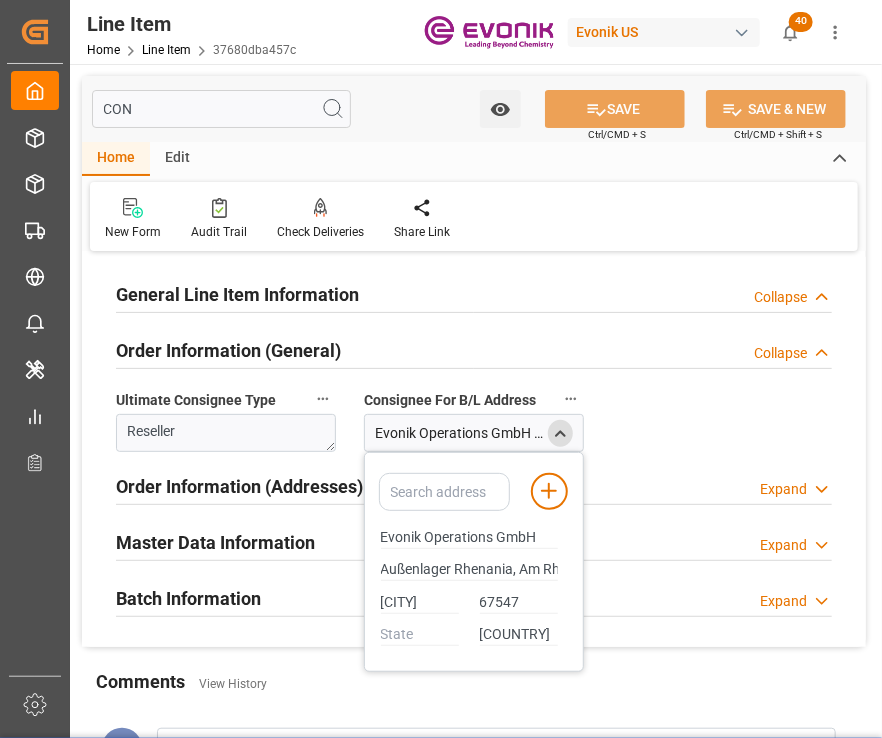 click on "Home Edit" at bounding box center (474, 159) 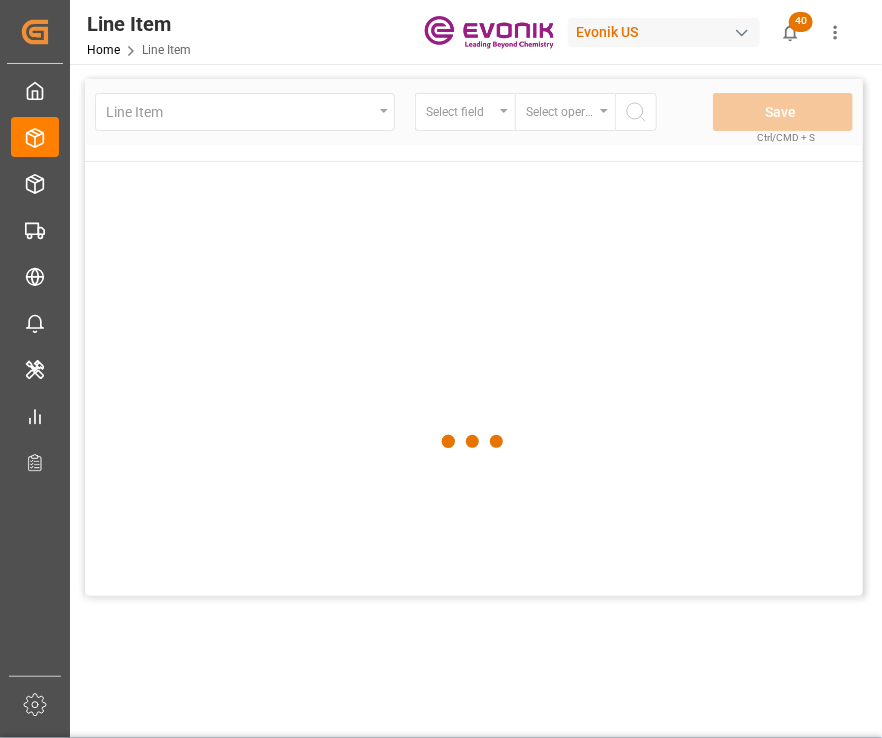 scroll, scrollTop: 0, scrollLeft: 36, axis: horizontal 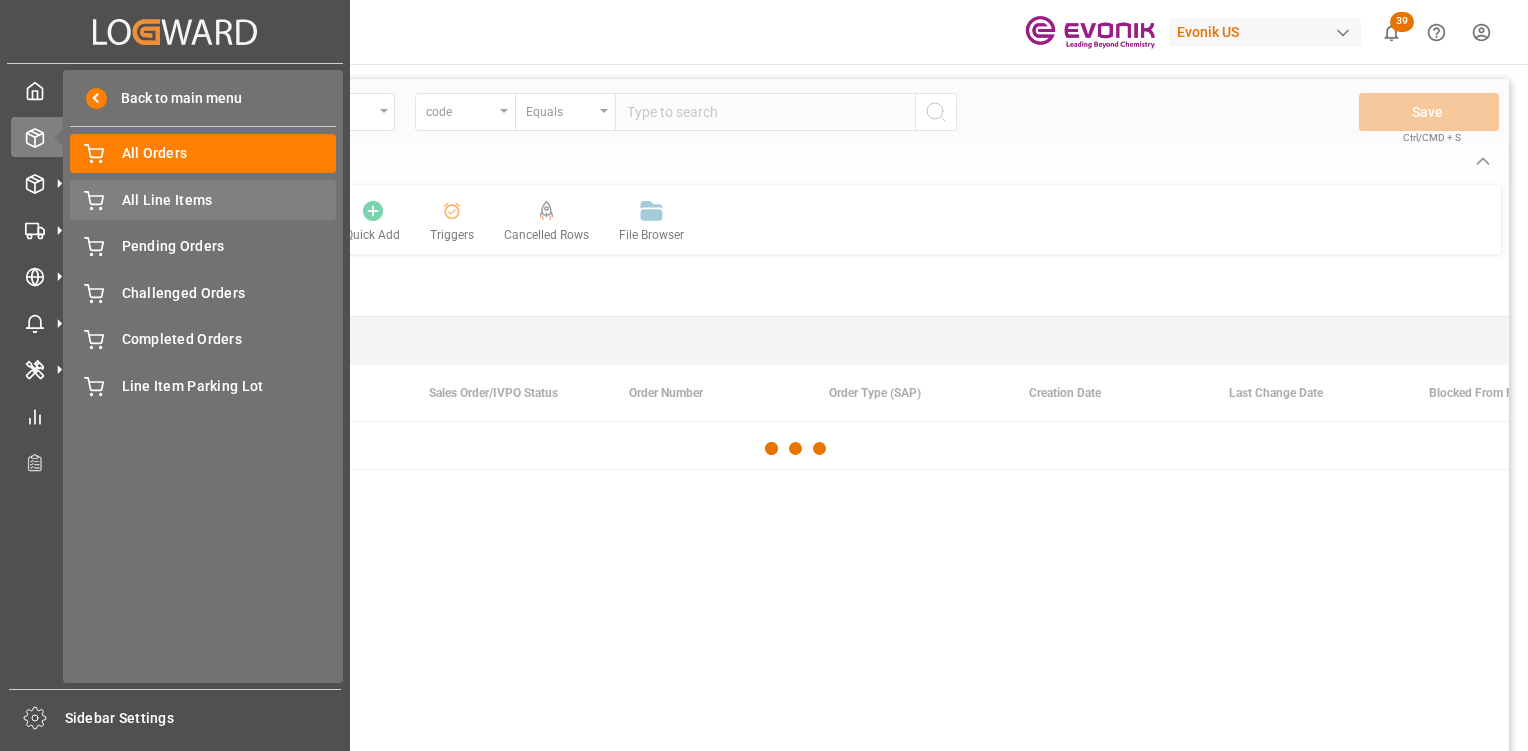 click on "All Line Items All Line Items" at bounding box center [203, 199] 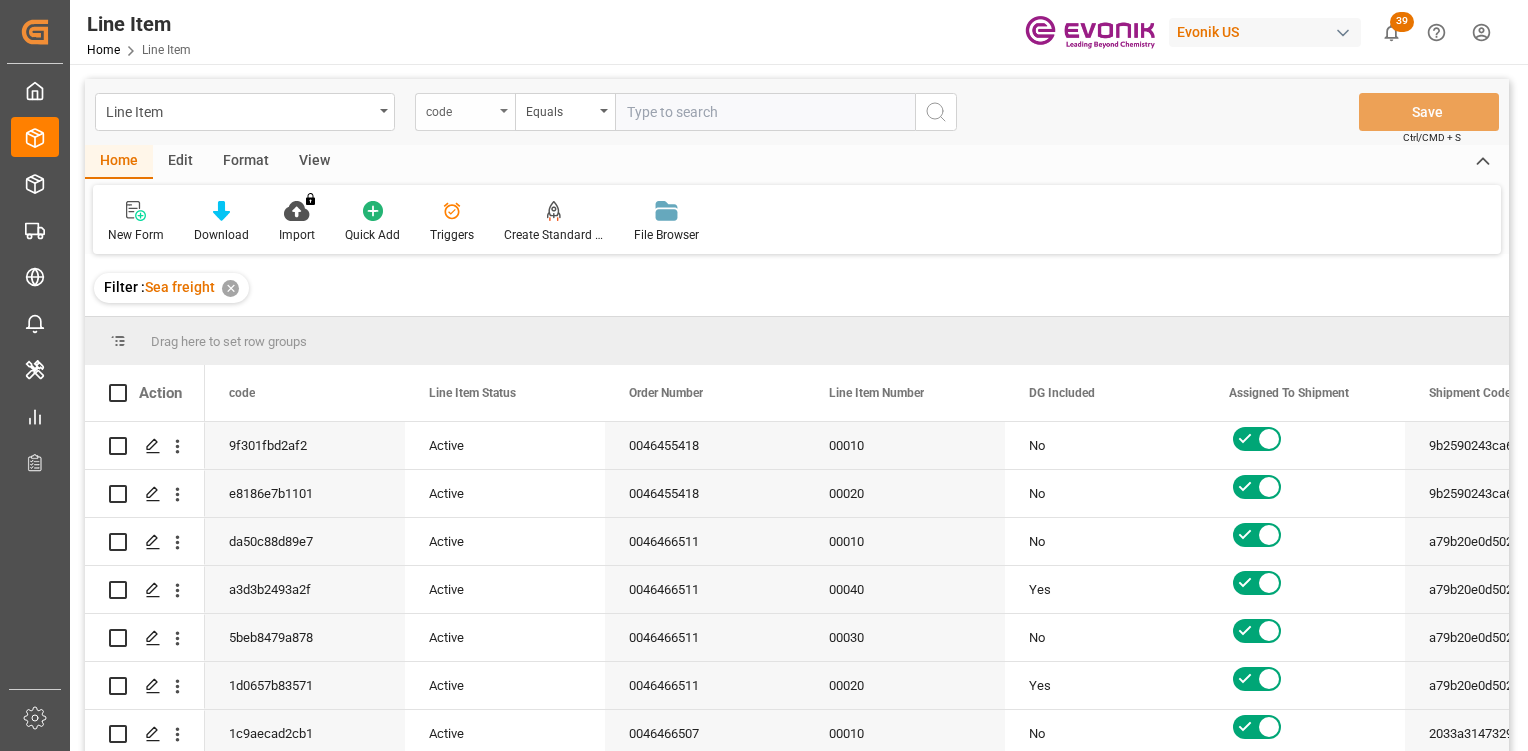 click on "code" at bounding box center (460, 109) 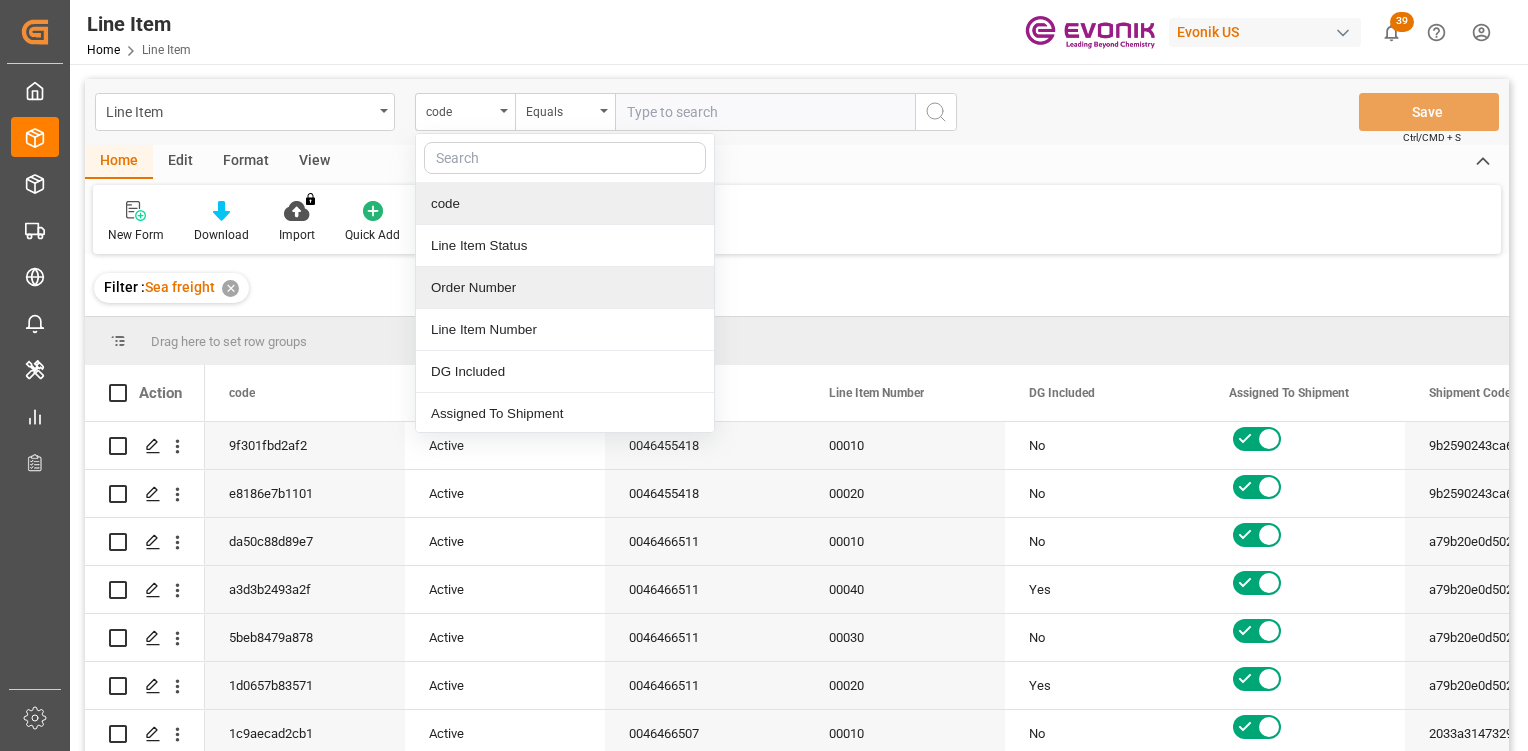 click on "Order Number" at bounding box center [565, 288] 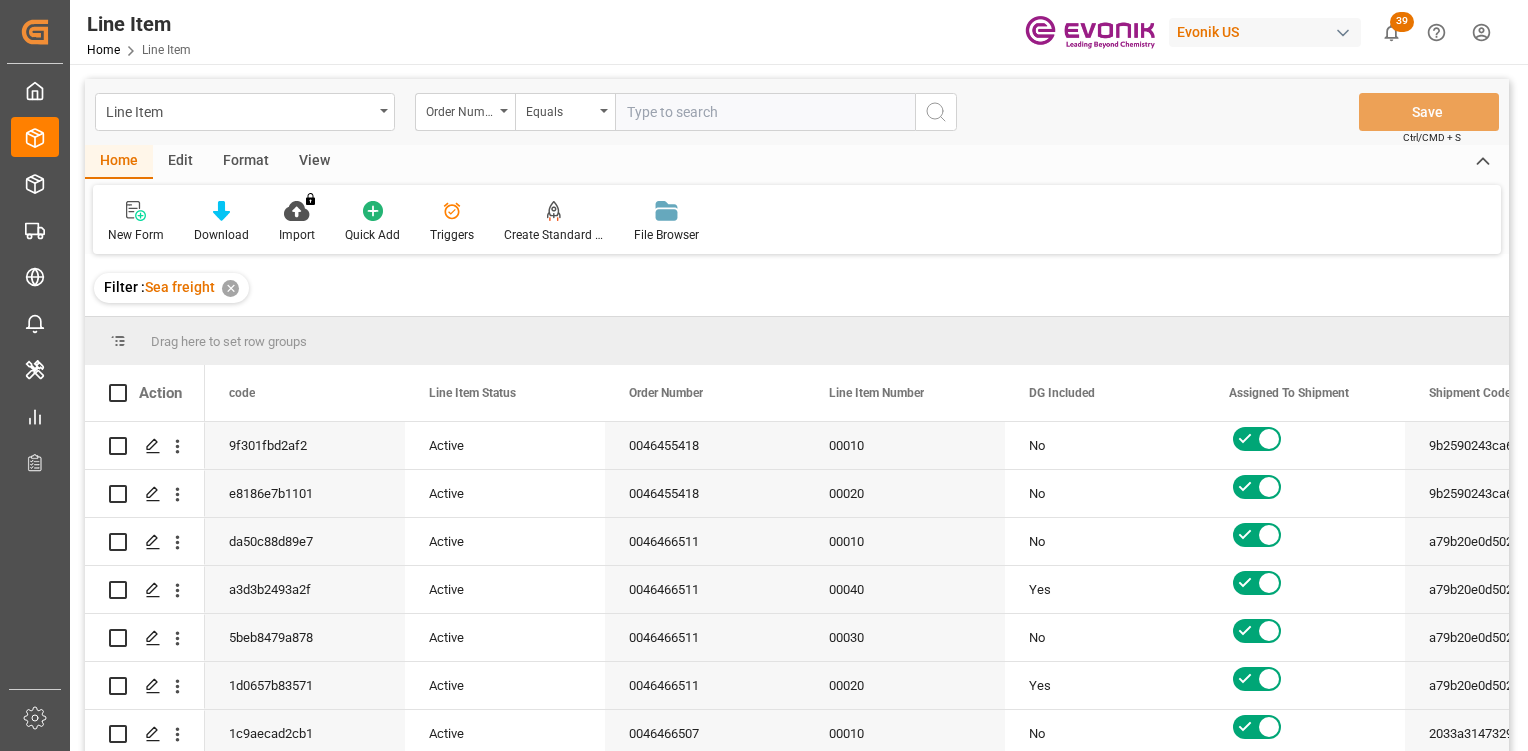 click at bounding box center (765, 112) 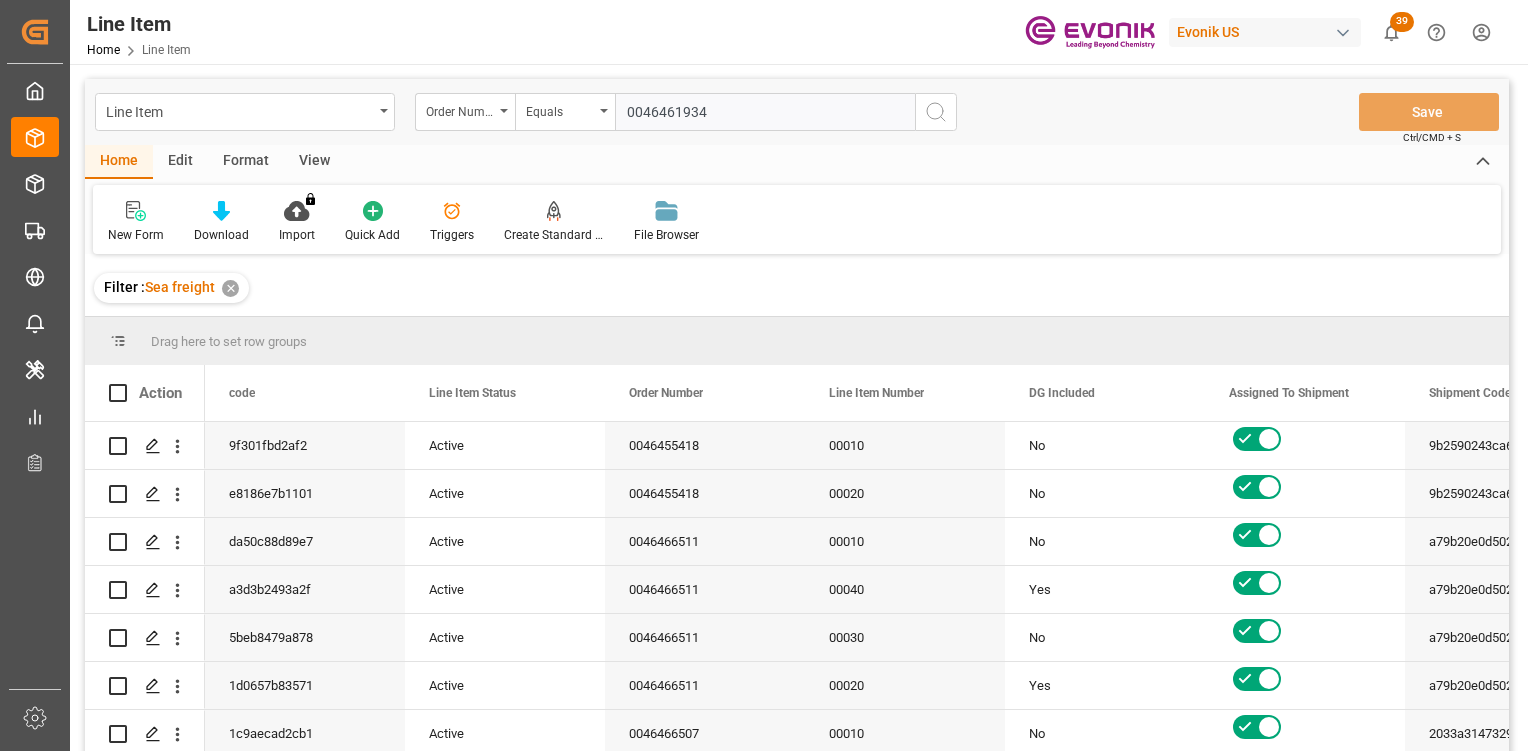 type 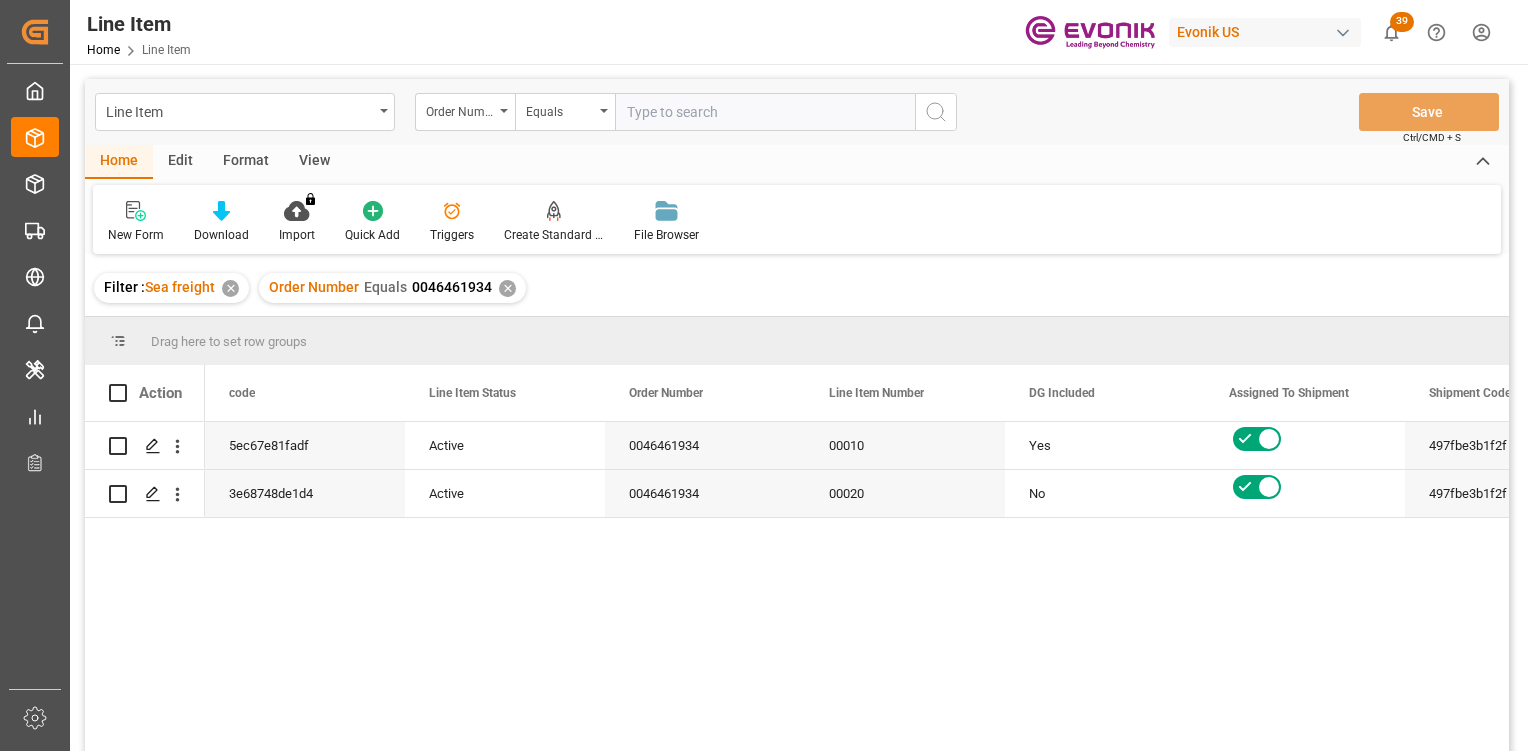 click on "View" at bounding box center (314, 162) 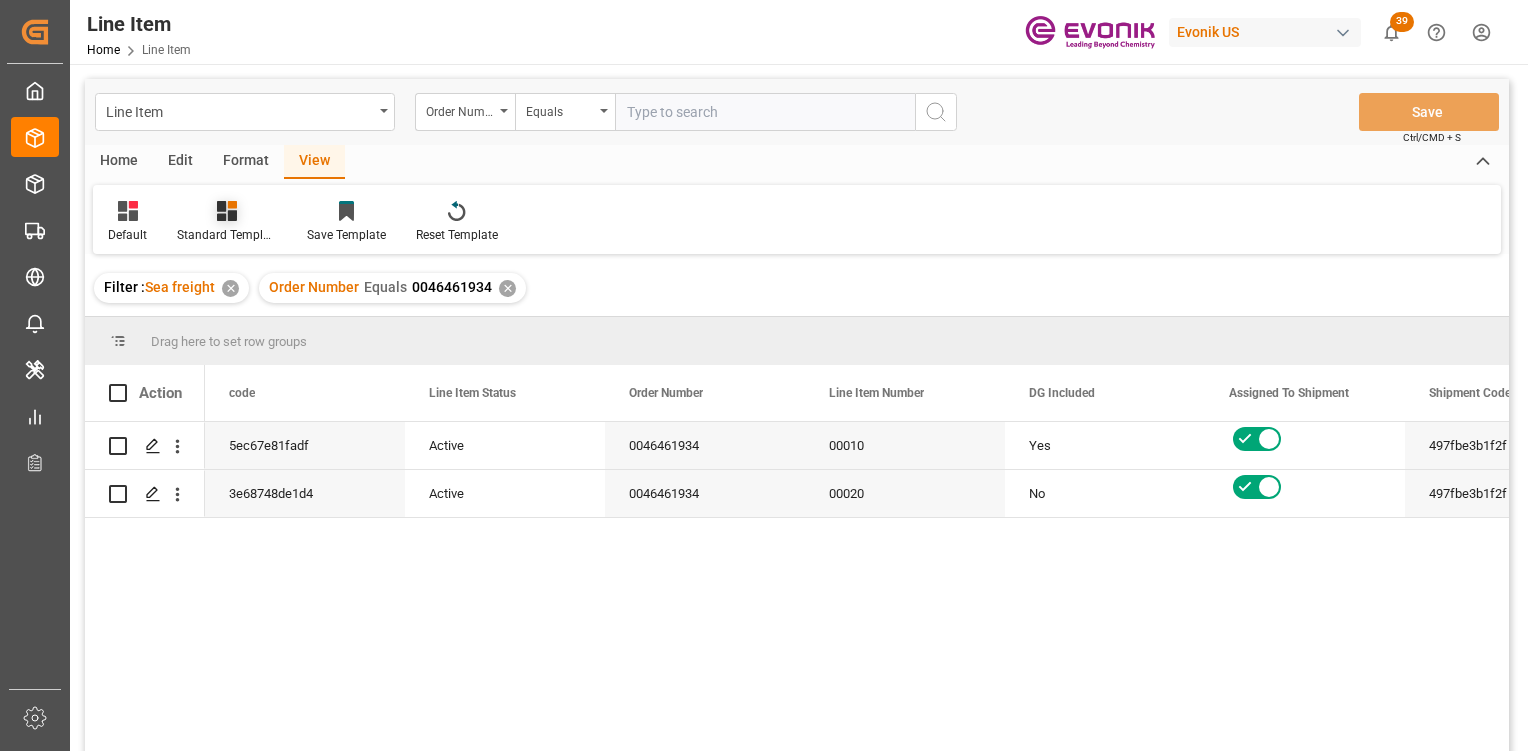 click 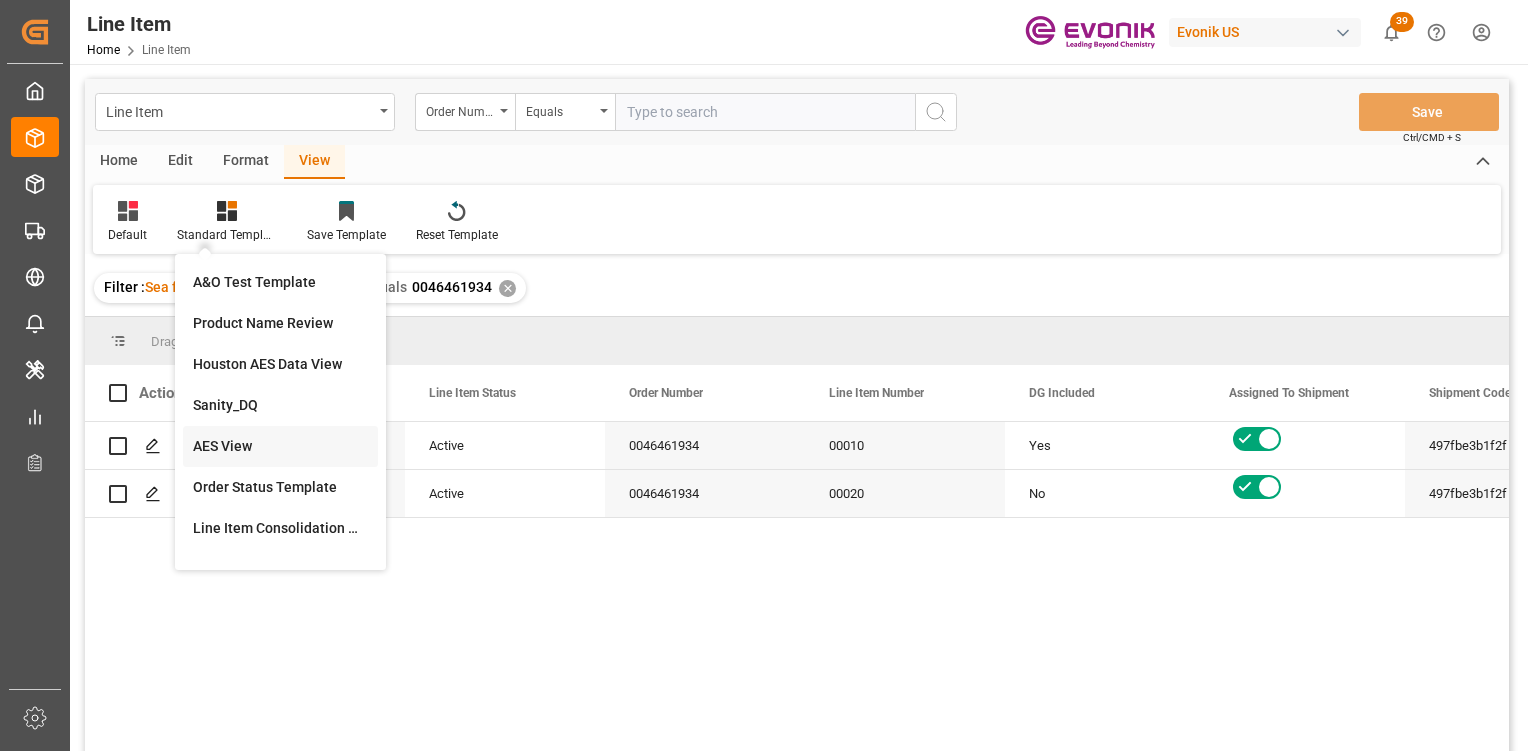 click on "AES View" at bounding box center [280, 446] 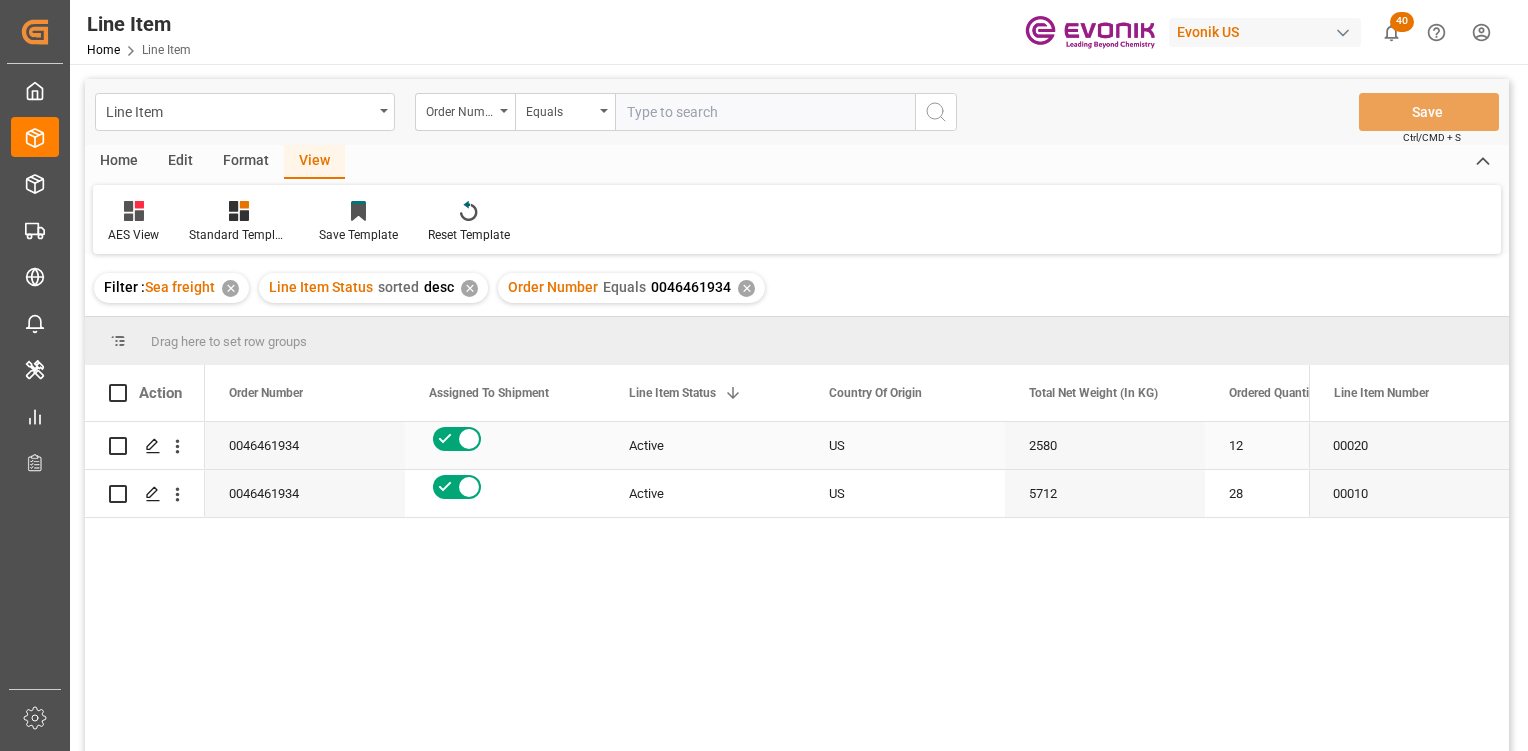 click on "2580" at bounding box center (1105, 445) 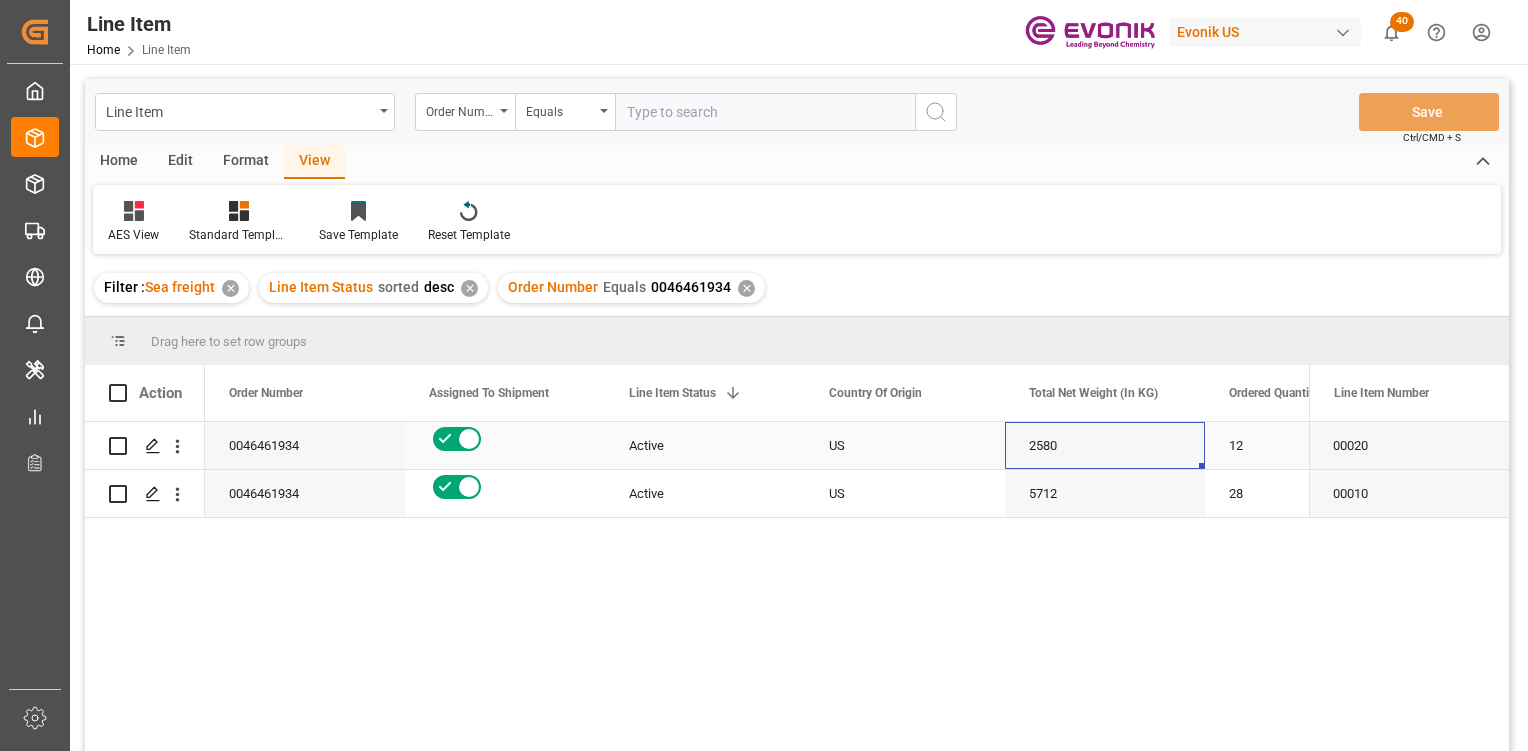scroll, scrollTop: 0, scrollLeft: 102, axis: horizontal 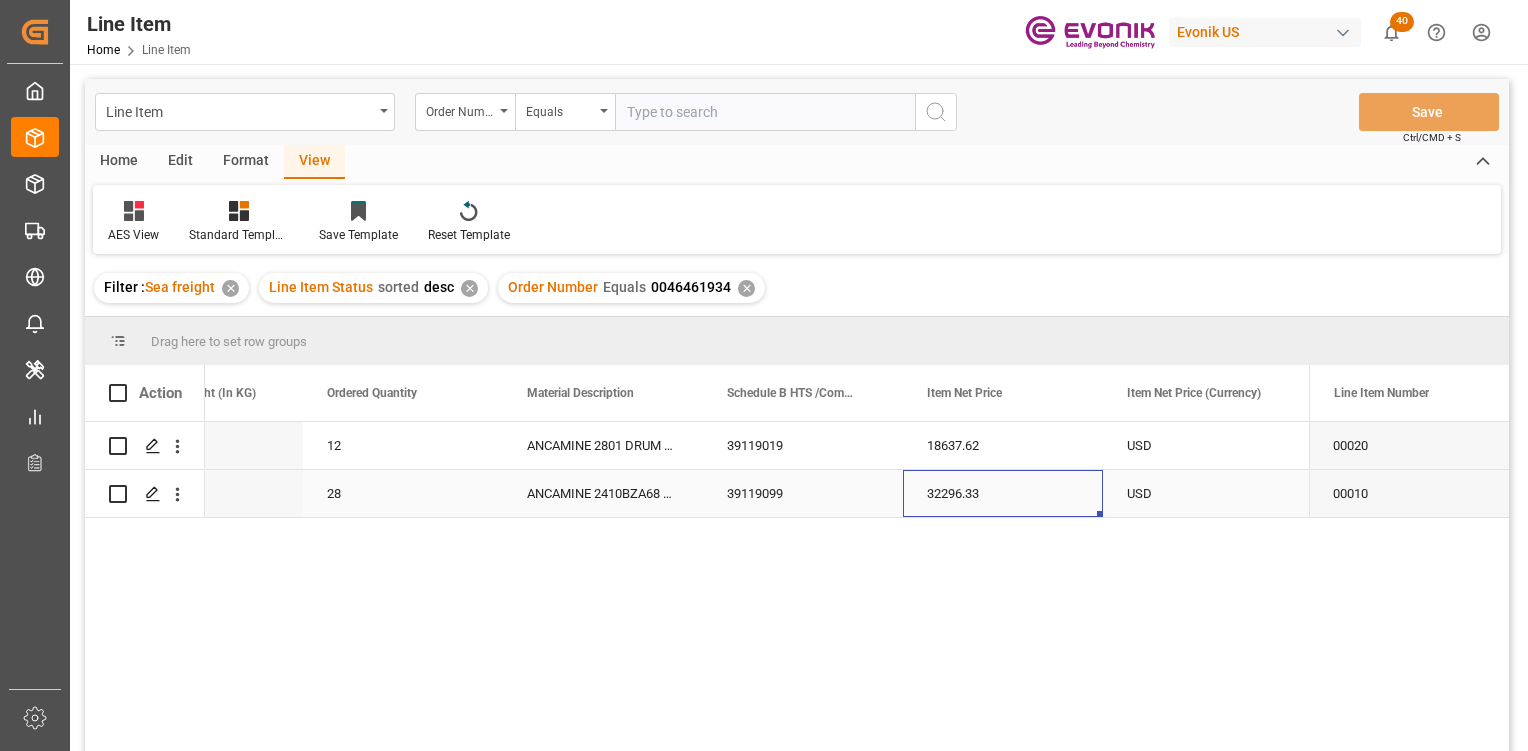 click on "32296.33" at bounding box center [1003, 493] 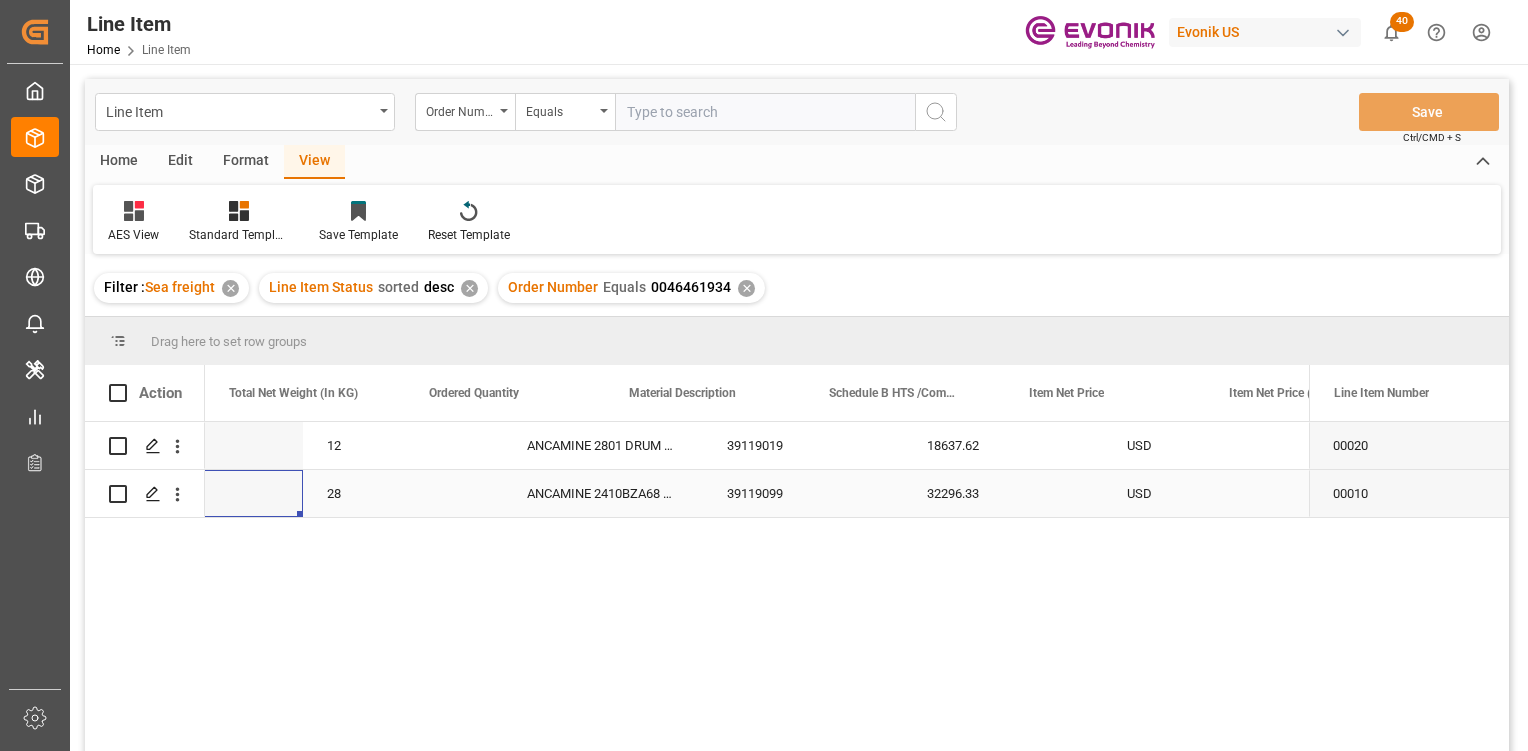 scroll, scrollTop: 0, scrollLeft: 800, axis: horizontal 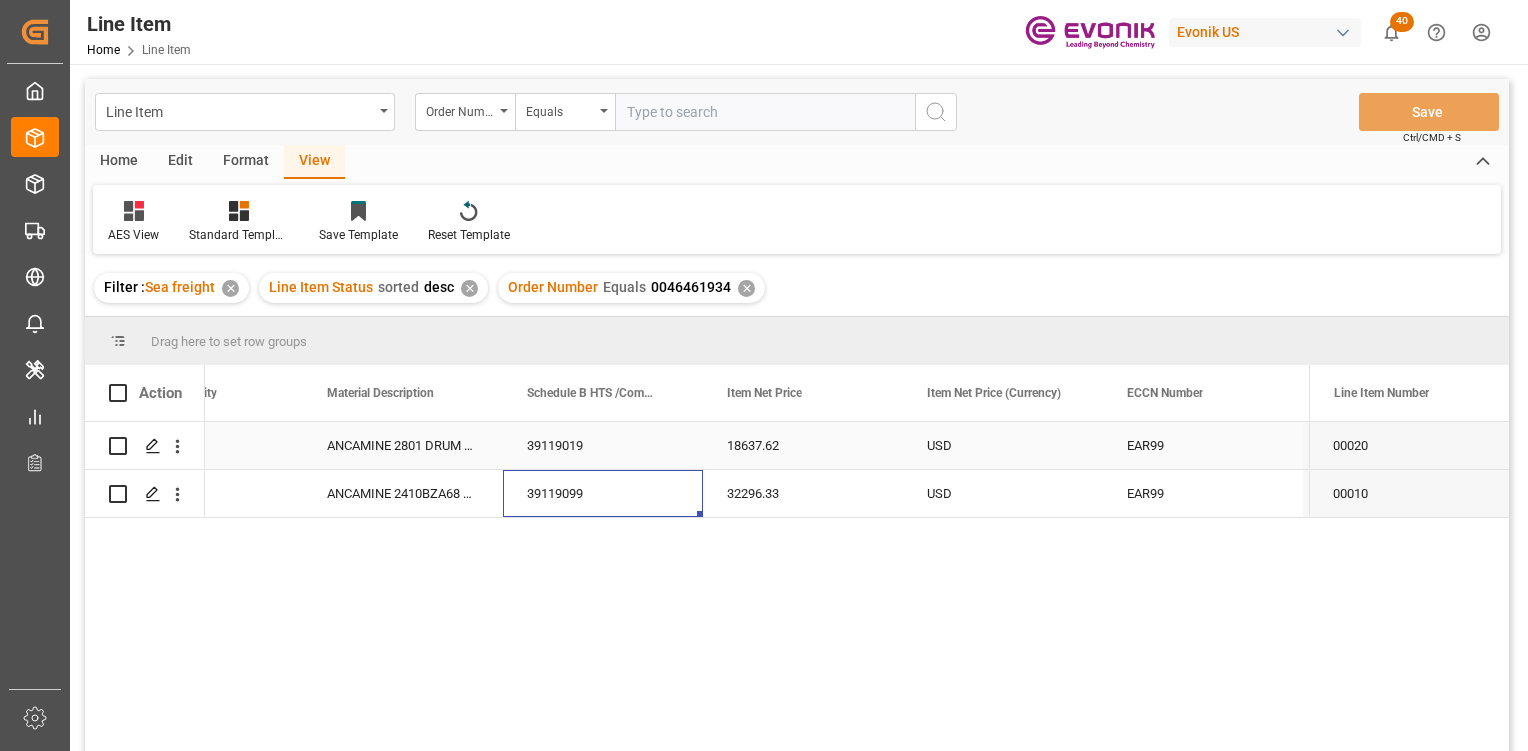 click on "18637.62" at bounding box center [803, 445] 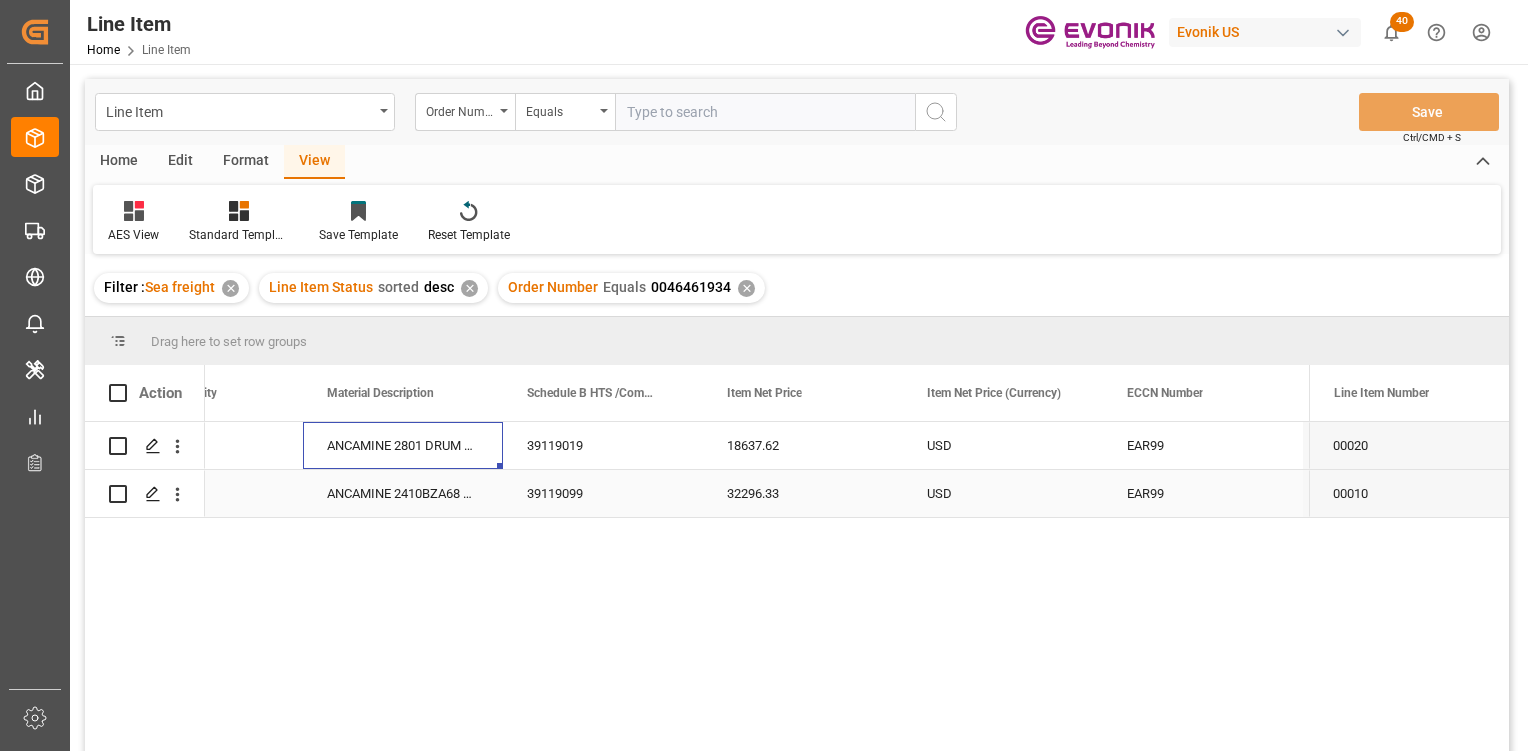 scroll, scrollTop: 0, scrollLeft: 1000, axis: horizontal 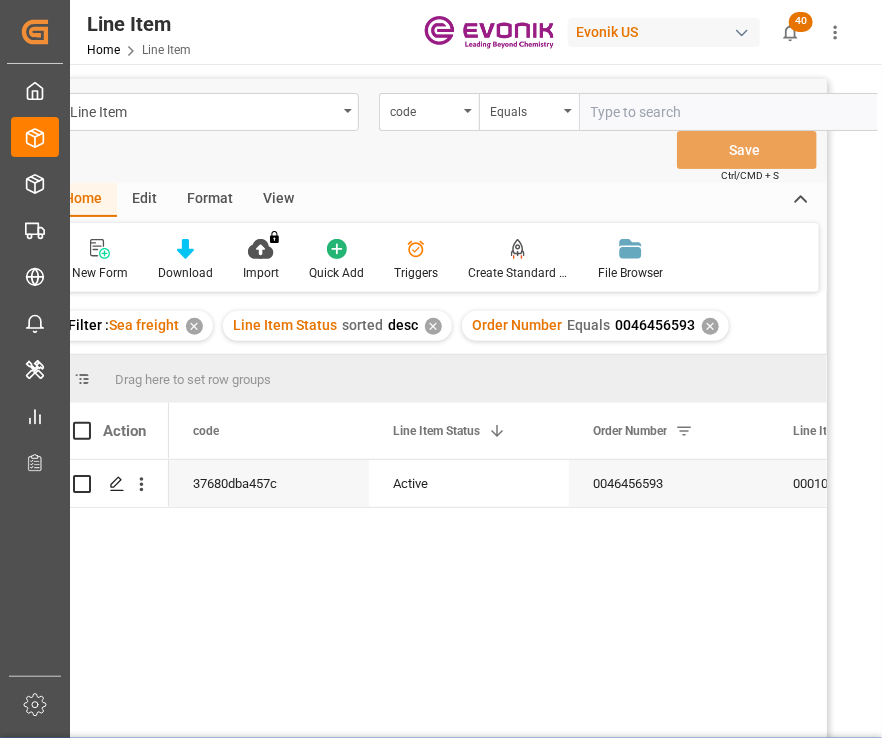 click on "✕" at bounding box center [710, 326] 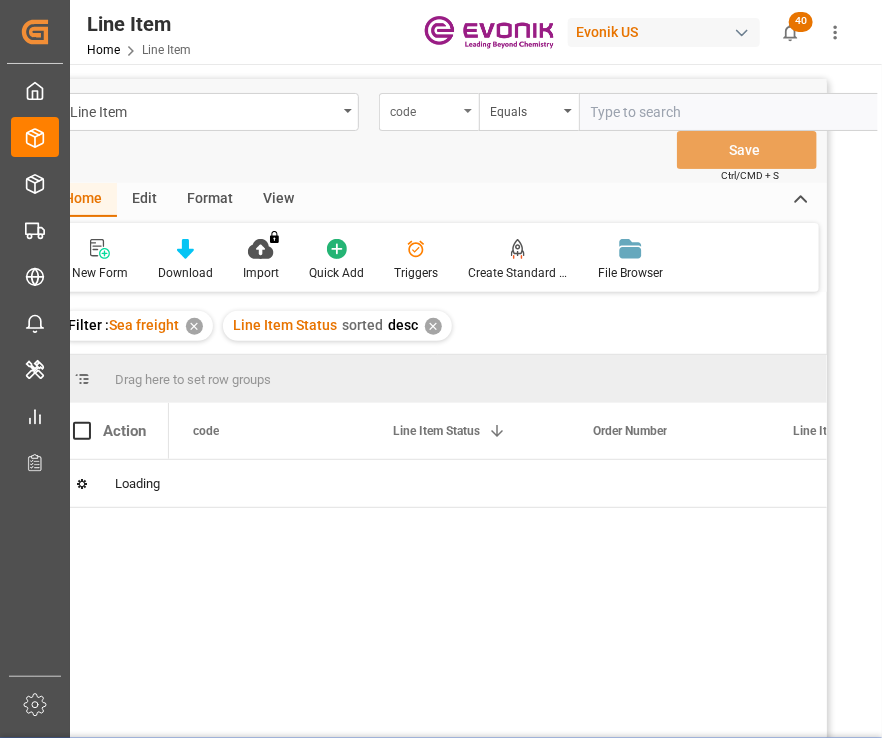 click on "code" at bounding box center [429, 112] 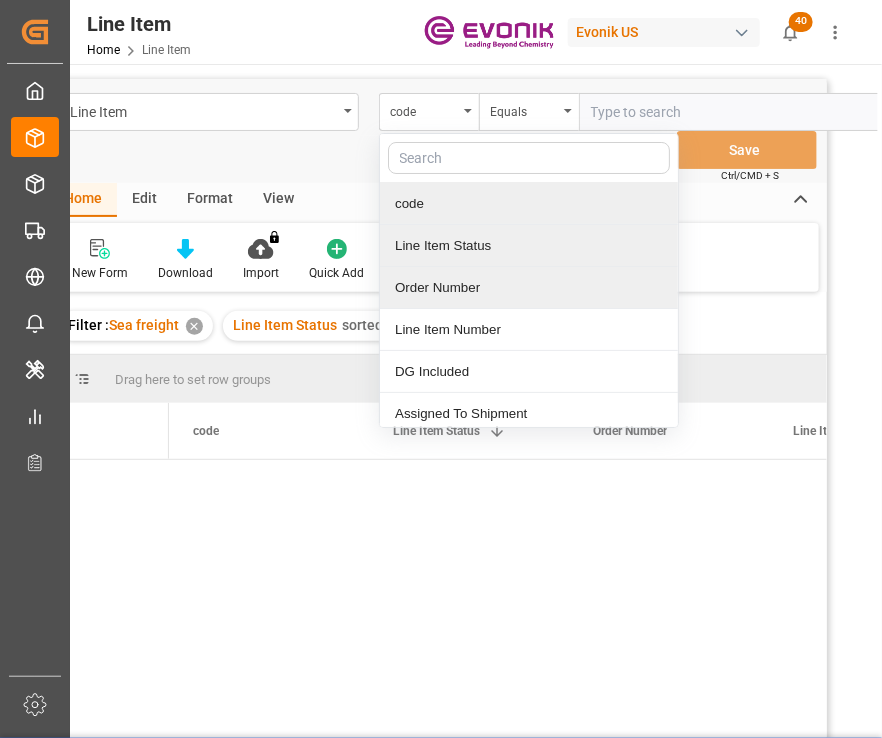 click on "Order Number" at bounding box center [529, 288] 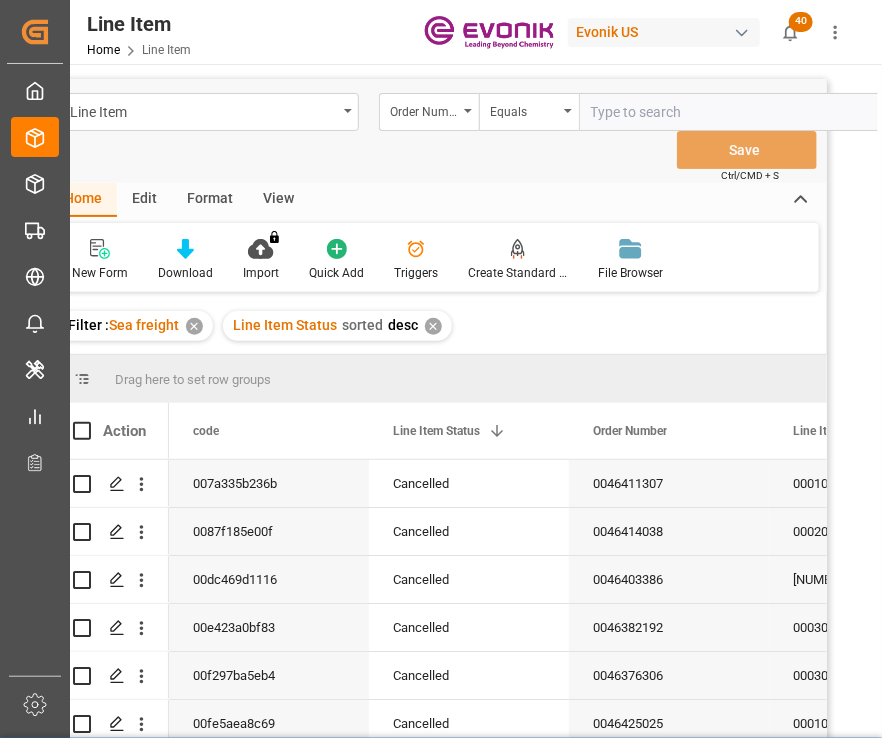 click at bounding box center [729, 112] 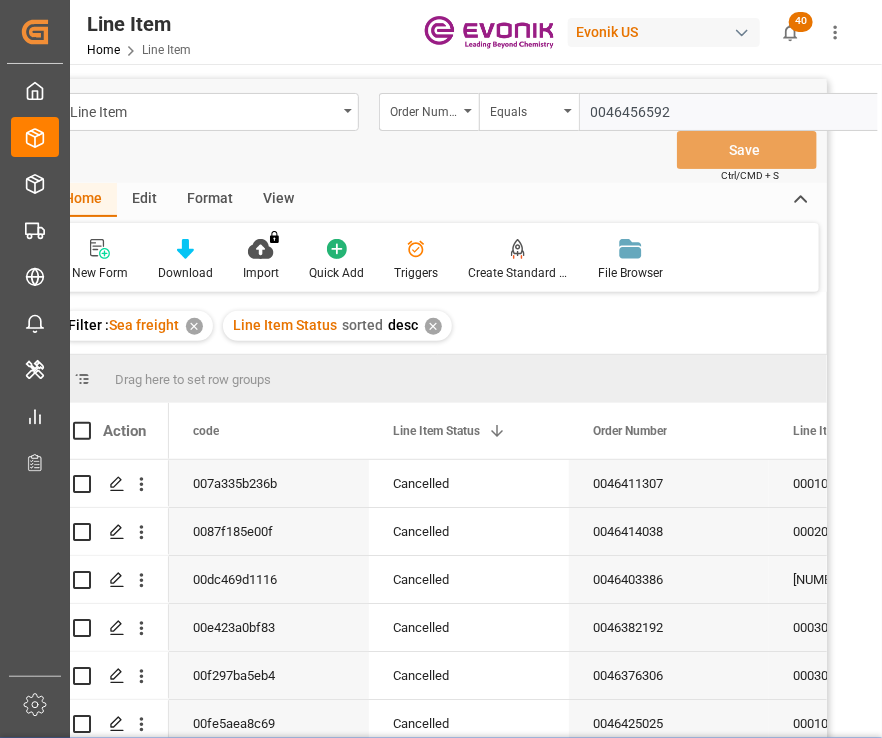 type 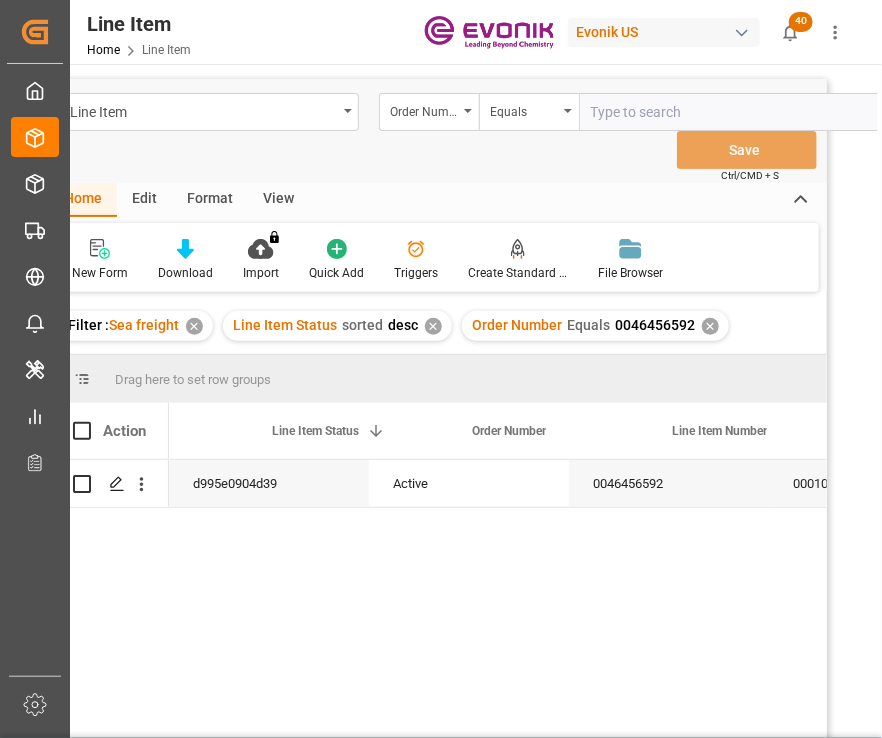 scroll, scrollTop: 0, scrollLeft: 248, axis: horizontal 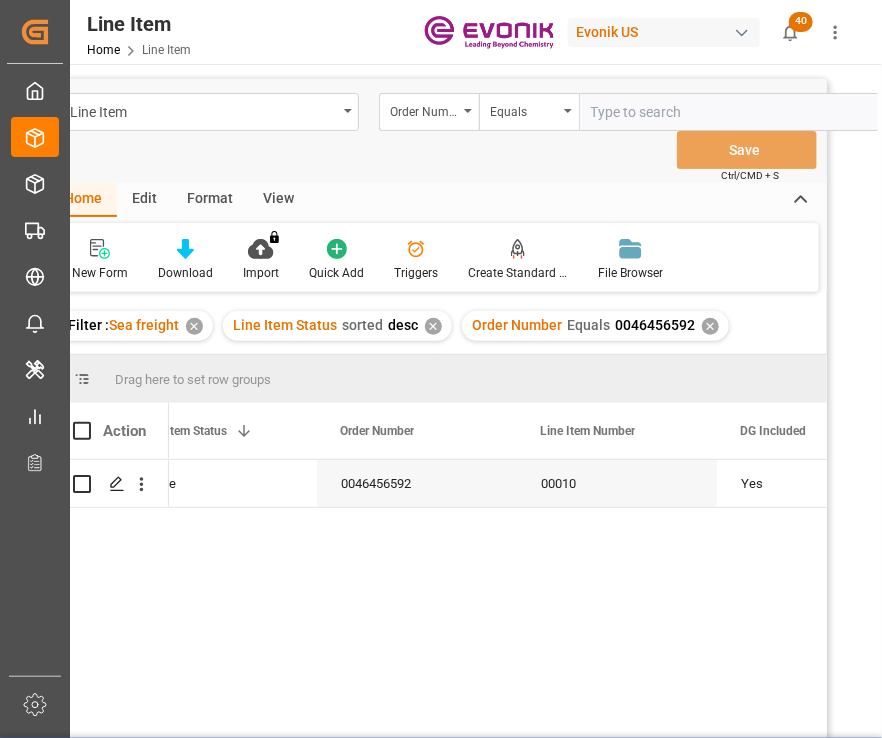 click on "View" at bounding box center [278, 200] 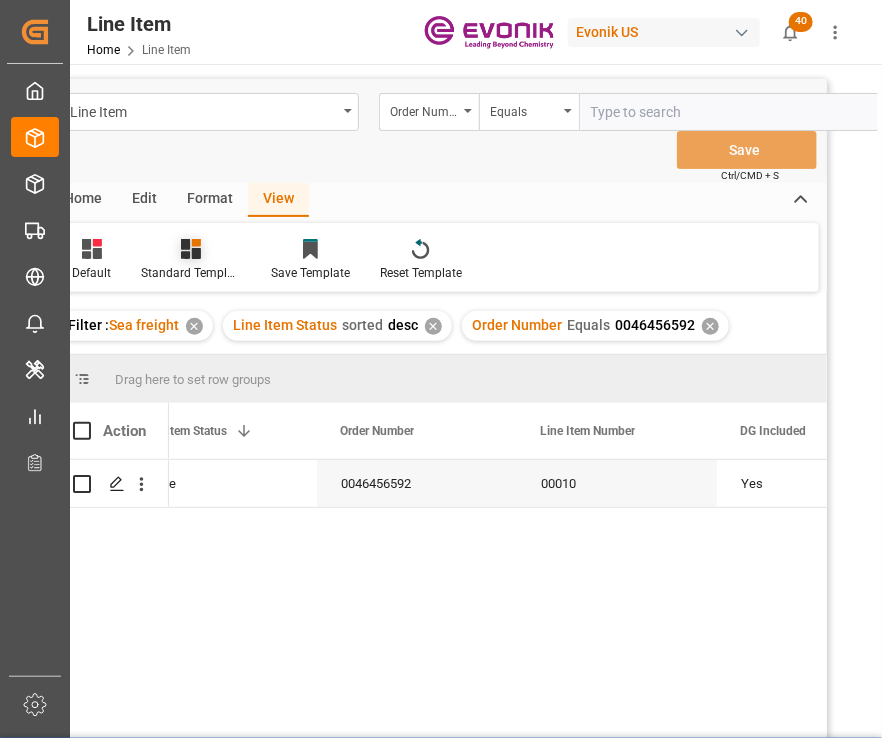 click on "Standard Templates" at bounding box center [191, 260] 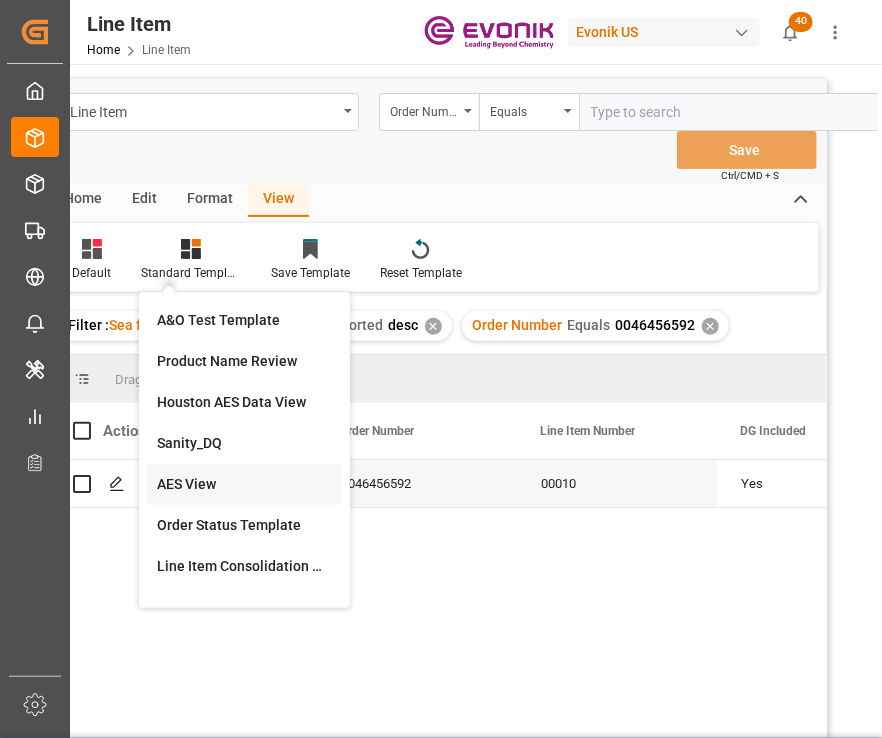 click on "AES View" at bounding box center [244, 484] 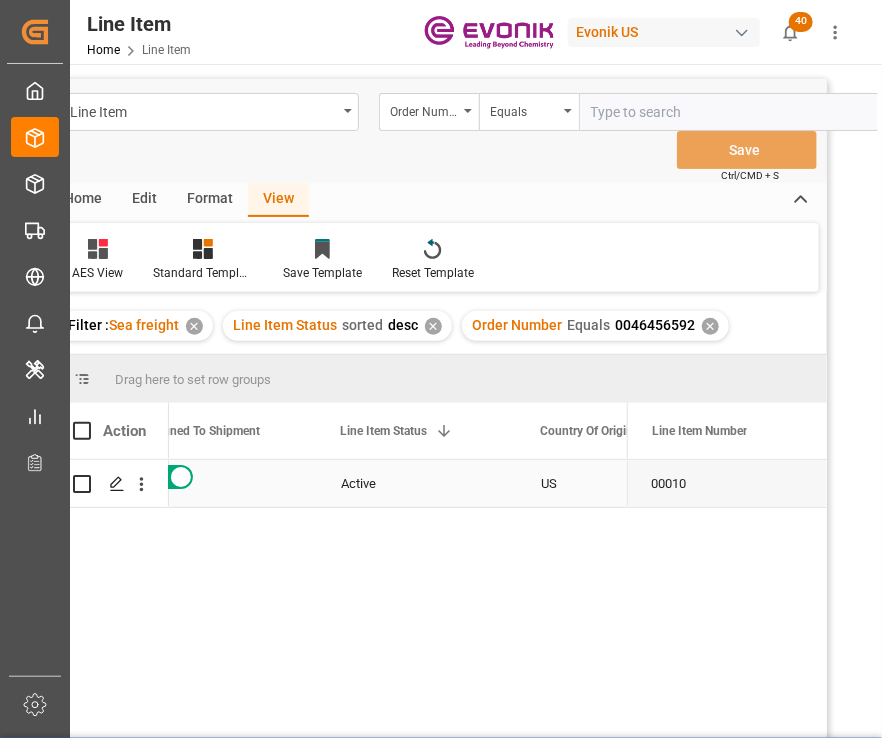 click on "US" at bounding box center [617, 483] 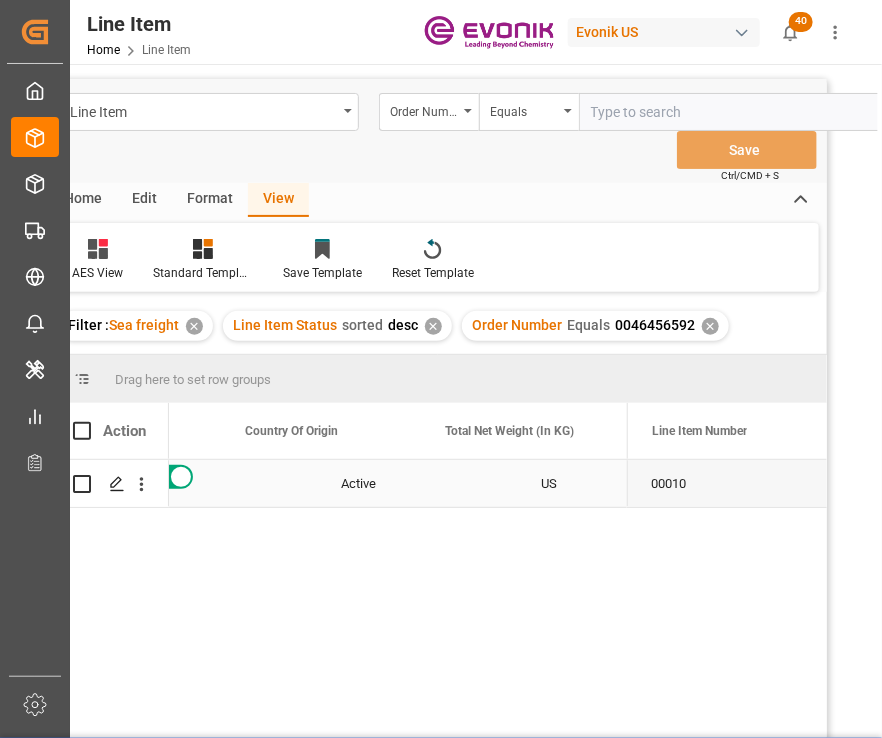 scroll, scrollTop: 0, scrollLeft: 548, axis: horizontal 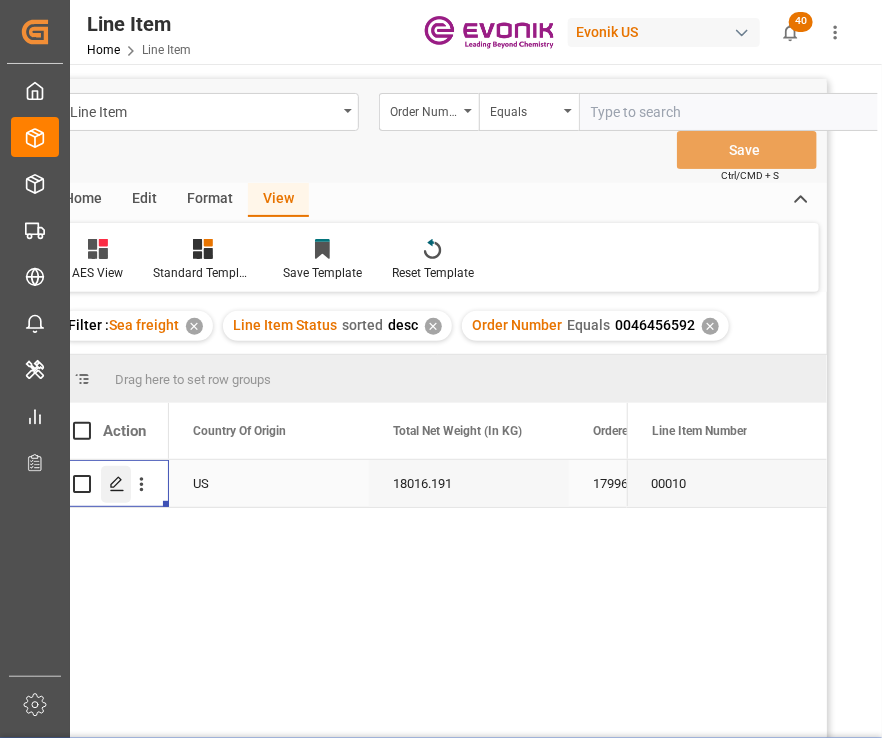 click 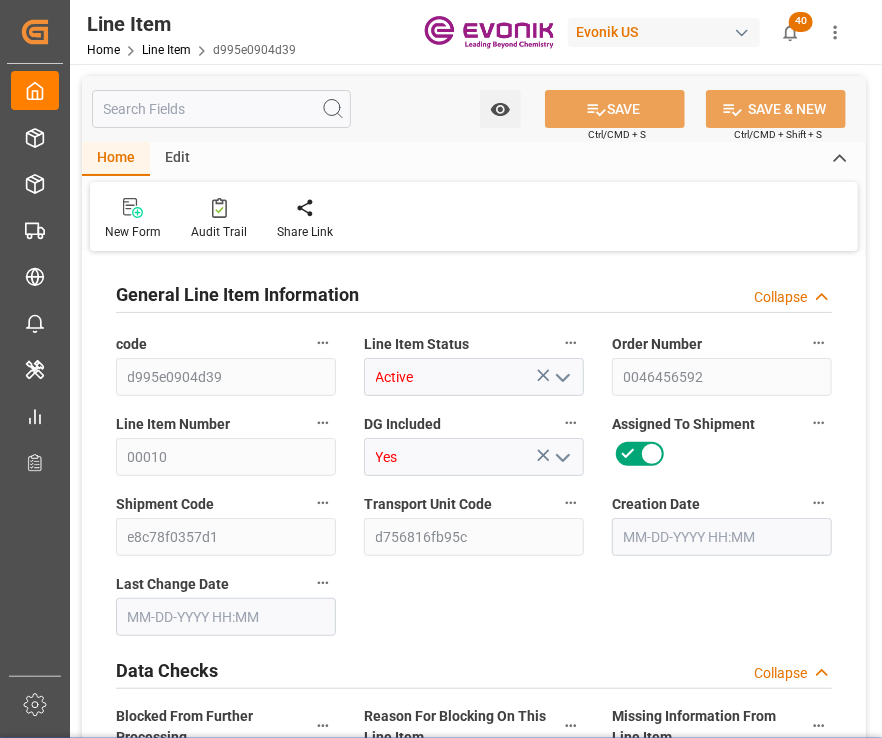 type on "d995e0904d39" 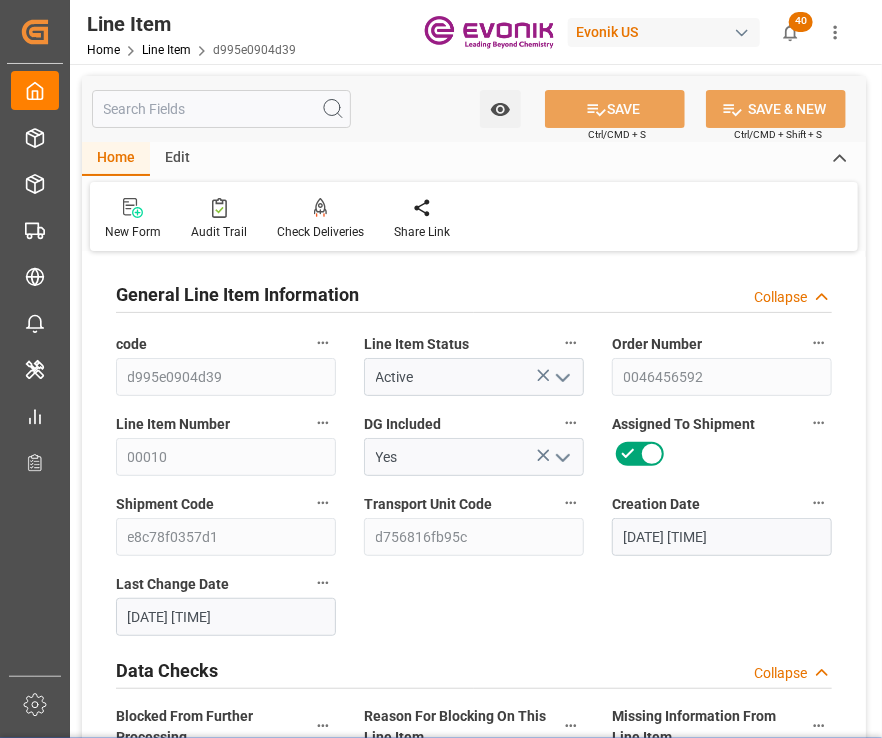 type on "07-04-2025 02:13" 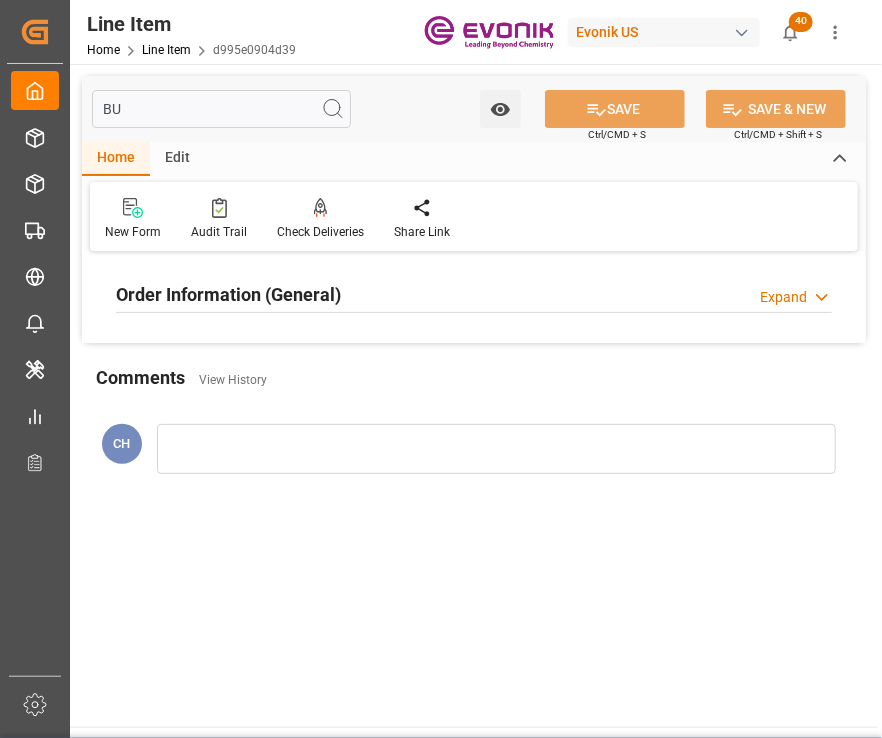 type on "BU" 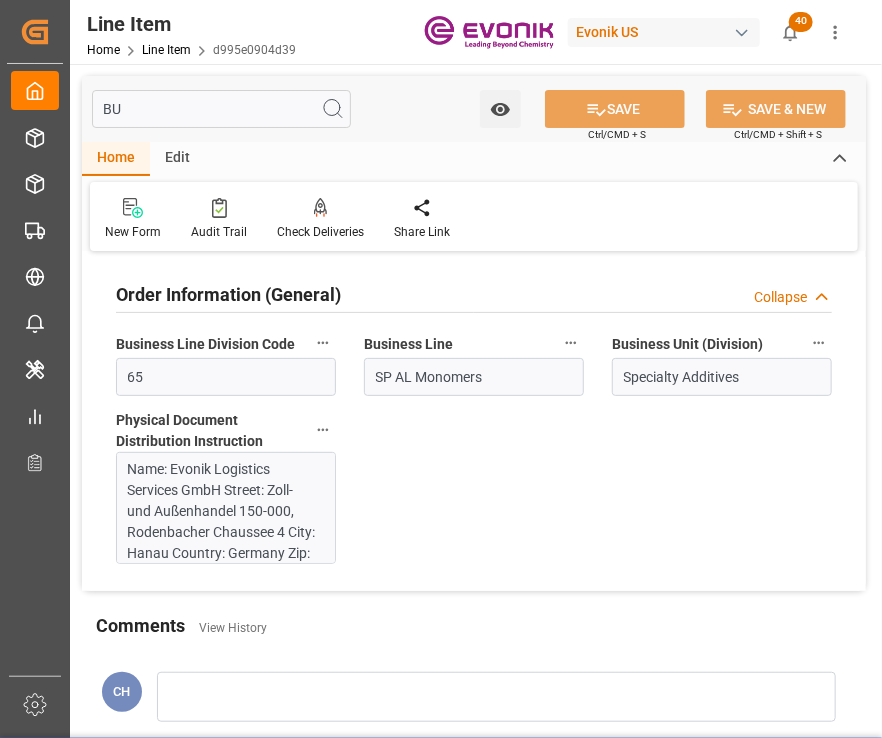 click on "BU" at bounding box center [221, 109] 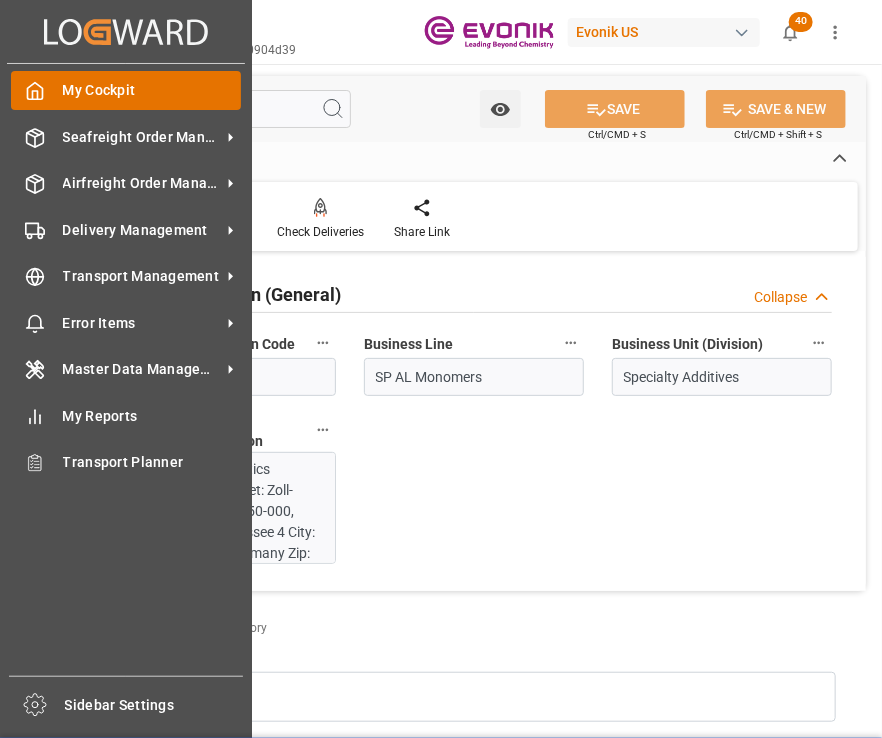 drag, startPoint x: 186, startPoint y: 115, endPoint x: 40, endPoint y: 109, distance: 146.12323 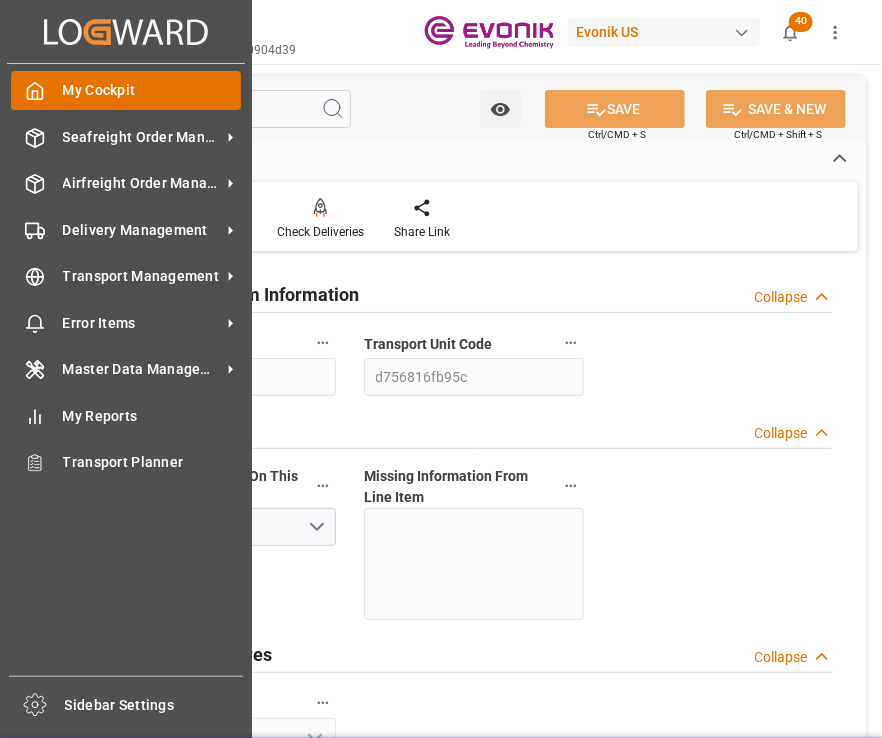 type on "OR" 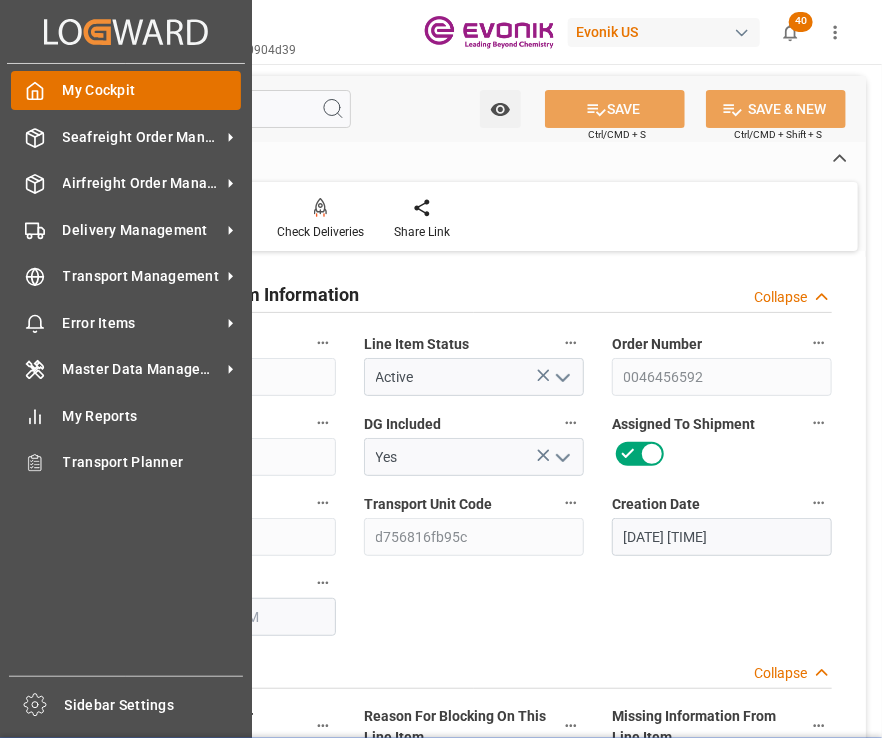 type on "07-04-2025 02:13" 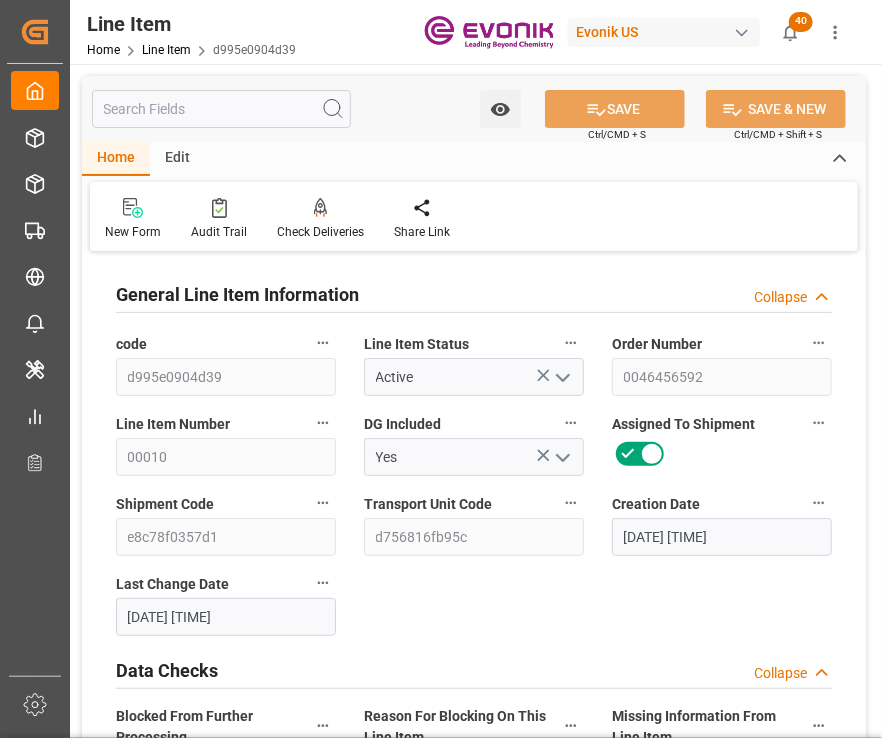 click on "General Line Item Information Collapse code     d995e0904d39 Line Item Status     Active Order Number     0046456592 Line Item Number     00010 DG Included     Yes Assigned To Shipment     Shipment Code     e8c78f0357d1 Transport Unit Code     d756816fb95c Creation Date     07-04-2025 02:13 Last Change Date     07-16-2025 21:15   Data Checks Collapse Blocked From Further Processing     No Reason For Blocking On This Line Item     Select Items Missing Information From Line Item     Missing Translation From Master Data     Missing Master Data From SAP       Numbers & Figures Collapse Number Of Pallets (Calculated)     0 Total Gross Weight (In KG)     18016.191 Total Net Weight (In KG)     18016.191 Total Volume (In M3)     0 Total Quantity     17997 Total Quantity (UOM)     KGM Floor Loaded       Line Item Information Collapse Delivery Date     09-29-2025 Cargo Readiness Date (Shipping Date)     08-20-2025 Transportation Planning Date     08-15-2025 Marks & Numbers     Material Number     99155179" at bounding box center (474, 1871) 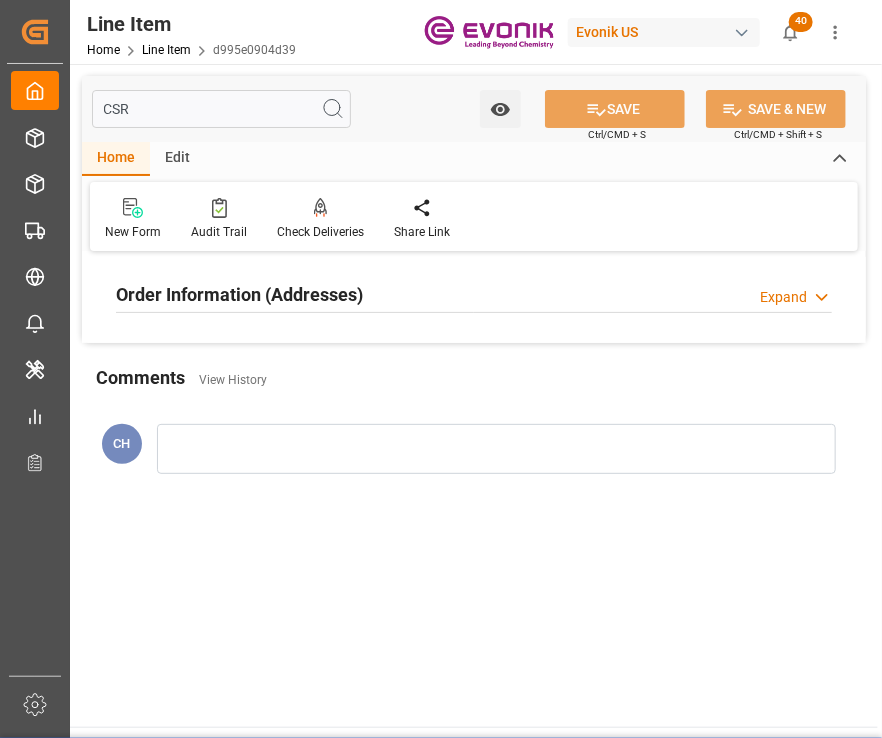 type on "CSR" 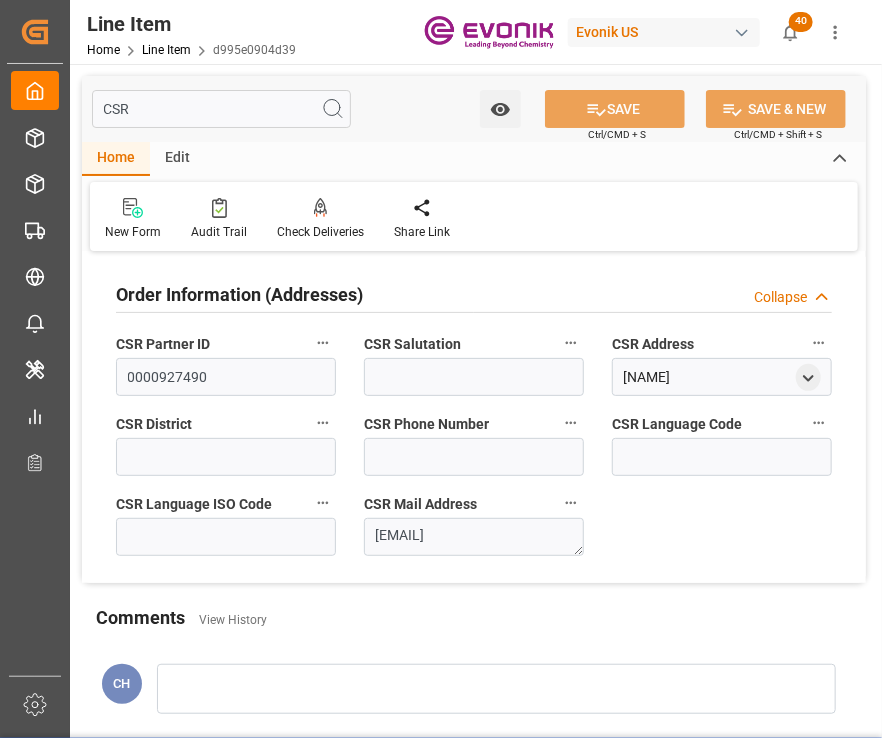 click on "CSR Partner ID     0000927490" at bounding box center [226, 363] 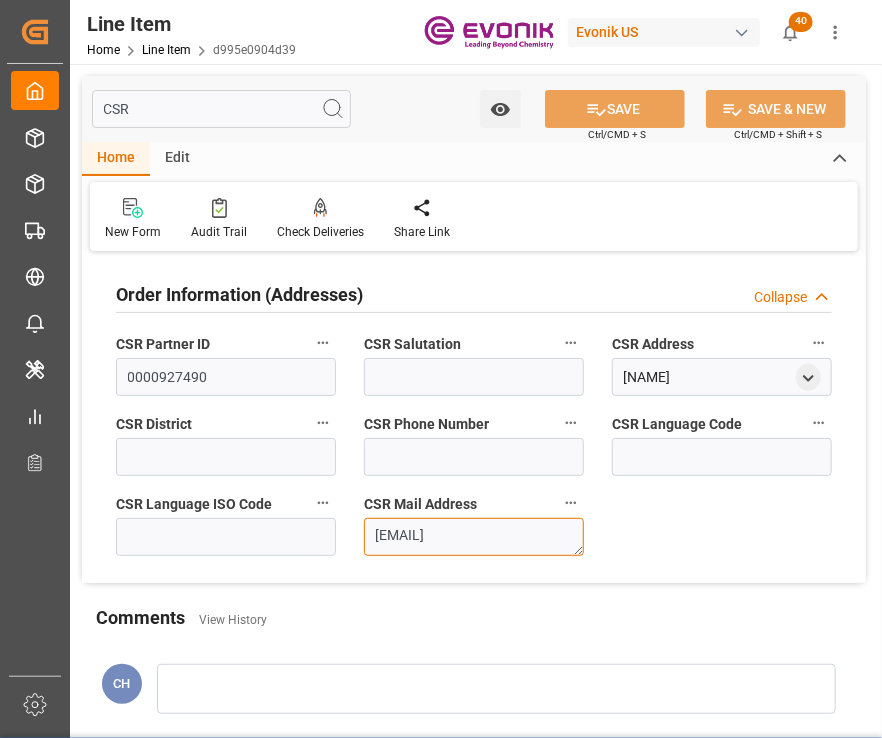 scroll, scrollTop: 16, scrollLeft: 0, axis: vertical 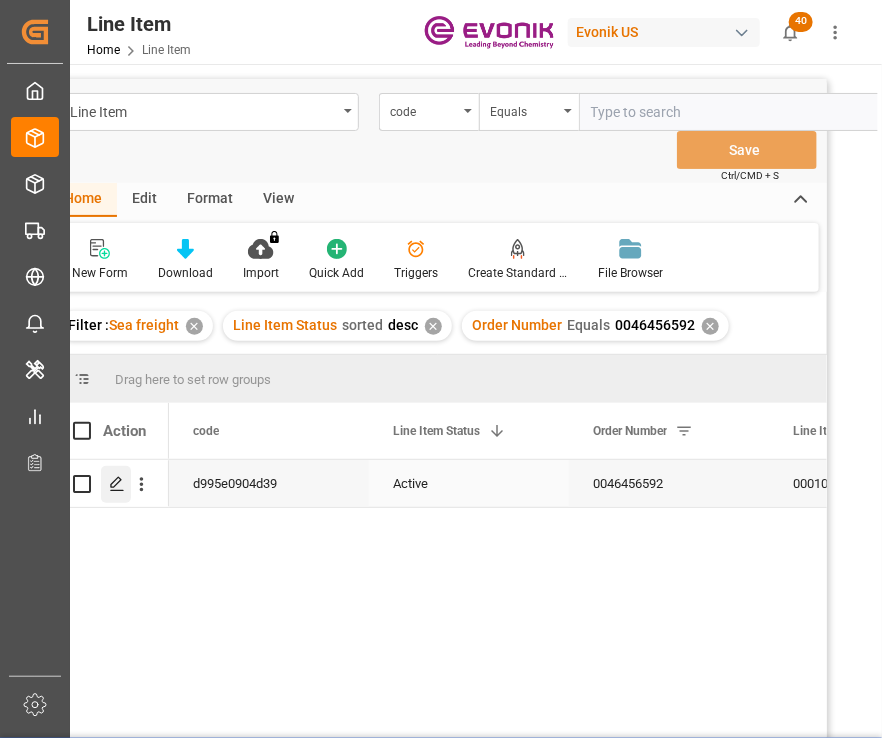 click at bounding box center (116, 484) 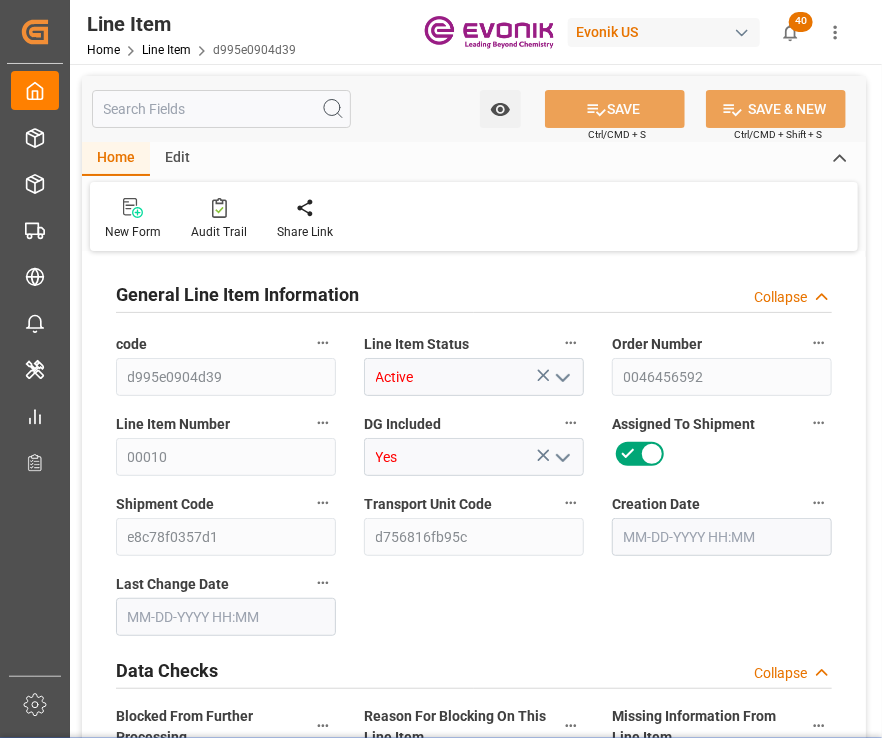 type on "0" 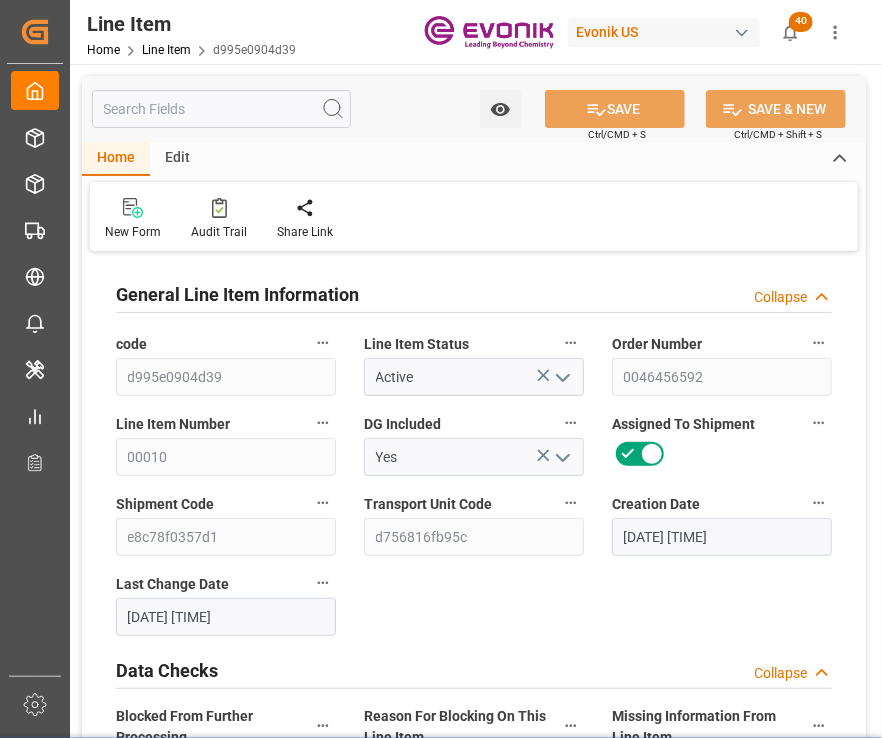 type on "07-04-2025 02:13" 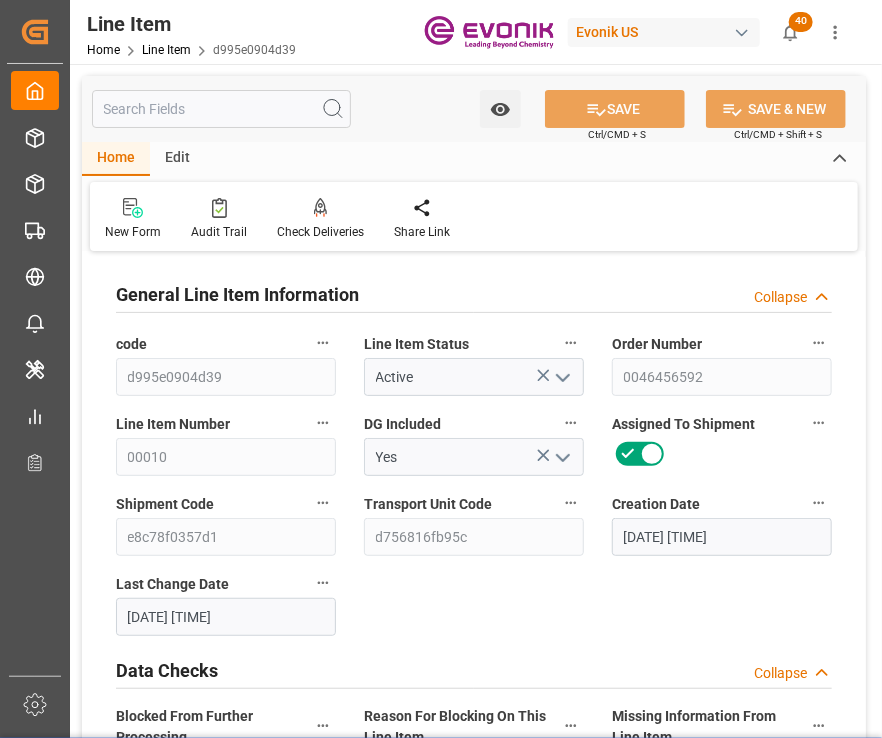 click at bounding box center [221, 109] 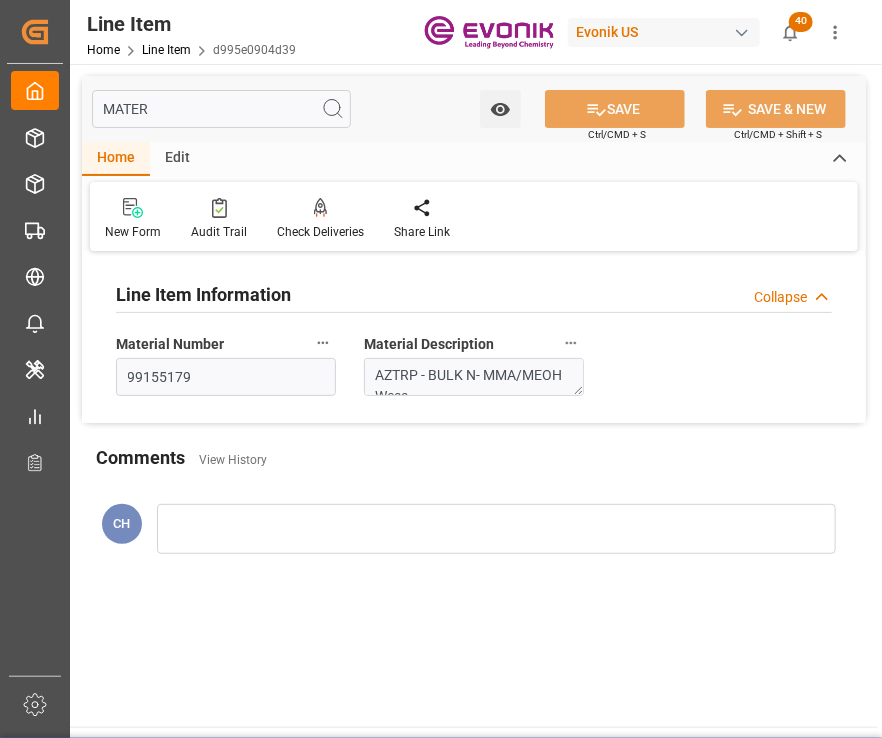 type on "MATER" 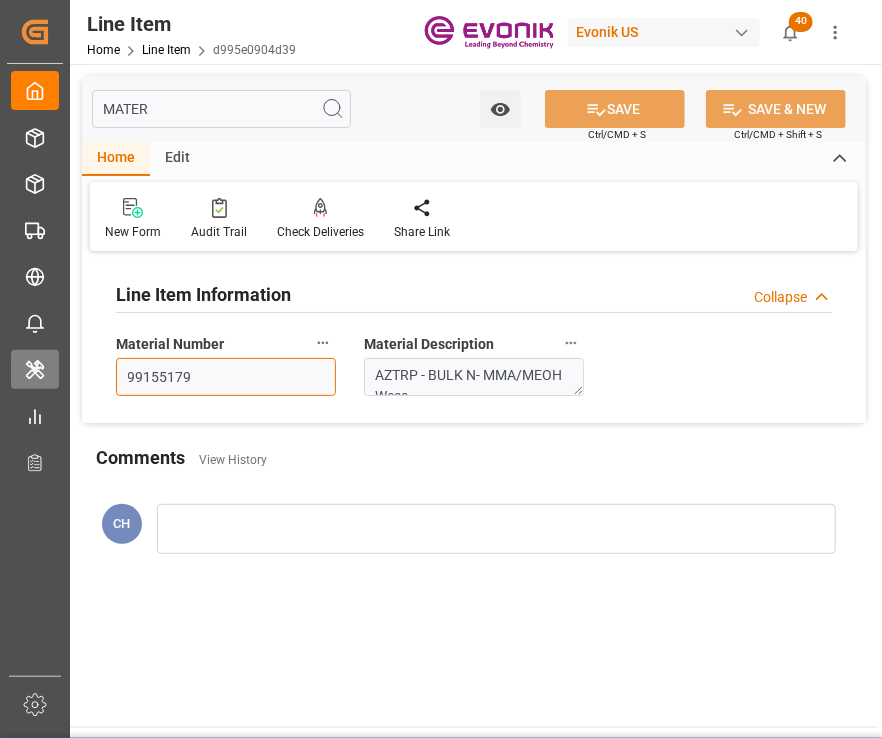 drag, startPoint x: 183, startPoint y: 375, endPoint x: 44, endPoint y: 376, distance: 139.0036 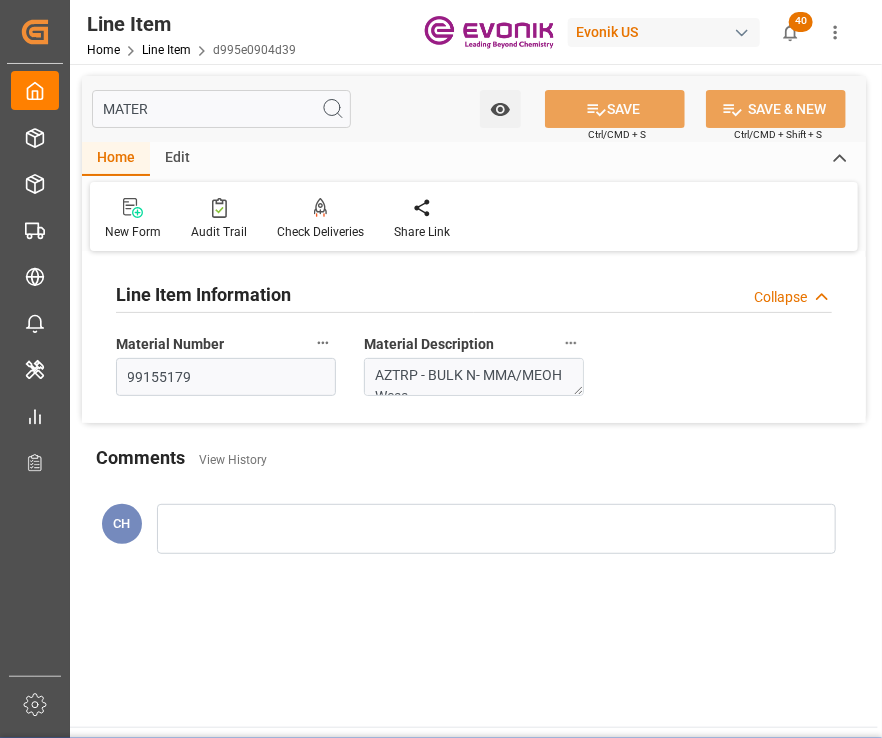 click on "New Form Audit Trail Check Deliveries Redirects to all the deliveries assigned to the line item. Share Link" at bounding box center [474, 216] 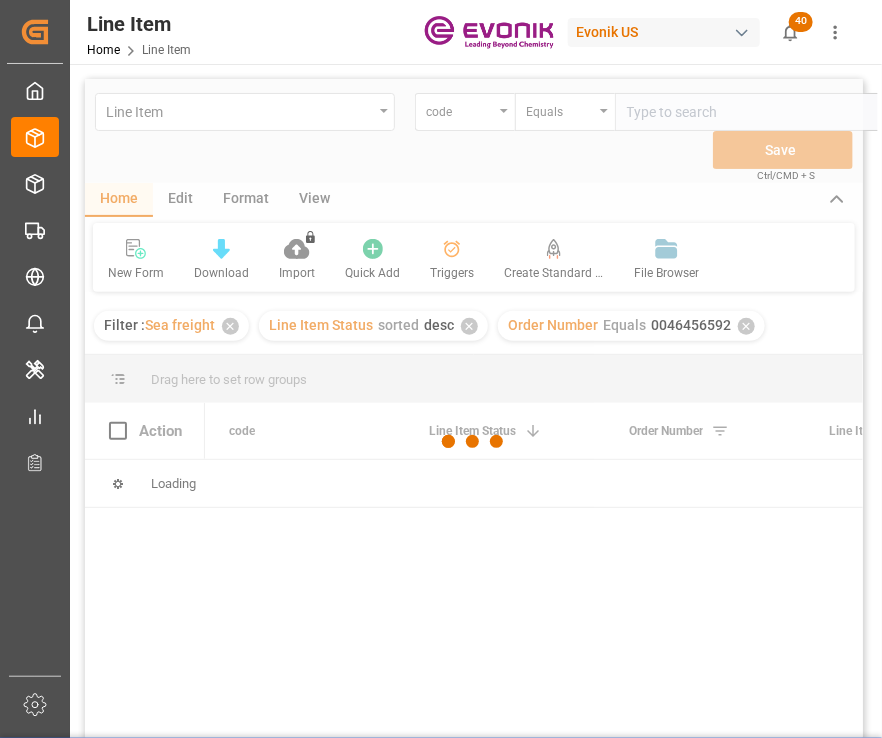 scroll, scrollTop: 0, scrollLeft: 36, axis: horizontal 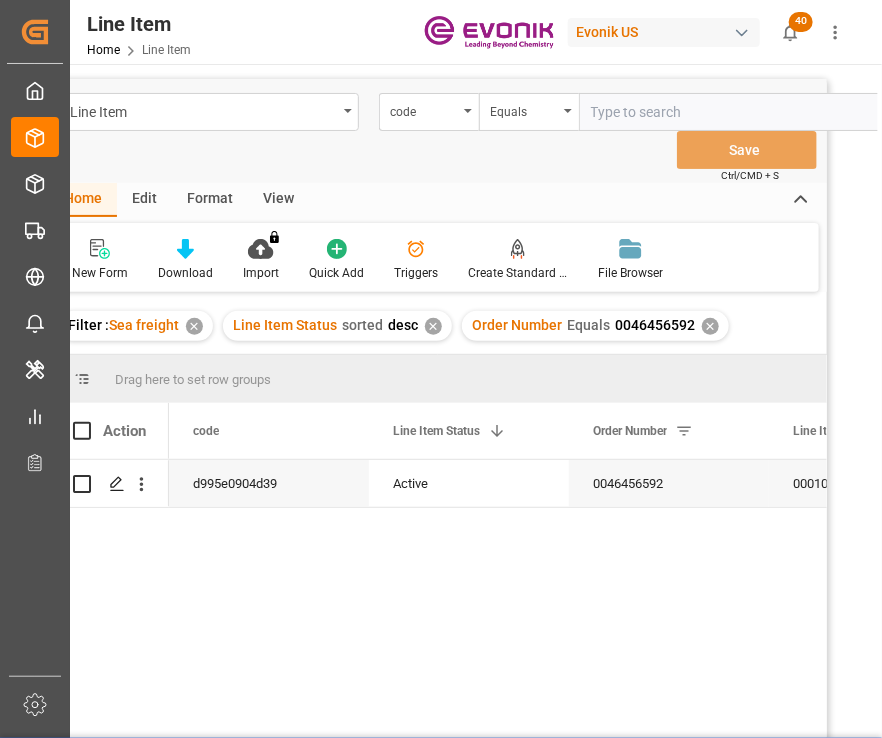 click on "View" at bounding box center [278, 200] 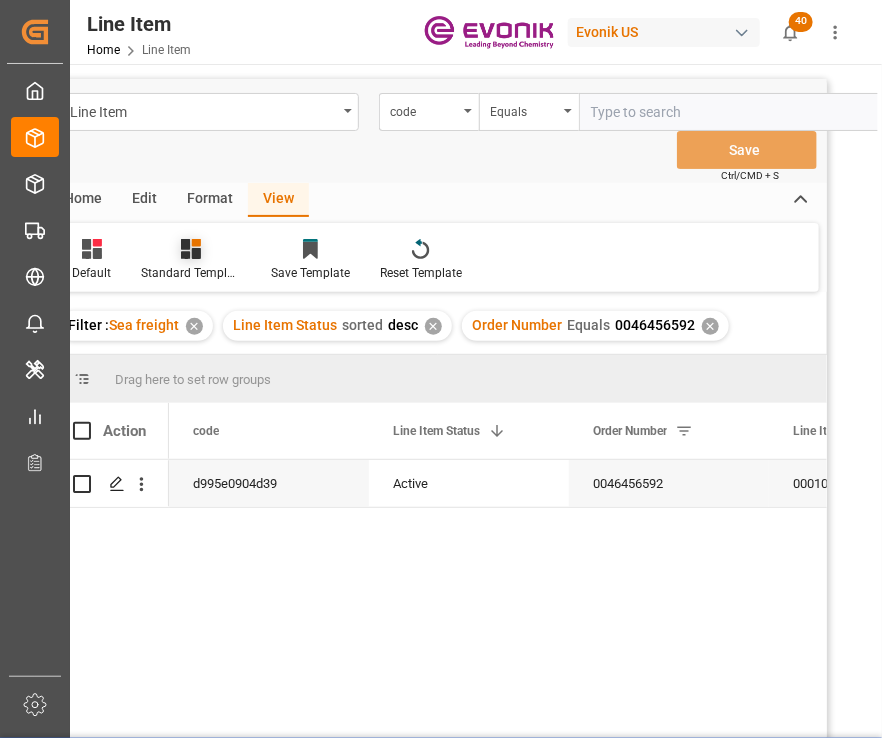 click on "Standard Templates" at bounding box center [191, 273] 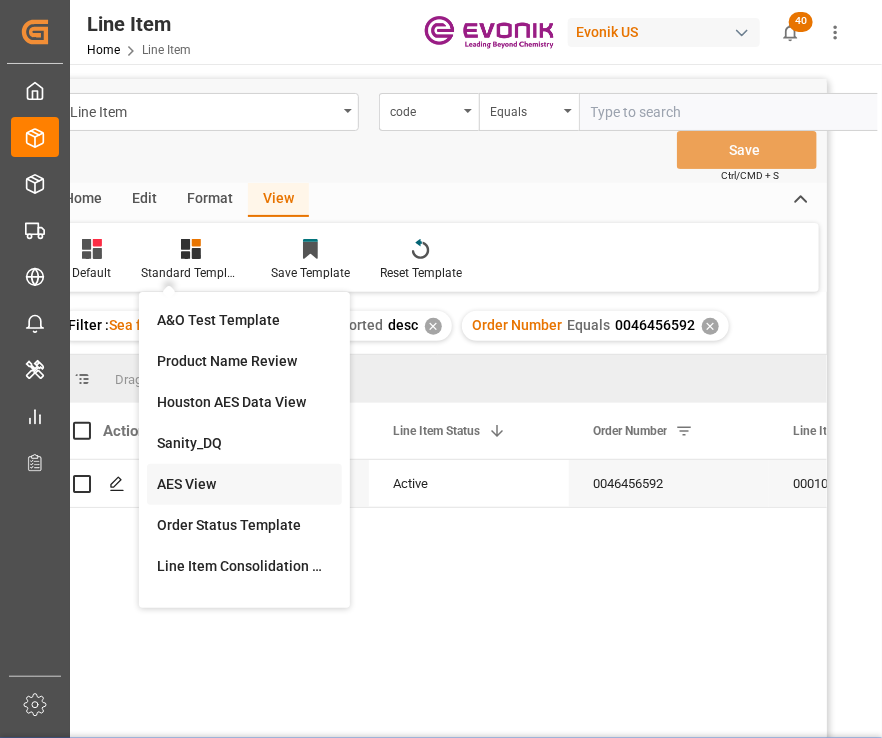 click on "AES View" at bounding box center (244, 484) 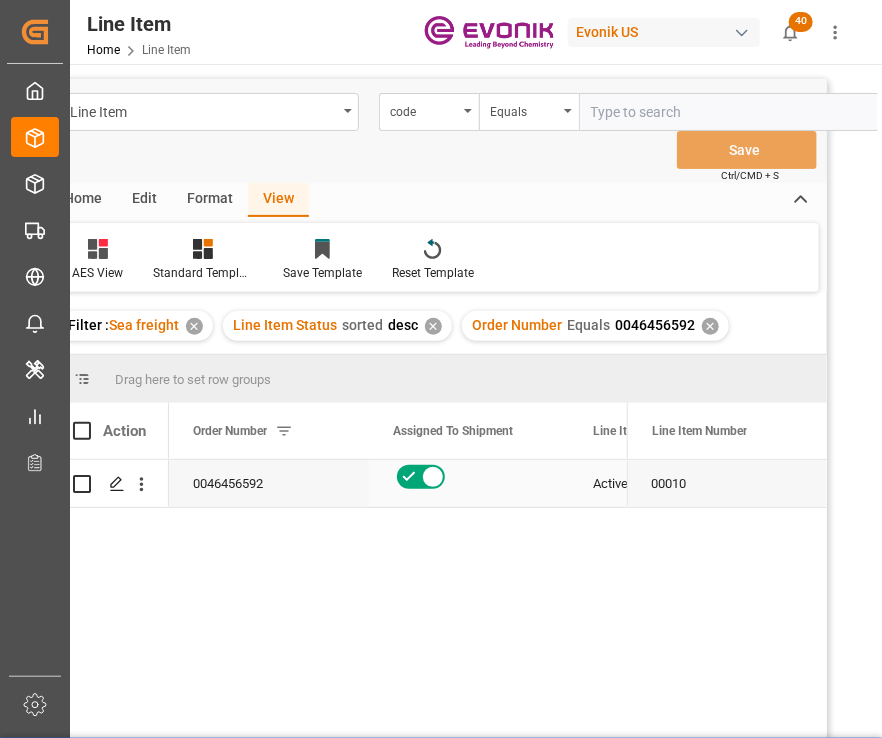 click on "Active" at bounding box center (669, 484) 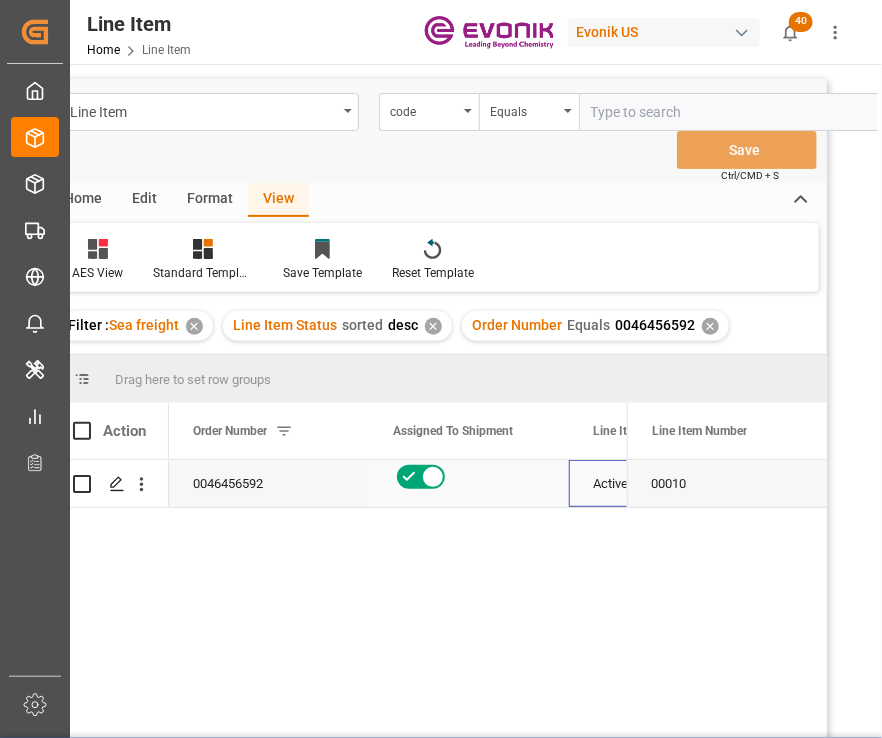 scroll, scrollTop: 0, scrollLeft: 348, axis: horizontal 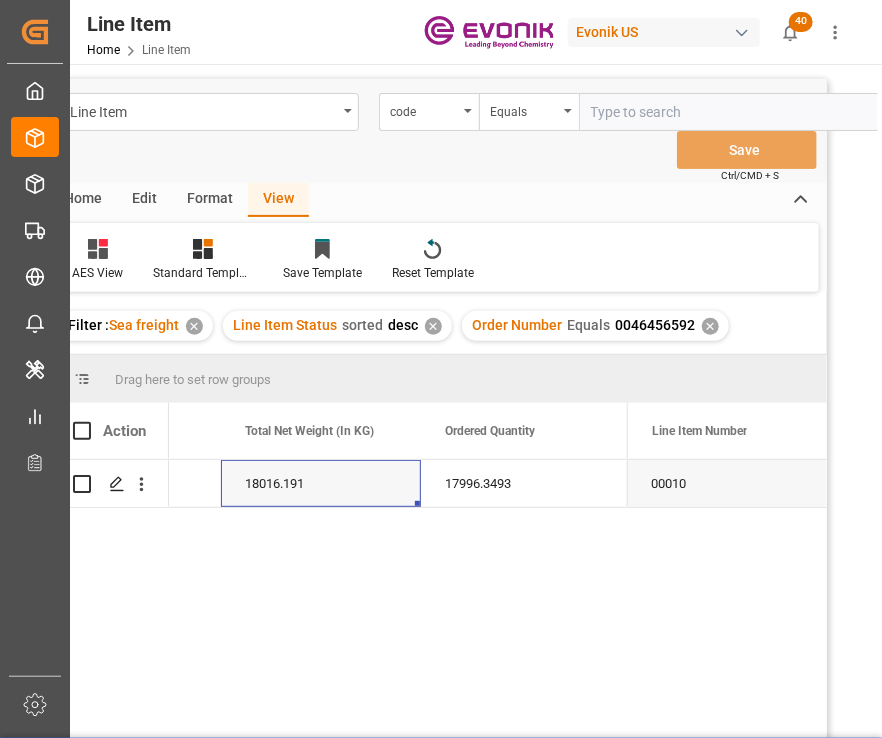 click on "Active US 18016.191 17996.3493 AZTRP - BULK N- MMA/MEOH Wess 38249992
00010" at bounding box center (438, 621) 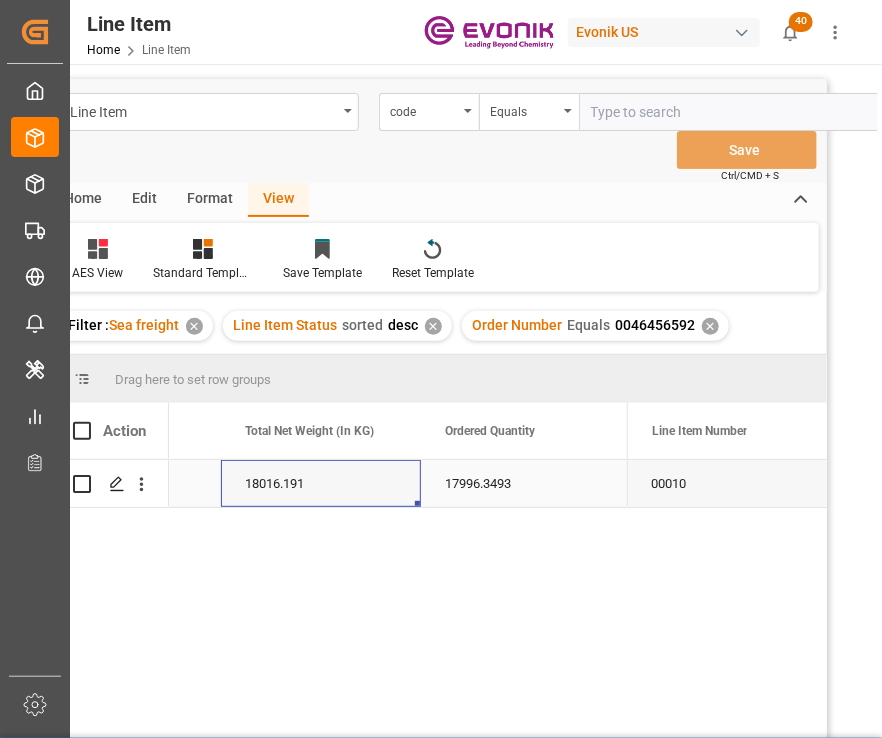 click on "17996.3493" at bounding box center (521, 483) 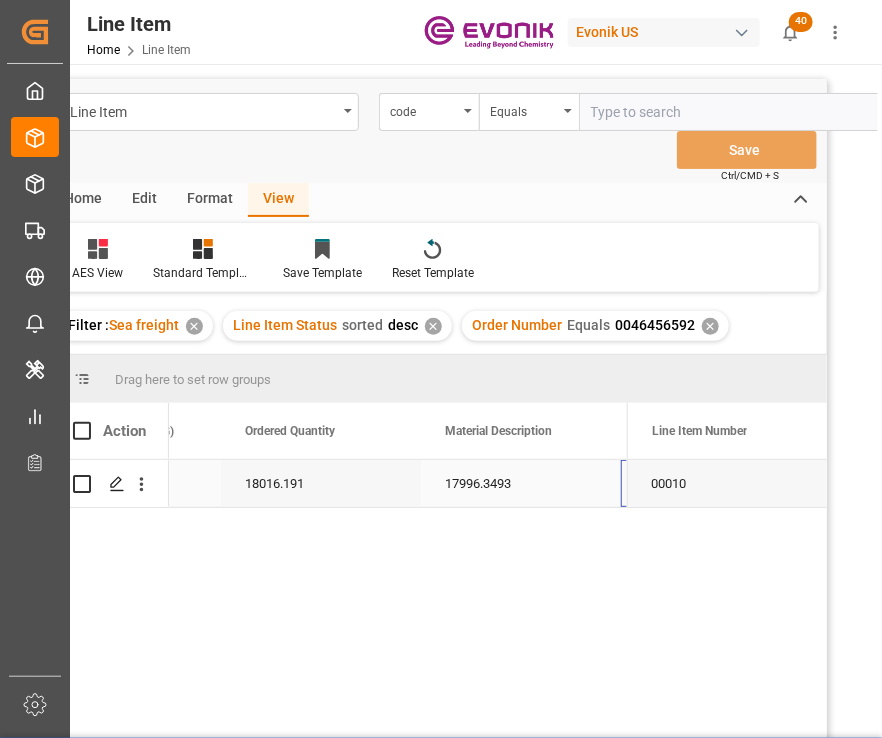 scroll, scrollTop: 0, scrollLeft: 1148, axis: horizontal 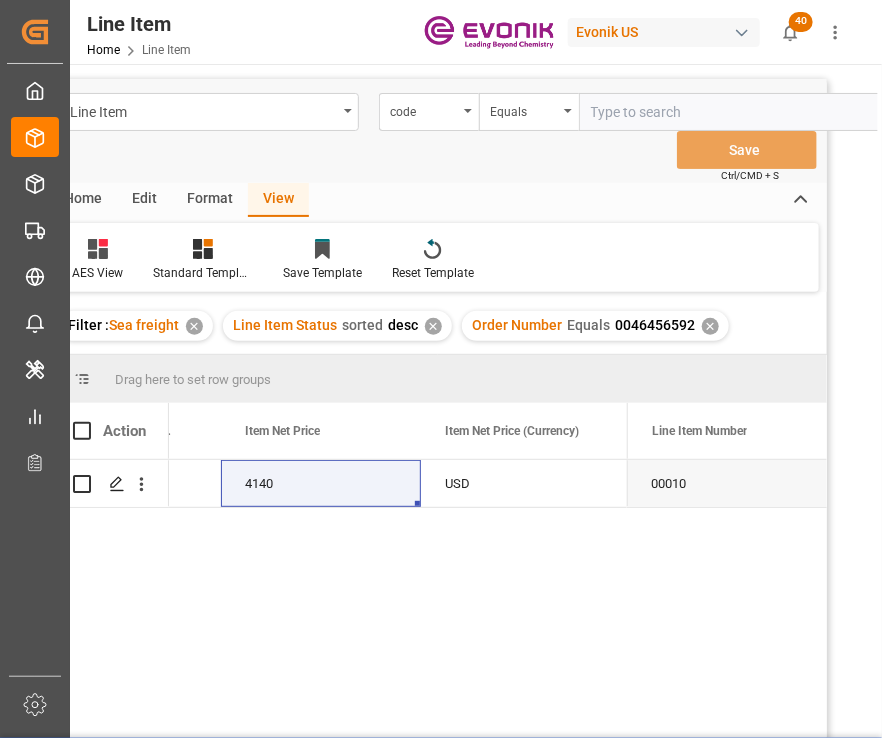click on "AZTRP - BULK N- MMA/MEOH Wess 38249992 4140 USD EAR99" at bounding box center (398, 624) 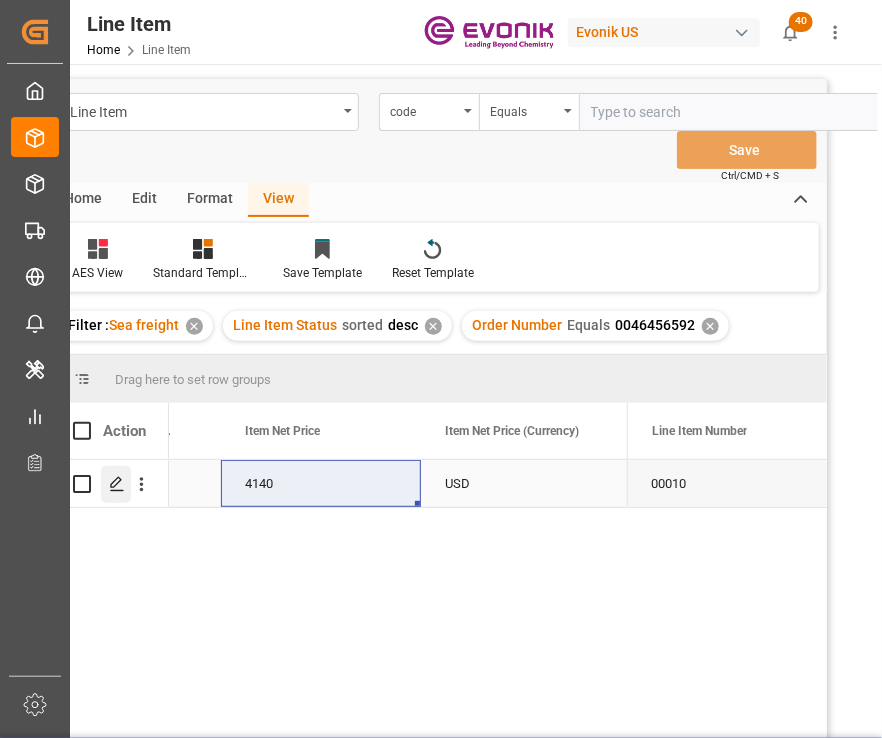 click 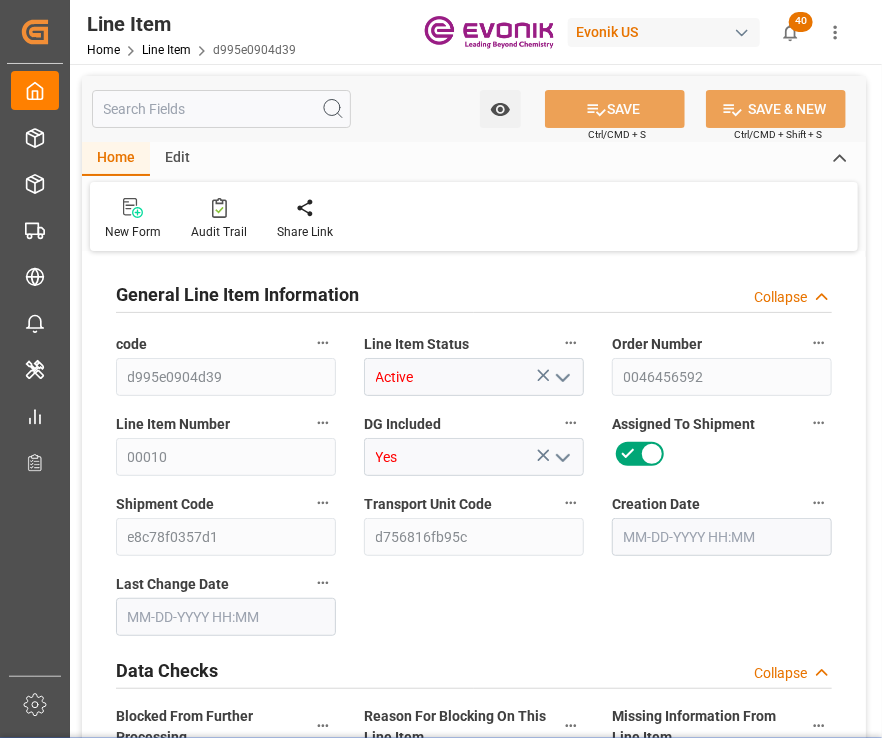 type on "0" 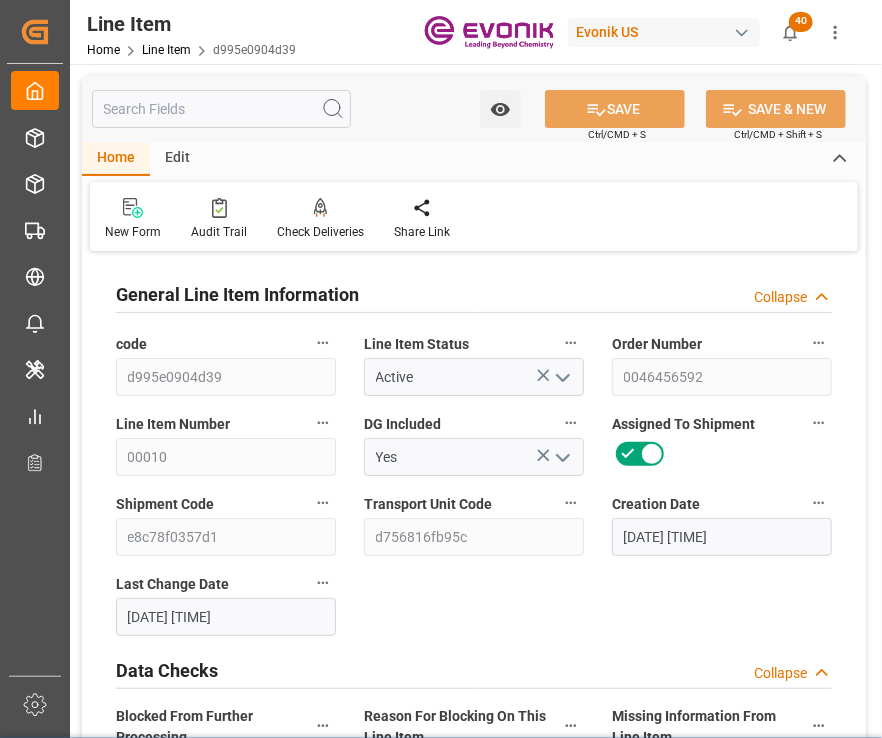 type on "07-04-2025 02:13" 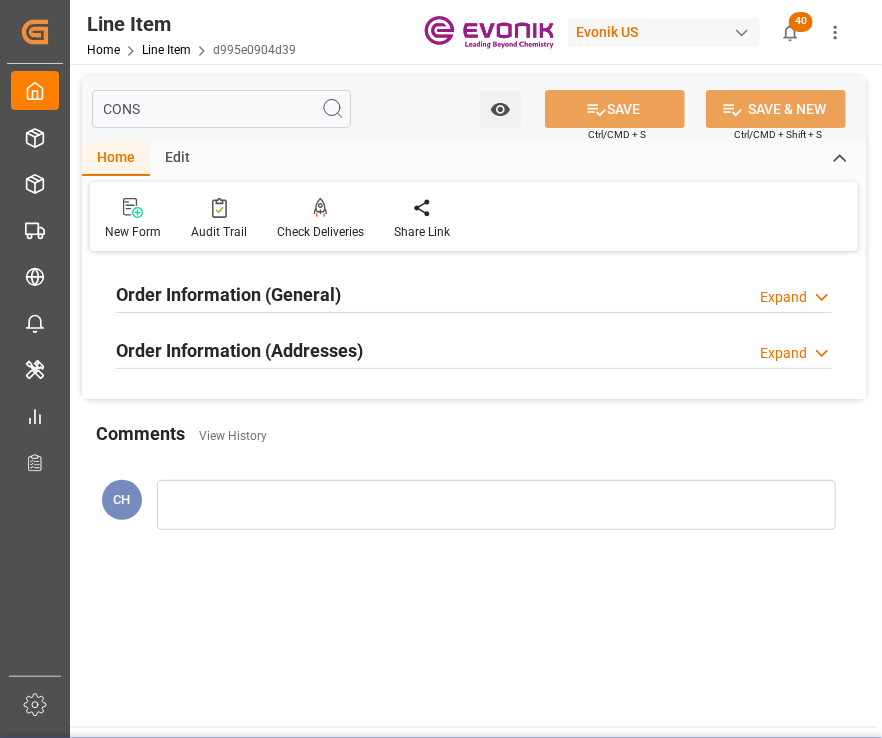type on "CONS" 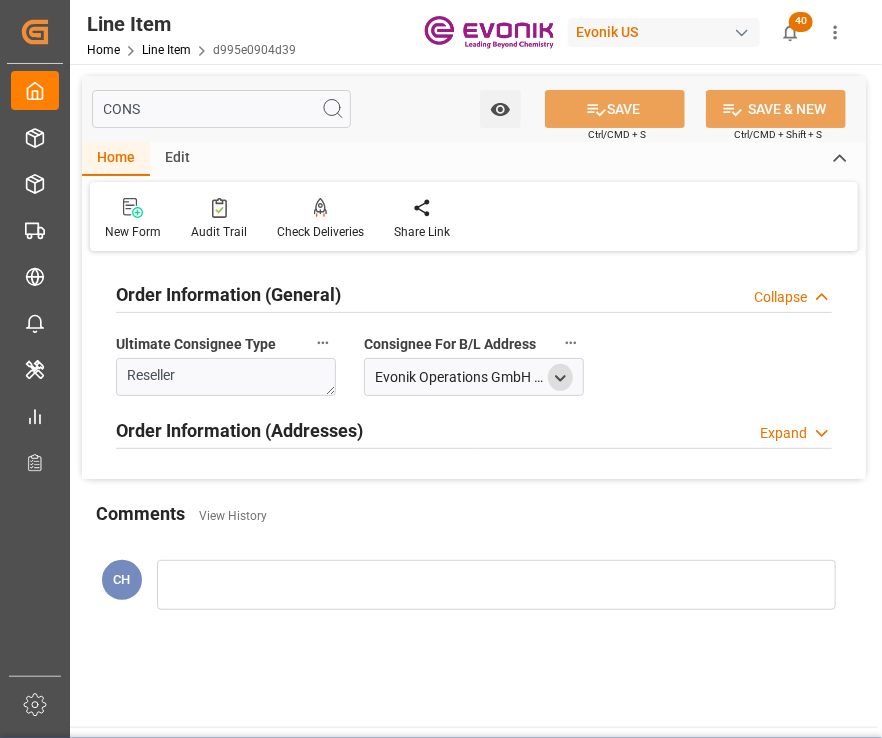 click 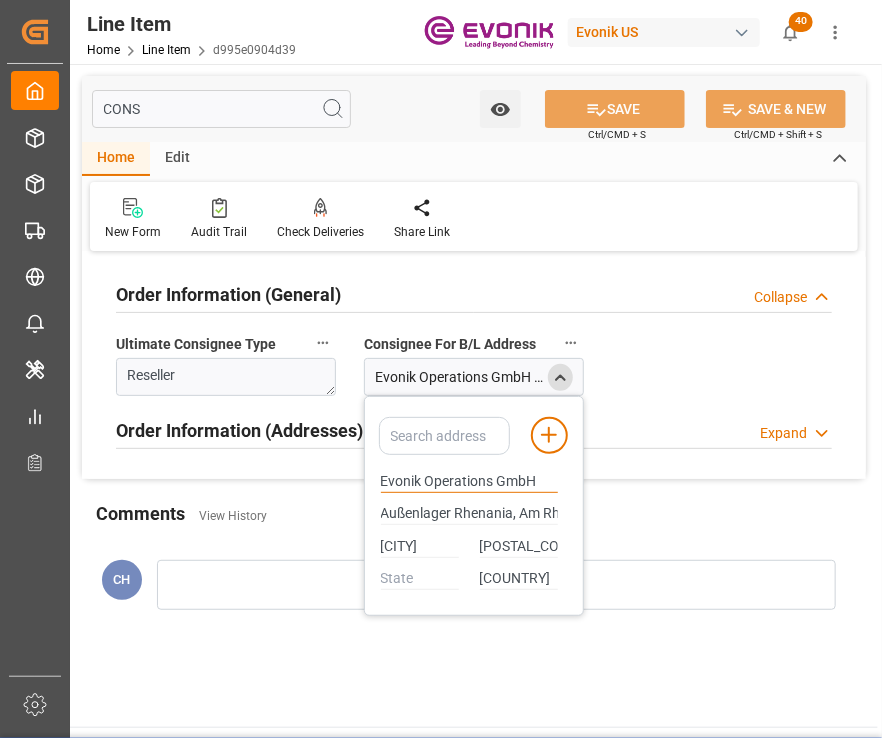 drag, startPoint x: 542, startPoint y: 478, endPoint x: 303, endPoint y: 488, distance: 239.2091 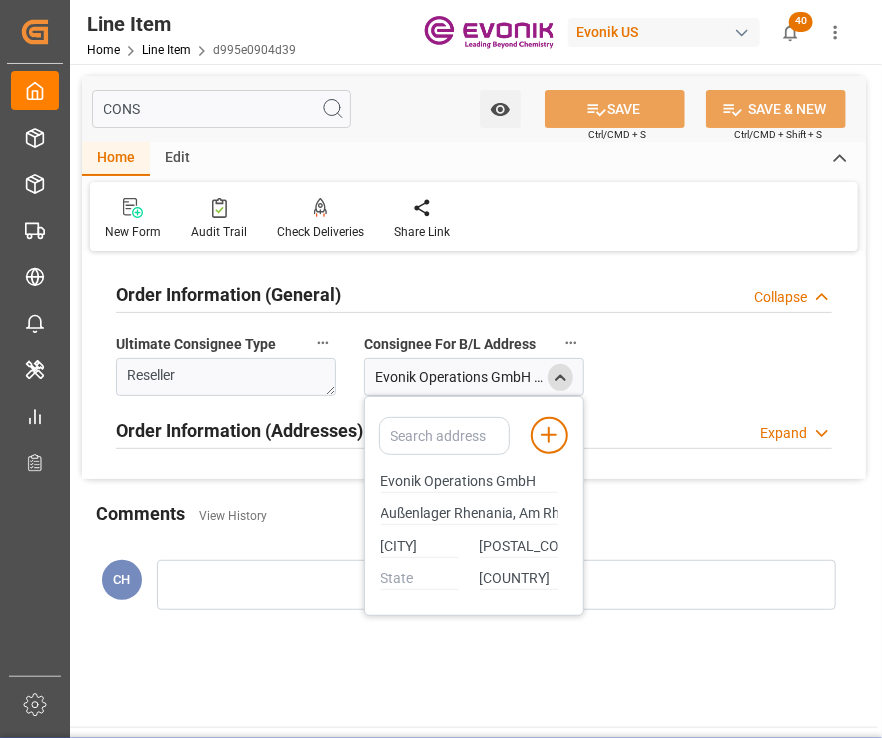 click on "Line Item Home Line Item d995e0904d39 Evonik US 40 Notifications Only show unread All Mark all categories read Downloads Mark all as read Sales Order-IVPO 46 minutes ago 33 number of rows downloaded Delivery 2 days ago 27 number of rows downloaded Sales Order-IVPO 2 days ago 38 number of rows downloaded Delivery 3 days ago 31 number of rows downloaded Sales Order-IVPO 3 days ago 20 number of rows downloaded Delivery 4 days ago 39 number of rows downloaded Sales Order-IVPO 4 days ago 25 number of rows downloaded Sales Order-IVPO 5 days ago 26 number of rows downloaded Delivery 6 days ago 33 number of rows downloaded Sales Order-IVPO 6 days ago 29 number of rows downloaded Shipment 9 days ago 265 number of rows downloaded Line Item 9 days ago 383 number of rows downloaded Delivery 9 days ago 29 number of rows downloaded Sales Order-IVPO 9 days ago 34 number of rows downloaded Delivery 10 days ago 34 number of rows downloaded Sales Order-IVPO 10 days ago 20 number of rows downloaded Sales Order-IVPO 10 days ago" at bounding box center (469, 32) 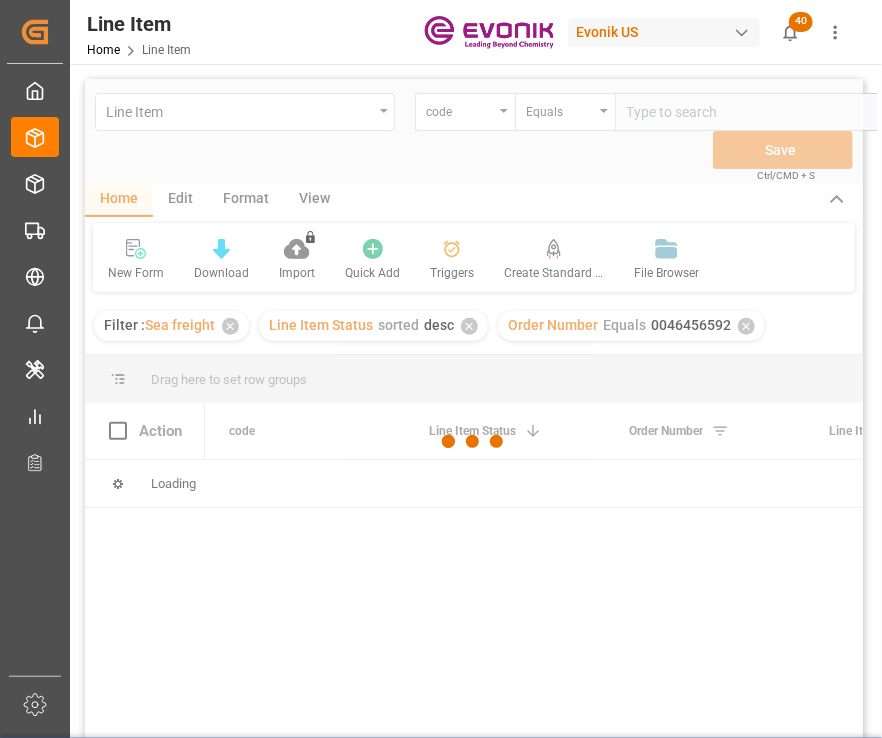 scroll, scrollTop: 0, scrollLeft: 36, axis: horizontal 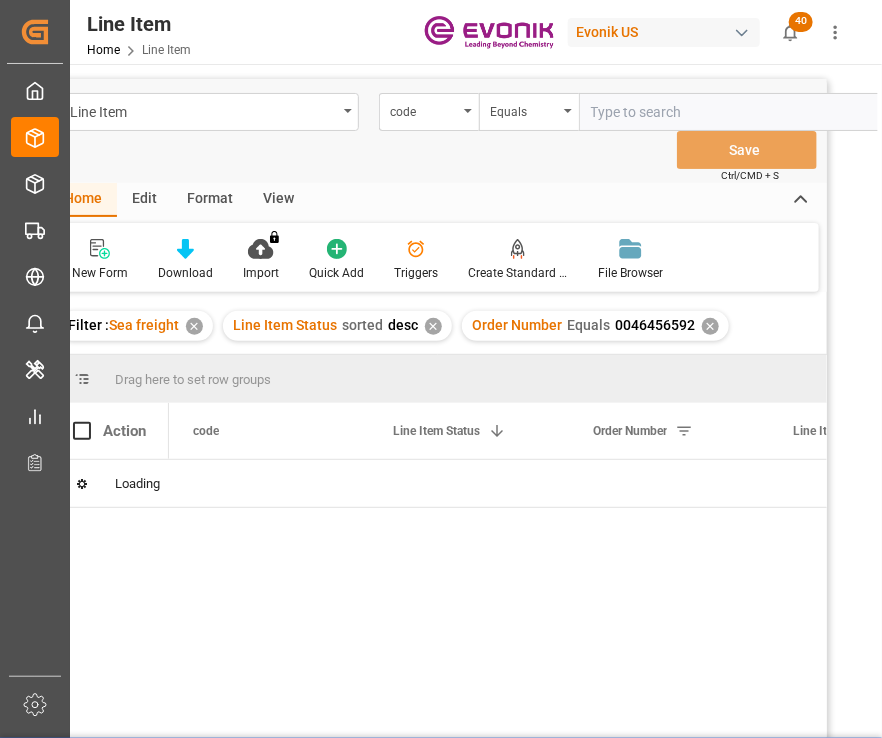 click on "✕" at bounding box center (710, 326) 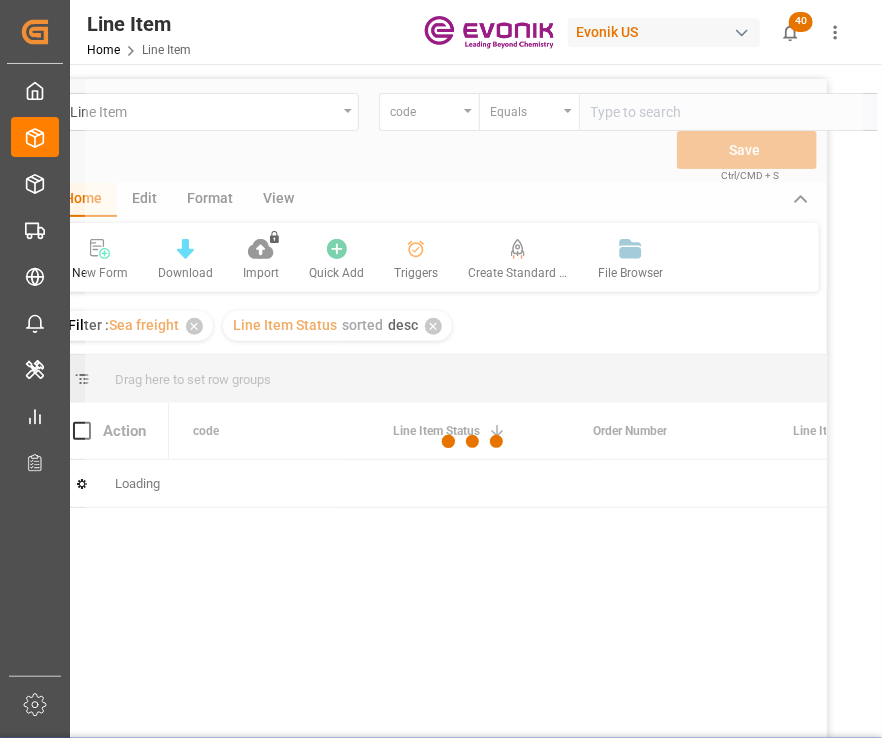 click at bounding box center [474, 442] 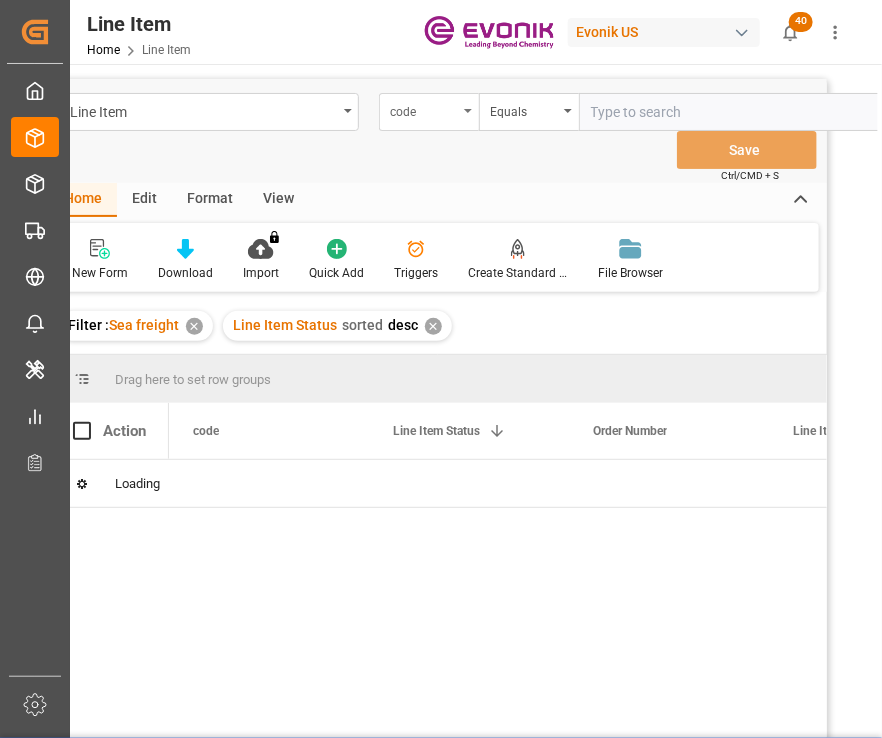 click on "code" at bounding box center [424, 109] 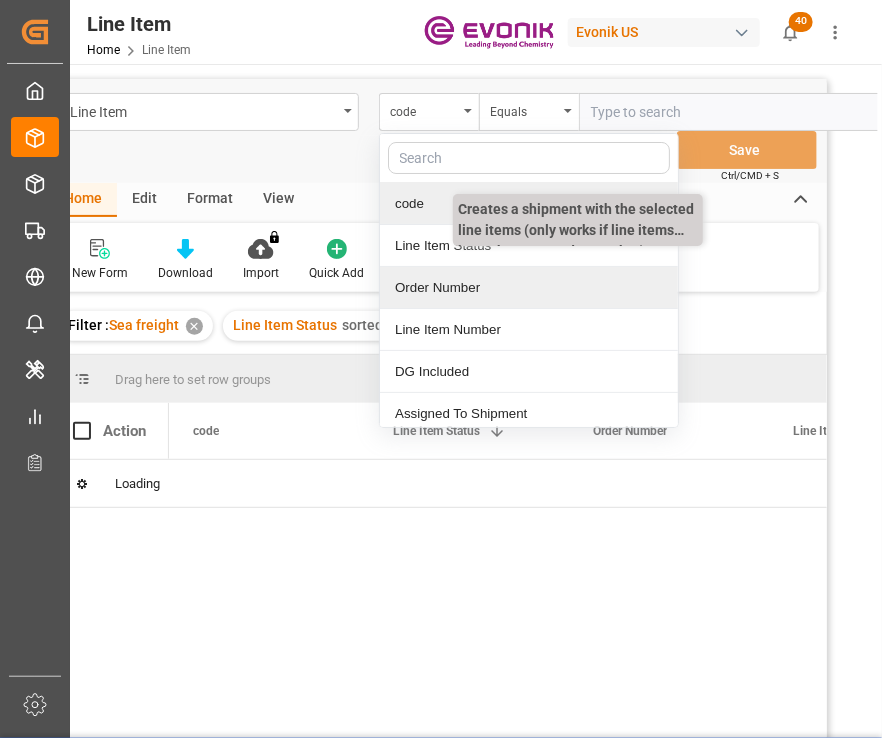 click on "Order Number" at bounding box center [529, 288] 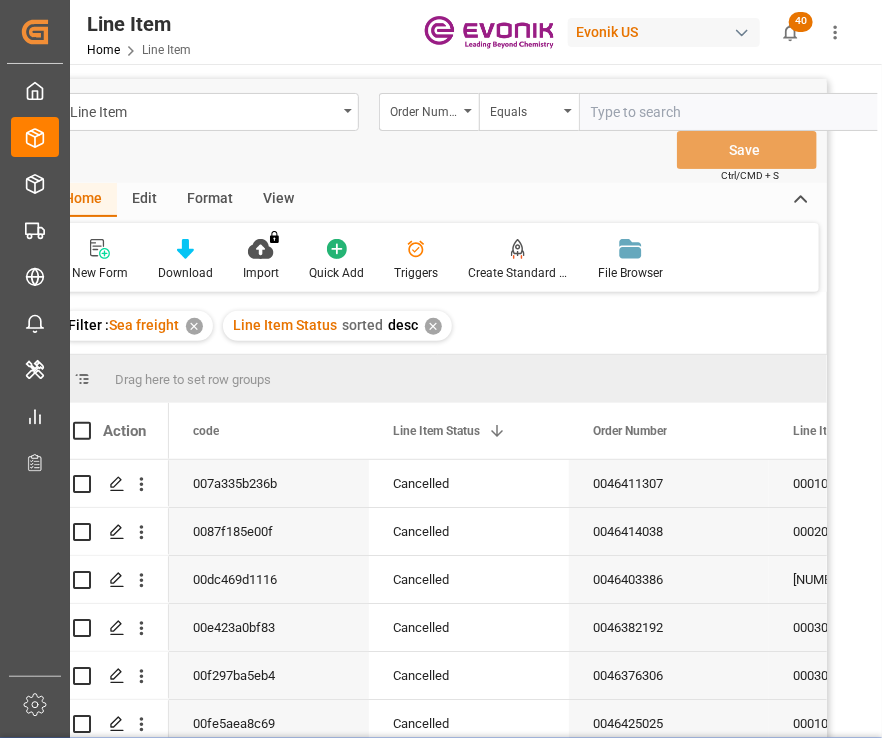 click at bounding box center [729, 112] 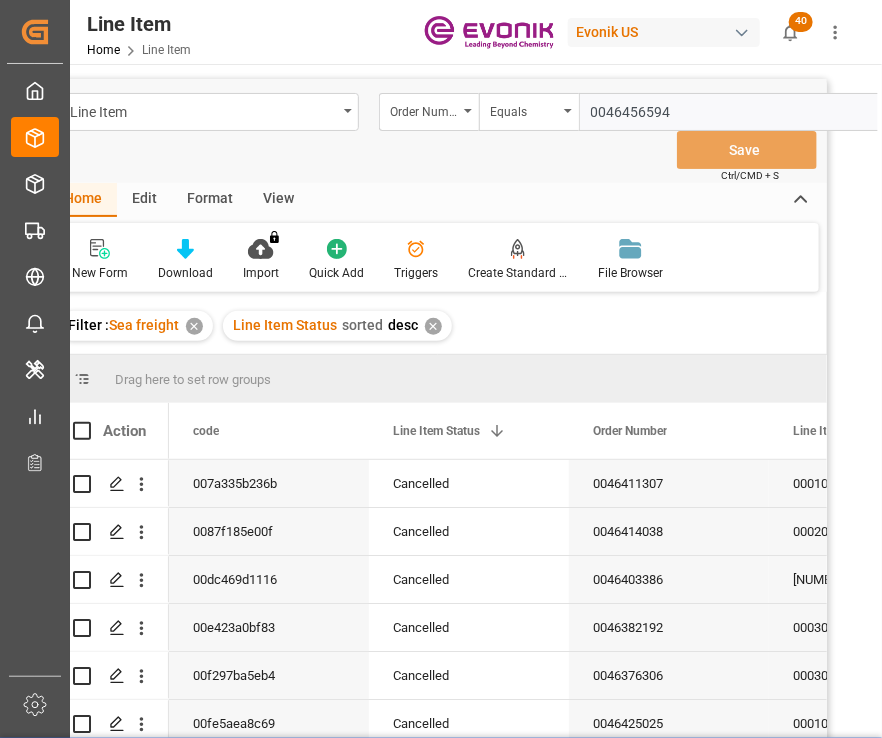 scroll, scrollTop: 0, scrollLeft: 78, axis: horizontal 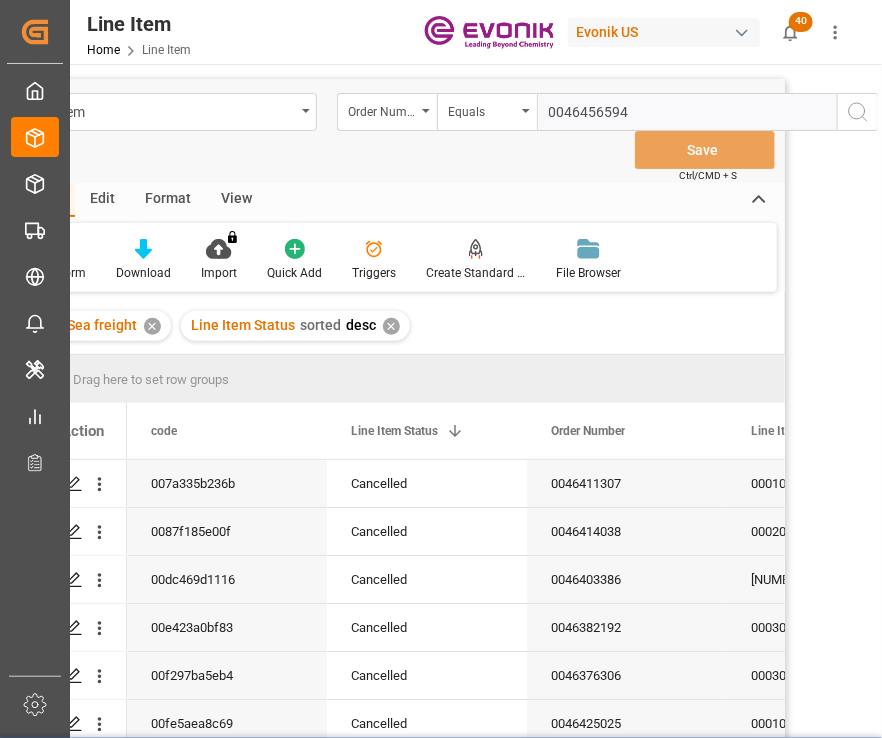 type on "0046456594" 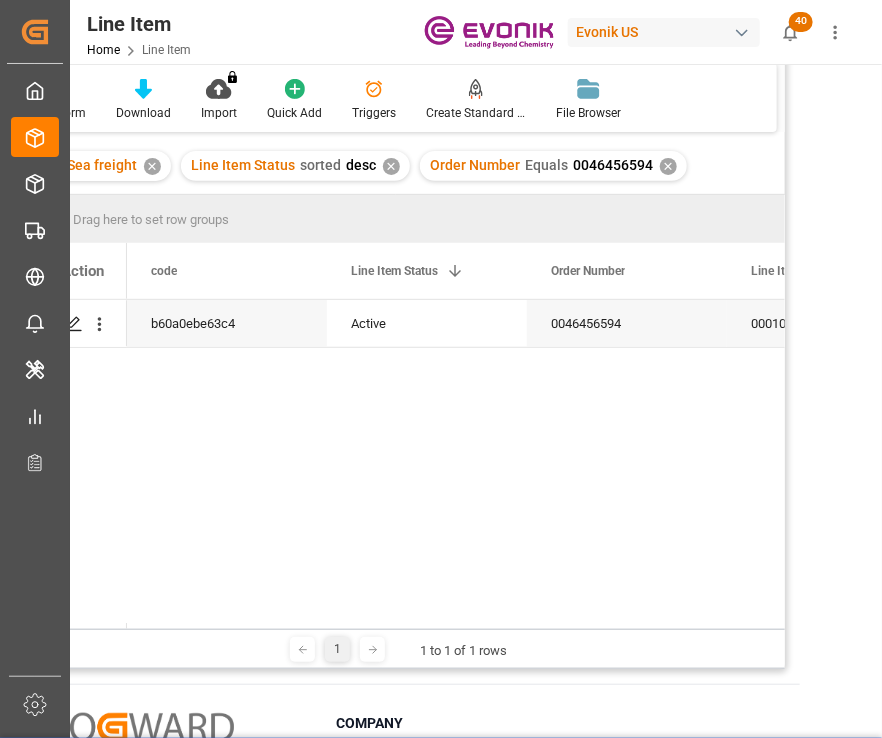 scroll, scrollTop: 0, scrollLeft: 0, axis: both 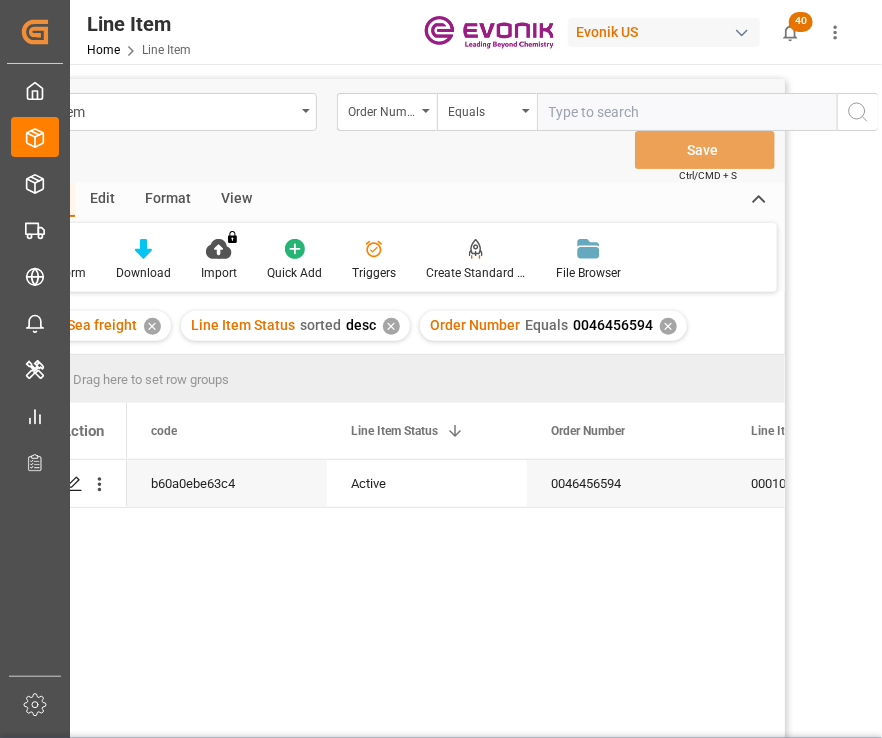 click on "View" at bounding box center (236, 200) 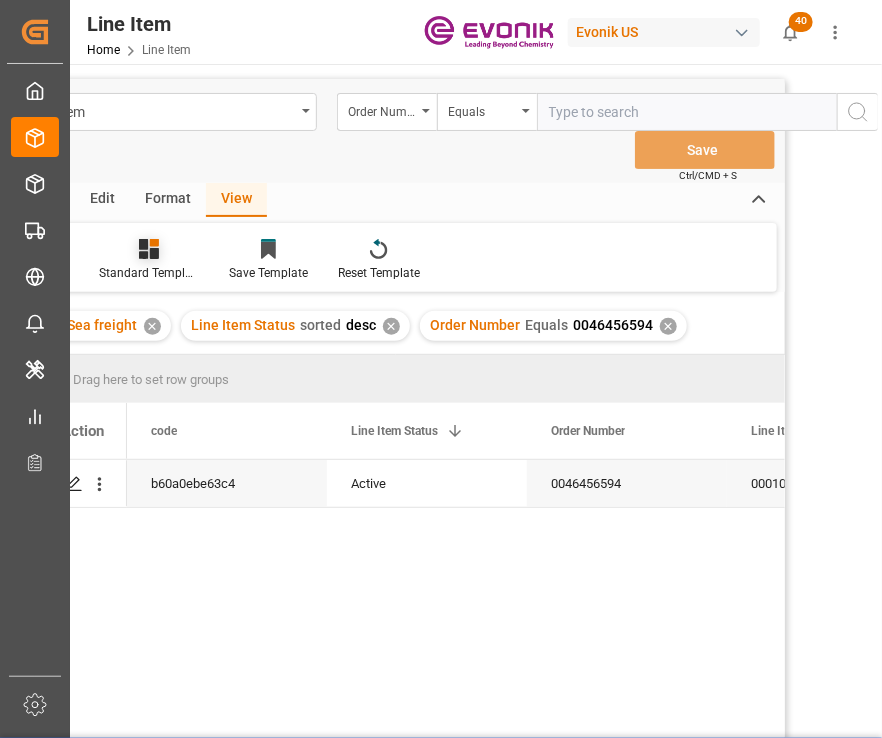 click on "Standard Templates" at bounding box center [149, 273] 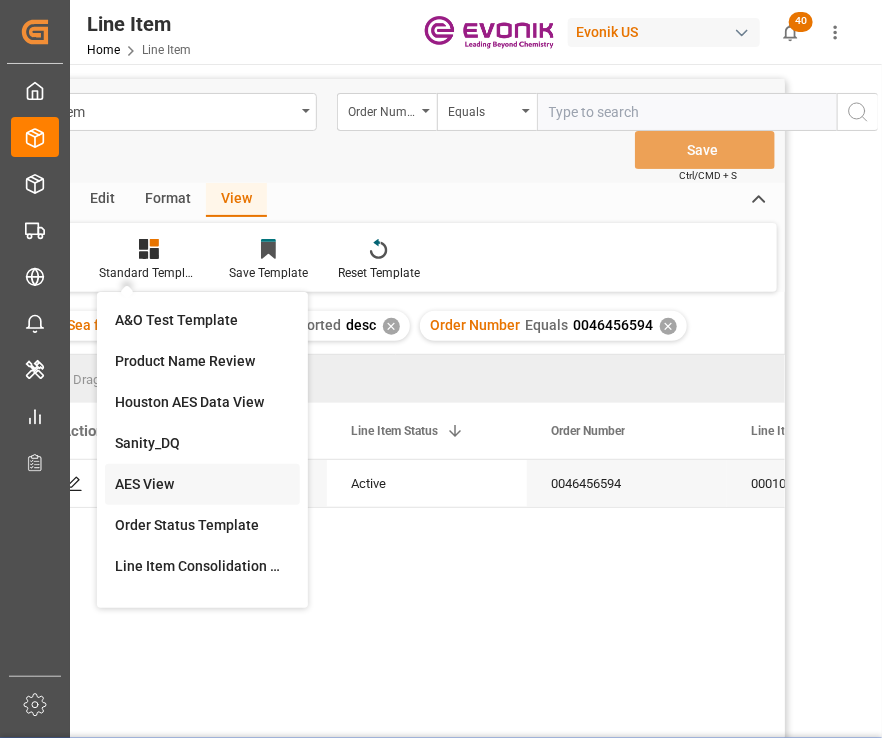 click on "AES View" at bounding box center [202, 484] 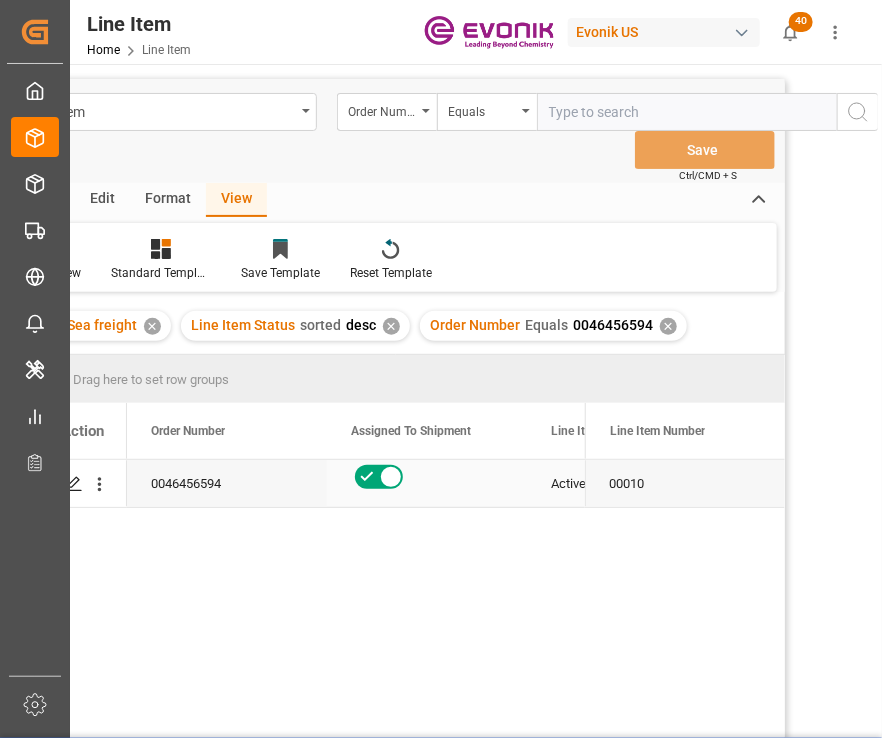 click on "Active" at bounding box center [627, 483] 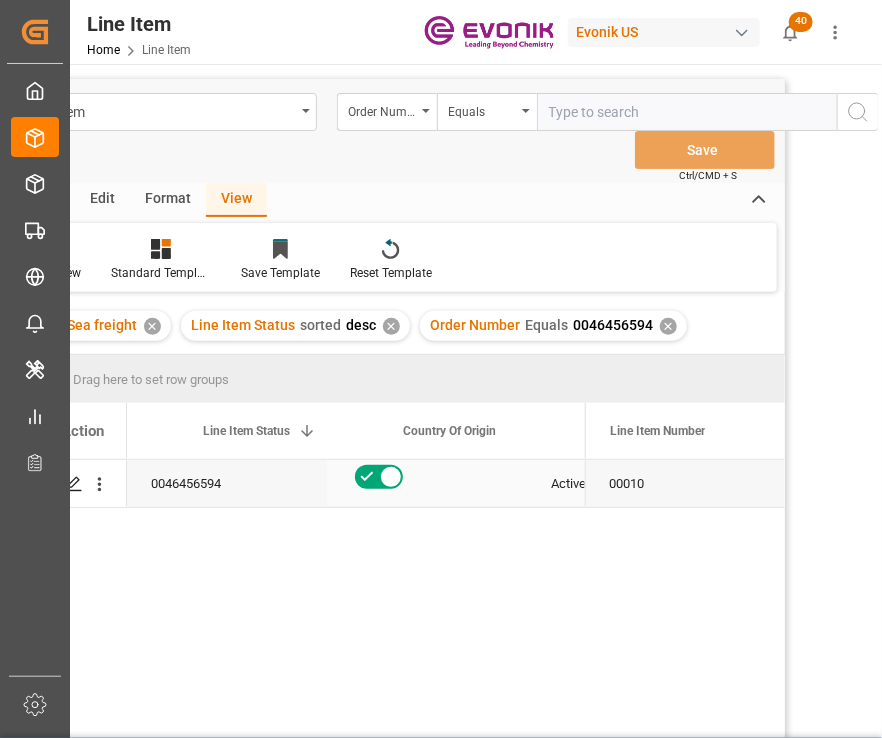 scroll, scrollTop: 0, scrollLeft: 348, axis: horizontal 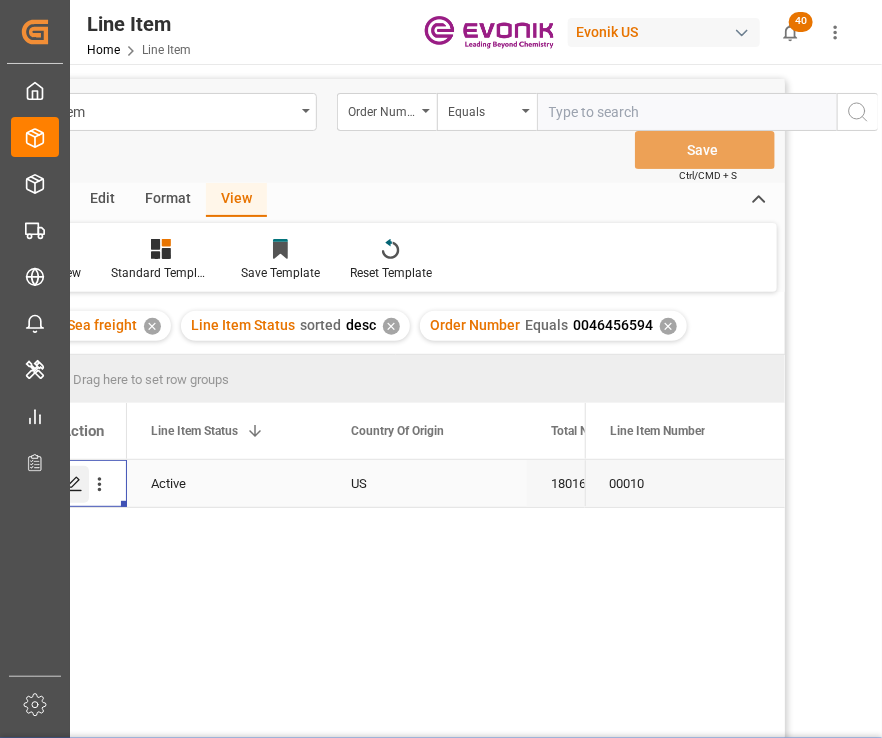 click 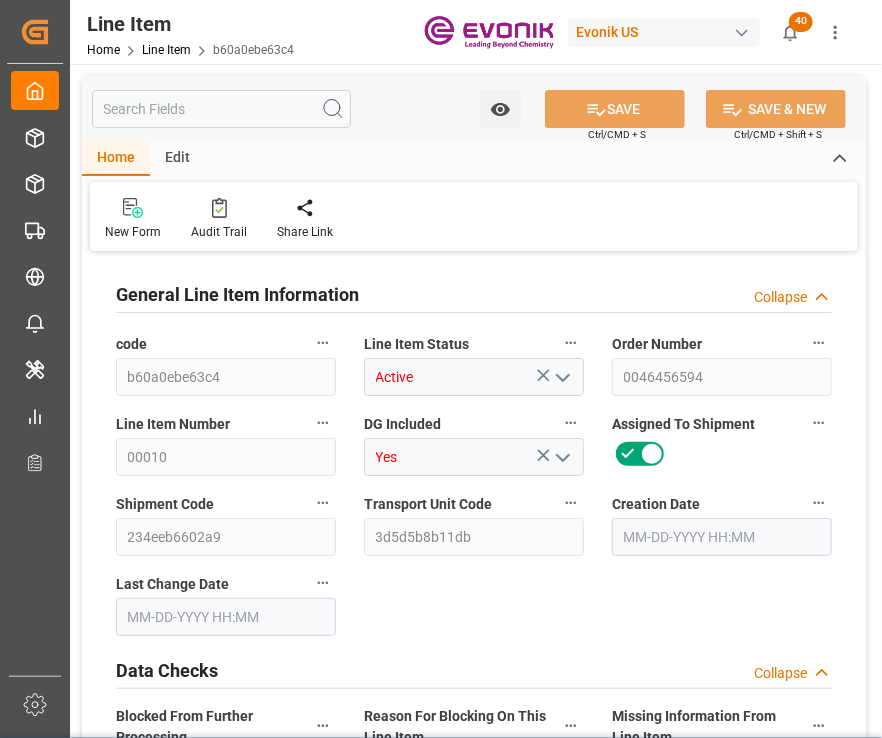 type on "0" 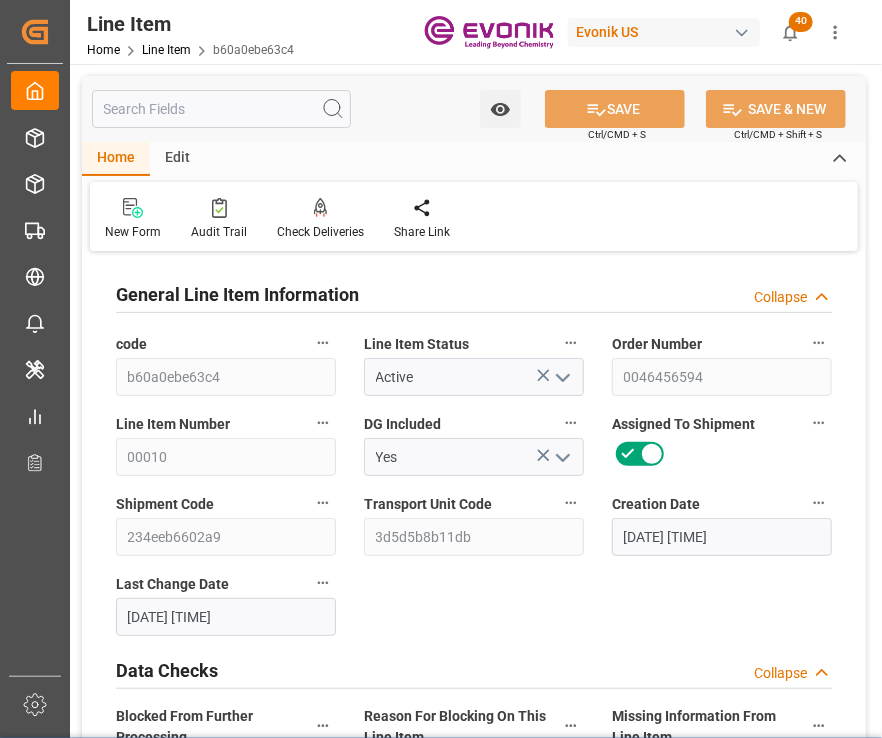 type on "07-04-2025 02:14" 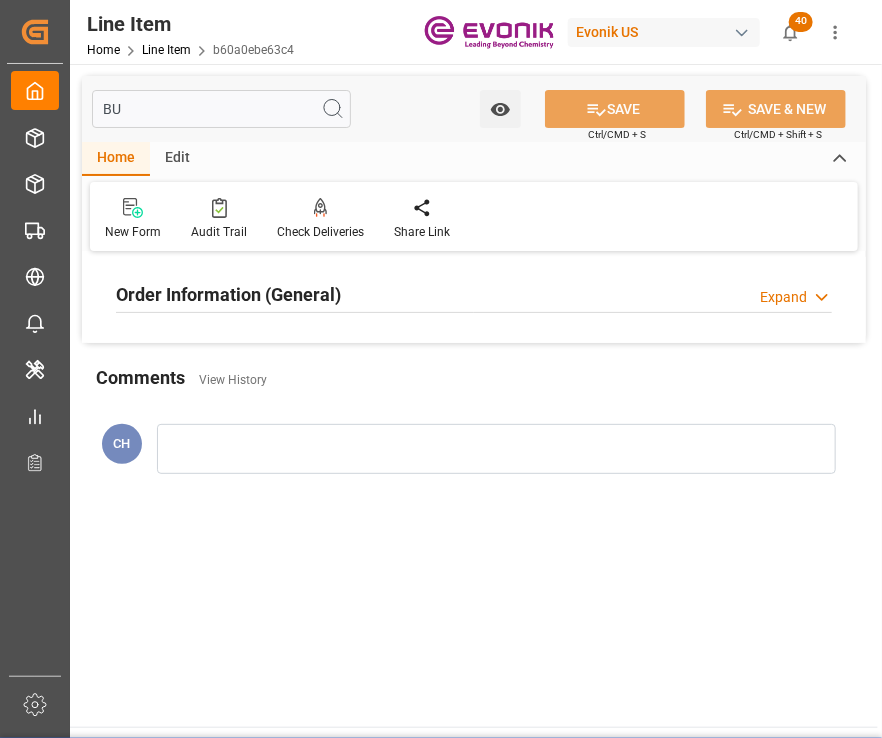 click on "Order Information (General)" at bounding box center [228, 294] 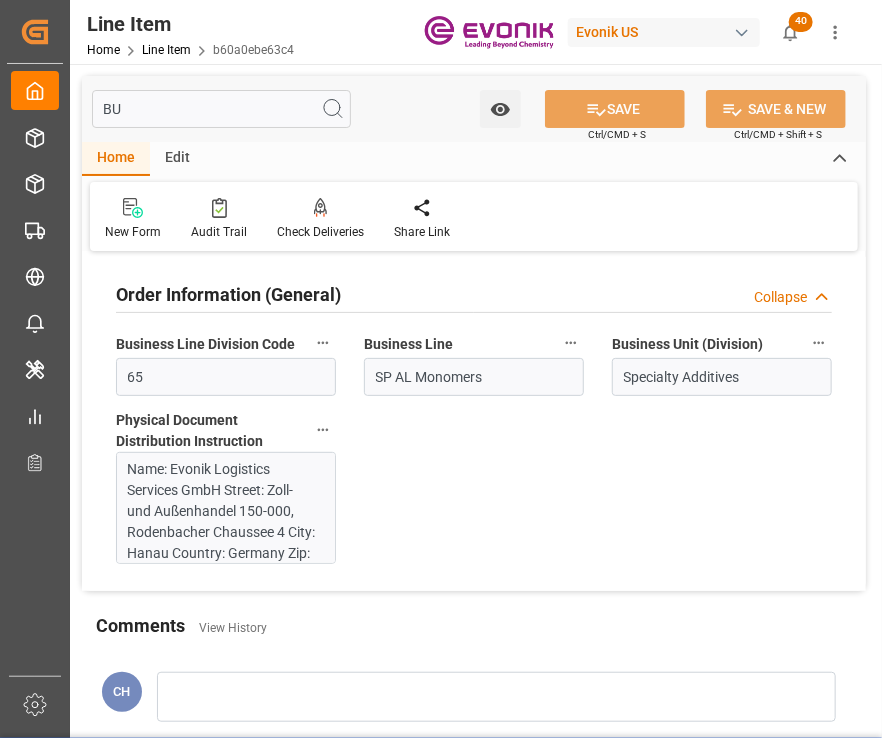 click on "BU" at bounding box center (221, 109) 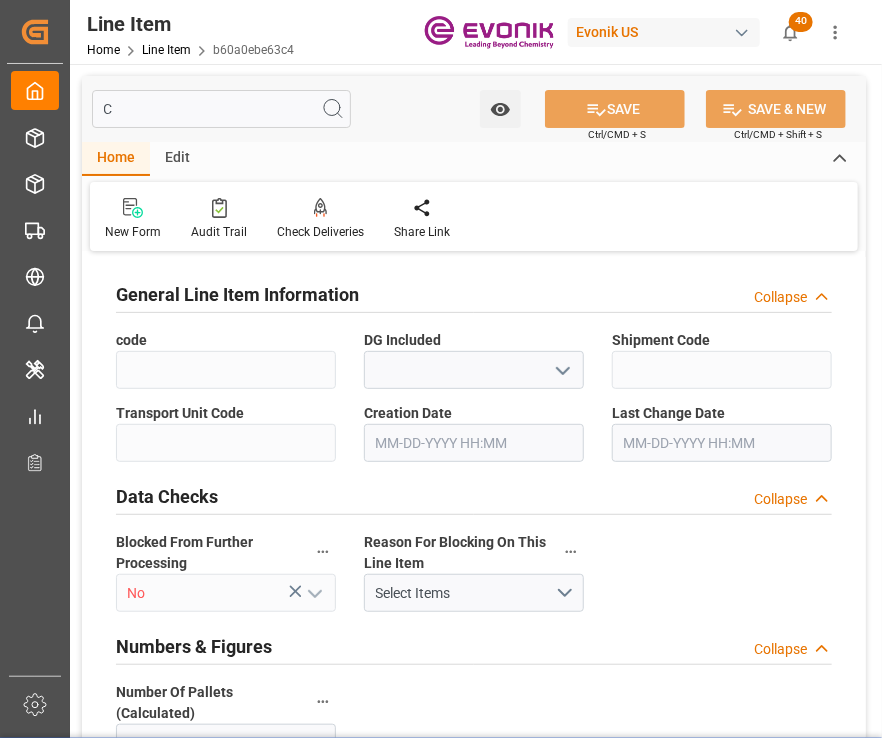type on "CS" 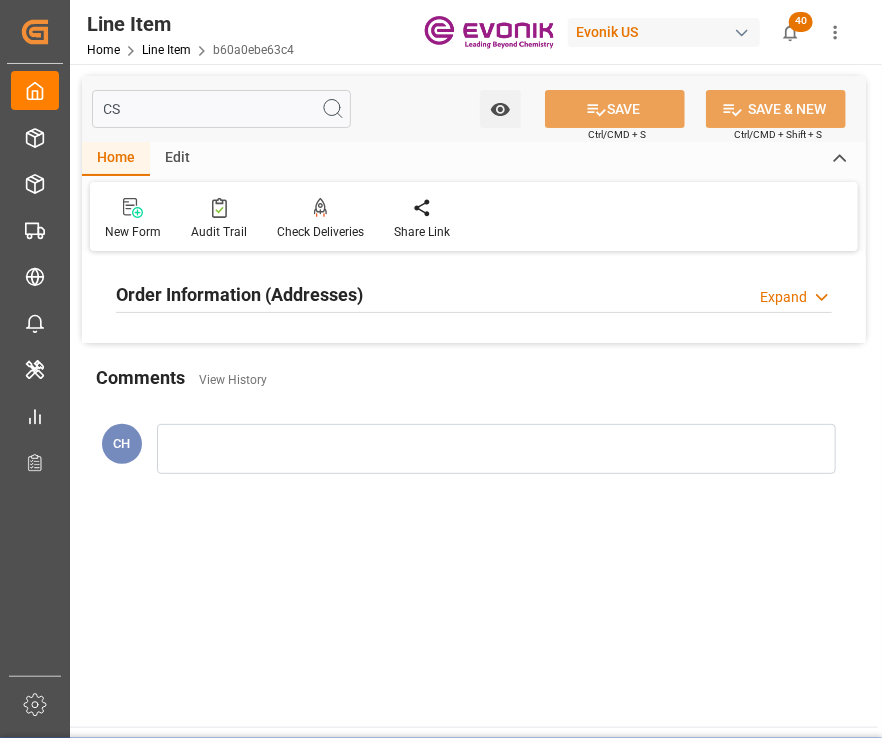 type on "0000927490" 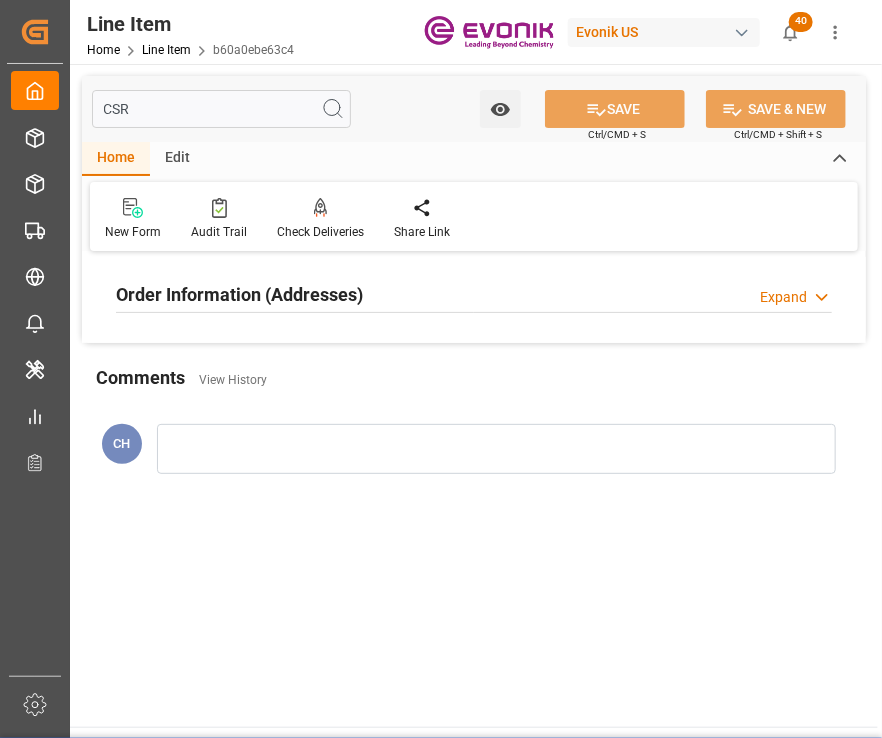 type on "CSR" 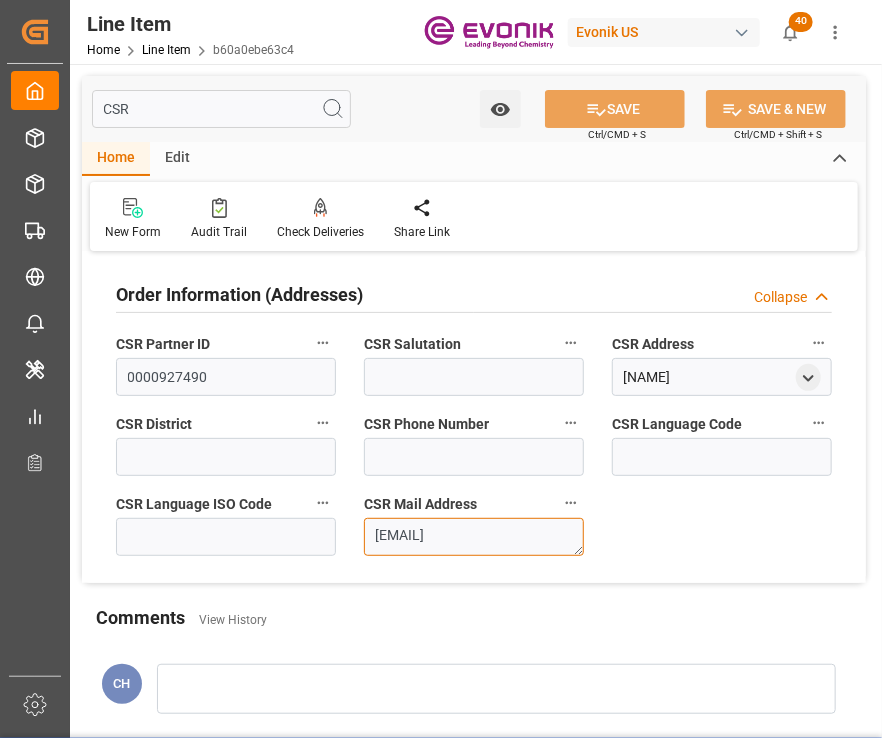 scroll, scrollTop: 16, scrollLeft: 0, axis: vertical 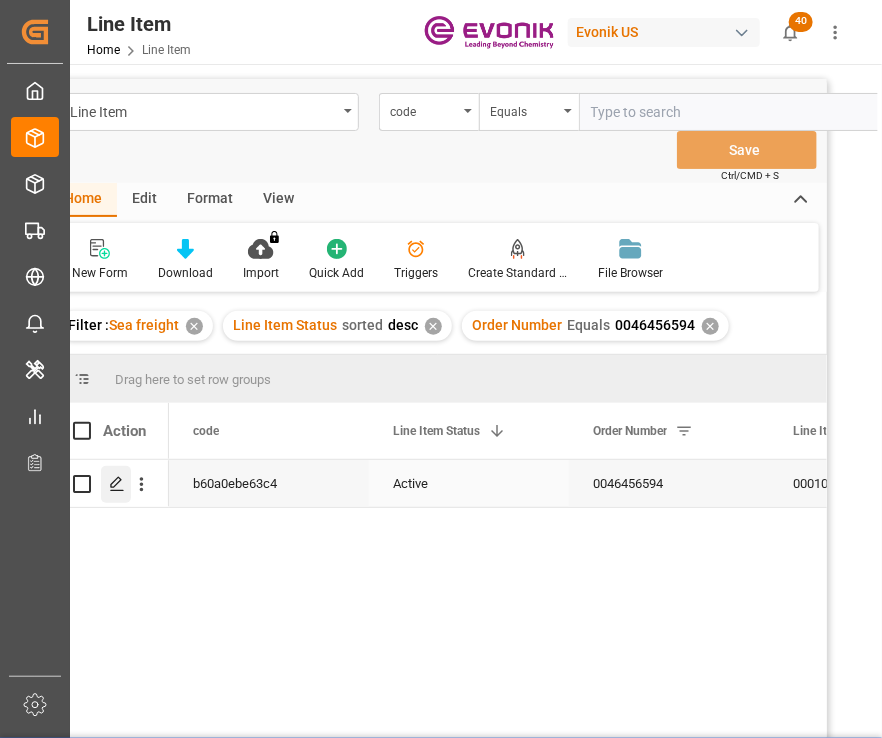 click 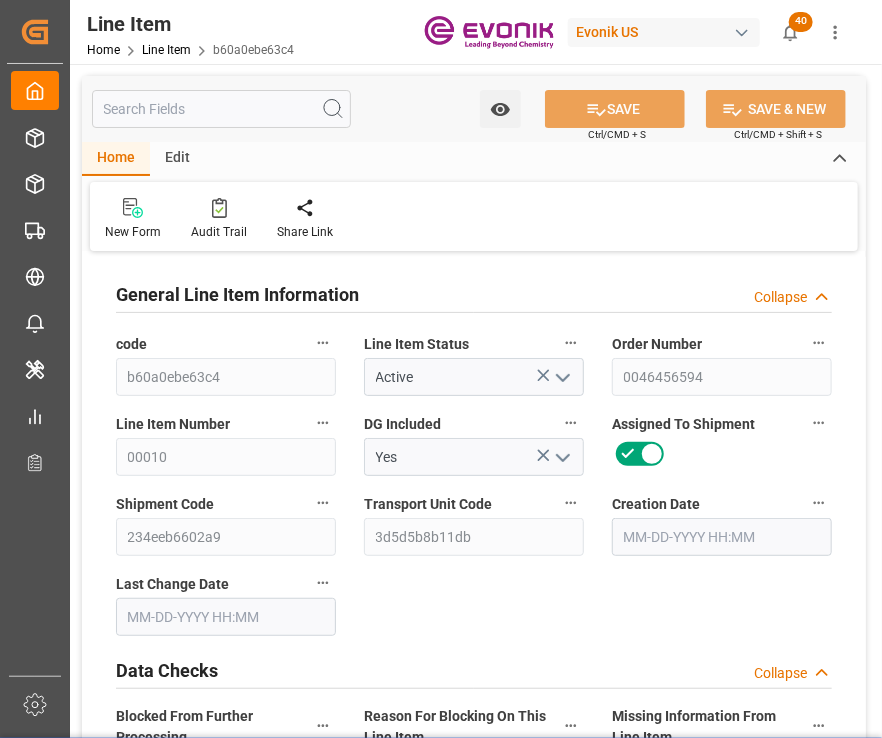 type on "0" 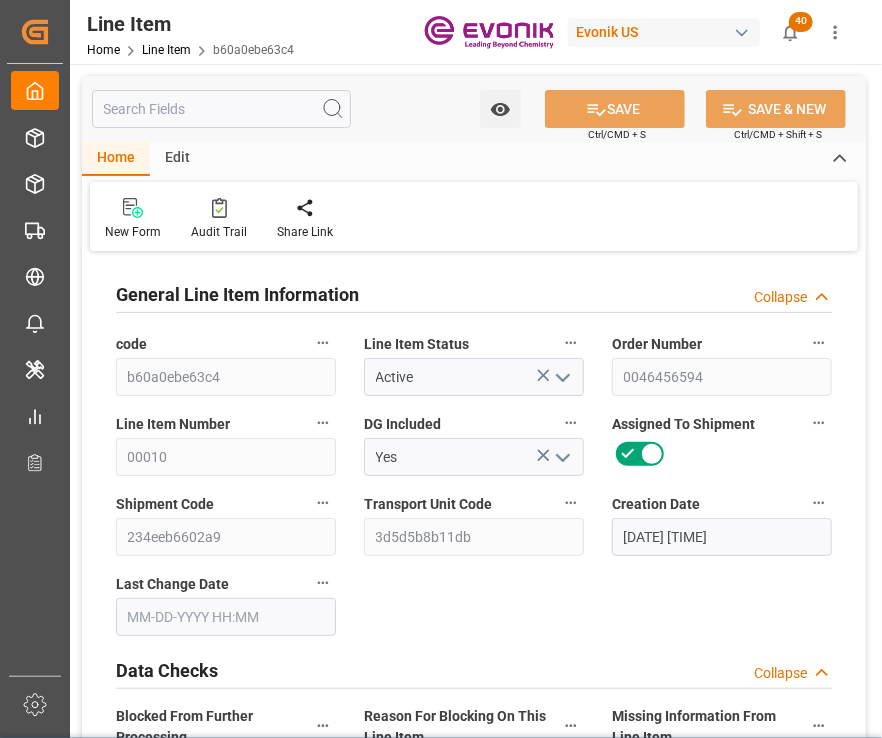 type on "07-16-2025 21:19" 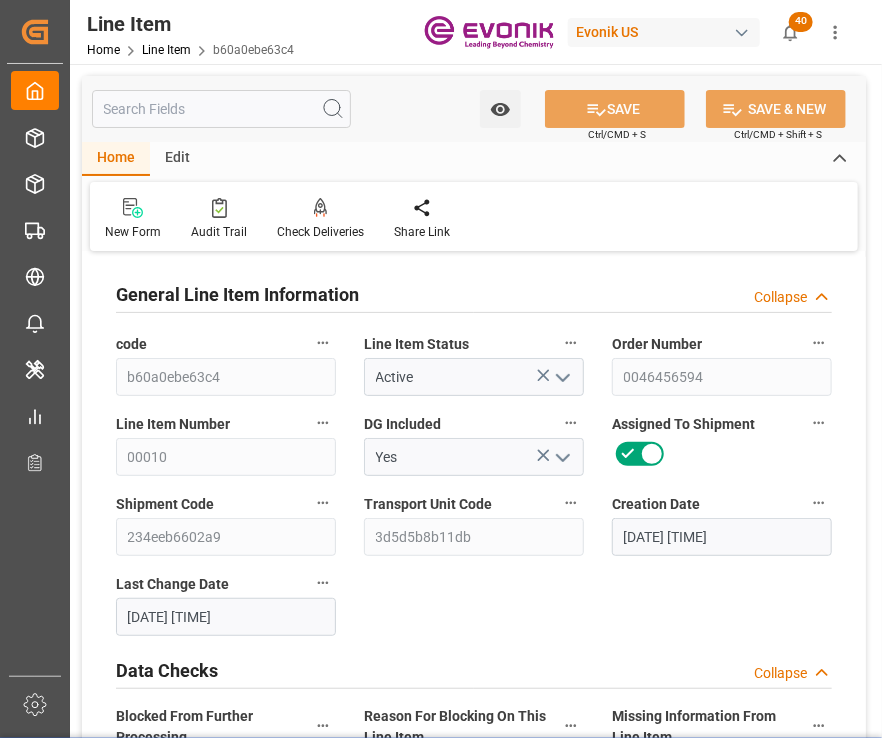 click on "Watch Option   SAVE Ctrl/CMD + S    SAVE & NEW Ctrl/CMD + Shift + S" at bounding box center (474, 109) 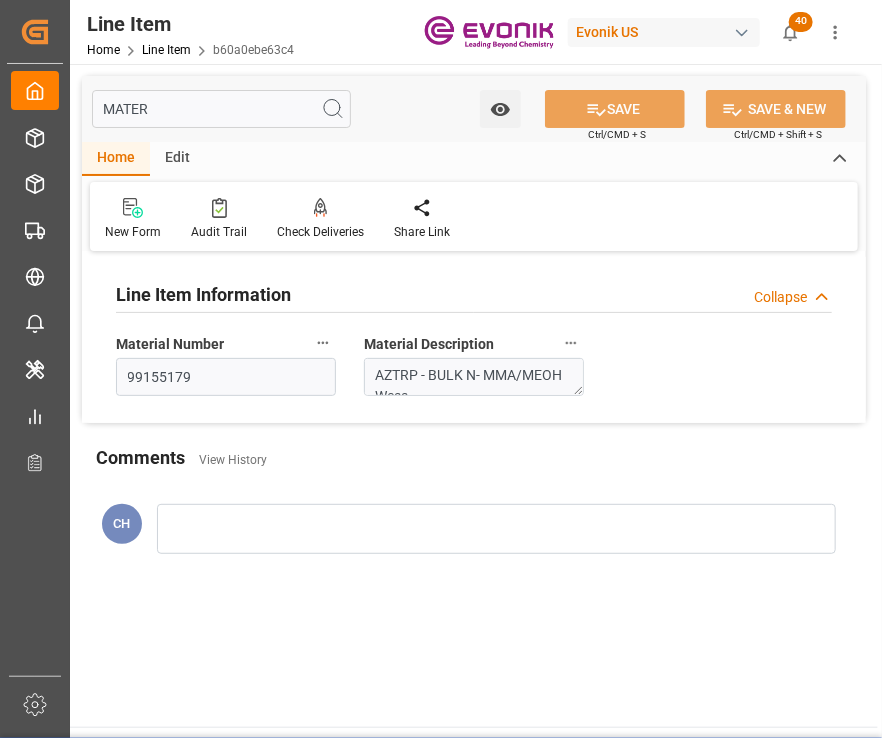 type on "MATER" 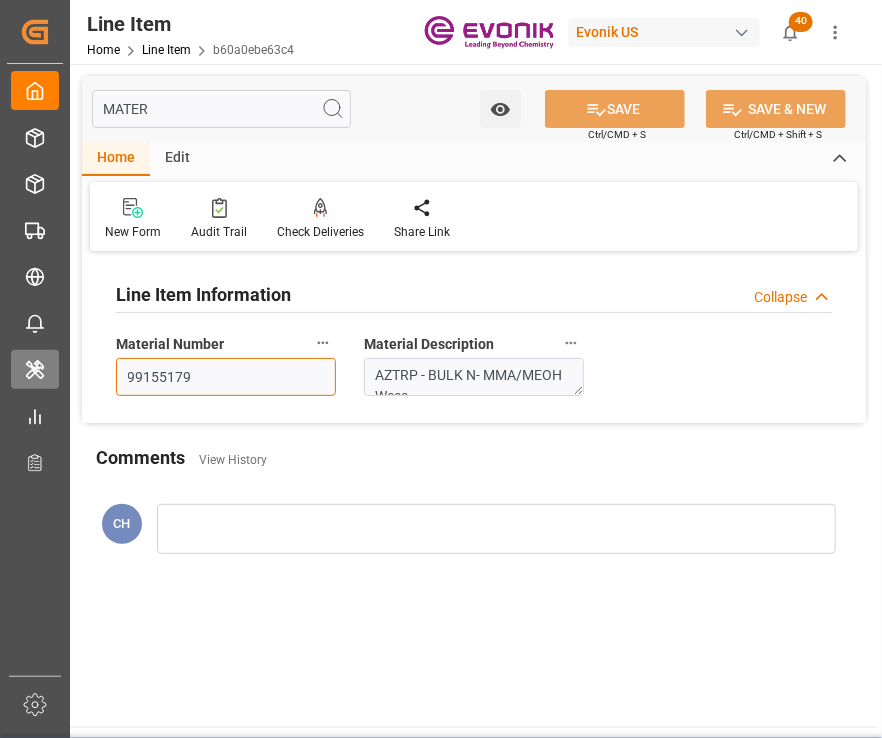 drag, startPoint x: 180, startPoint y: 367, endPoint x: 53, endPoint y: 365, distance: 127.01575 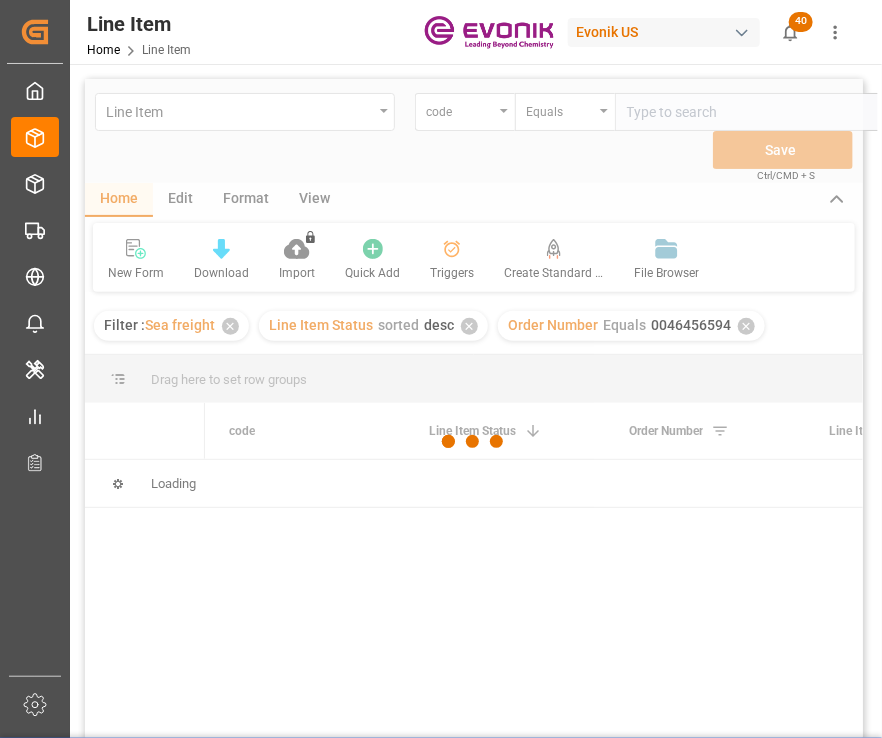 scroll, scrollTop: 0, scrollLeft: 36, axis: horizontal 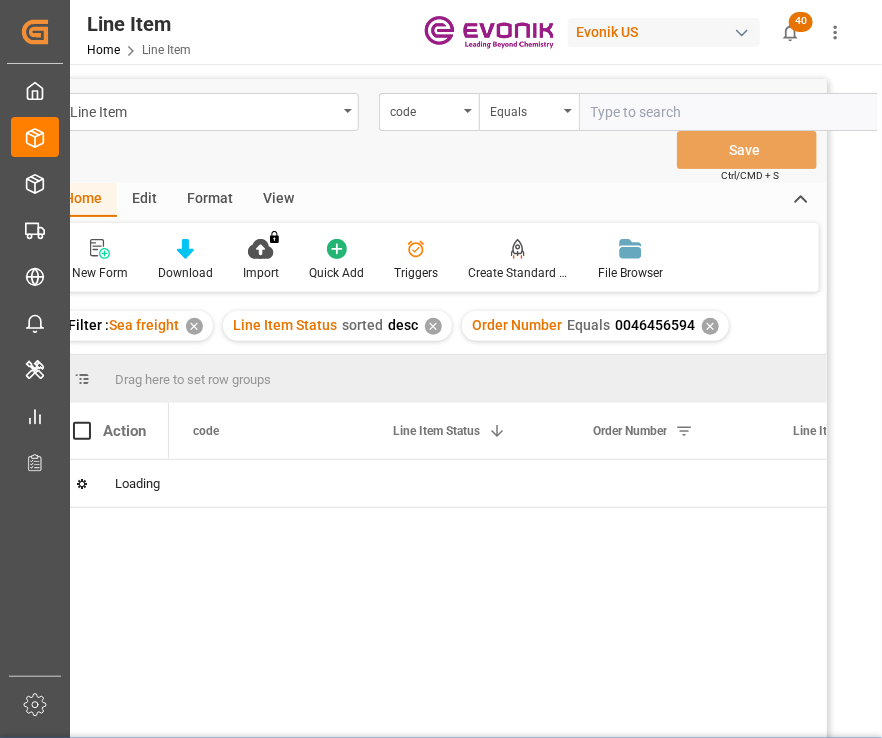 click on "View" at bounding box center (278, 200) 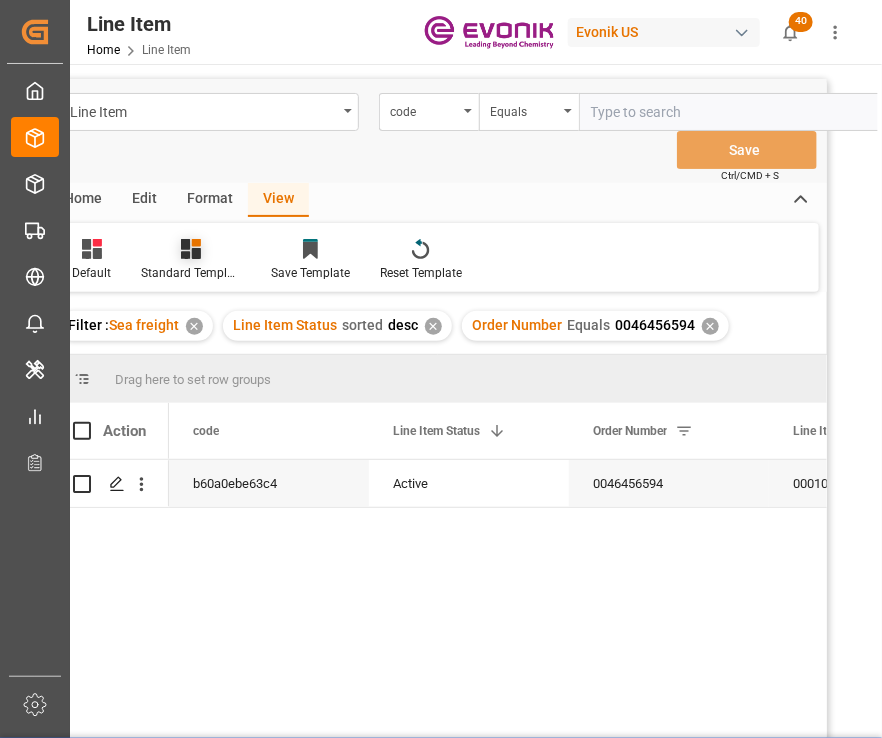 click on "Standard Templates" at bounding box center [191, 273] 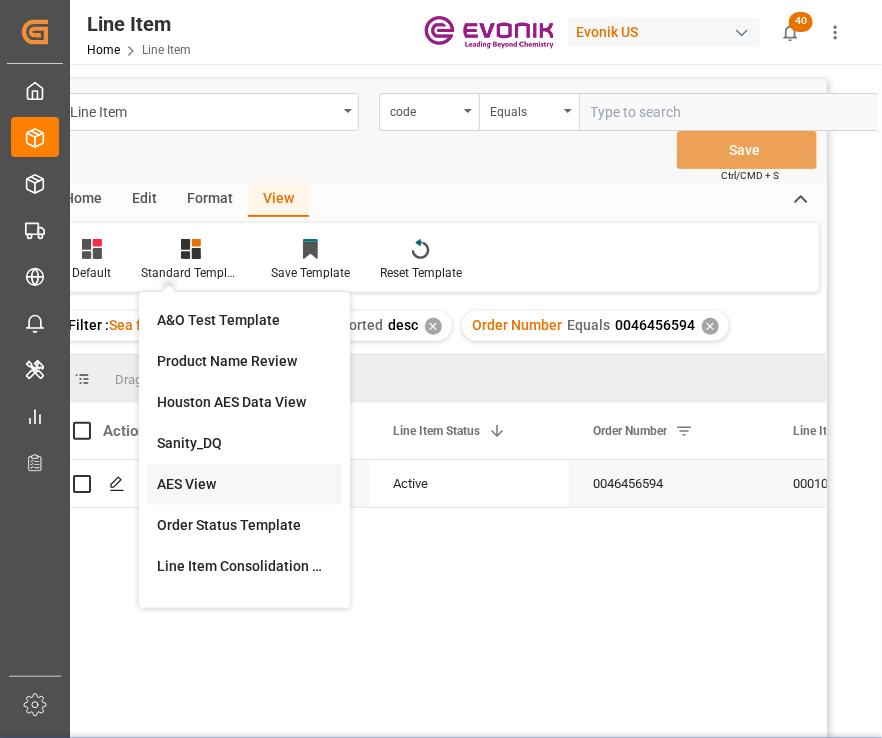 click on "AES View" at bounding box center (244, 484) 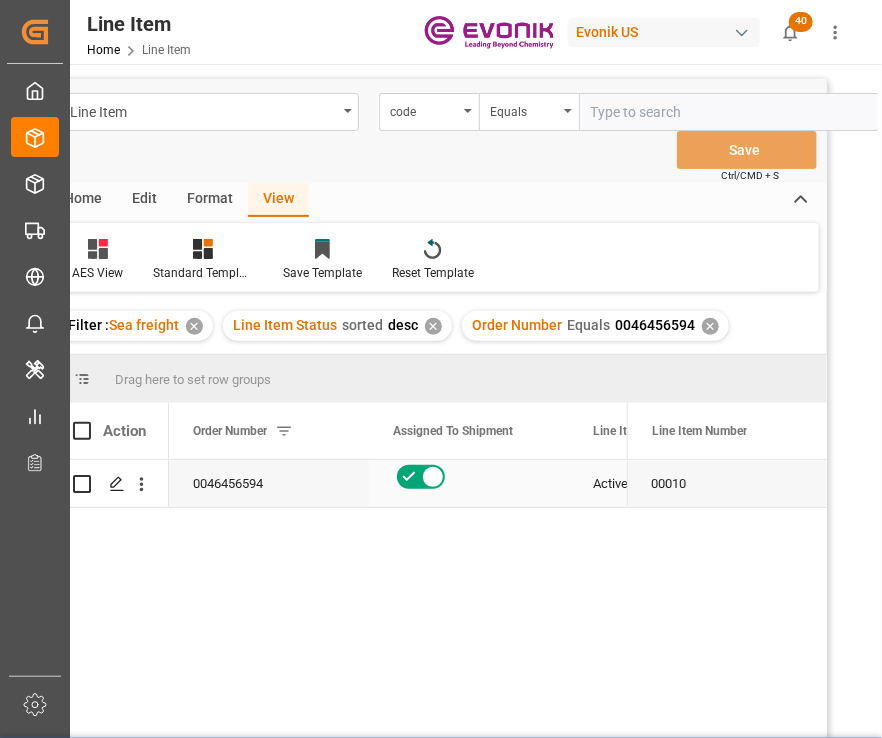 click on "Active" at bounding box center (669, 484) 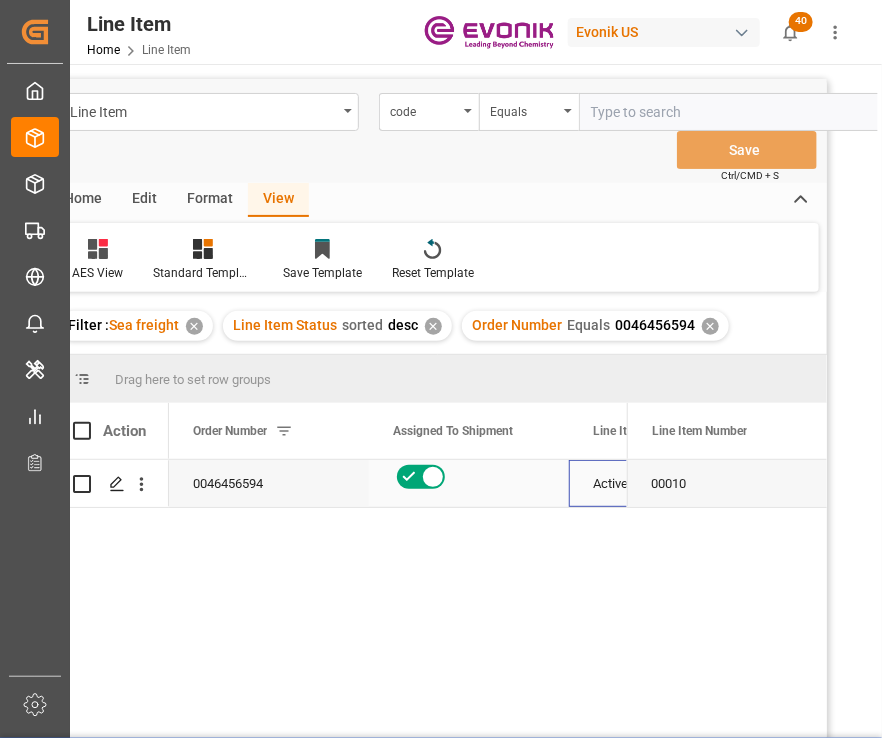 scroll, scrollTop: 0, scrollLeft: 348, axis: horizontal 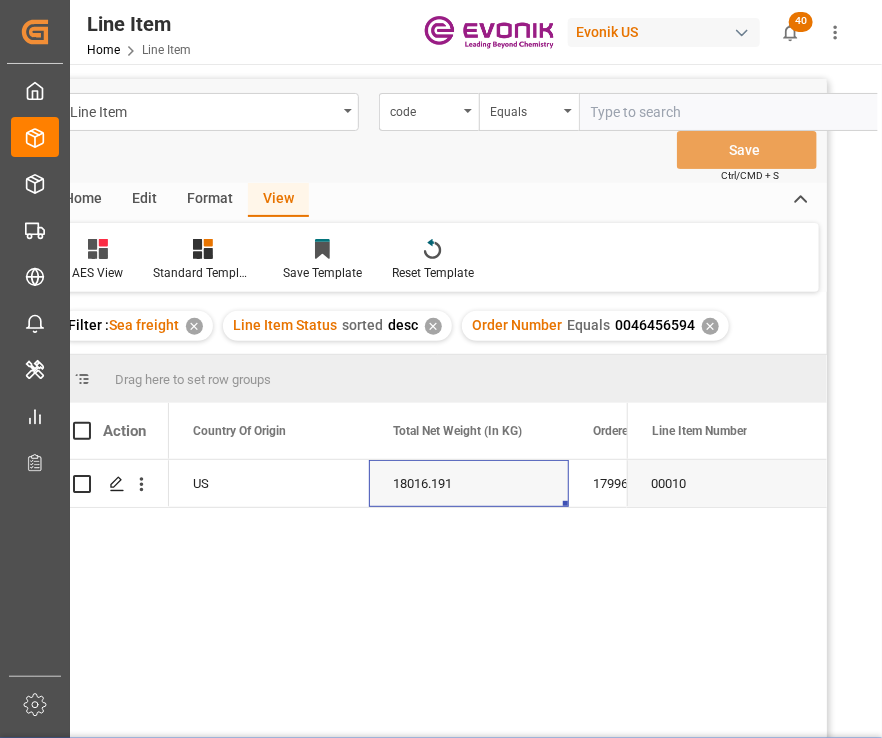 drag, startPoint x: 640, startPoint y: 625, endPoint x: 598, endPoint y: 602, distance: 47.88528 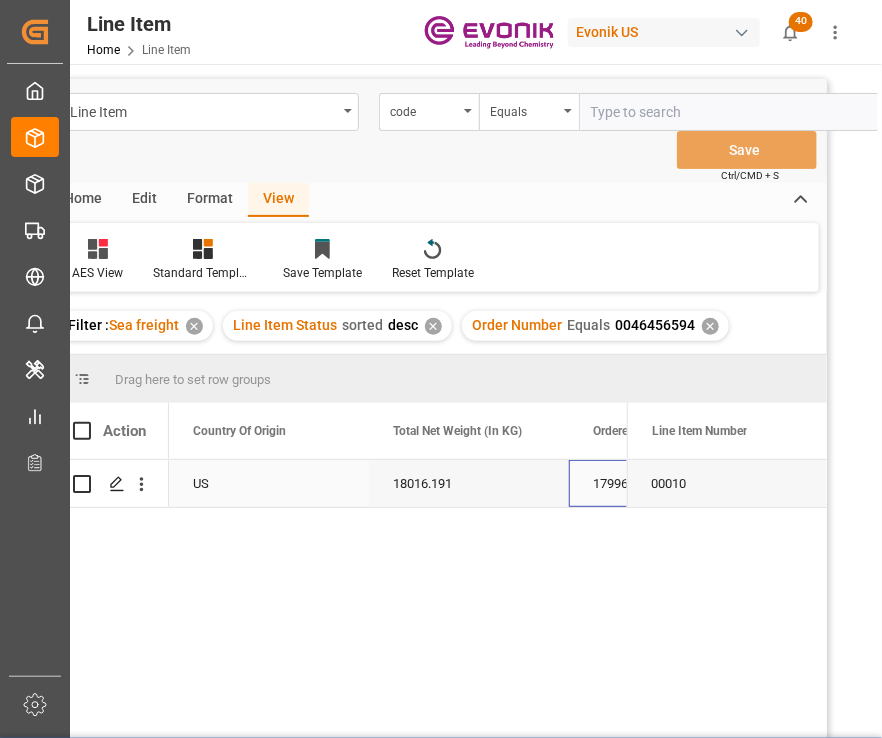 click on "17996.3493" at bounding box center (669, 483) 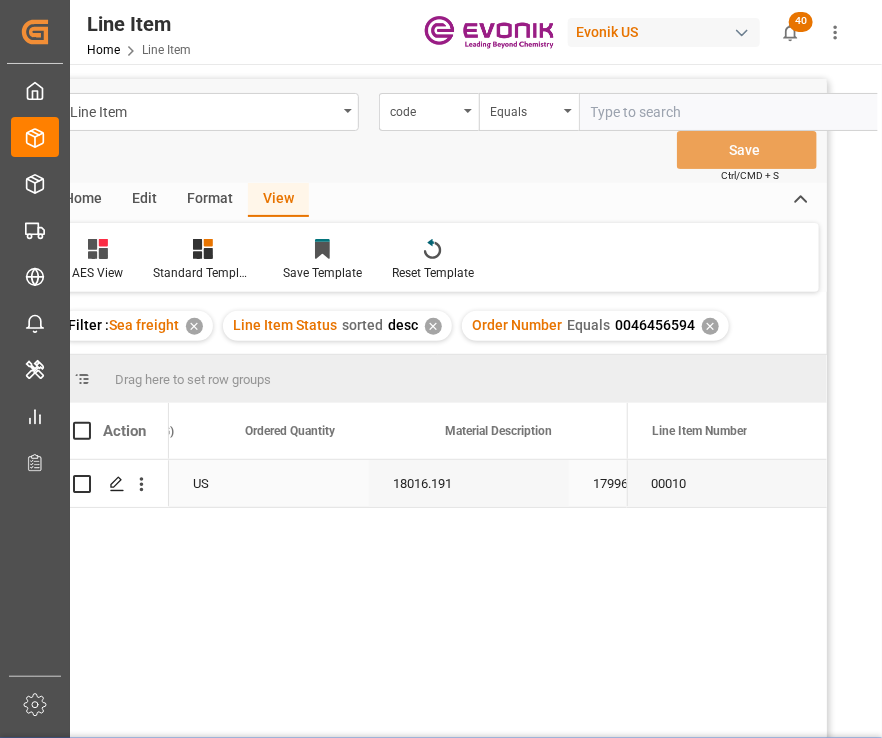scroll, scrollTop: 0, scrollLeft: 948, axis: horizontal 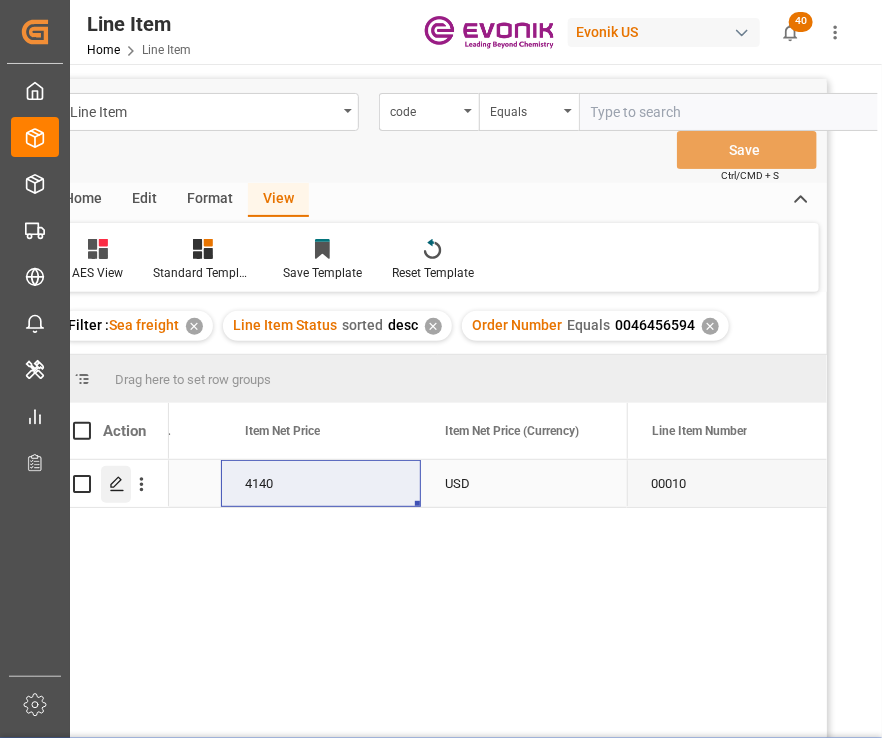 click 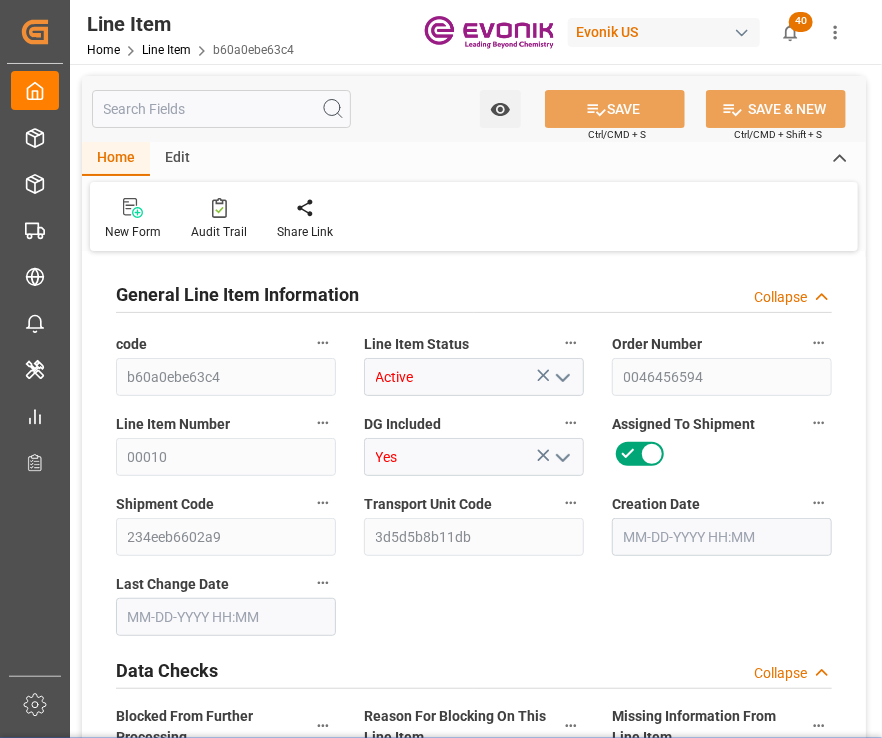 type on "b60a0ebe63c4" 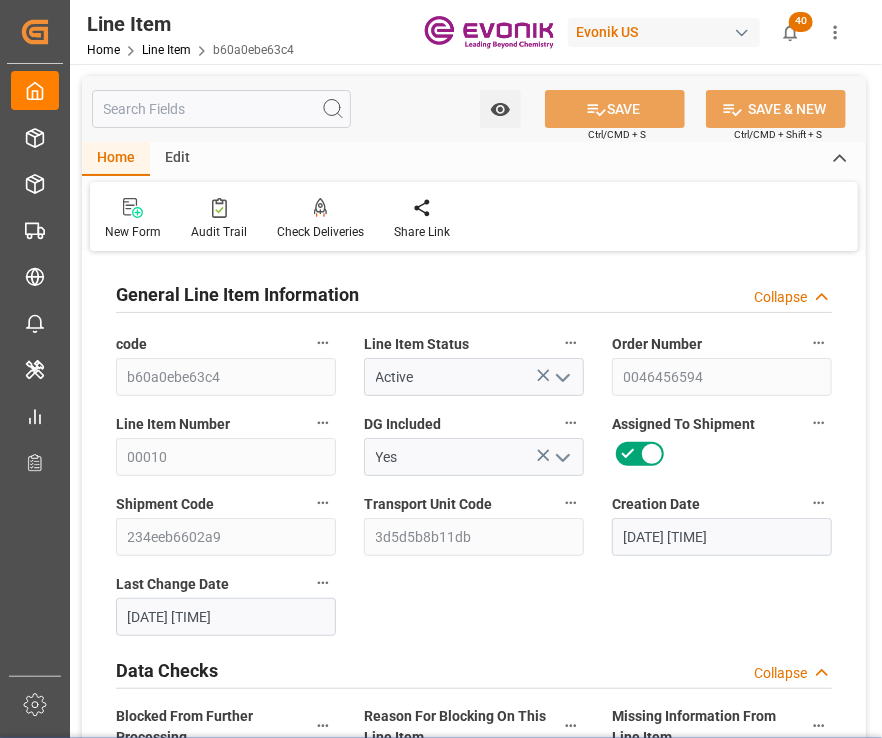 click at bounding box center [221, 109] 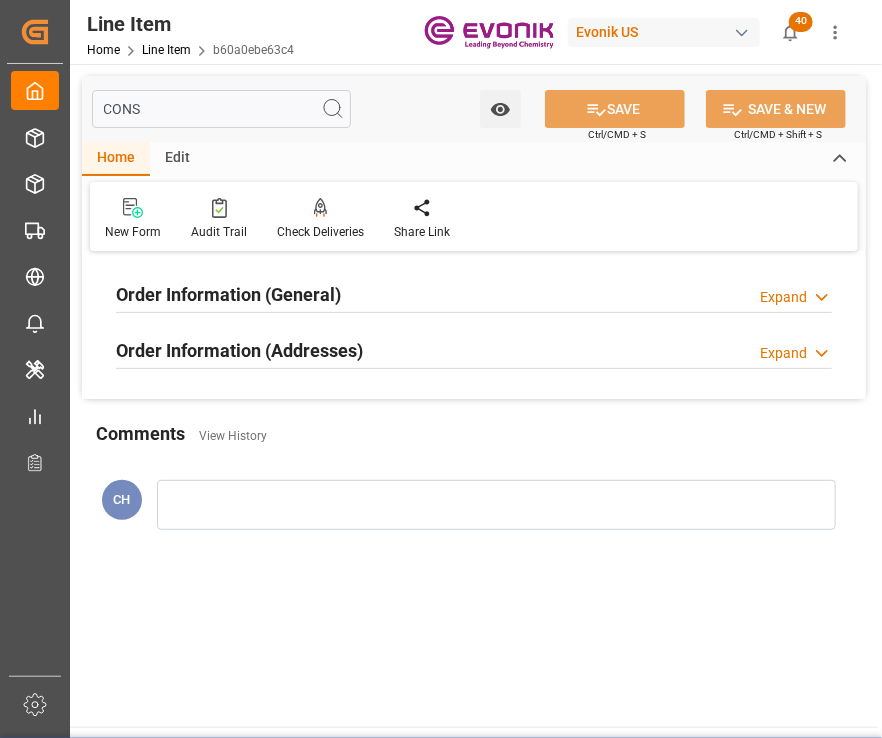 click on "Order Information (General)" at bounding box center (228, 294) 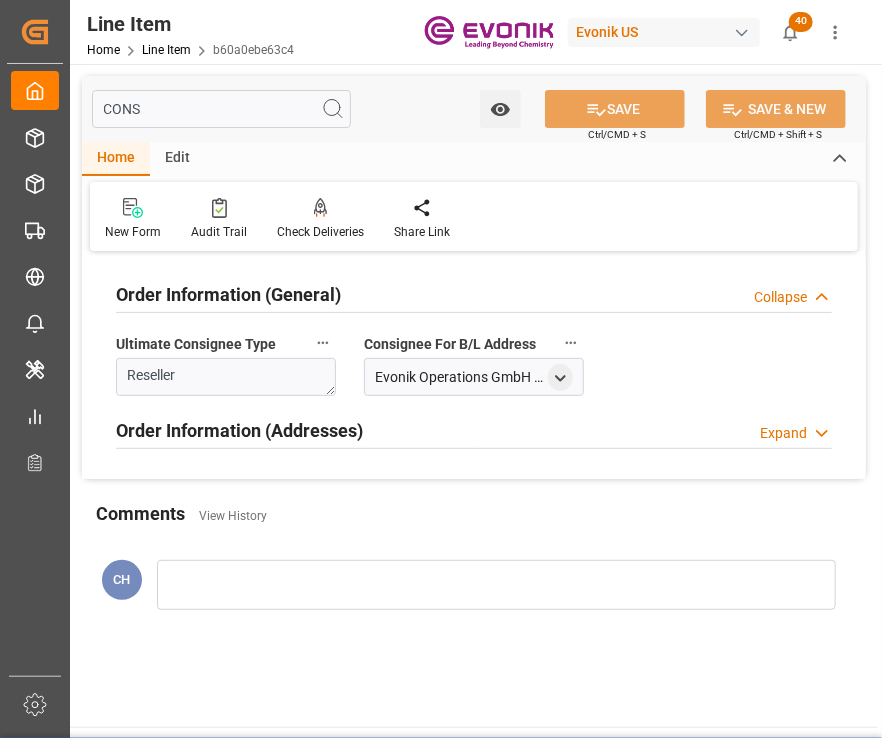 click on "Order Information (Addresses) Expand" at bounding box center (474, 431) 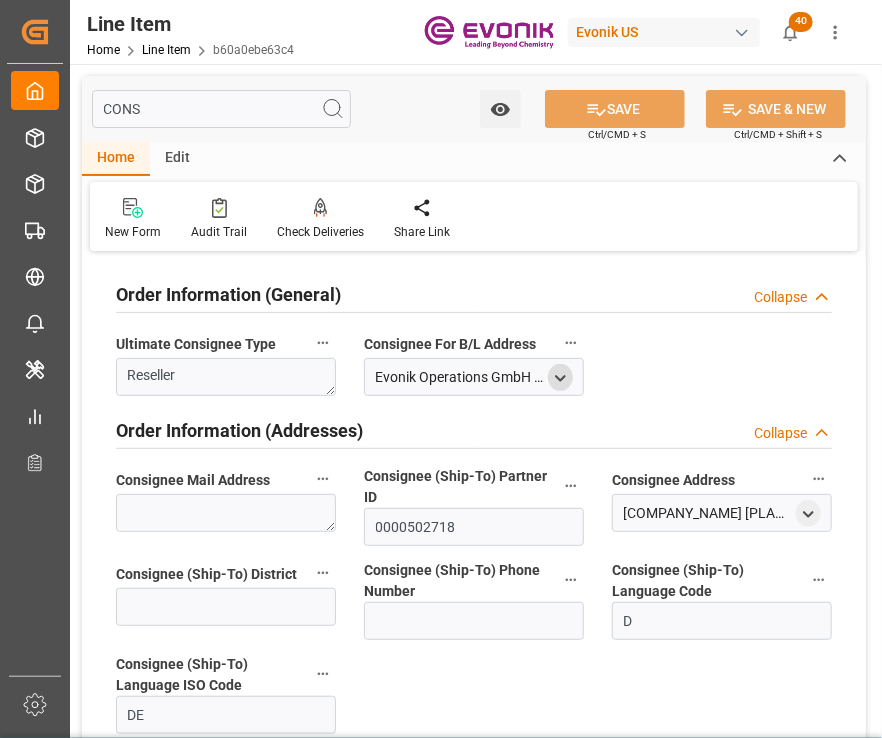 click 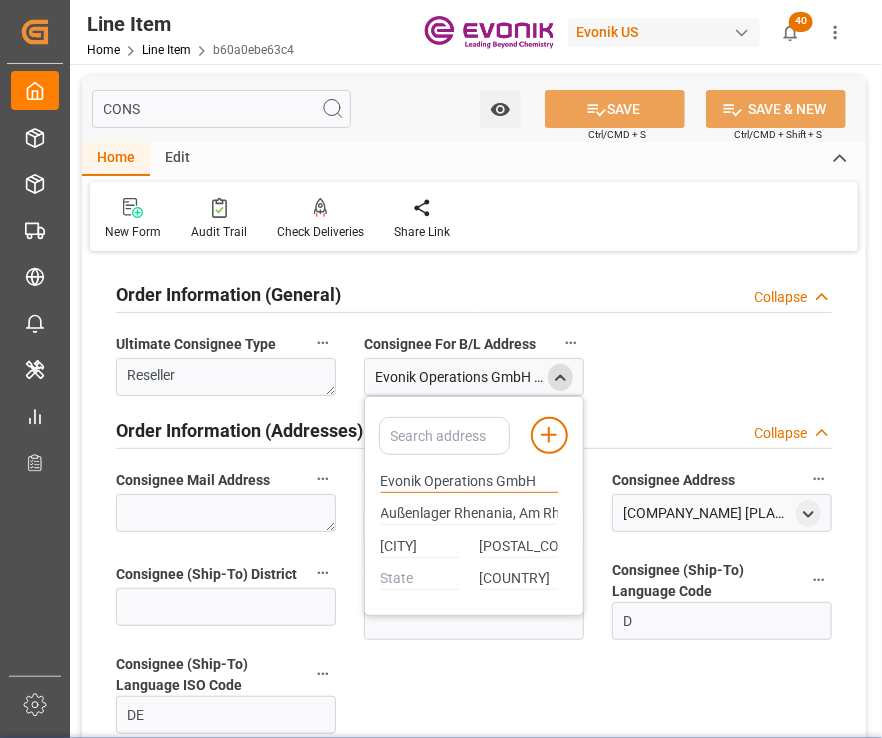 drag, startPoint x: 539, startPoint y: 481, endPoint x: 340, endPoint y: 495, distance: 199.49185 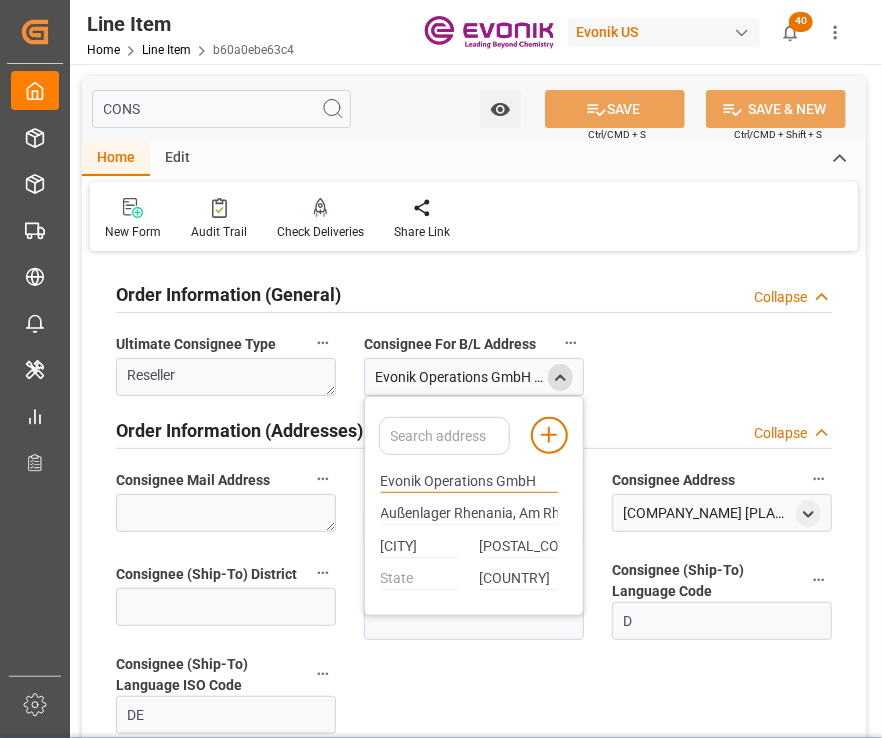 click on "Order Information (General) Collapse Ultimate Consignee Type     Reseller Consignee For B/L Address
Evonik Operations GmbH
, Außenlager Rhenania, Am Rhein 59
, Worms
, Germany
- 67547
Add address to address book Evonik Operations GmbH Außenlager Rhenania, Am Rhein 59 Worms 67547 Germany   Order Information (Addresses) Collapse Consignee Mail Address     Consignee (Ship-To) Partner ID     0000502718 Consignee Address
Evonik Operations GmbH;Werk Worms;Außenlager Deutschland
, Am Rhein 59
, Worms
, DE
- 67547
Consignee (Ship-To) District     Consignee (Ship-To) Phone Number     Consignee (Ship-To) Language Code     D Consignee (Ship-To) Language ISO Code     DE" at bounding box center (474, 509) 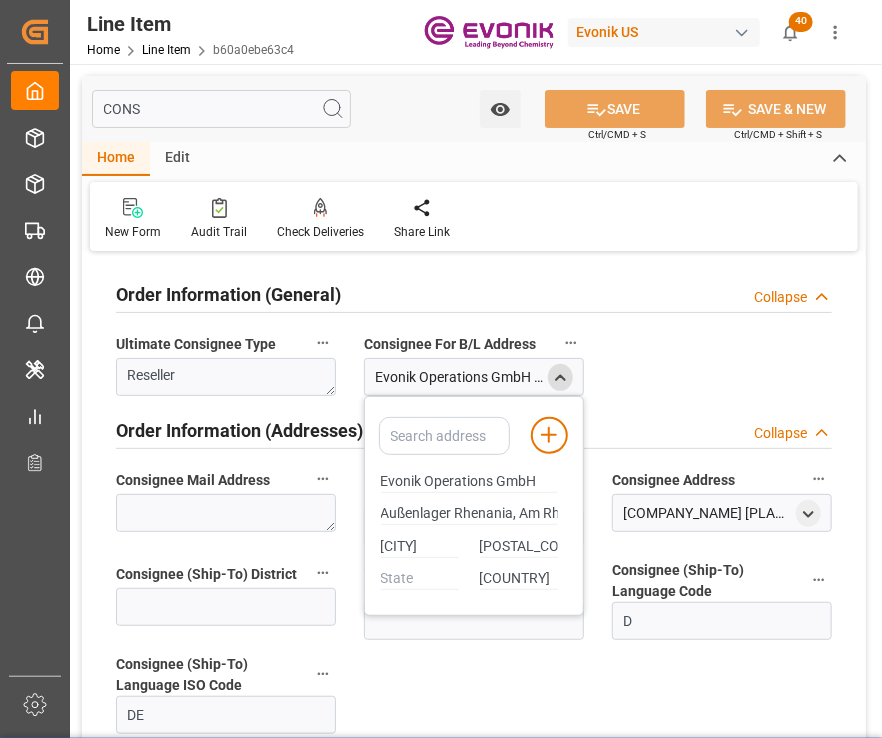 click on "Consignee (Ship-To) Language ISO Code" at bounding box center [213, 675] 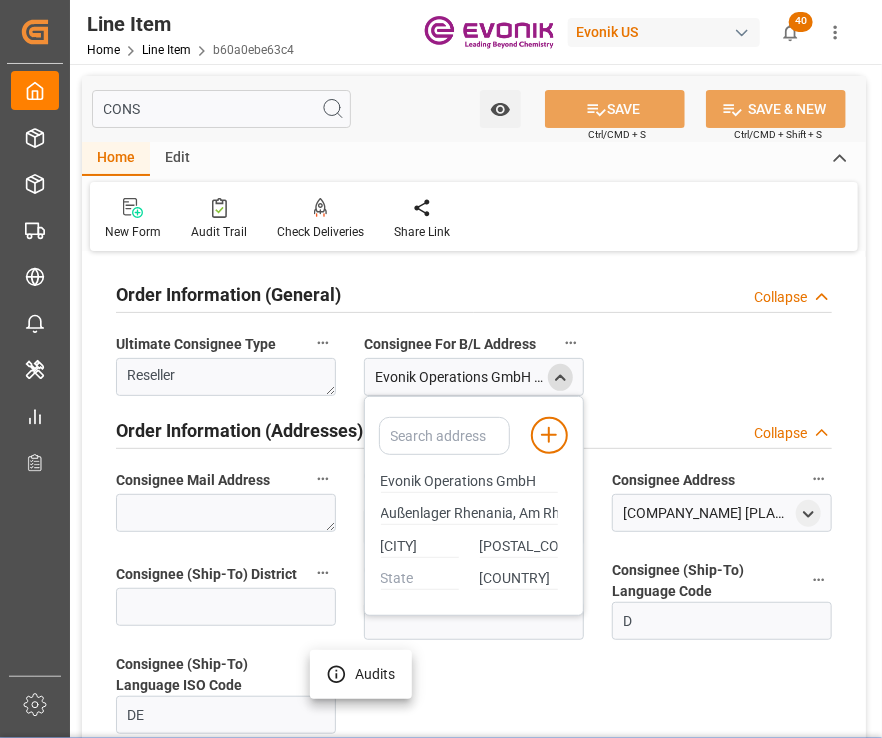 click at bounding box center (441, 369) 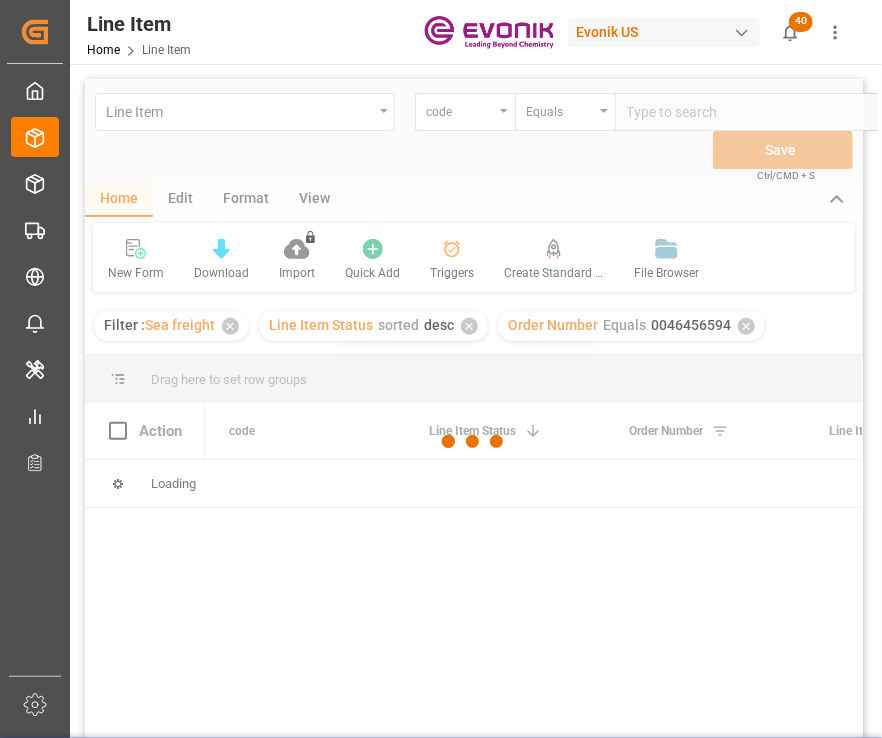 scroll, scrollTop: 0, scrollLeft: 36, axis: horizontal 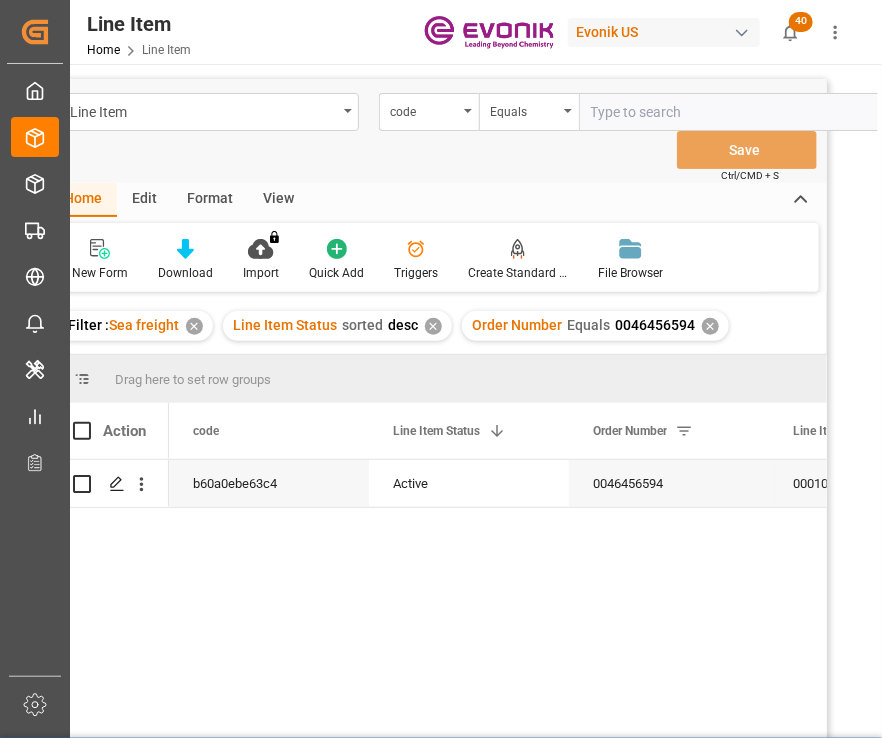 click on "✕" at bounding box center (710, 326) 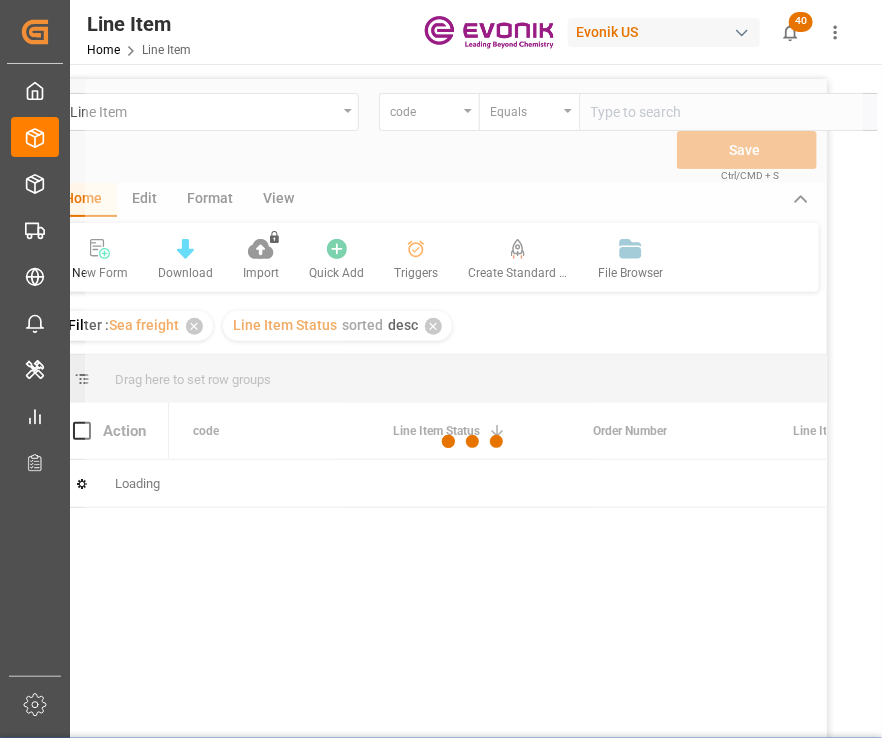 click at bounding box center (474, 442) 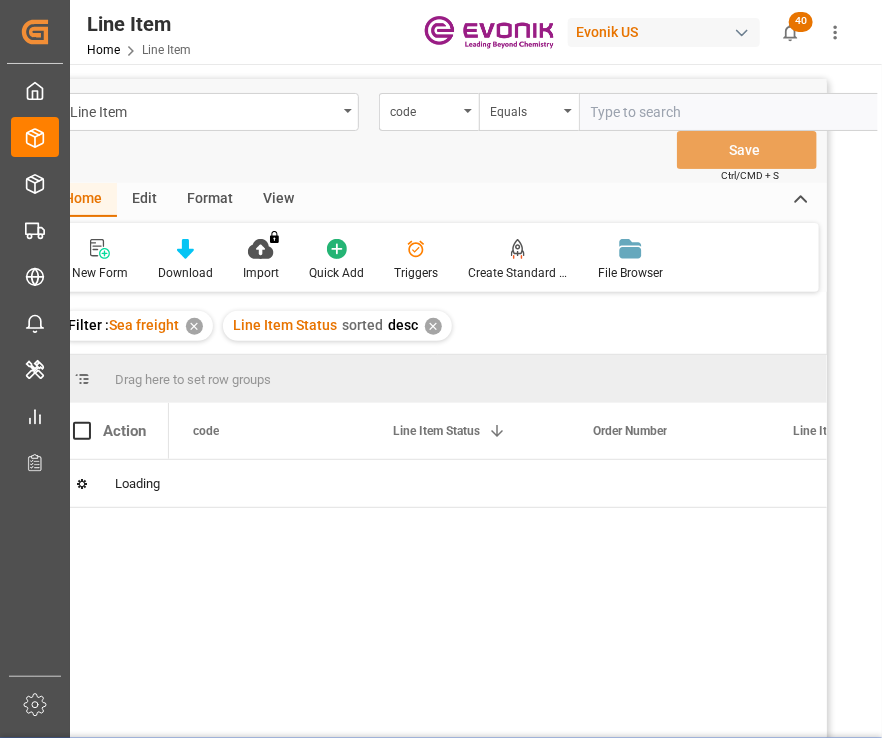 click on "code" at bounding box center [429, 112] 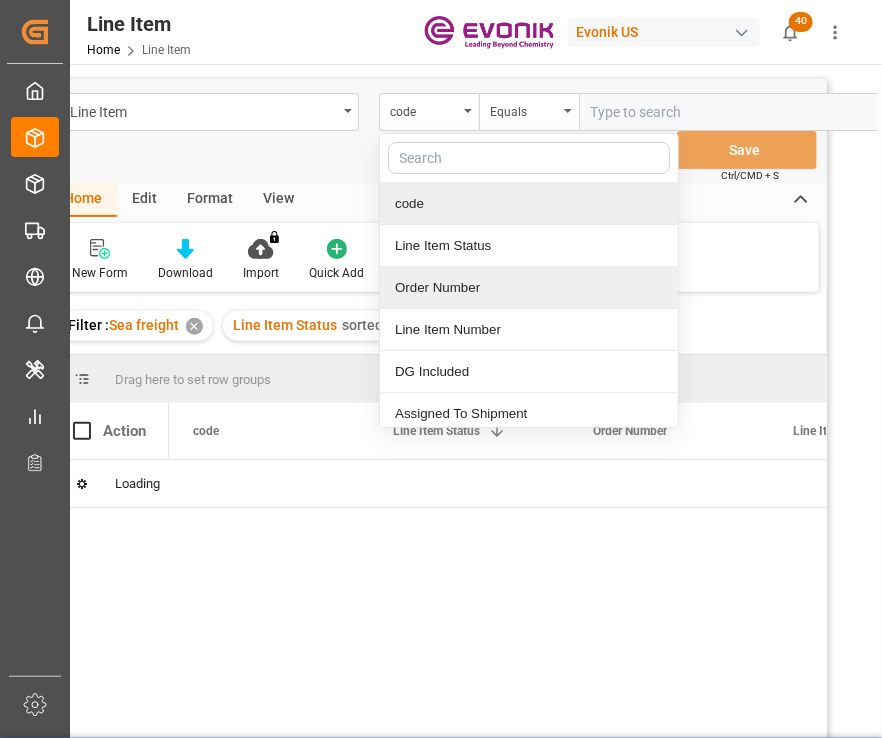 click on "Order Number" at bounding box center [529, 288] 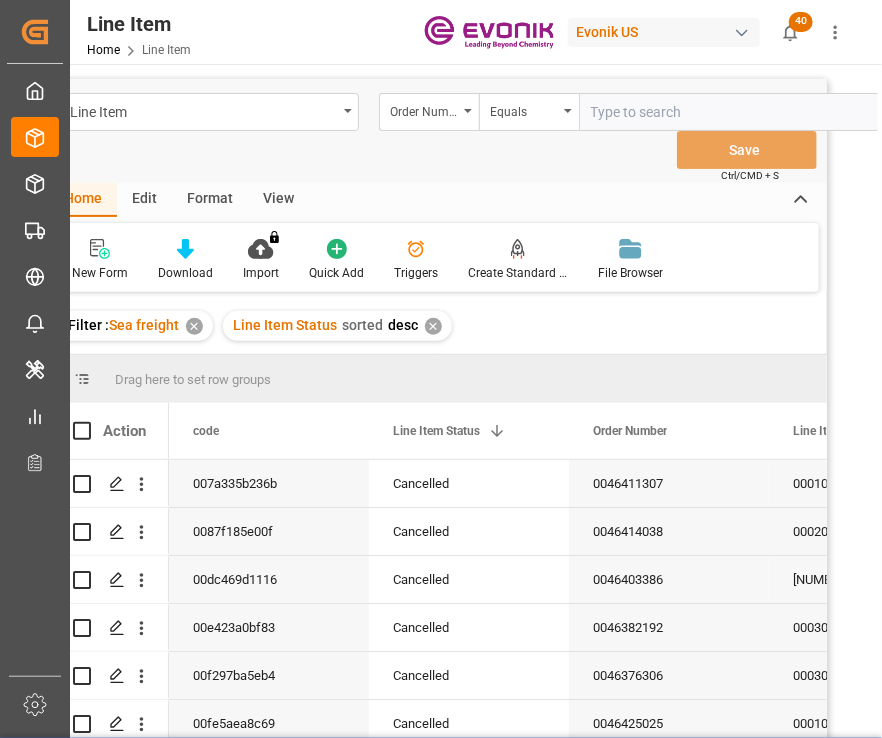 click at bounding box center [729, 112] 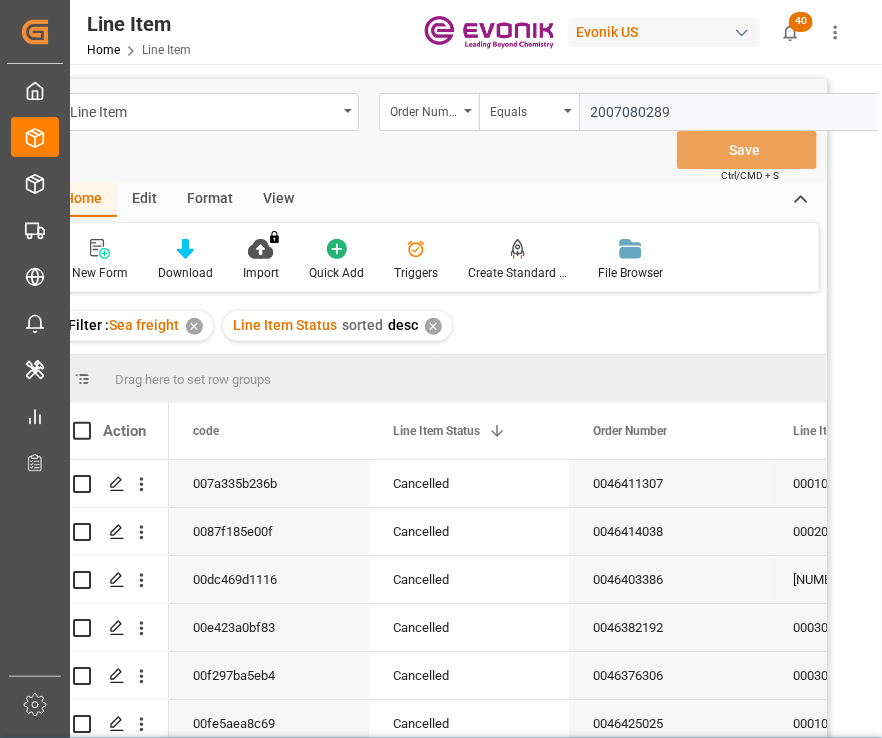scroll, scrollTop: 0, scrollLeft: 78, axis: horizontal 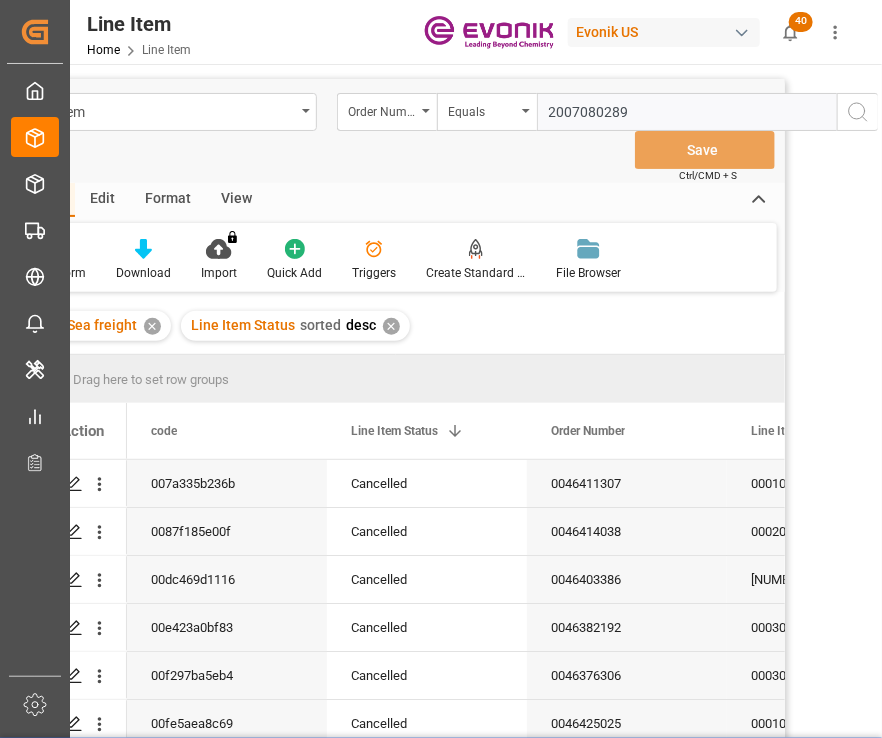 click at bounding box center (441, 369) 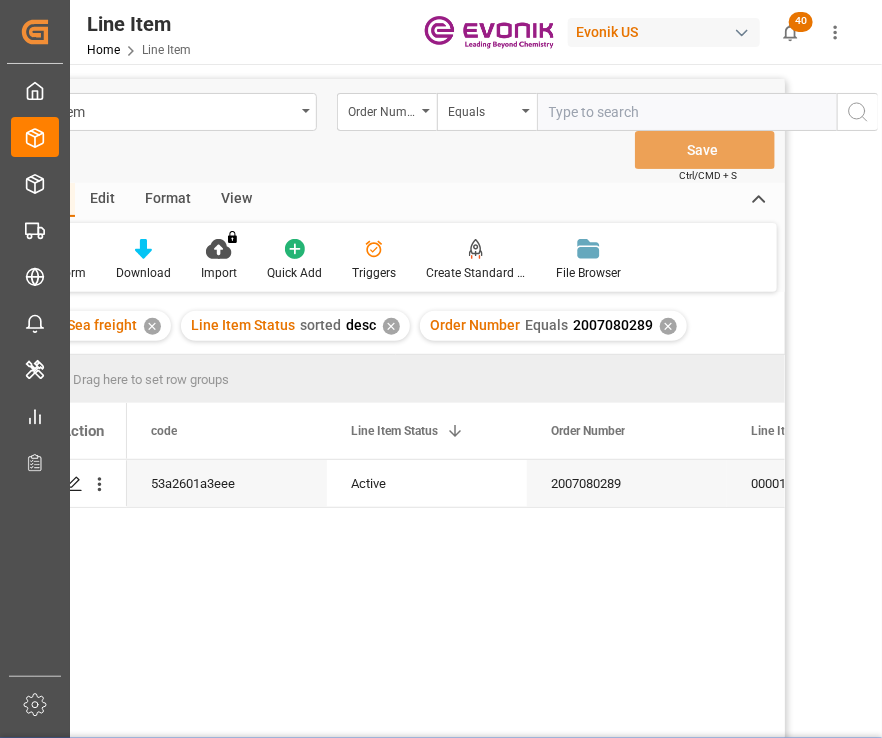 scroll, scrollTop: 0, scrollLeft: 0, axis: both 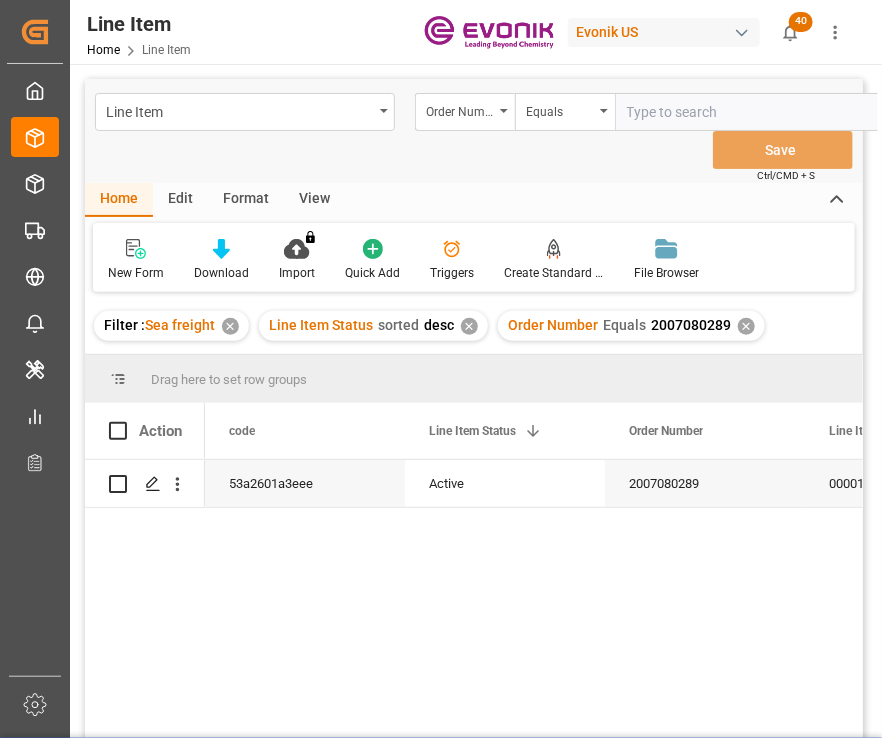 click on "View" at bounding box center (314, 200) 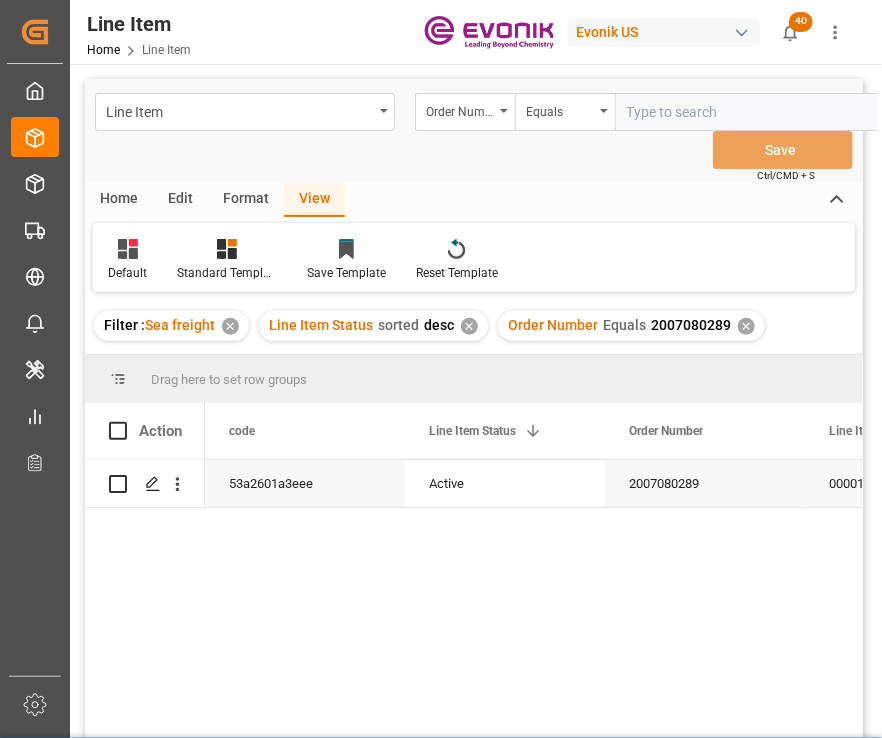 click on "View" at bounding box center [314, 200] 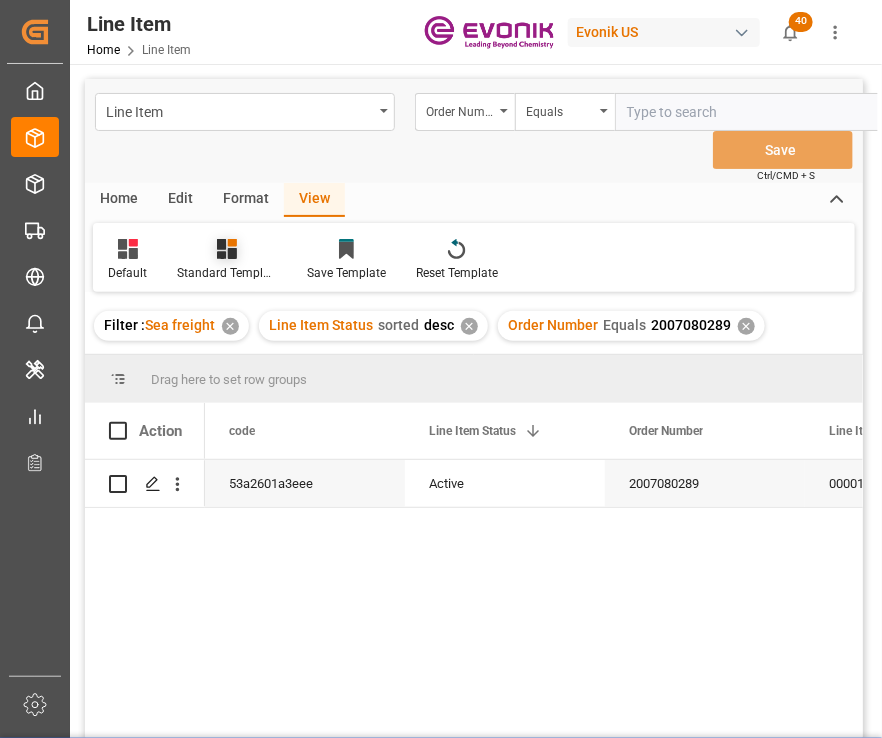 click on "Standard Templates" at bounding box center [227, 273] 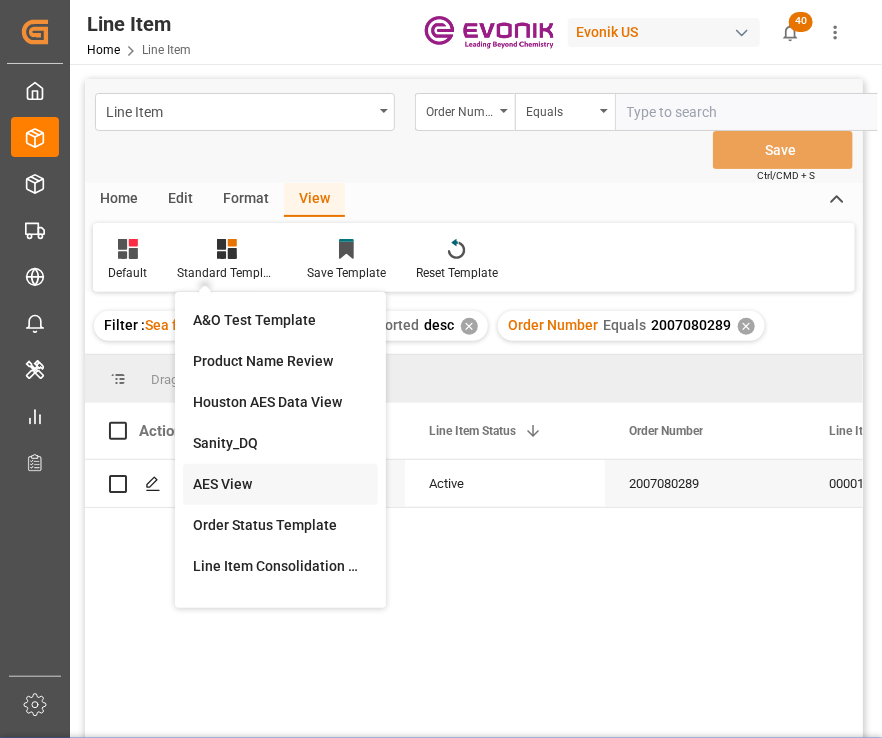 click on "AES View" at bounding box center (280, 484) 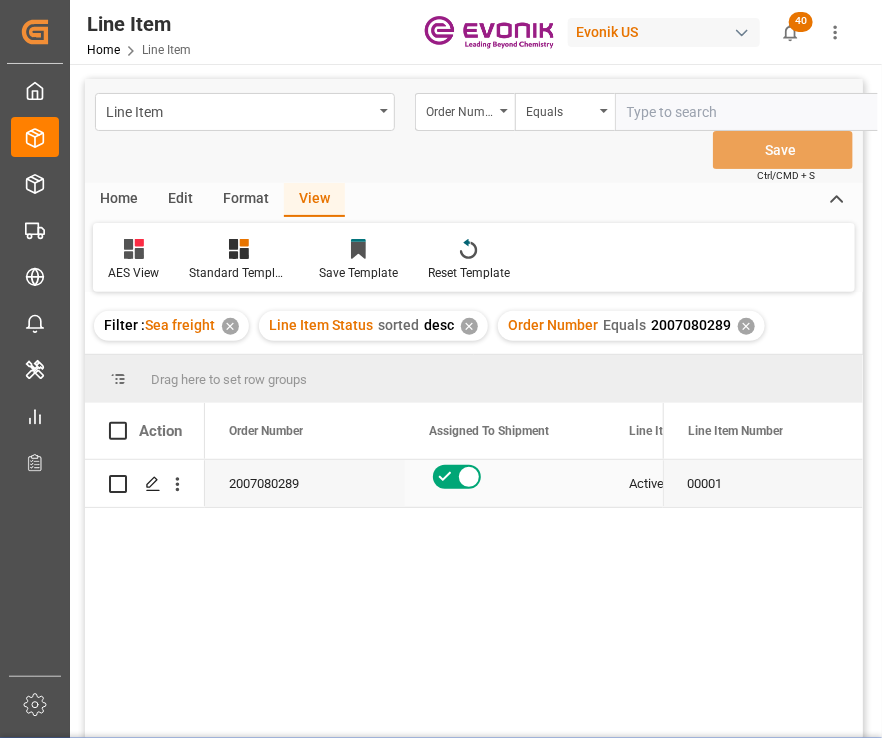 click on "Active" at bounding box center [705, 484] 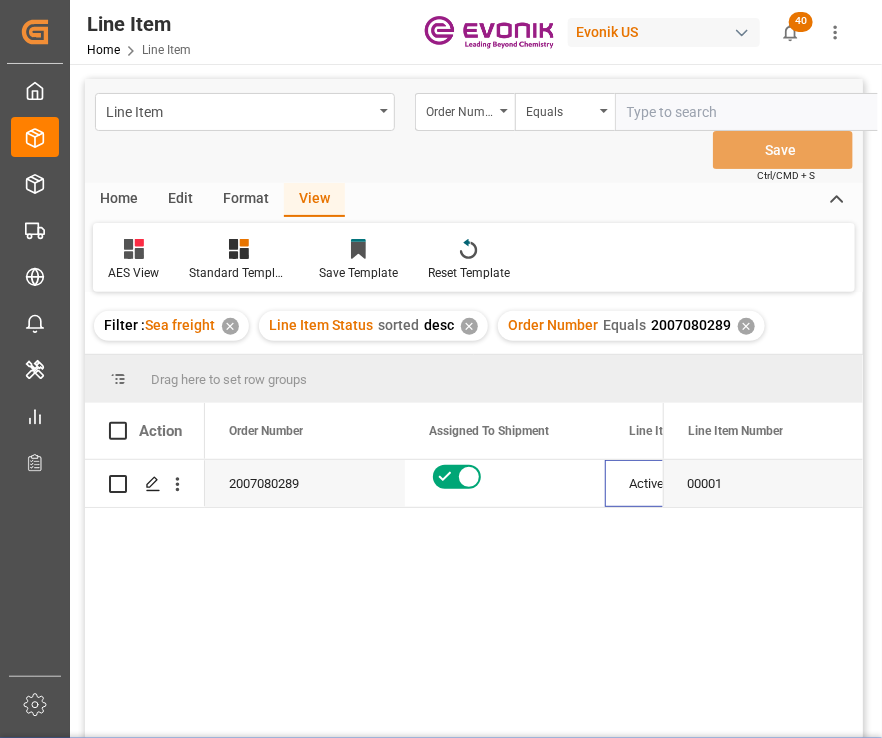 scroll, scrollTop: 0, scrollLeft: 348, axis: horizontal 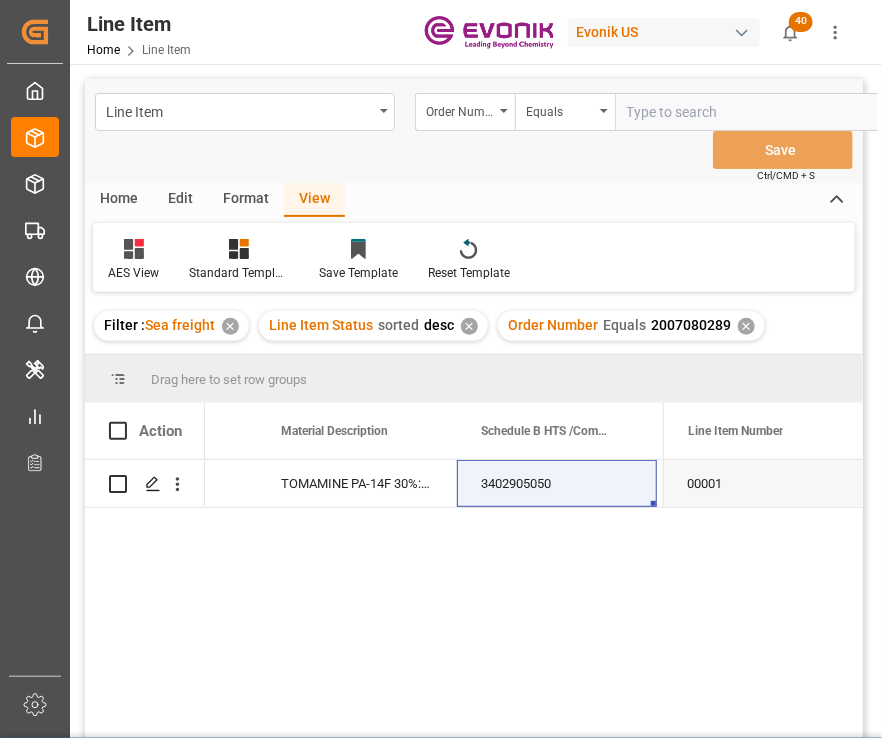 click on "20000 20000 TOMAMINE PA-14F 30%:BULK:1:PP:P 3402905050 84200 USD" at bounding box center [434, 624] 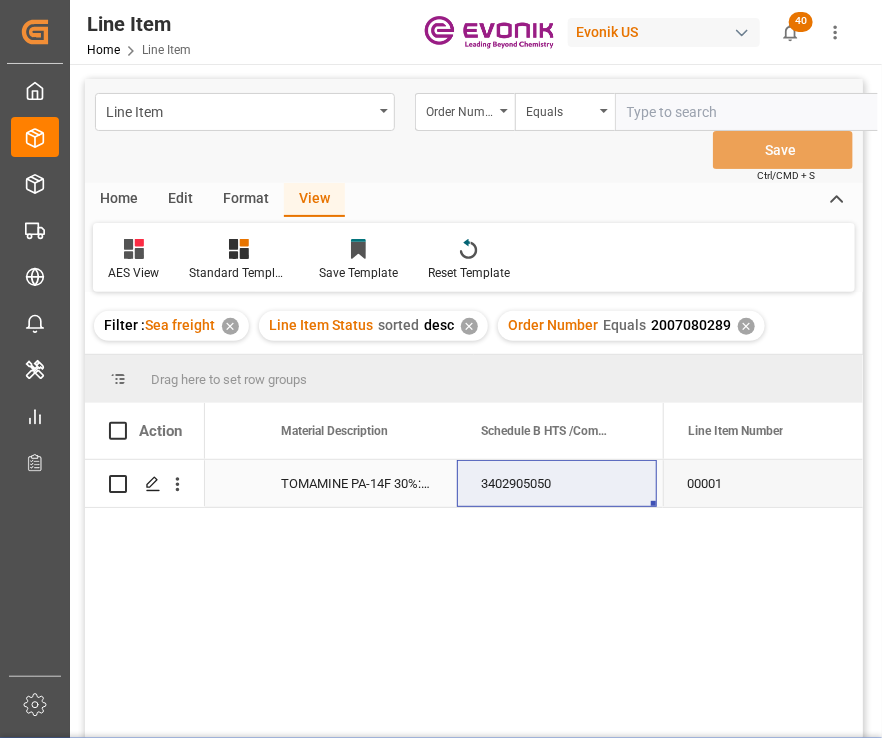 click on "TOMAMINE PA-14F 30%:BULK:1:PP:P" at bounding box center (357, 483) 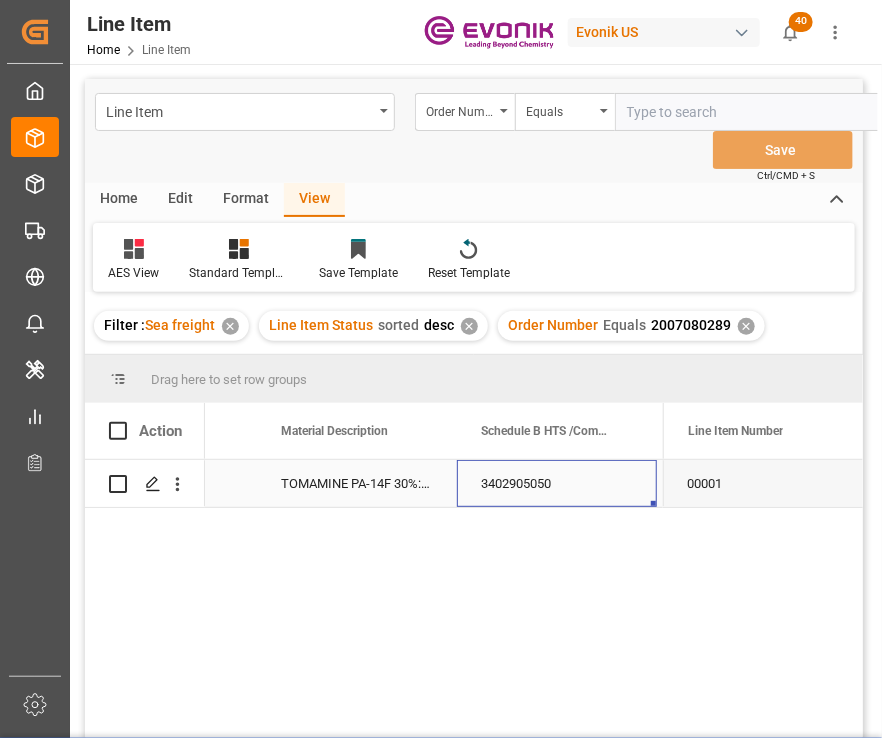scroll, scrollTop: 0, scrollLeft: 1348, axis: horizontal 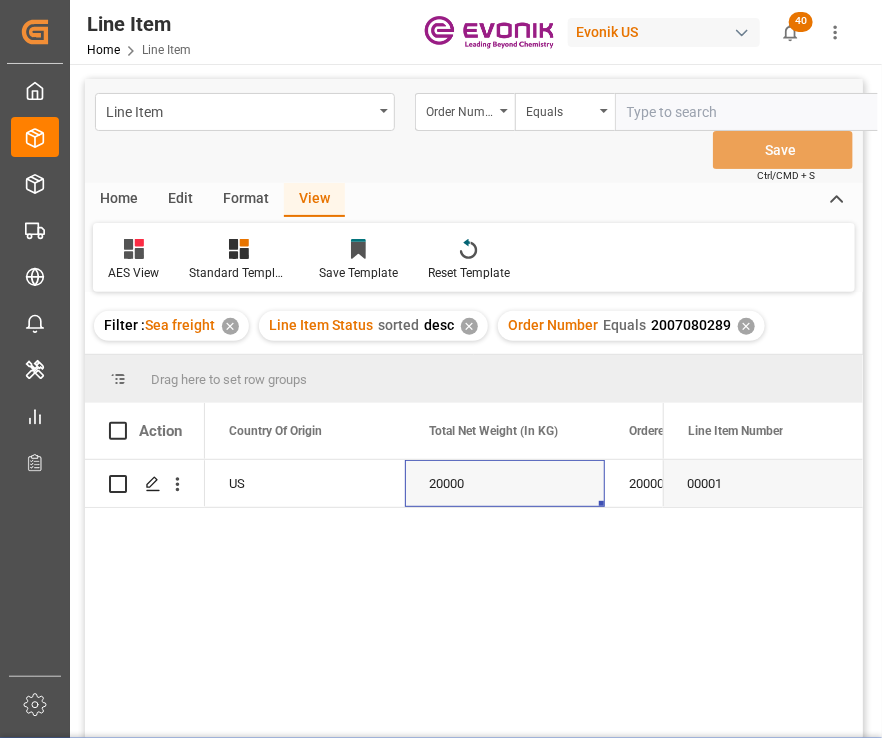 click on "TOMAMINE PA-14F 30%:BULK:1:PP:P 20000 20000 US Active" at bounding box center (434, 624) 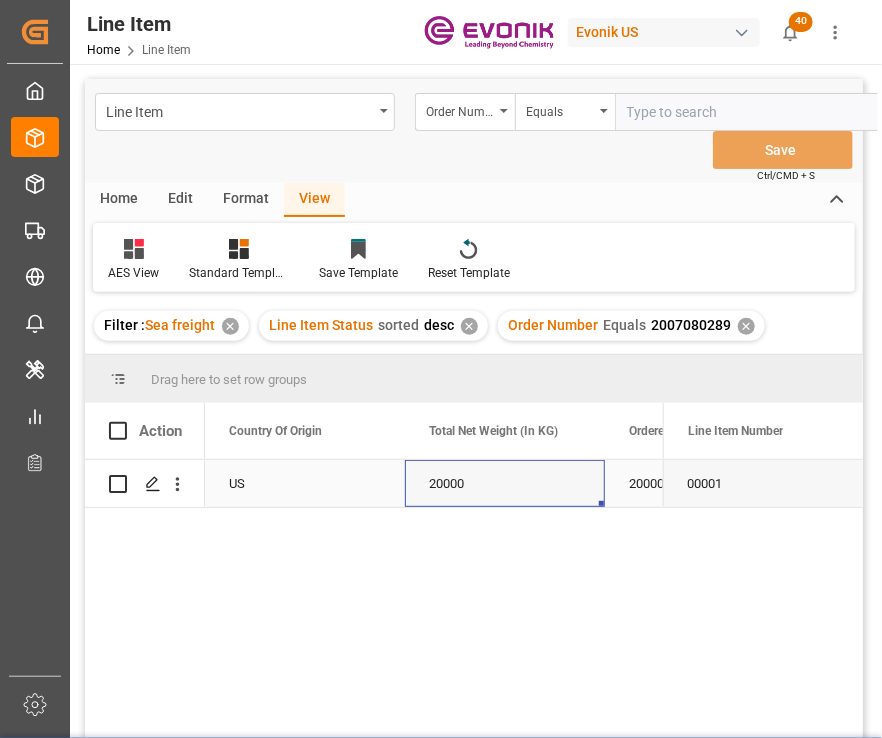 click on "20000" at bounding box center [505, 483] 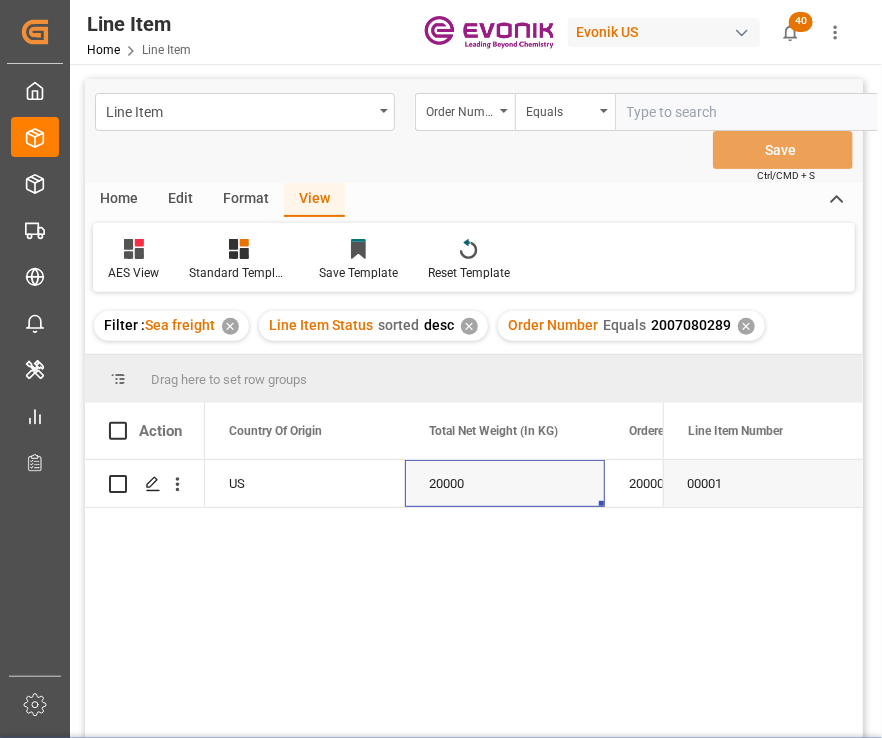 click on "TOMAMINE PA-14F 30%:BULK:1:PP:P 20000 20000 US Active" at bounding box center (434, 624) 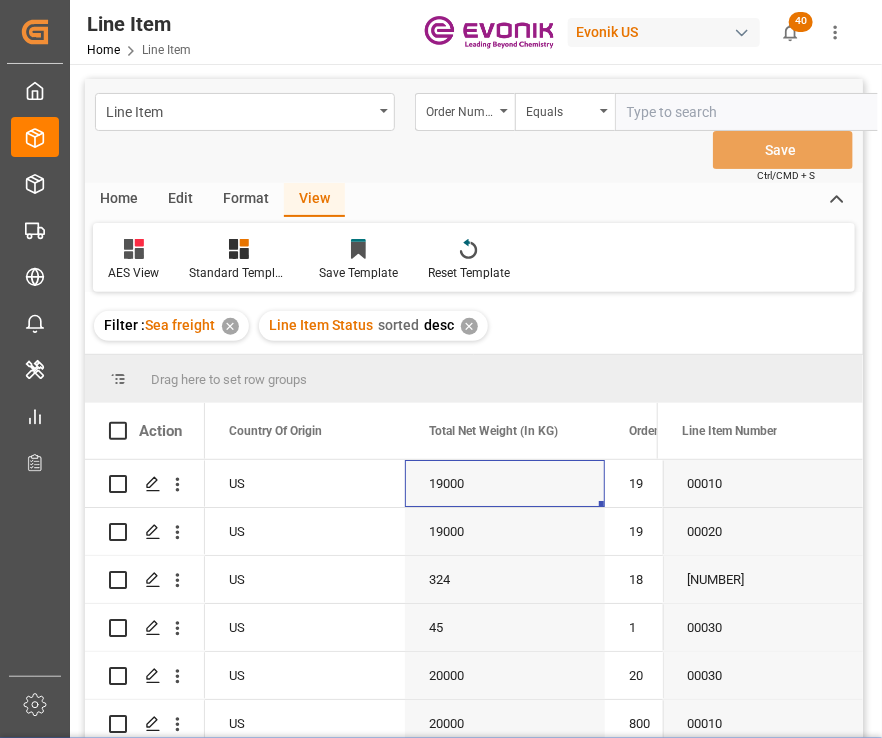 click at bounding box center [765, 112] 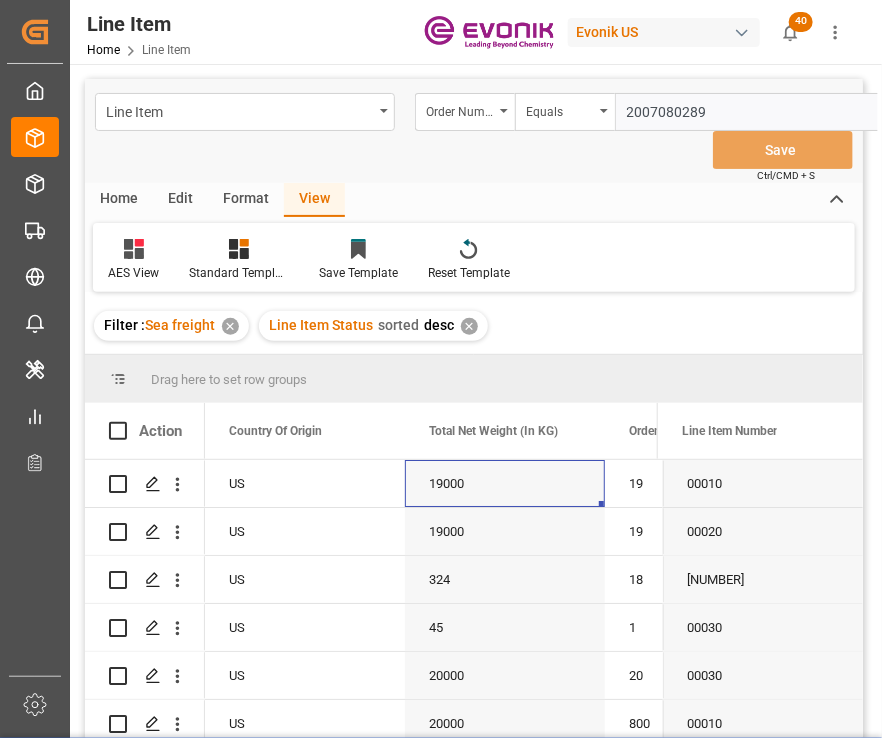 scroll, scrollTop: 0, scrollLeft: 78, axis: horizontal 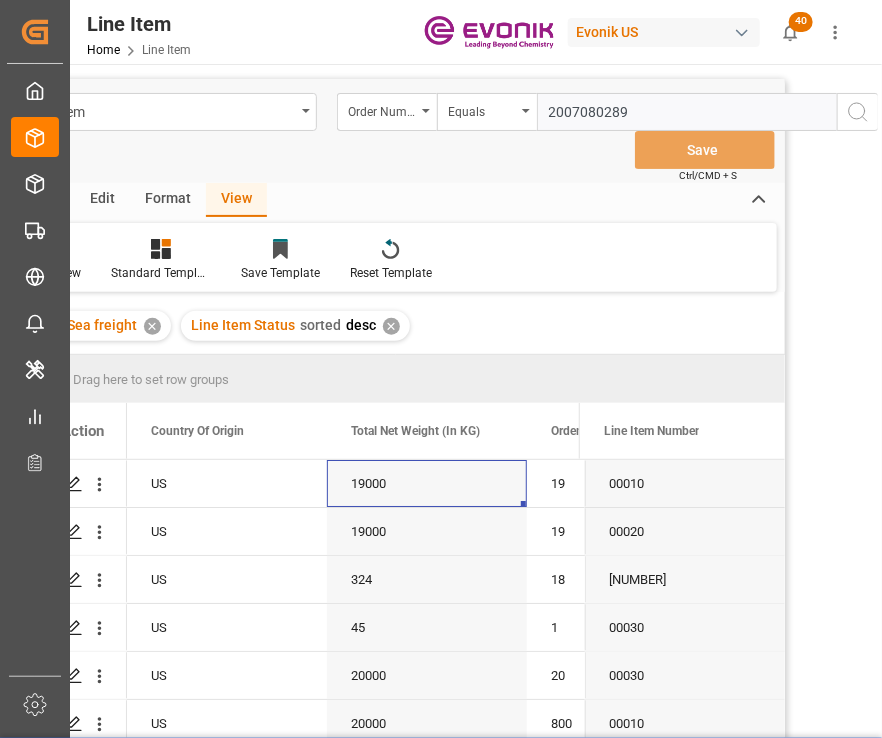 click 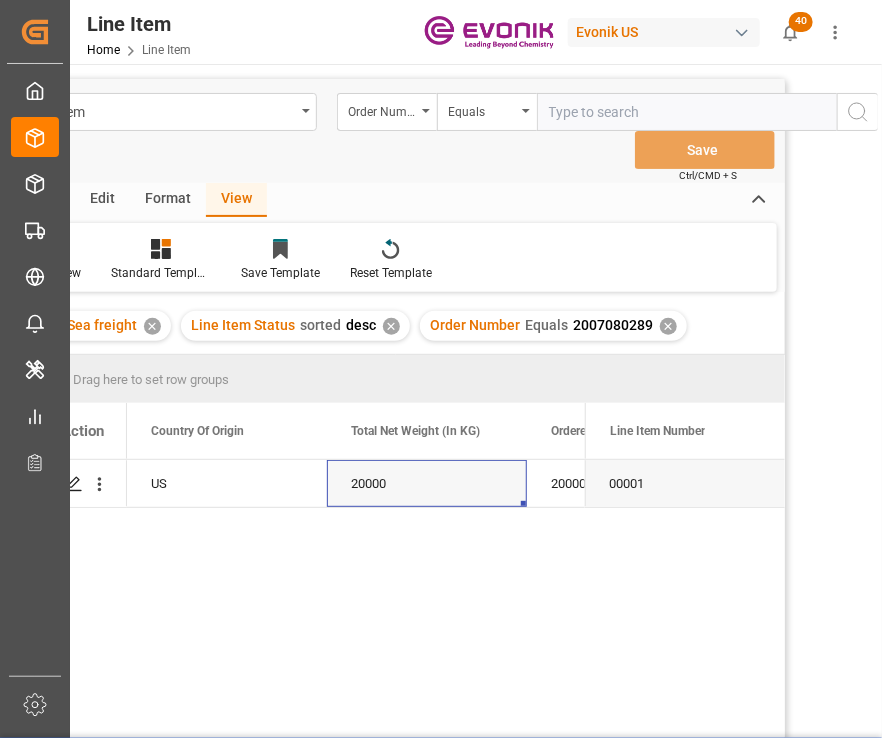 scroll, scrollTop: 0, scrollLeft: 0, axis: both 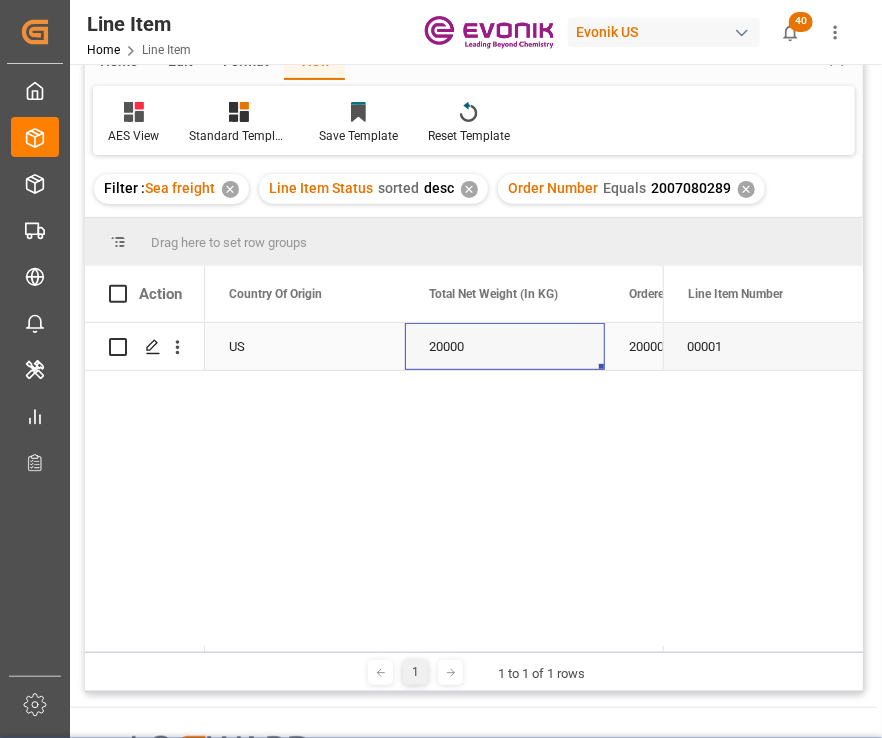 click on "20000" at bounding box center (705, 346) 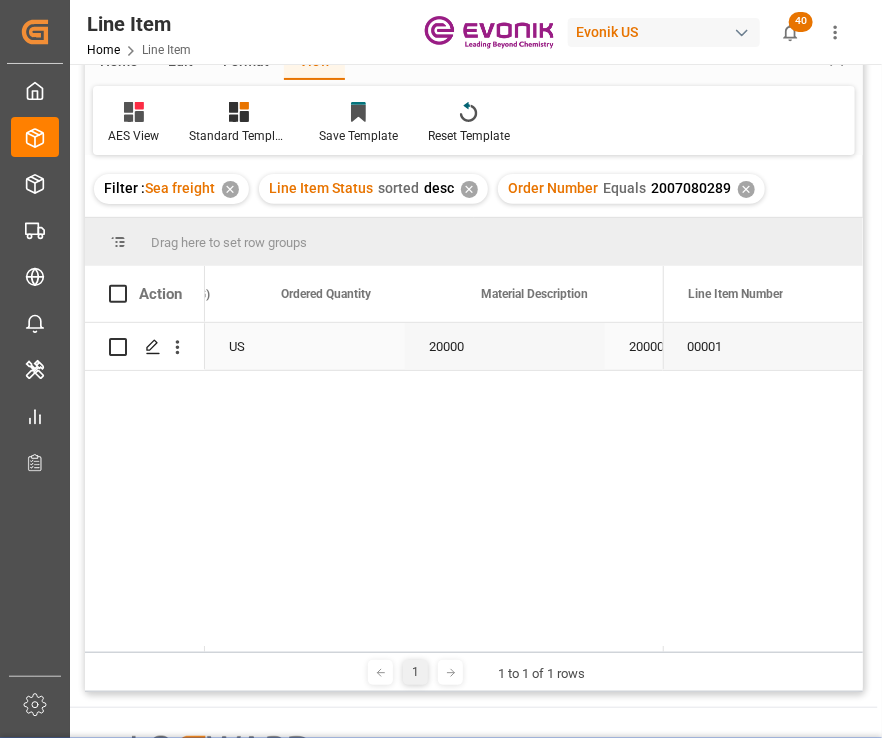 scroll, scrollTop: 0, scrollLeft: 1148, axis: horizontal 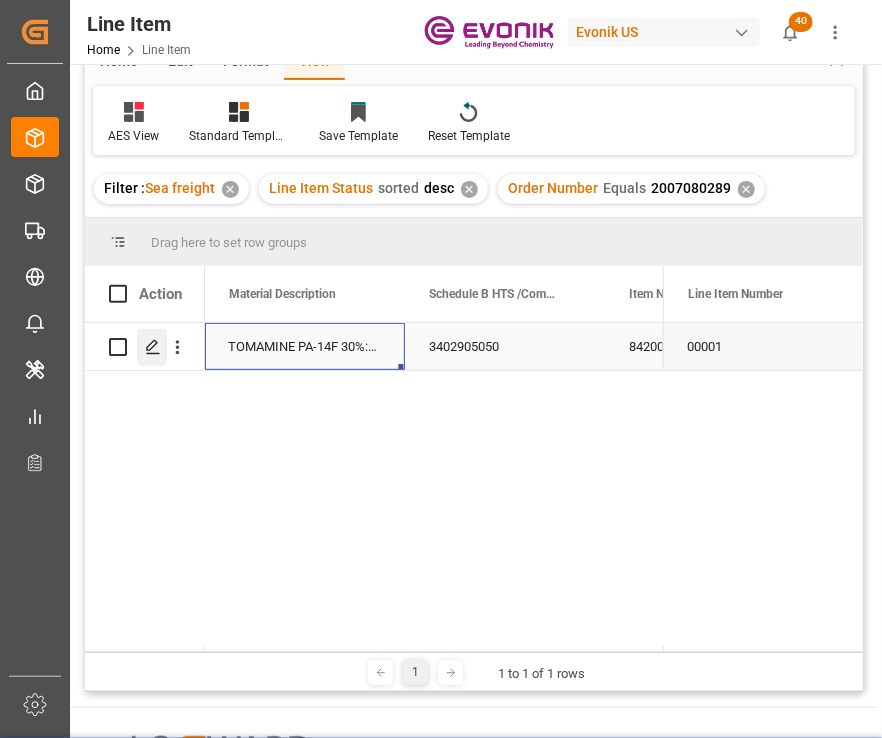 click at bounding box center [152, 347] 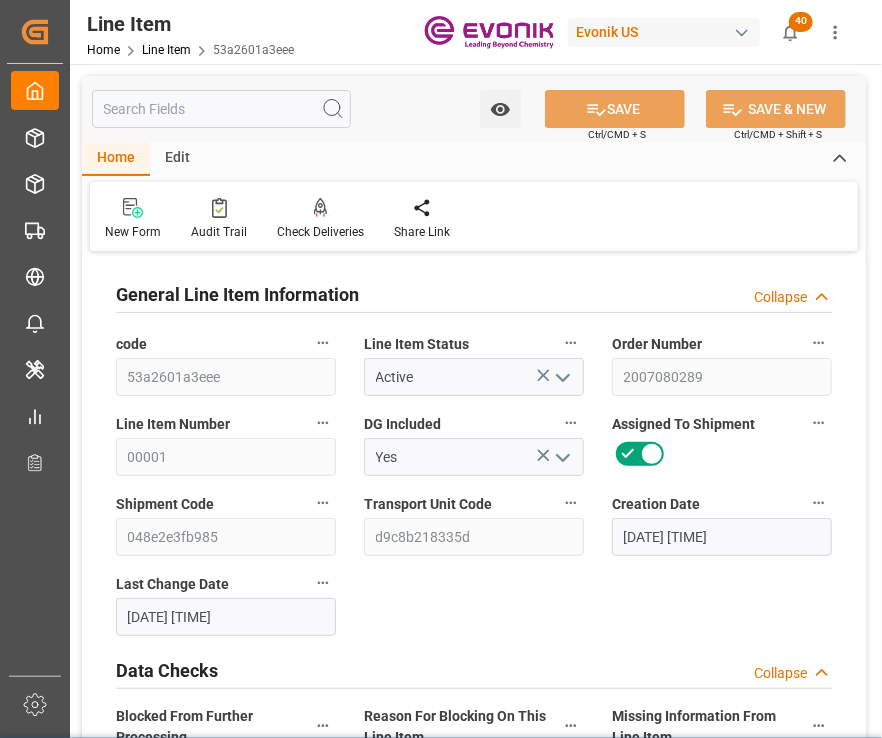 click at bounding box center [221, 109] 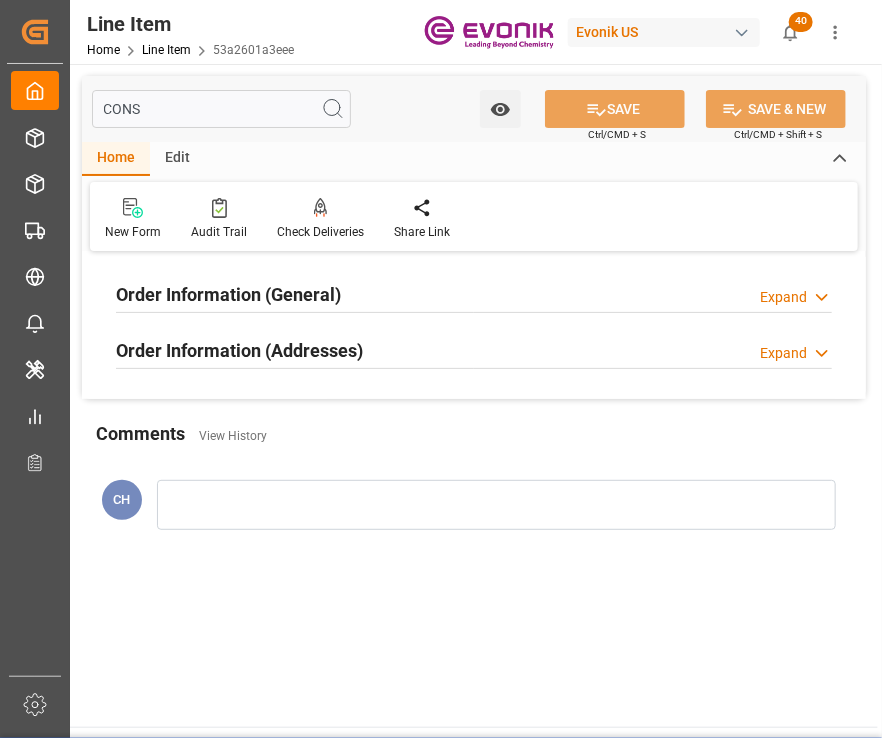 click on "Order Information (General)" at bounding box center [228, 294] 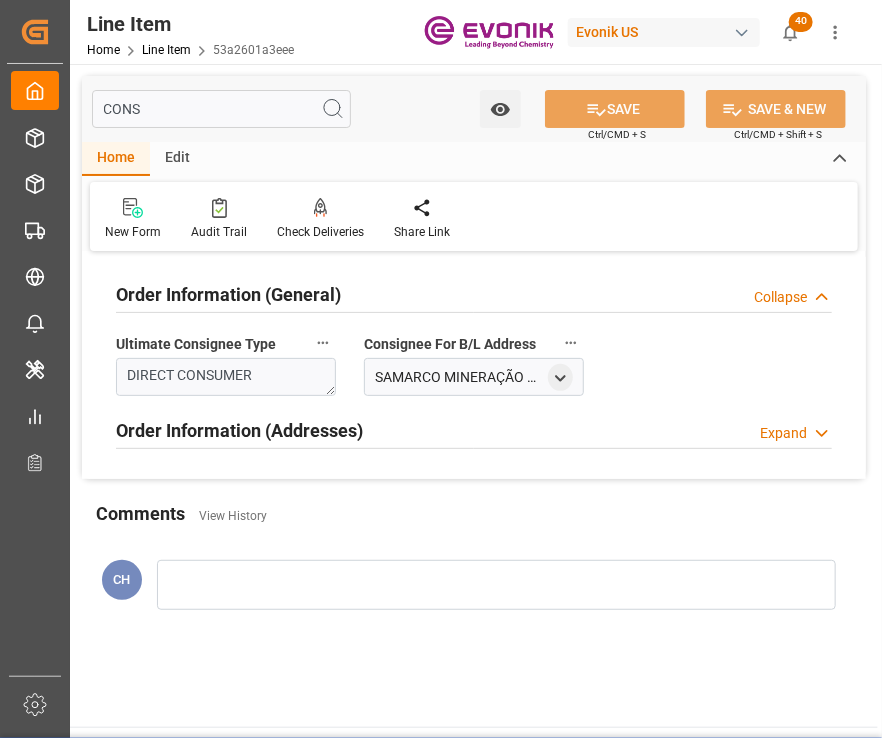 click on "Order Information (Addresses)" at bounding box center [239, 430] 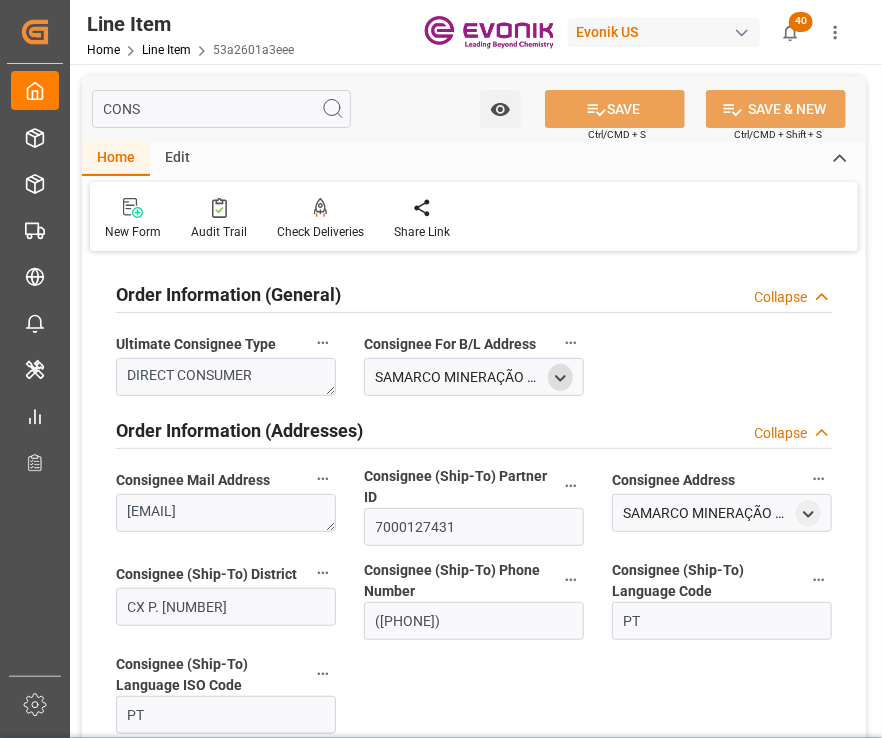 click at bounding box center (560, 377) 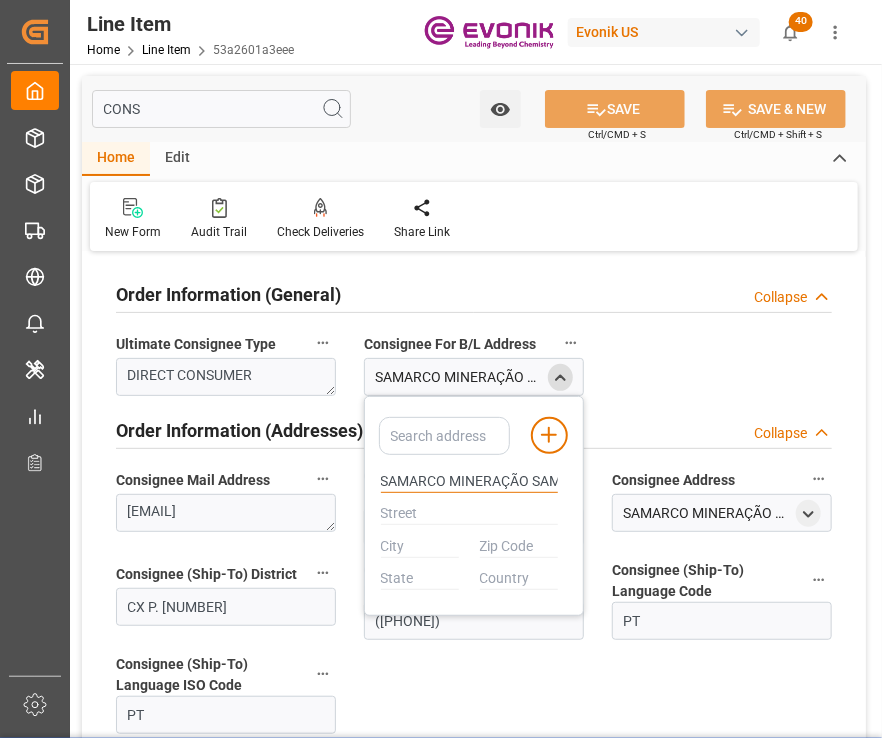 drag, startPoint x: 448, startPoint y: 483, endPoint x: 347, endPoint y: 482, distance: 101.00495 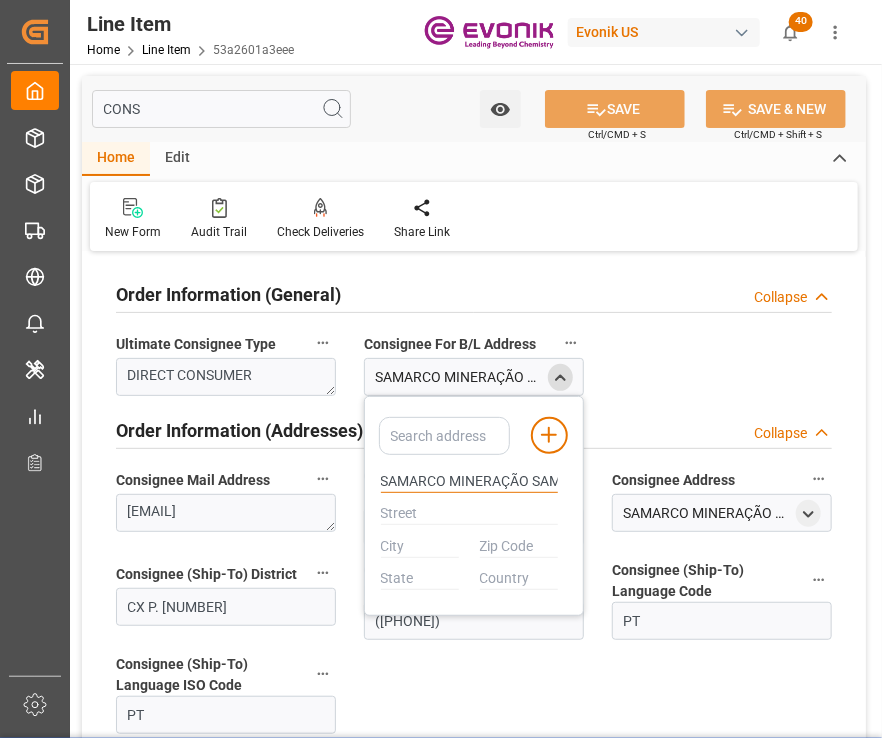 click on "Order Information (General) Collapse Ultimate Consignee Type     DIRECT CONSUMER Consignee For B/L Address
SAMARCO MINERAÇÃO SA
MINA DE GERMANO, SN
CEP: 35420-000 - MARIANA-MG
CNPJ: 16.628.281/0003-23
Add address to address book SAMARCO MINERAÇÃO SAMINA DE GERMANO, SNCEP: 35420-000 - MARIANA-MGCNPJ: 16.628.281/0003-23   Order Information (Addresses) Collapse Consignee Mail Address     vanderson.eney@samarco.com Consignee (Ship-To) Partner ID     7000127431 Consignee Address
SAMARCO MINERAÇÃO SA
, MINA DE GERMANO SN
, MARIANA
, MG
, BR
- 35420-000
Consignee (Ship-To) District     CX P. 22 Consignee (Ship-To) Phone Number     (031)3559-5505 Consignee (Ship-To) Language Code     PT Consignee (Ship-To) Language ISO Code     PT" at bounding box center [474, 509] 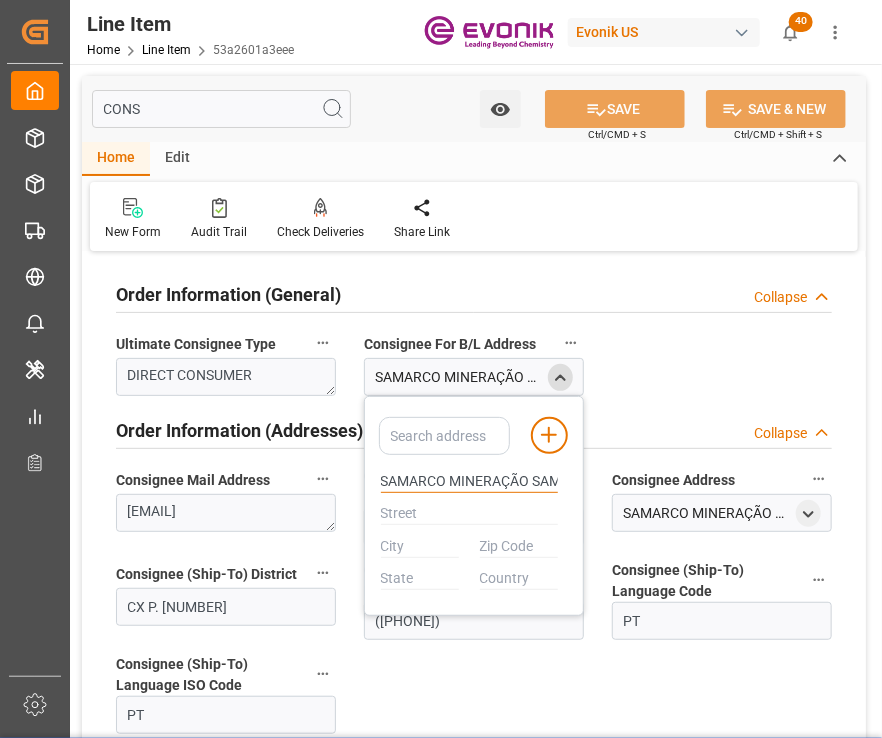 drag, startPoint x: 448, startPoint y: 479, endPoint x: 342, endPoint y: 489, distance: 106.47065 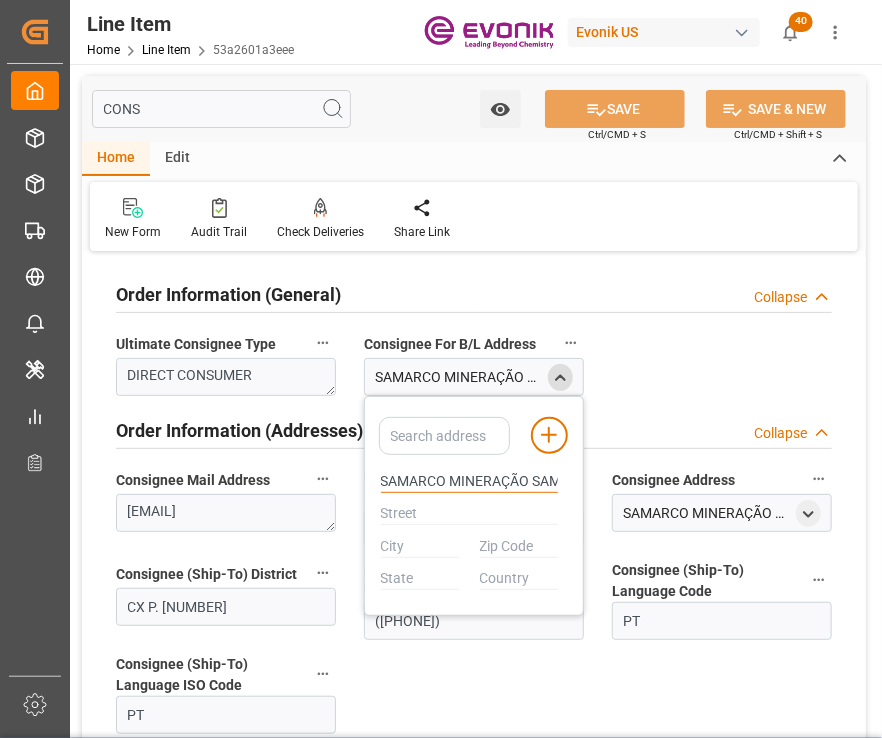 click on "Order Information (General) Collapse Ultimate Consignee Type     DIRECT CONSUMER Consignee For B/L Address
SAMARCO MINERAÇÃO SA
MINA DE GERMANO, SN
CEP: 35420-000 - MARIANA-MG
CNPJ: 16.628.281/0003-23
Add address to address book SAMARCO MINERAÇÃO SAMINA DE GERMANO, SNCEP: 35420-000 - MARIANA-MGCNPJ: 16.628.281/0003-23   Order Information (Addresses) Collapse Consignee Mail Address     vanderson.eney@samarco.com Consignee (Ship-To) Partner ID     7000127431 Consignee Address
SAMARCO MINERAÇÃO SA
, MINA DE GERMANO SN
, MARIANA
, MG
, BR
- 35420-000
Consignee (Ship-To) District     CX P. 22 Consignee (Ship-To) Phone Number     (031)3559-5505 Consignee (Ship-To) Language Code     PT Consignee (Ship-To) Language ISO Code     PT" at bounding box center [474, 509] 